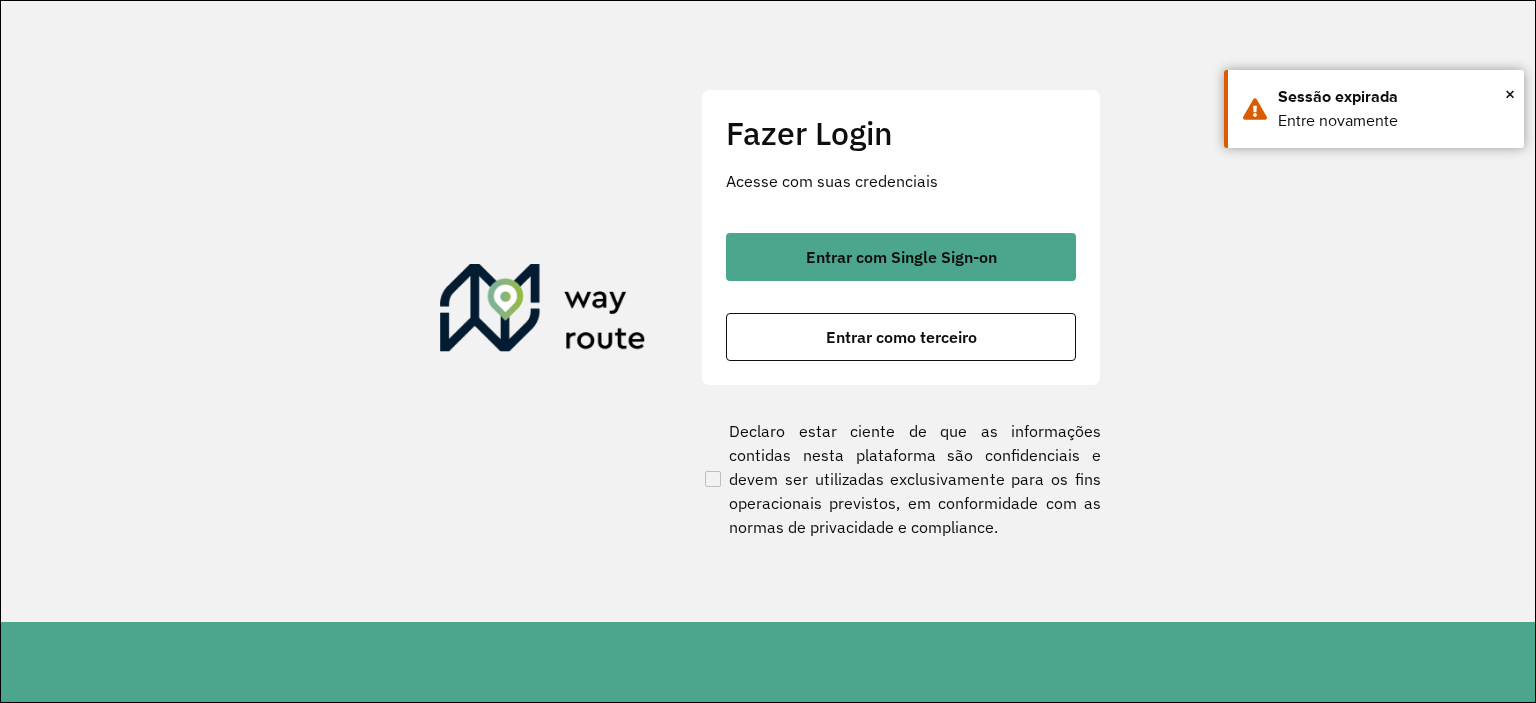 scroll, scrollTop: 0, scrollLeft: 0, axis: both 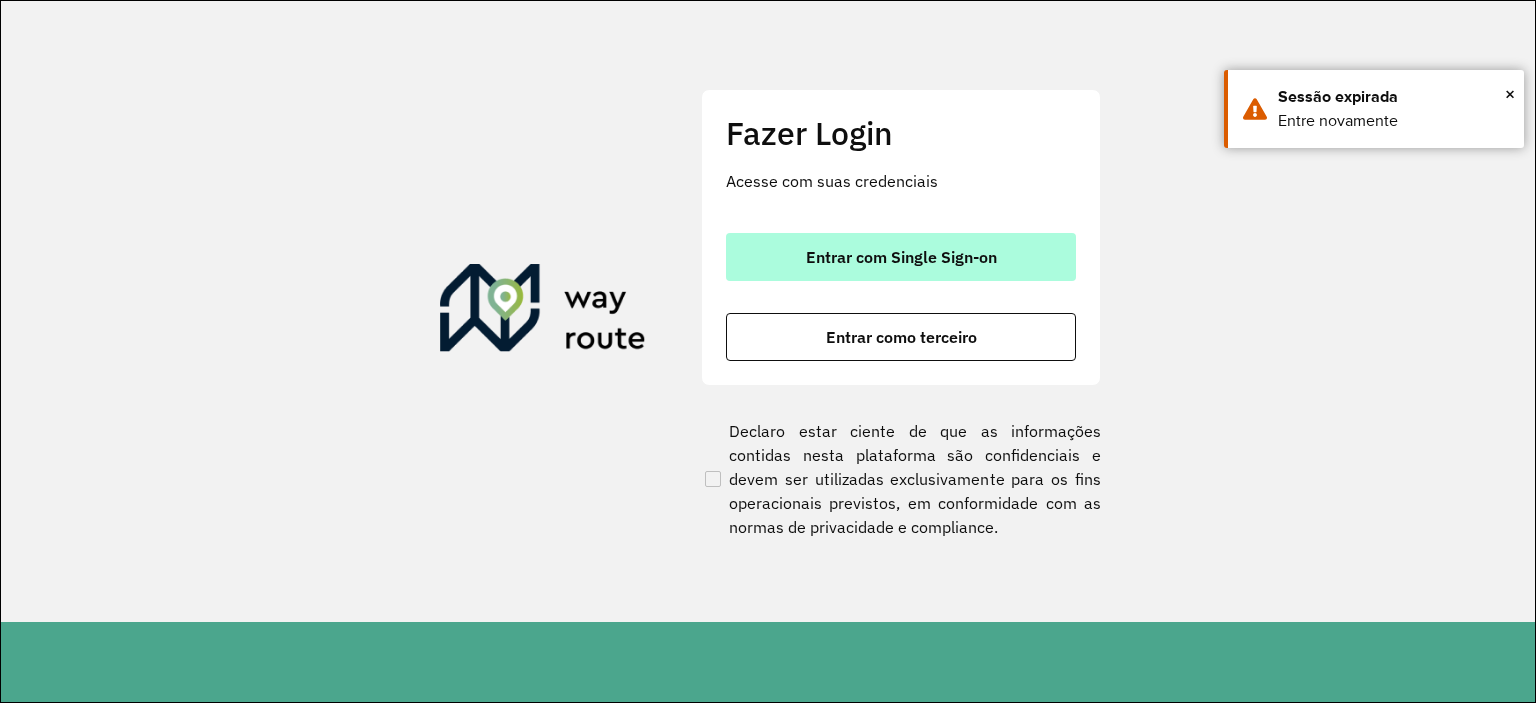 click on "Entrar com Single Sign-on" at bounding box center (901, 257) 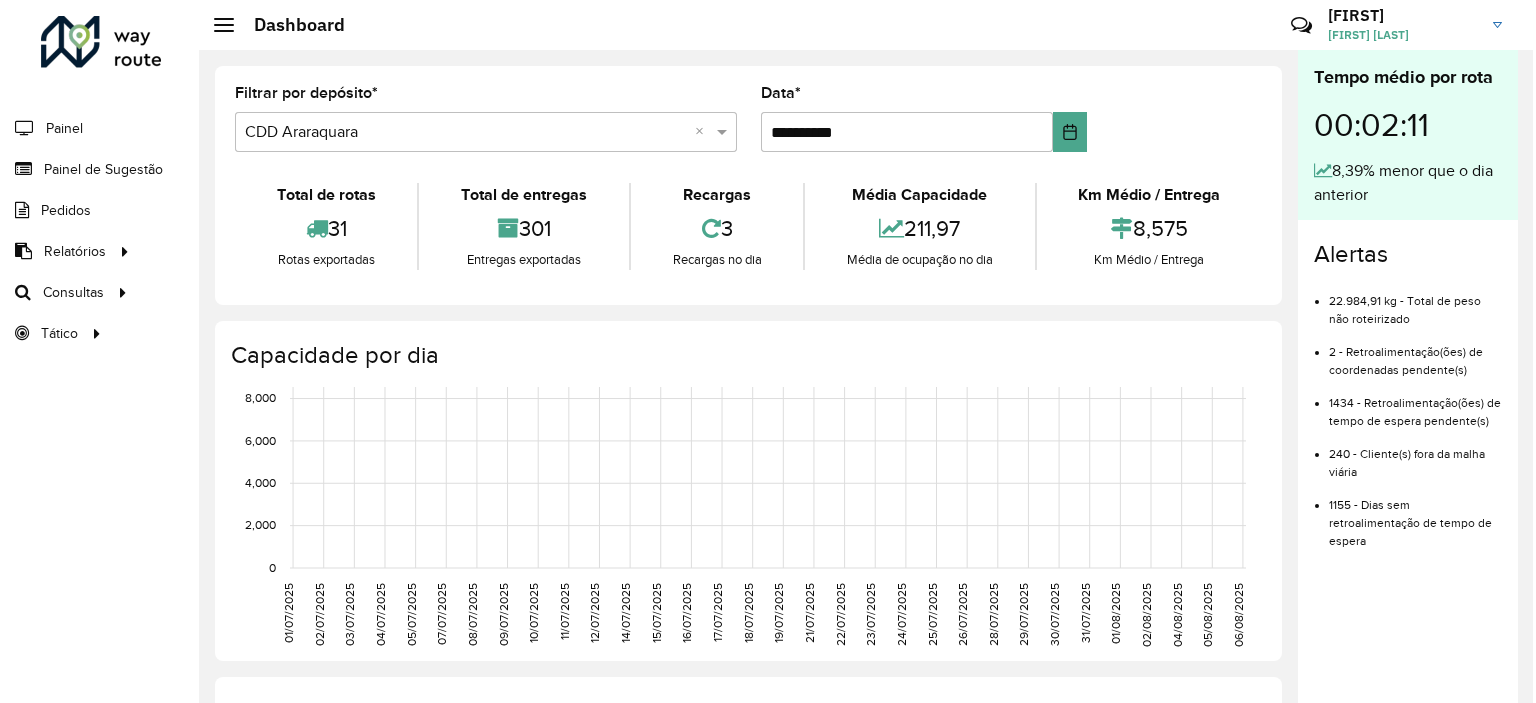 scroll, scrollTop: 0, scrollLeft: 0, axis: both 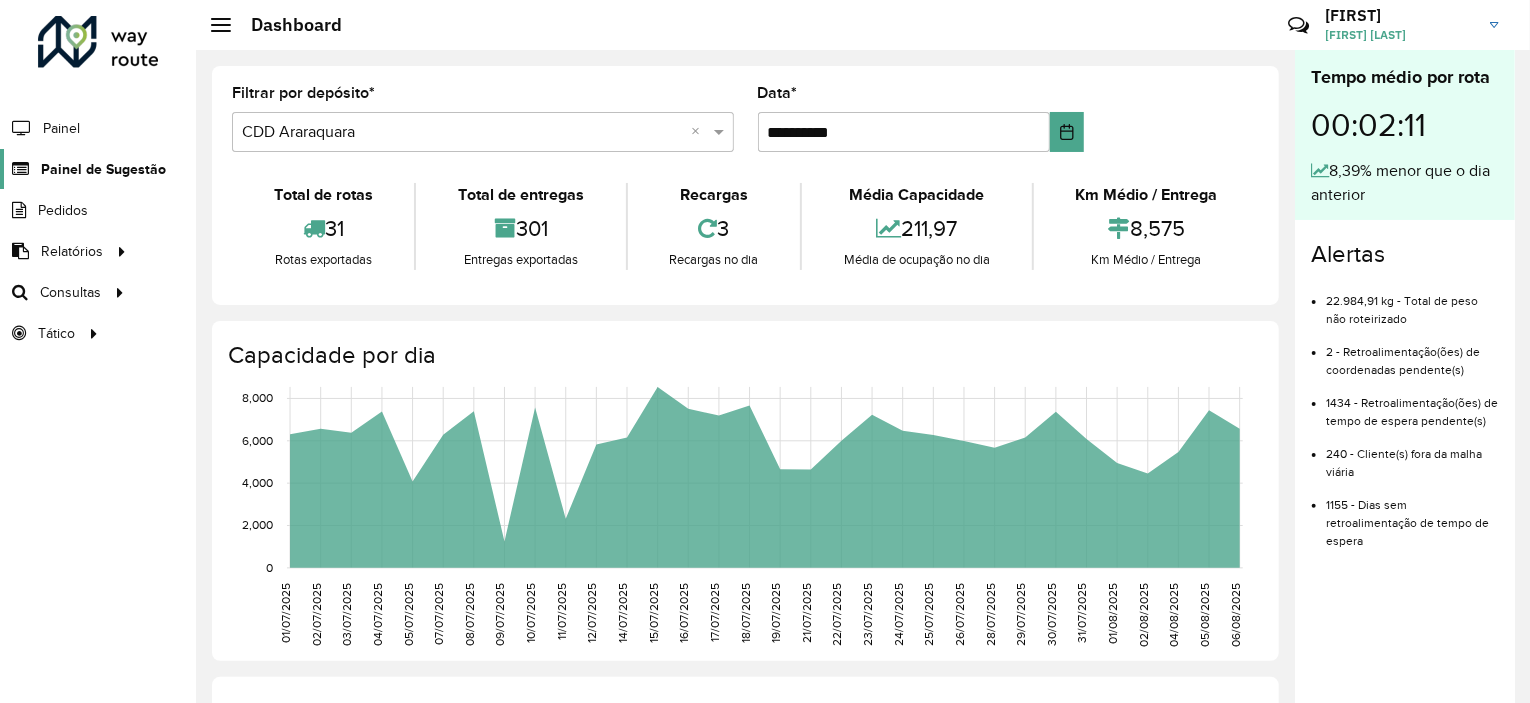 click on "Painel de Sugestão" 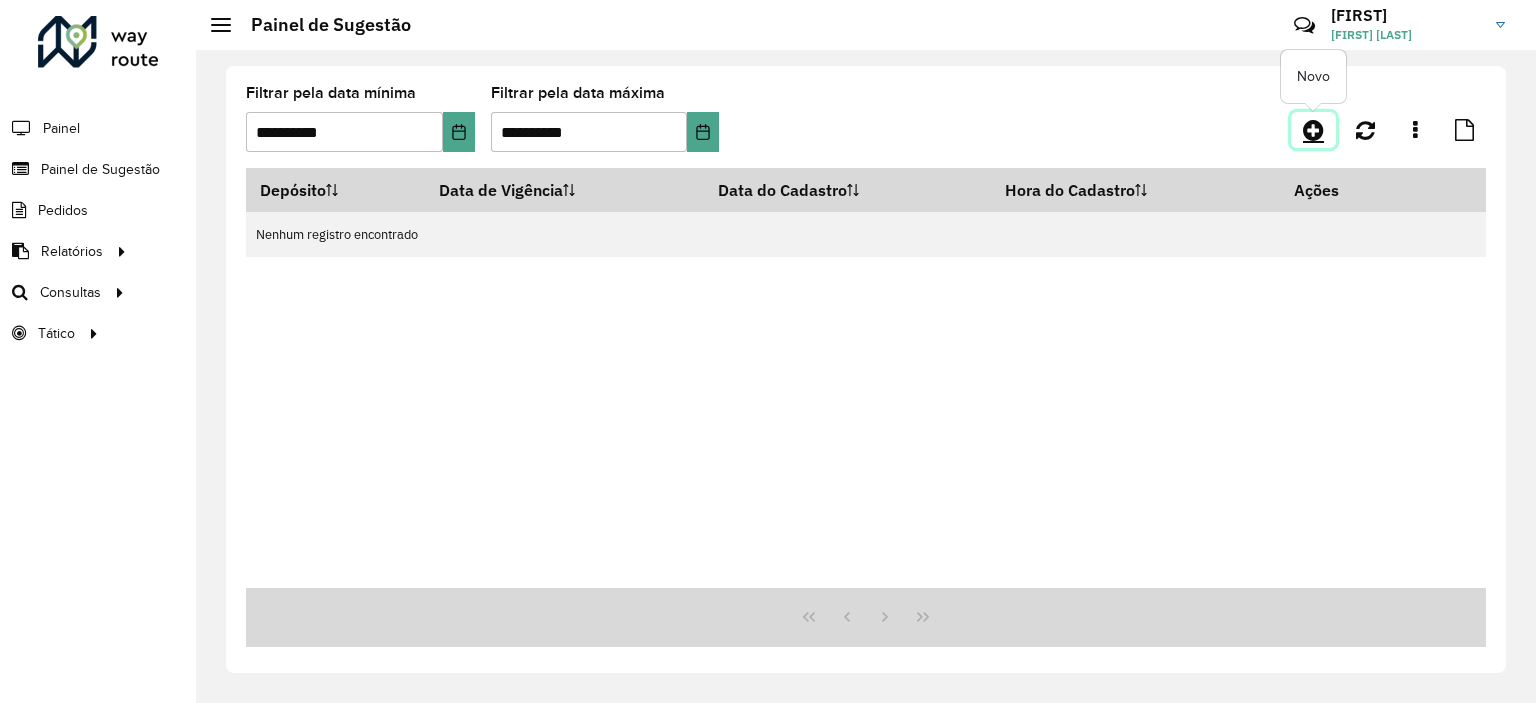 click 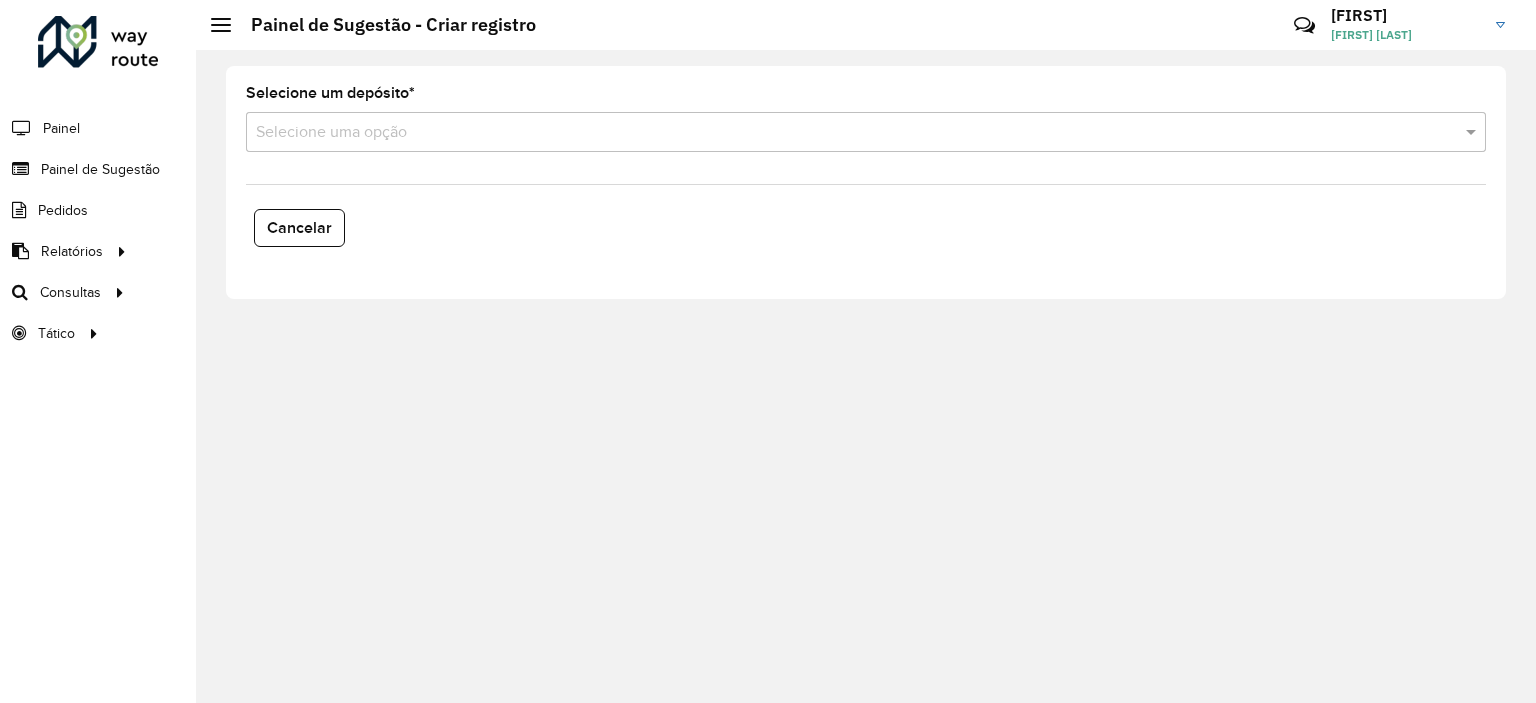 click at bounding box center (846, 133) 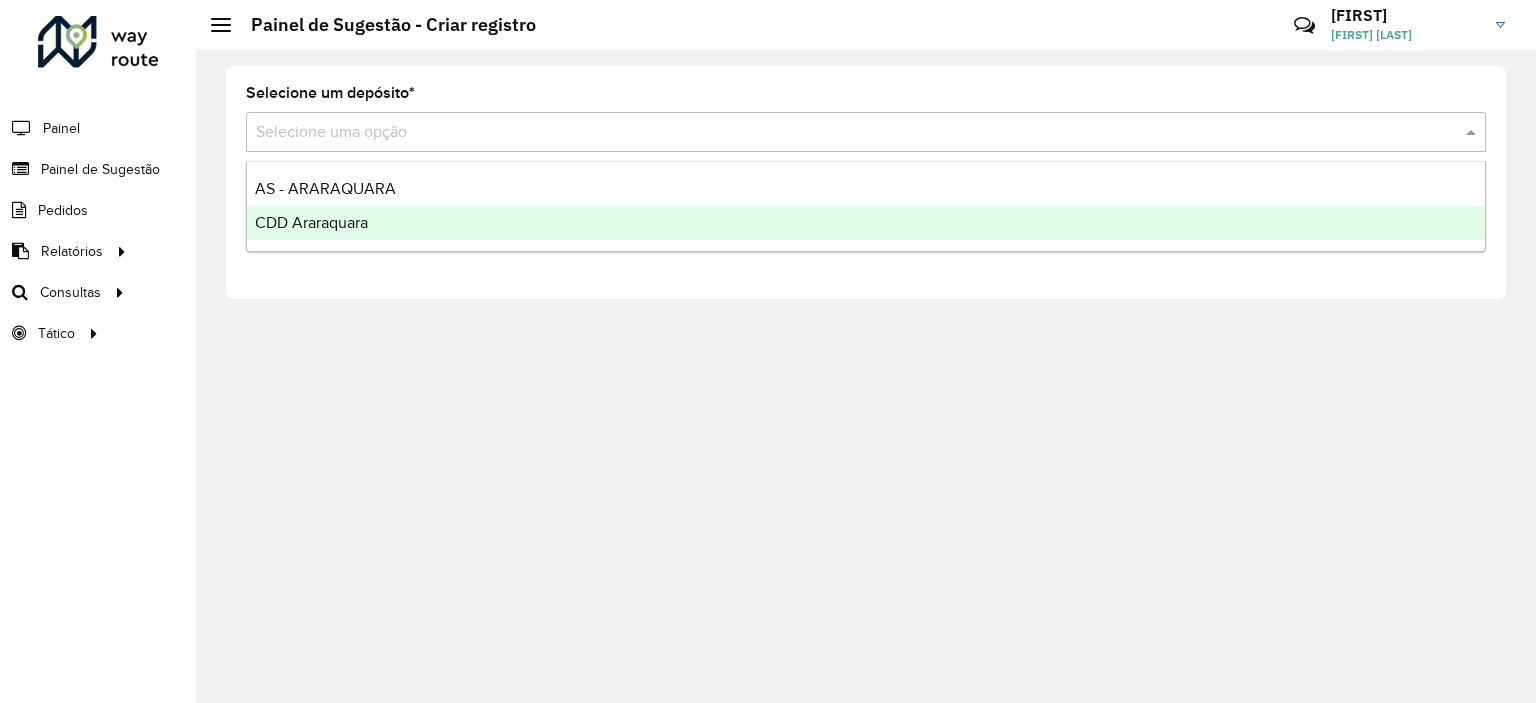 click on "CDD Araraquara" at bounding box center (866, 223) 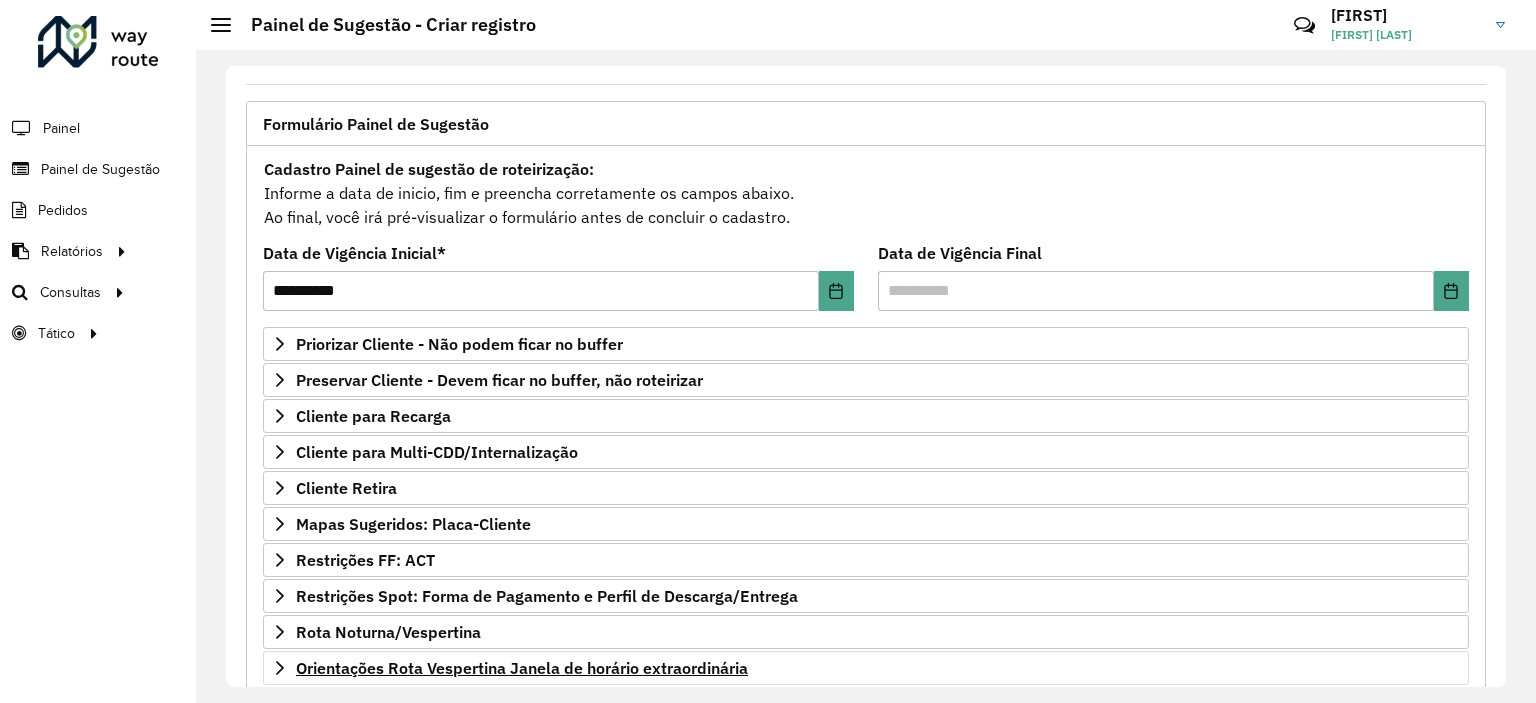 scroll, scrollTop: 286, scrollLeft: 0, axis: vertical 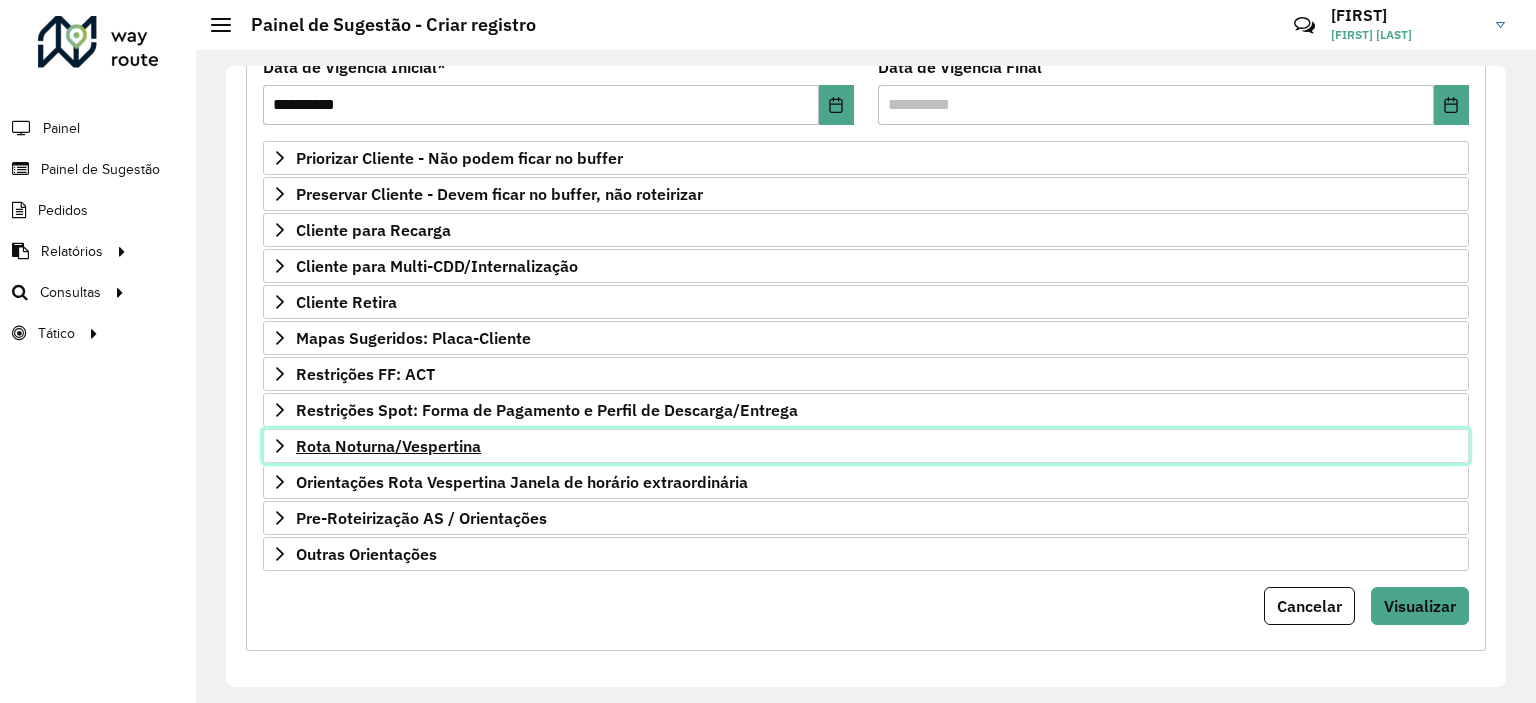 click on "Rota Noturna/Vespertina" at bounding box center (388, 446) 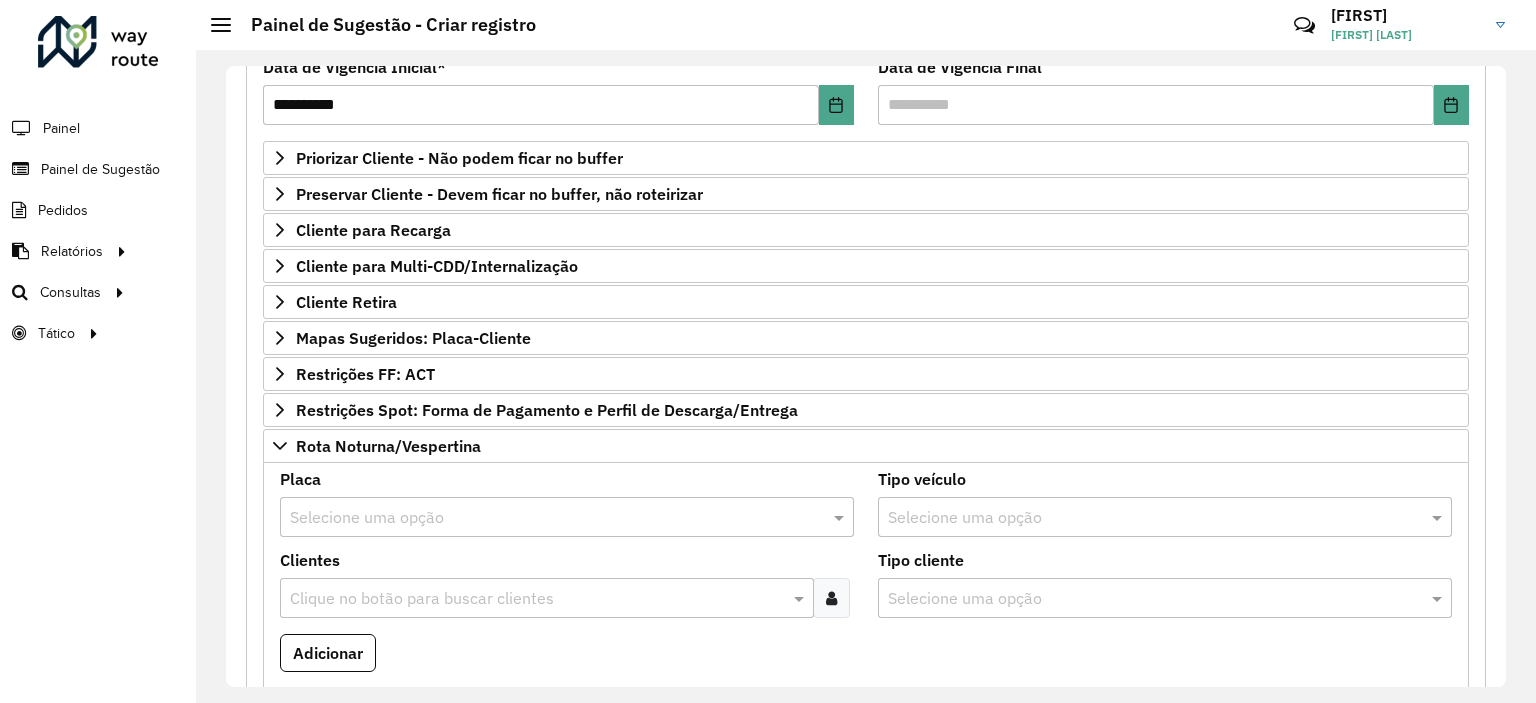 click at bounding box center [831, 598] 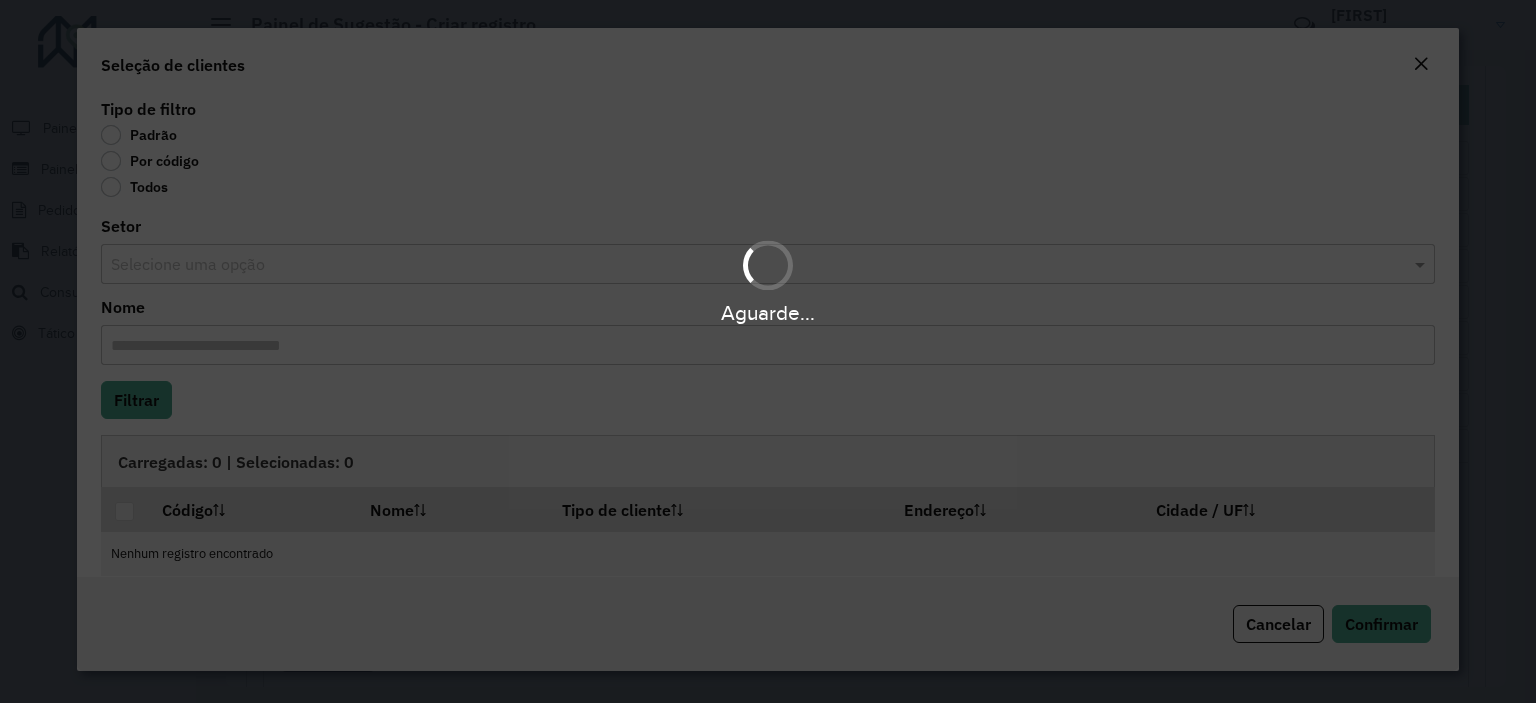 click on "Aguarde..." at bounding box center [768, 351] 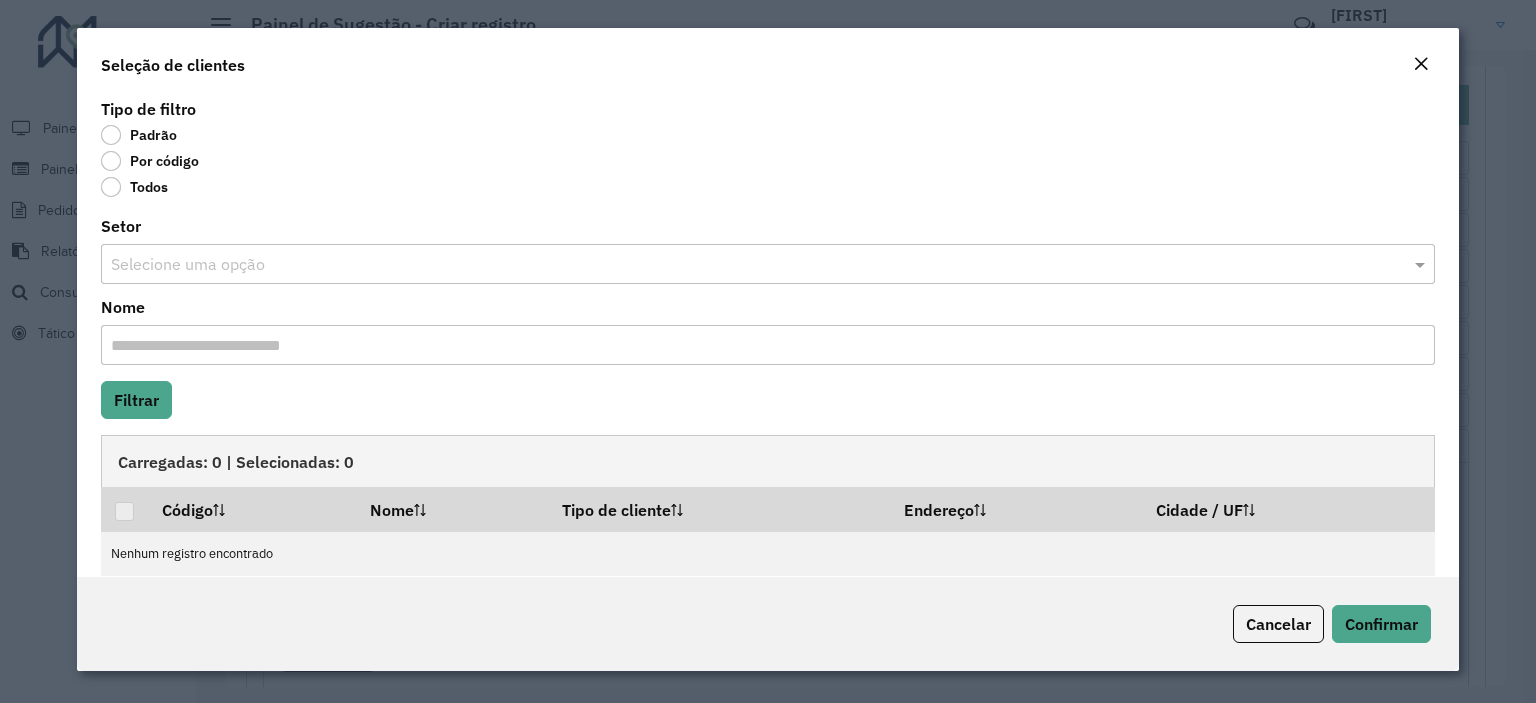 click on "Por código" 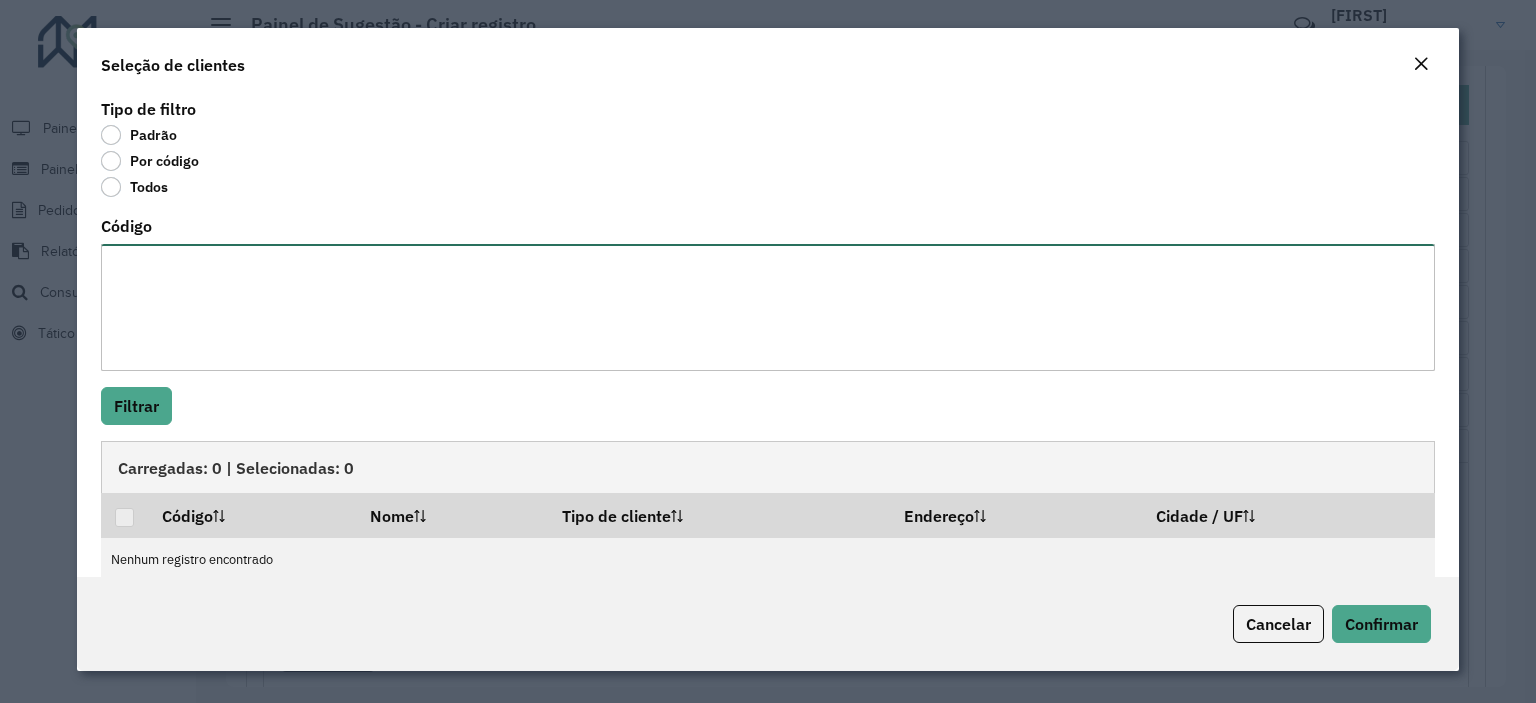 click on "Código" at bounding box center (768, 307) 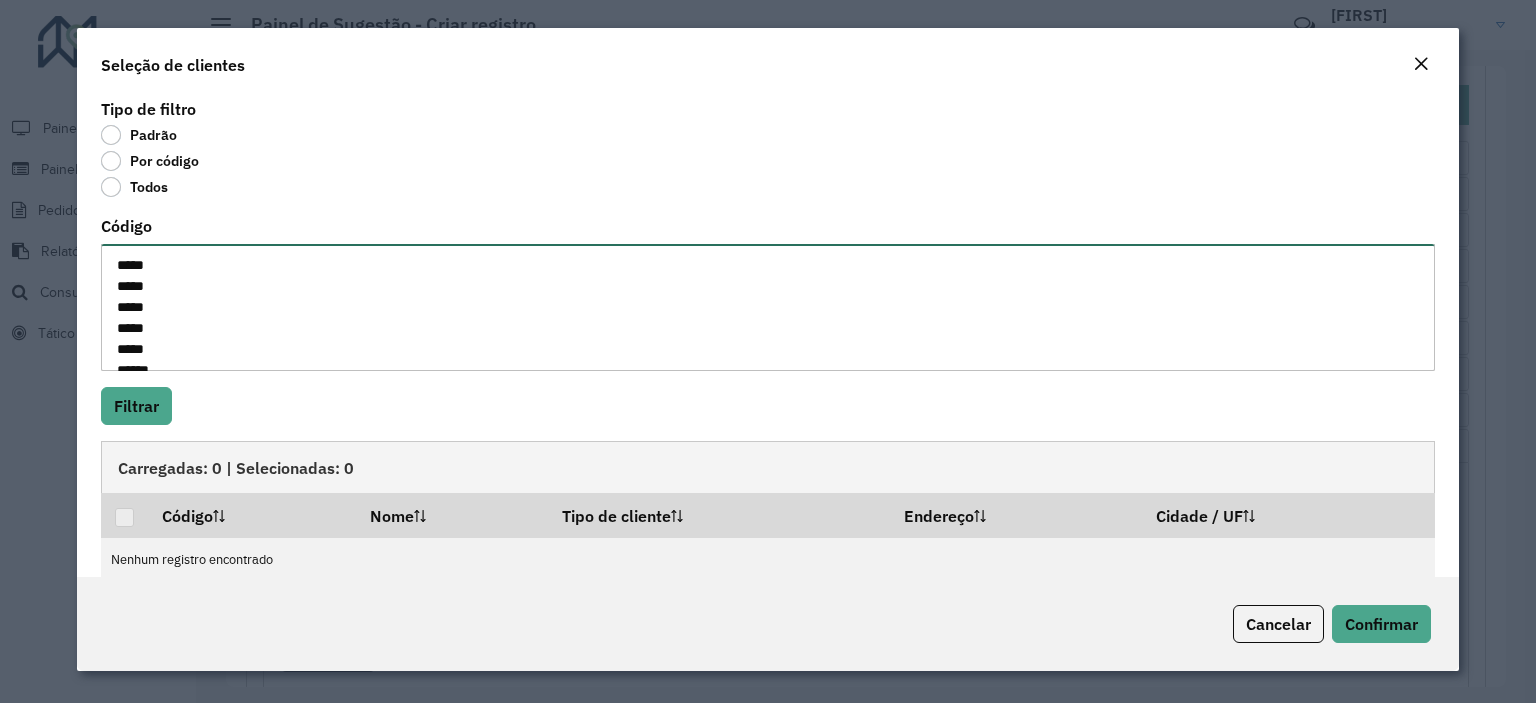 scroll, scrollTop: 29, scrollLeft: 0, axis: vertical 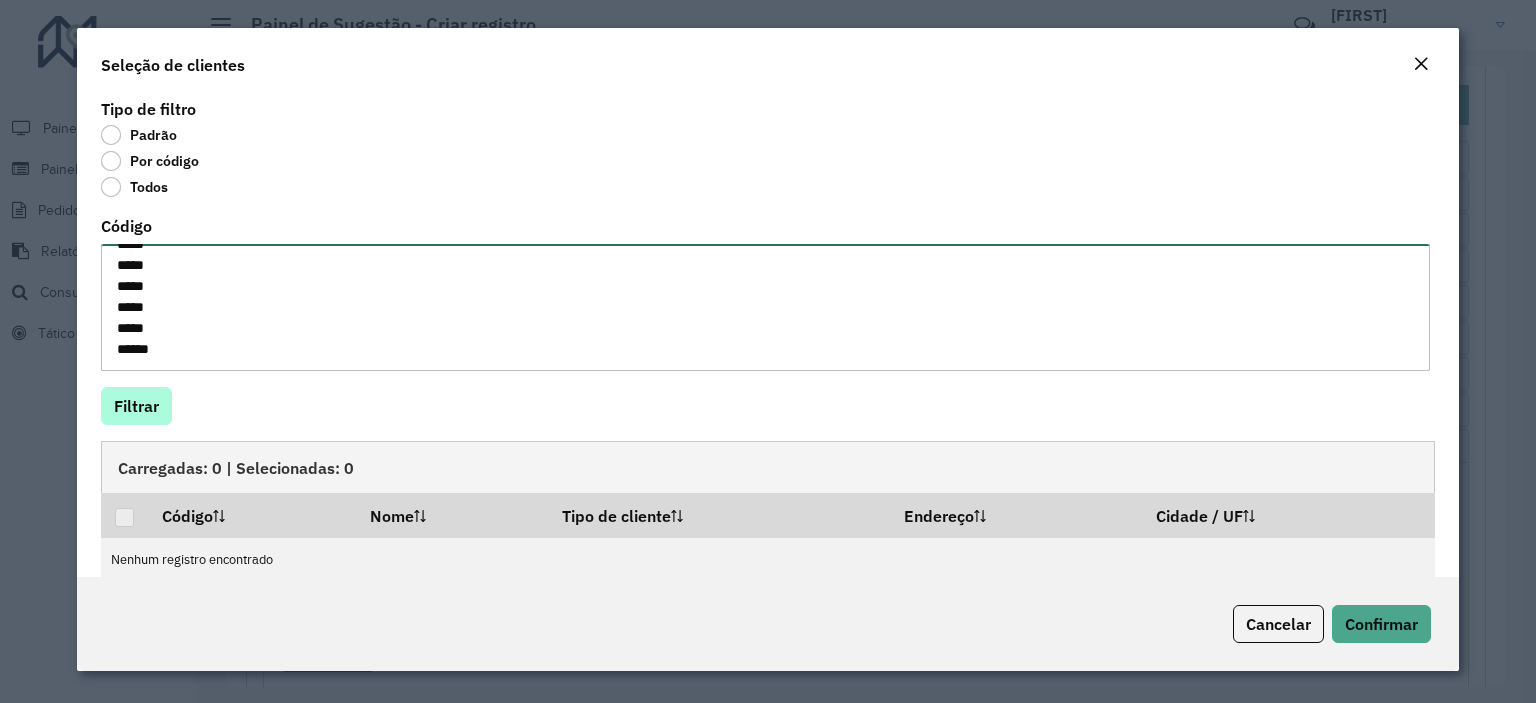 type on "*****
*****
*****
*****
*****
*****" 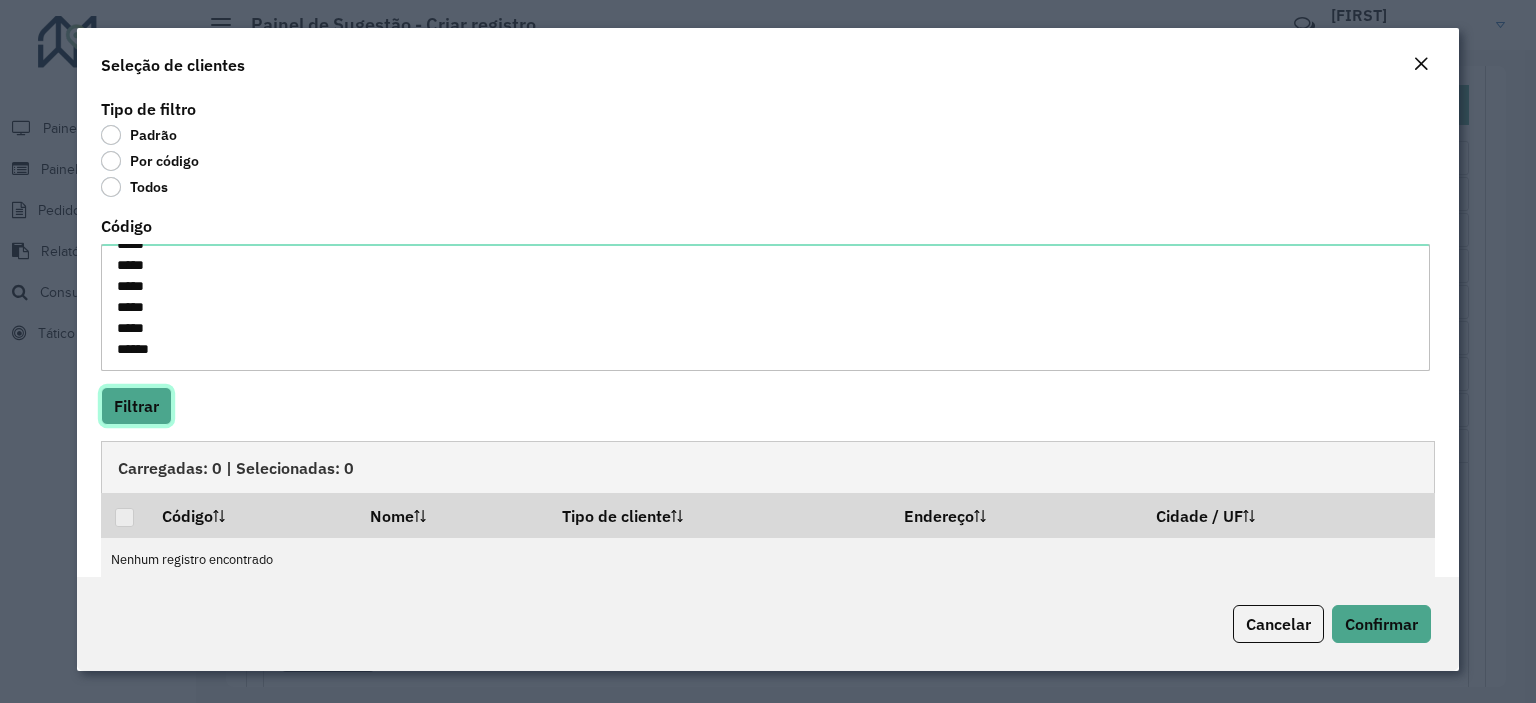 click on "Filtrar" 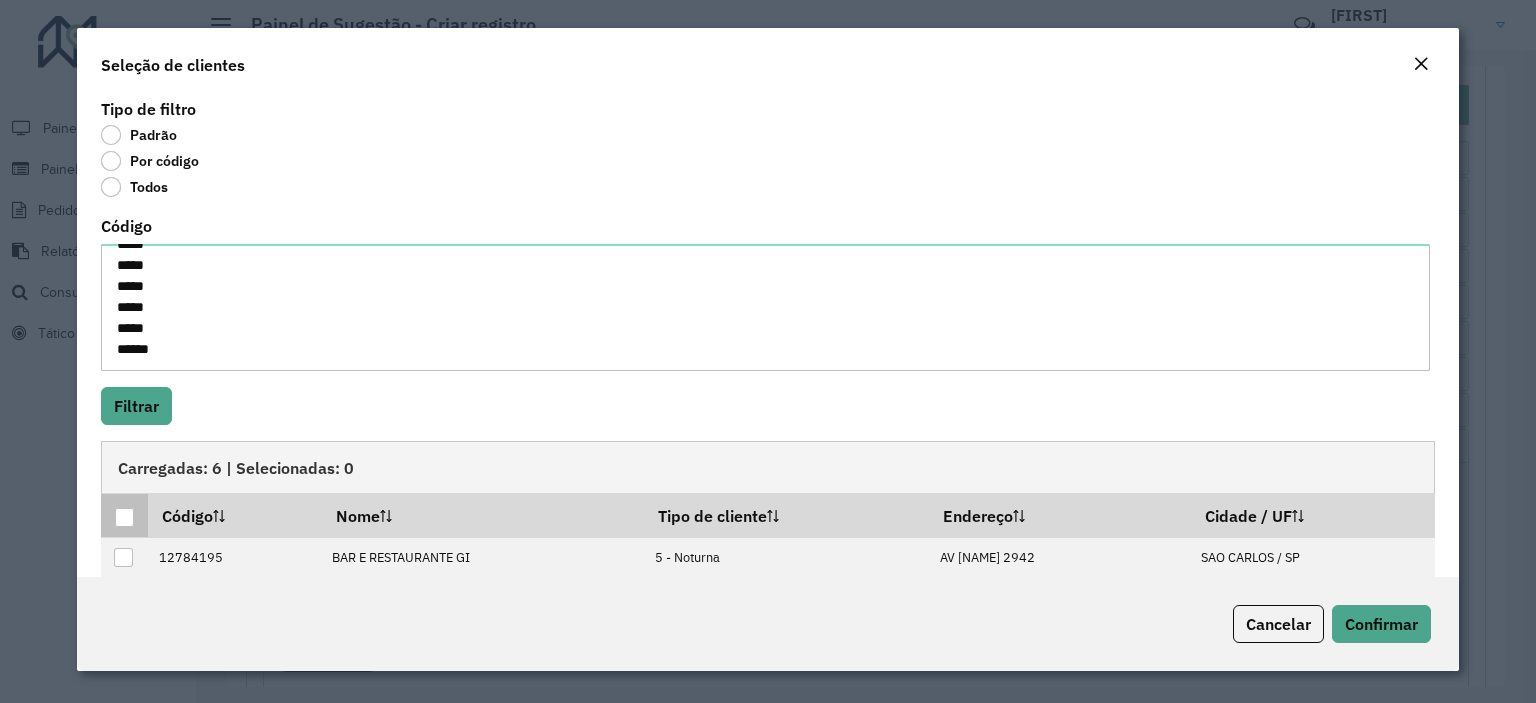 click at bounding box center [124, 517] 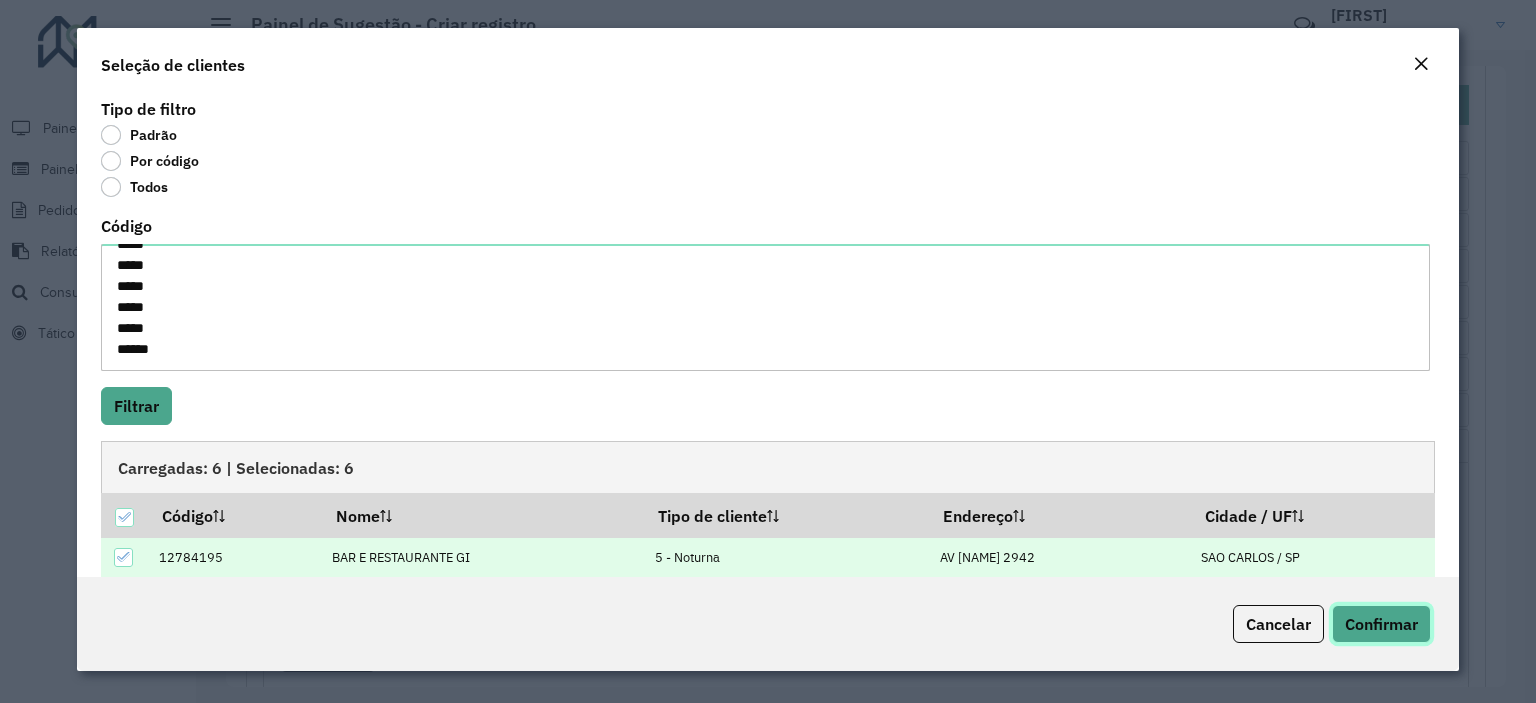 click on "Confirmar" 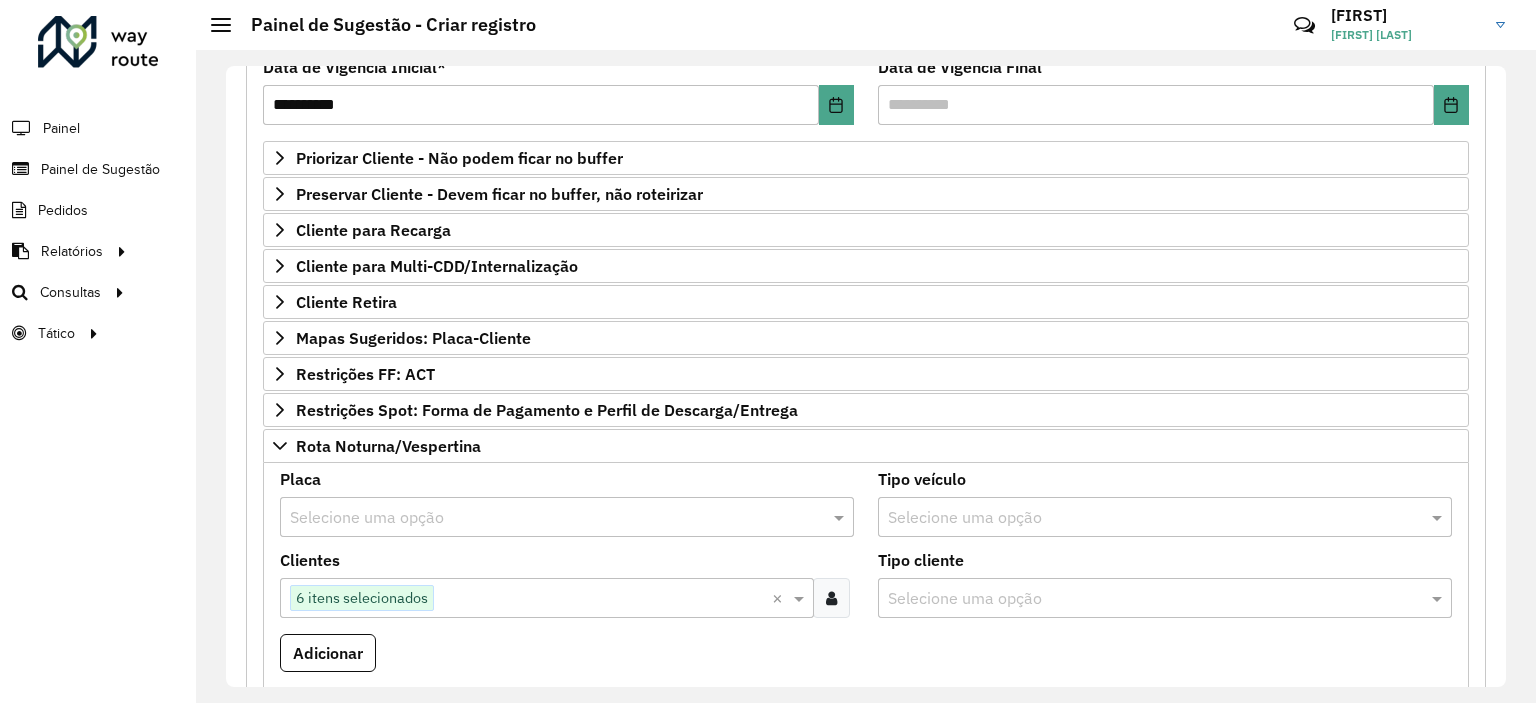 scroll, scrollTop: 486, scrollLeft: 0, axis: vertical 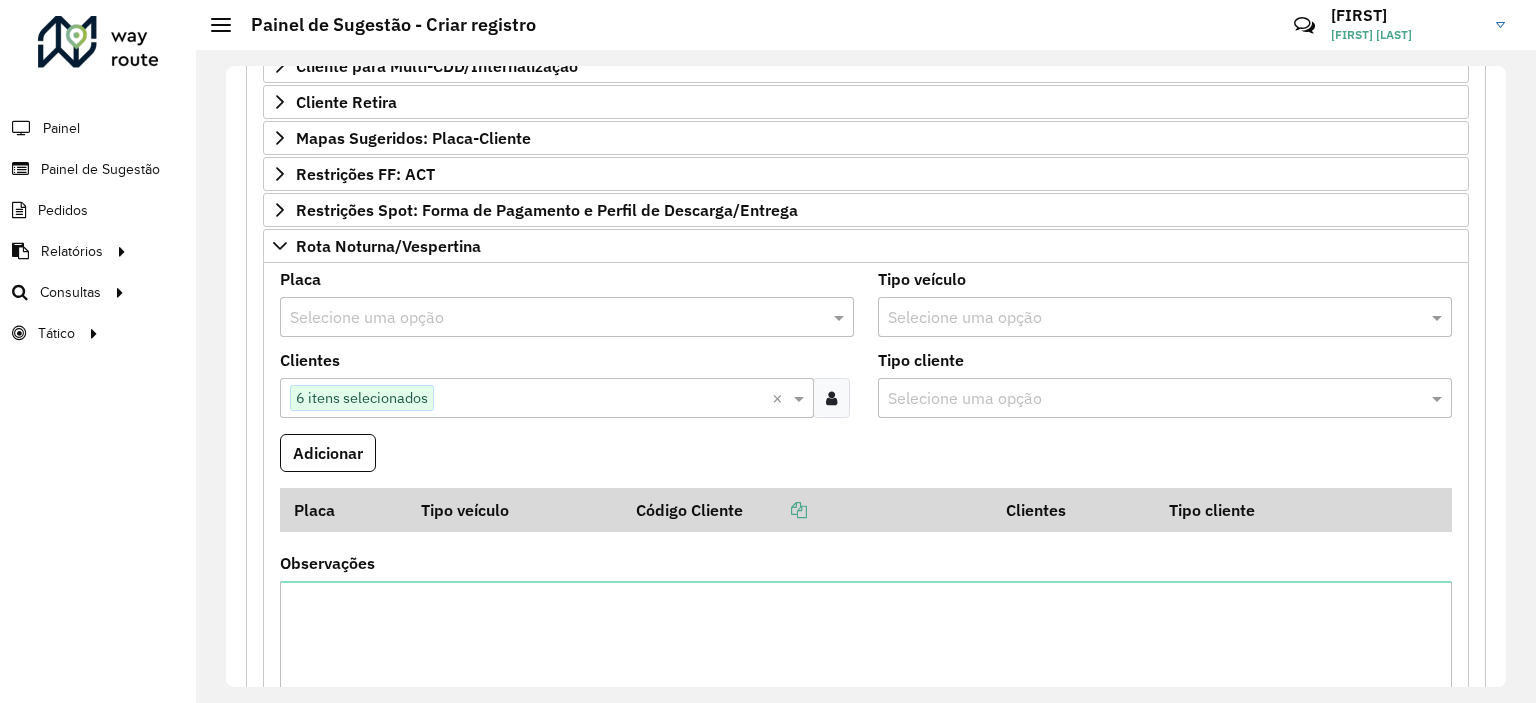click at bounding box center [547, 318] 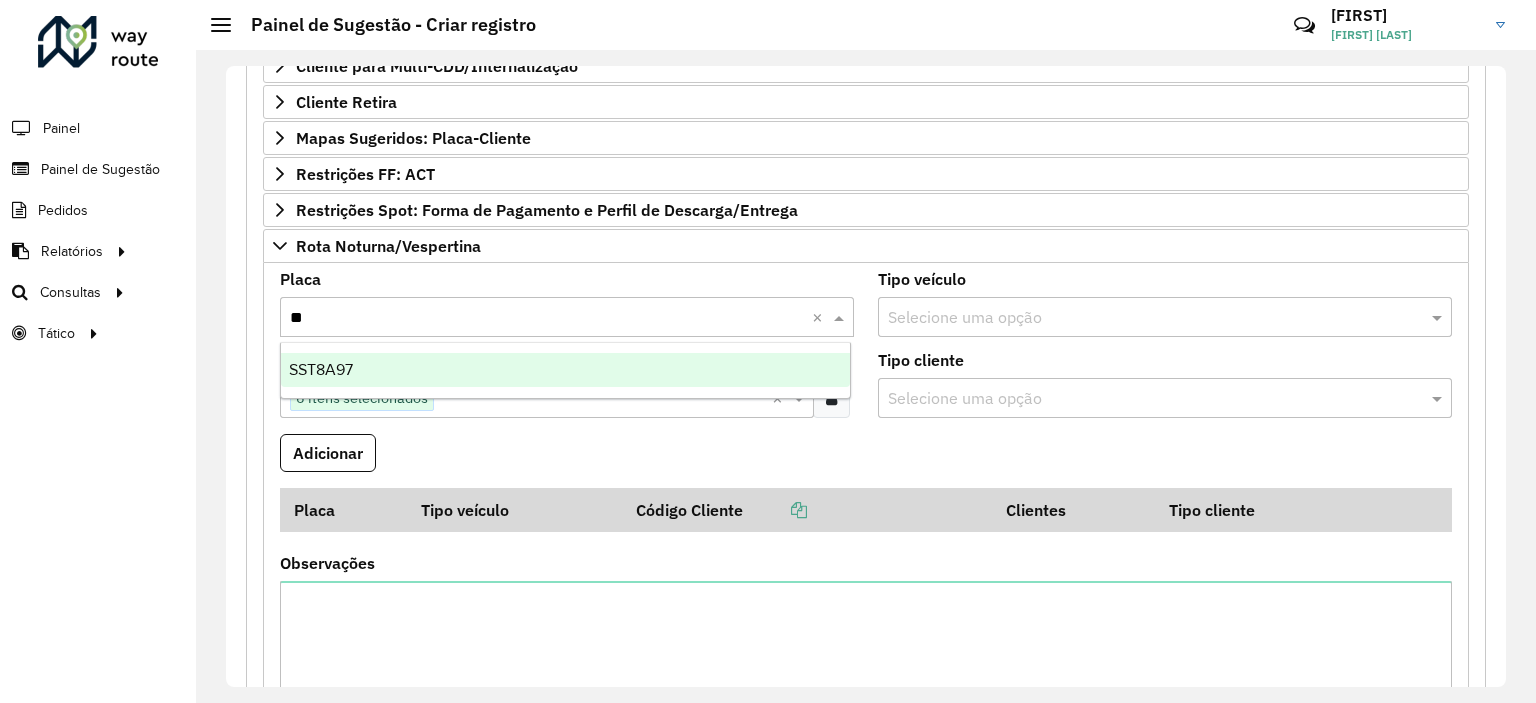 type on "***" 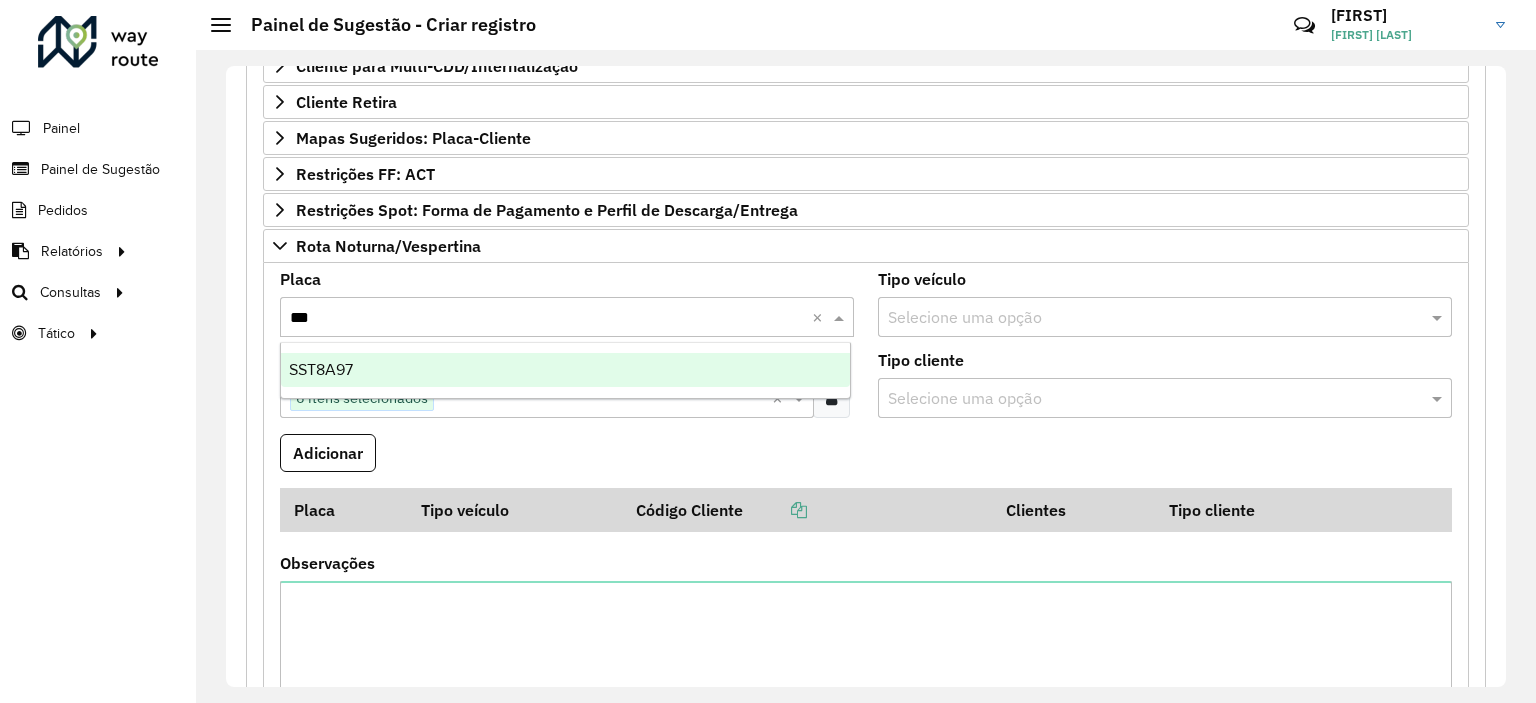 click on "SST8A97" at bounding box center [566, 370] 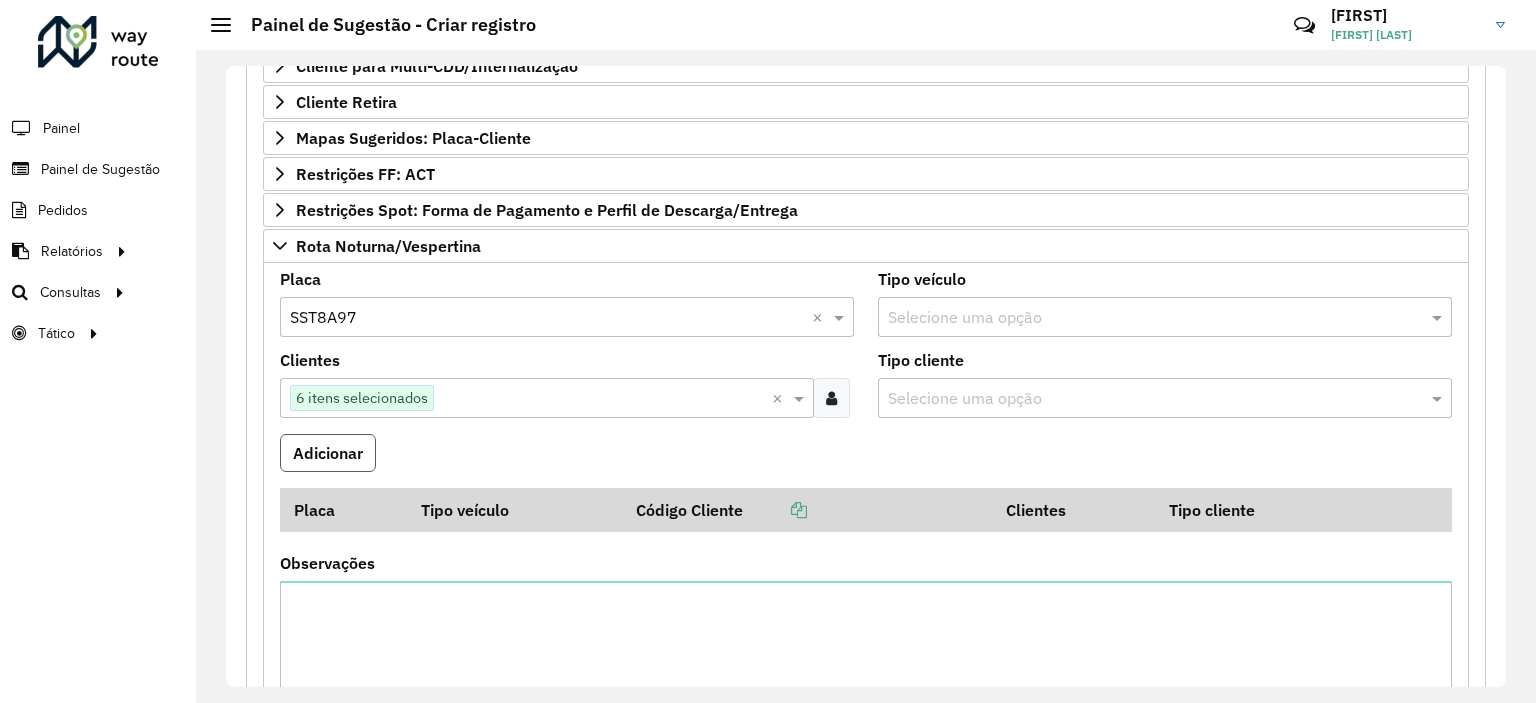 click on "Adicionar" at bounding box center [328, 453] 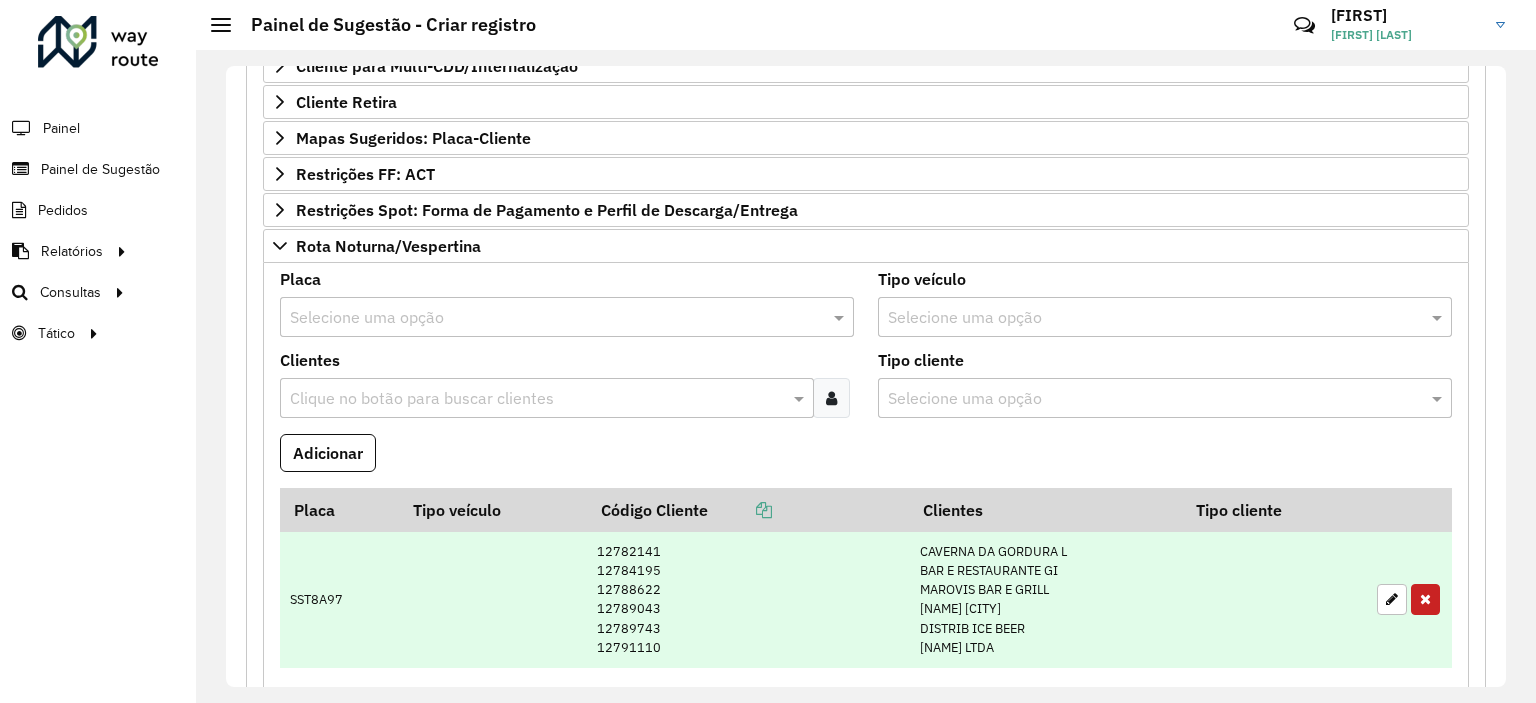 scroll, scrollTop: 686, scrollLeft: 0, axis: vertical 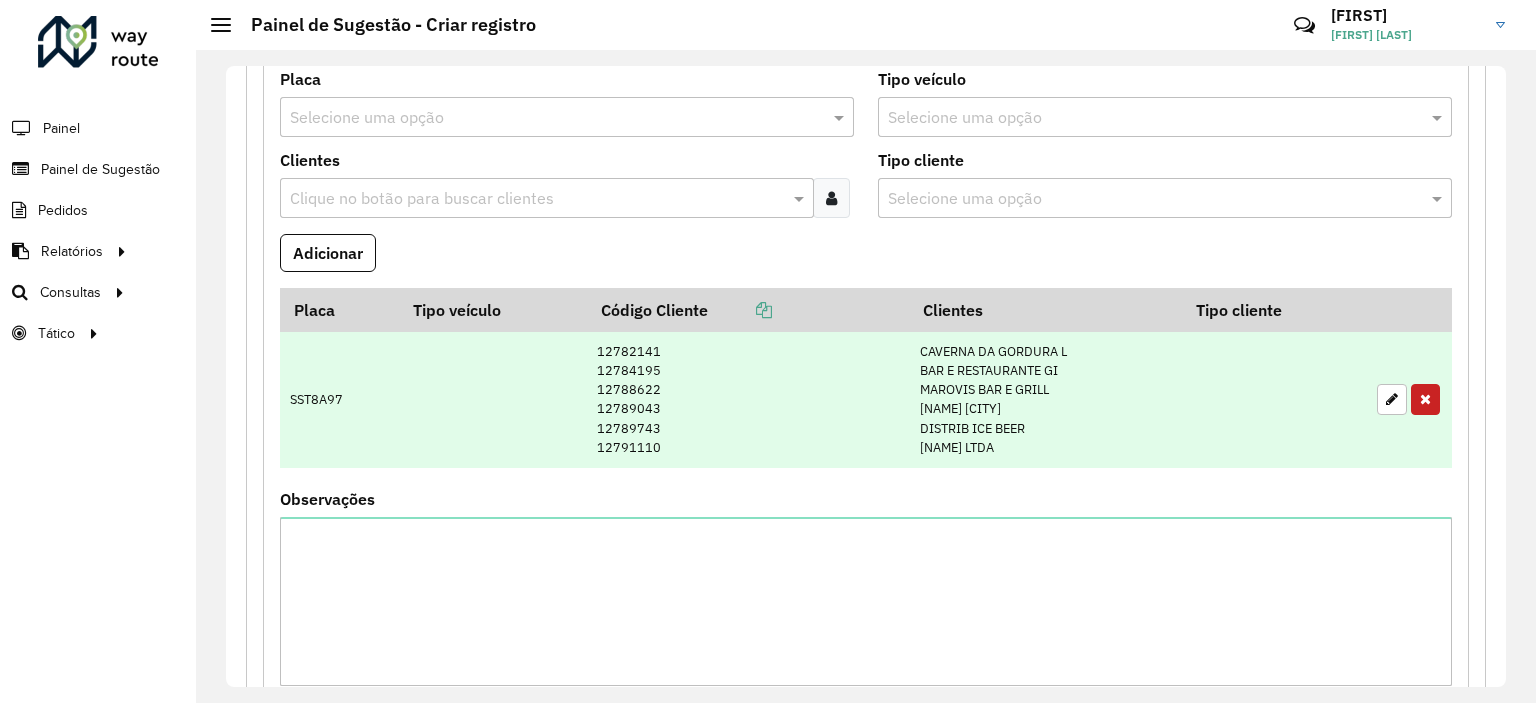 type 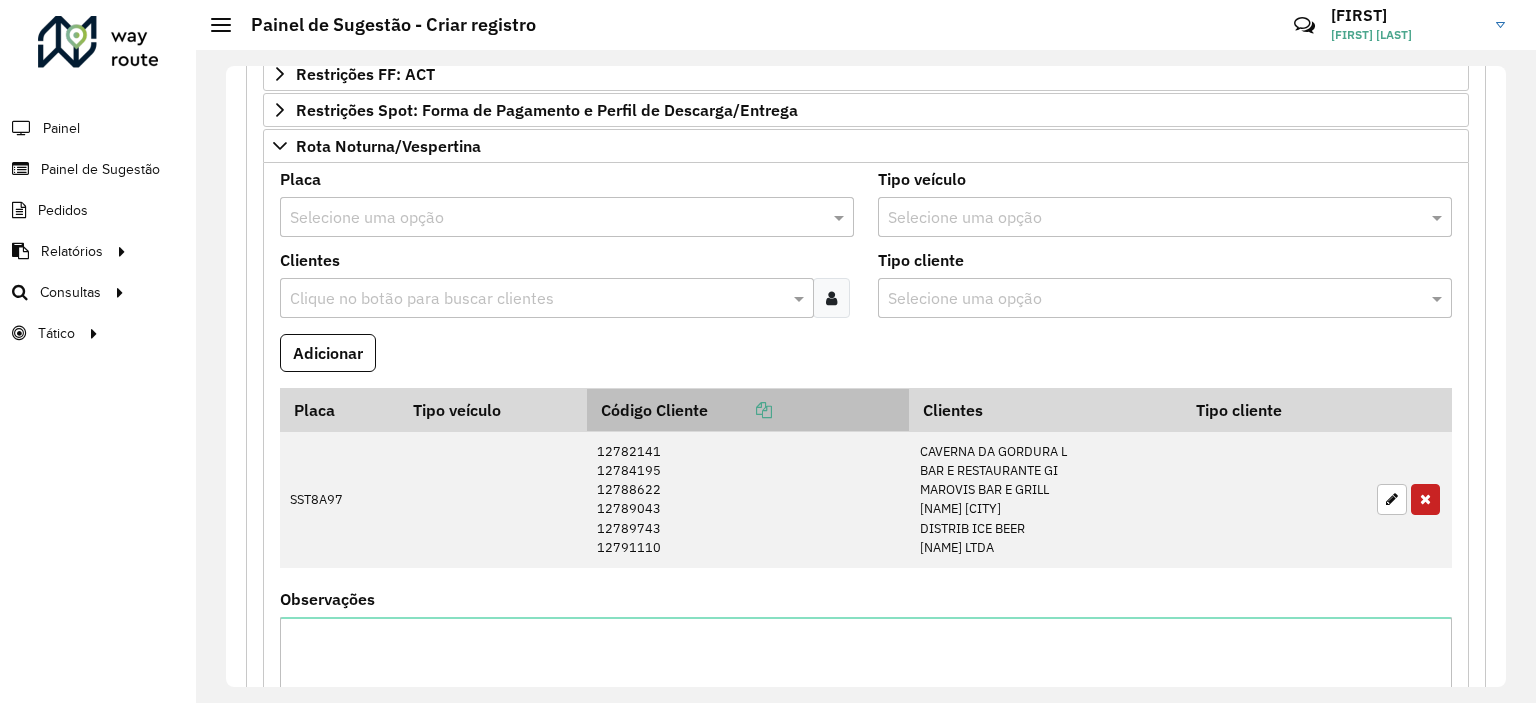 scroll, scrollTop: 486, scrollLeft: 0, axis: vertical 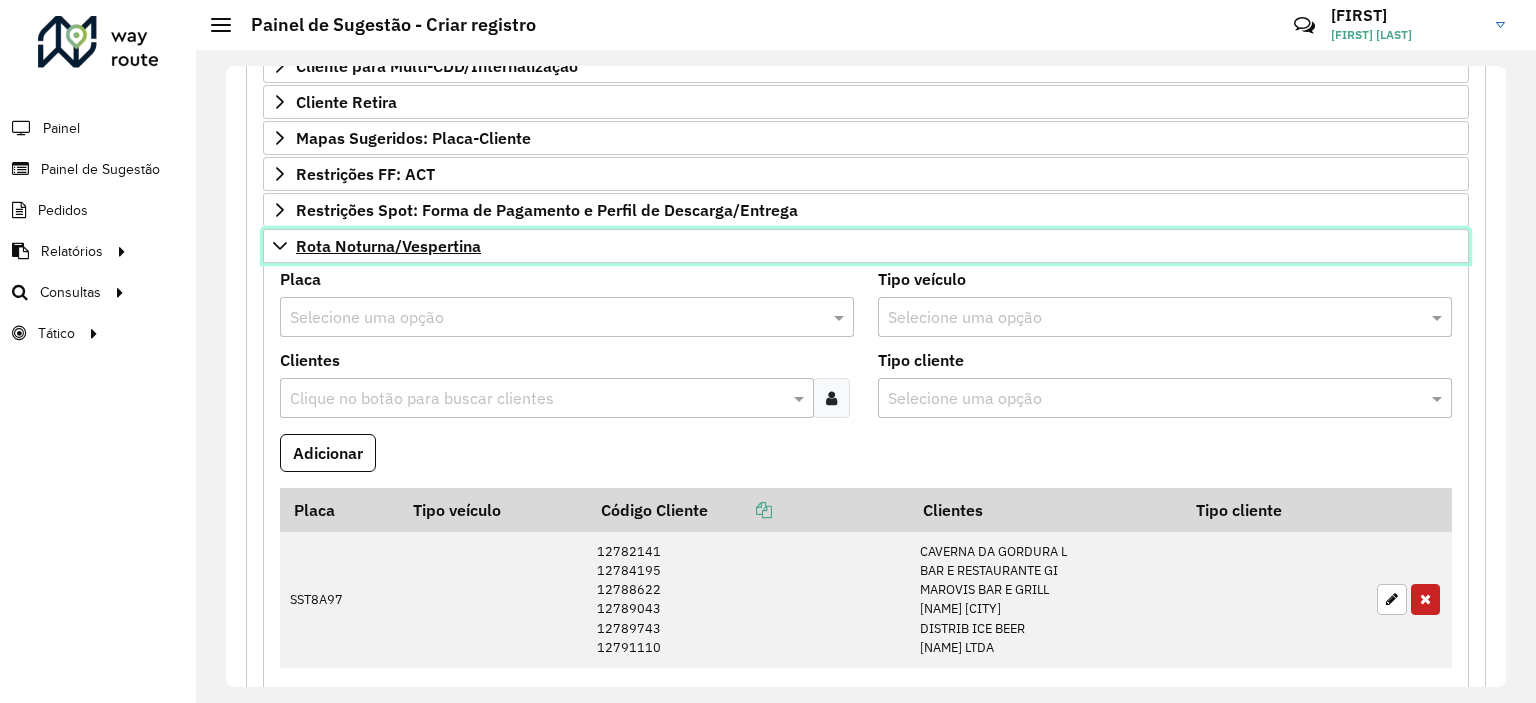 click on "Rota Noturna/Vespertina" at bounding box center (388, 246) 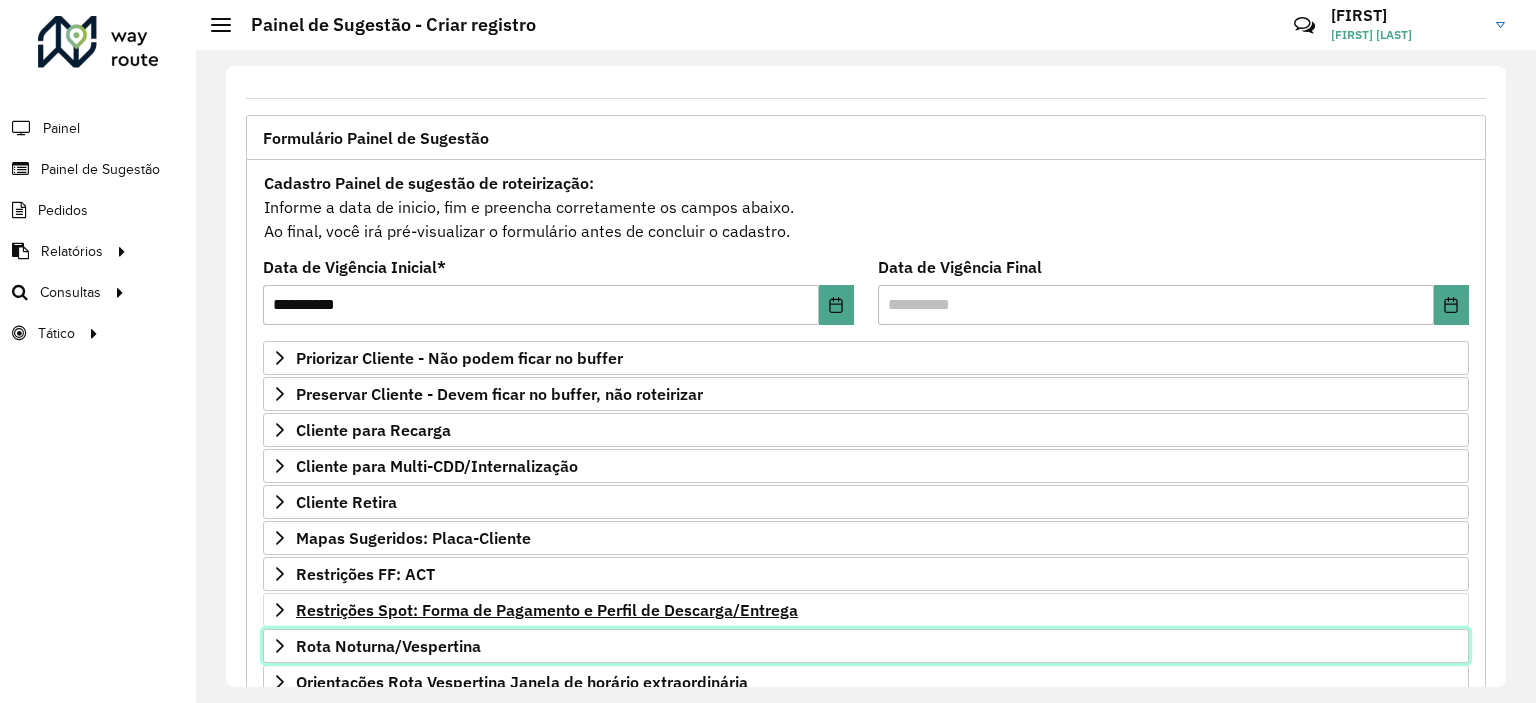 scroll, scrollTop: 286, scrollLeft: 0, axis: vertical 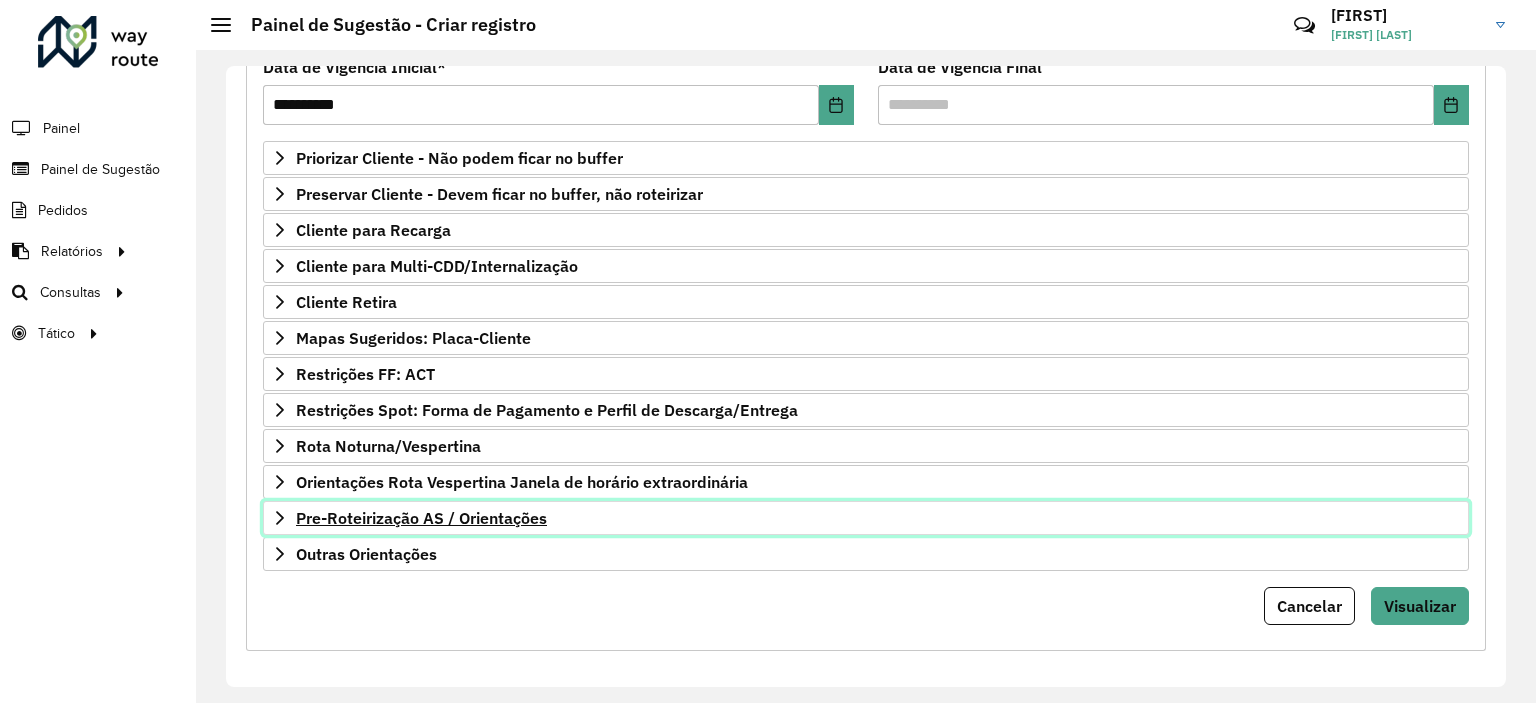 drag, startPoint x: 482, startPoint y: 505, endPoint x: 512, endPoint y: 471, distance: 45.343136 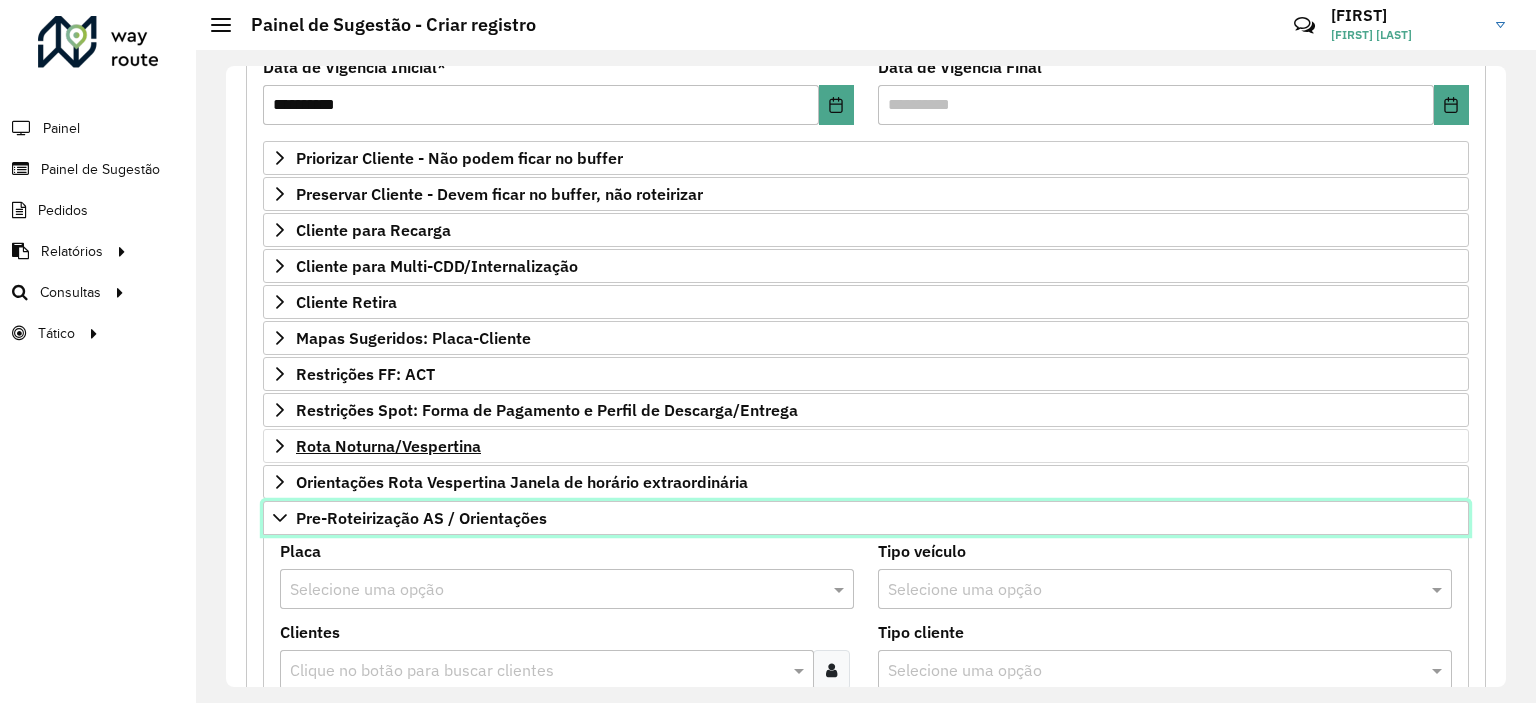 scroll, scrollTop: 486, scrollLeft: 0, axis: vertical 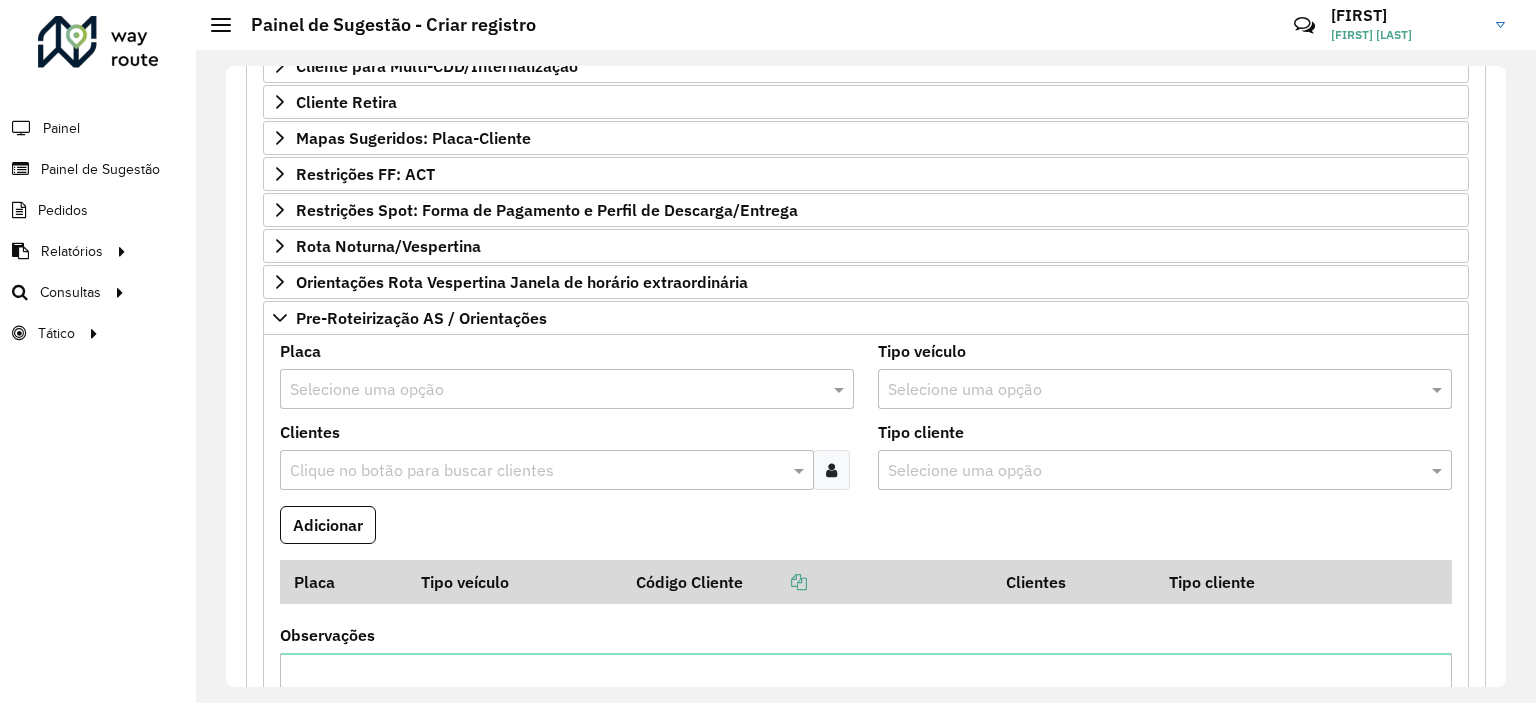 click at bounding box center [537, 471] 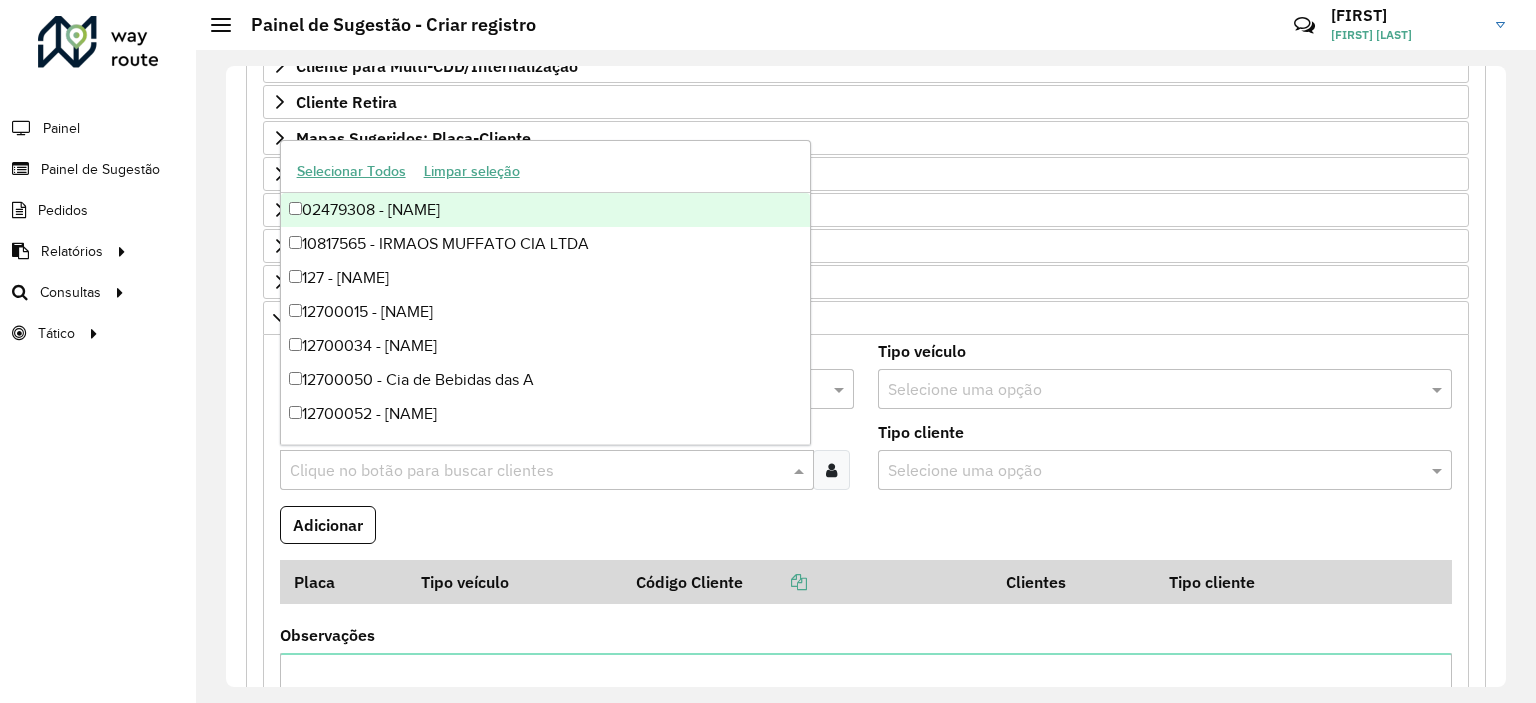 paste on "*****" 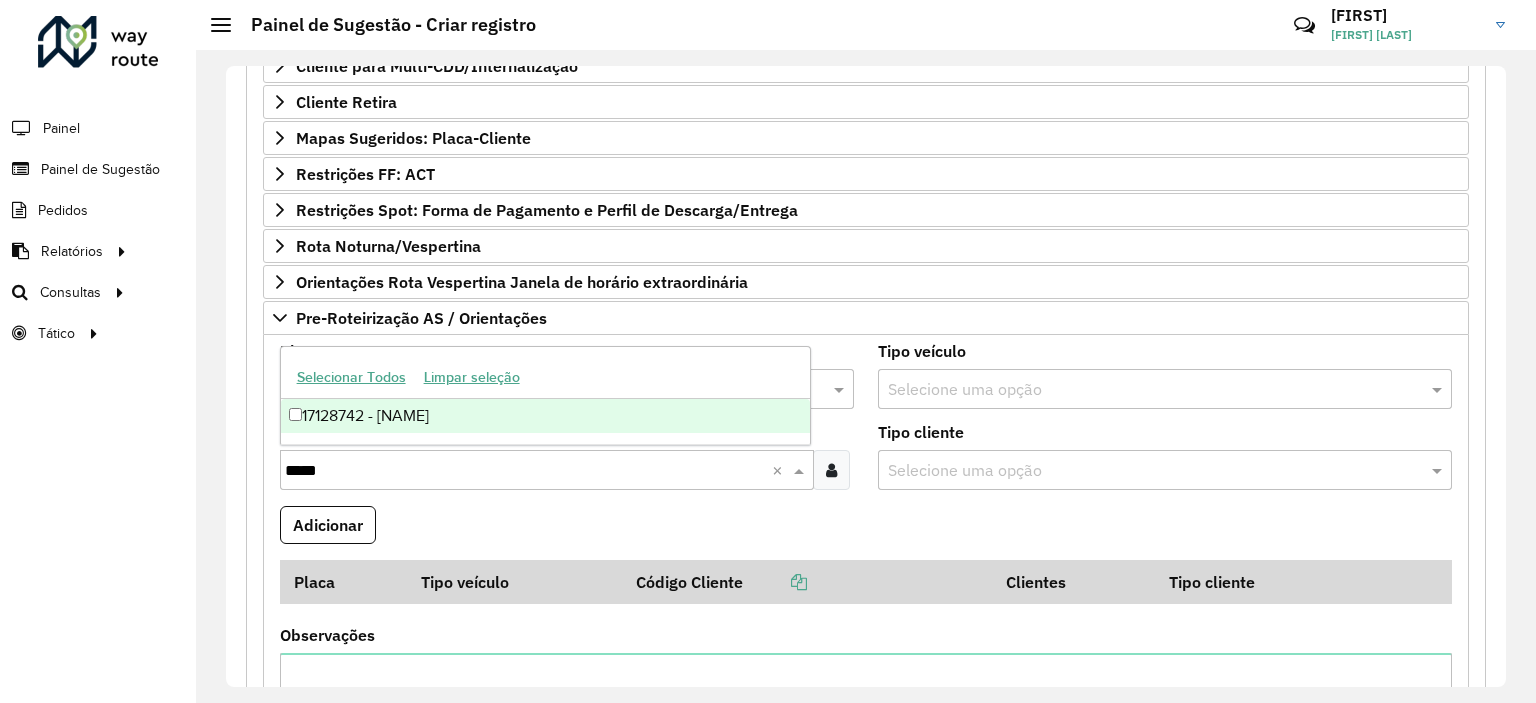 click on "17128742 - [NAME]" at bounding box center [546, 416] 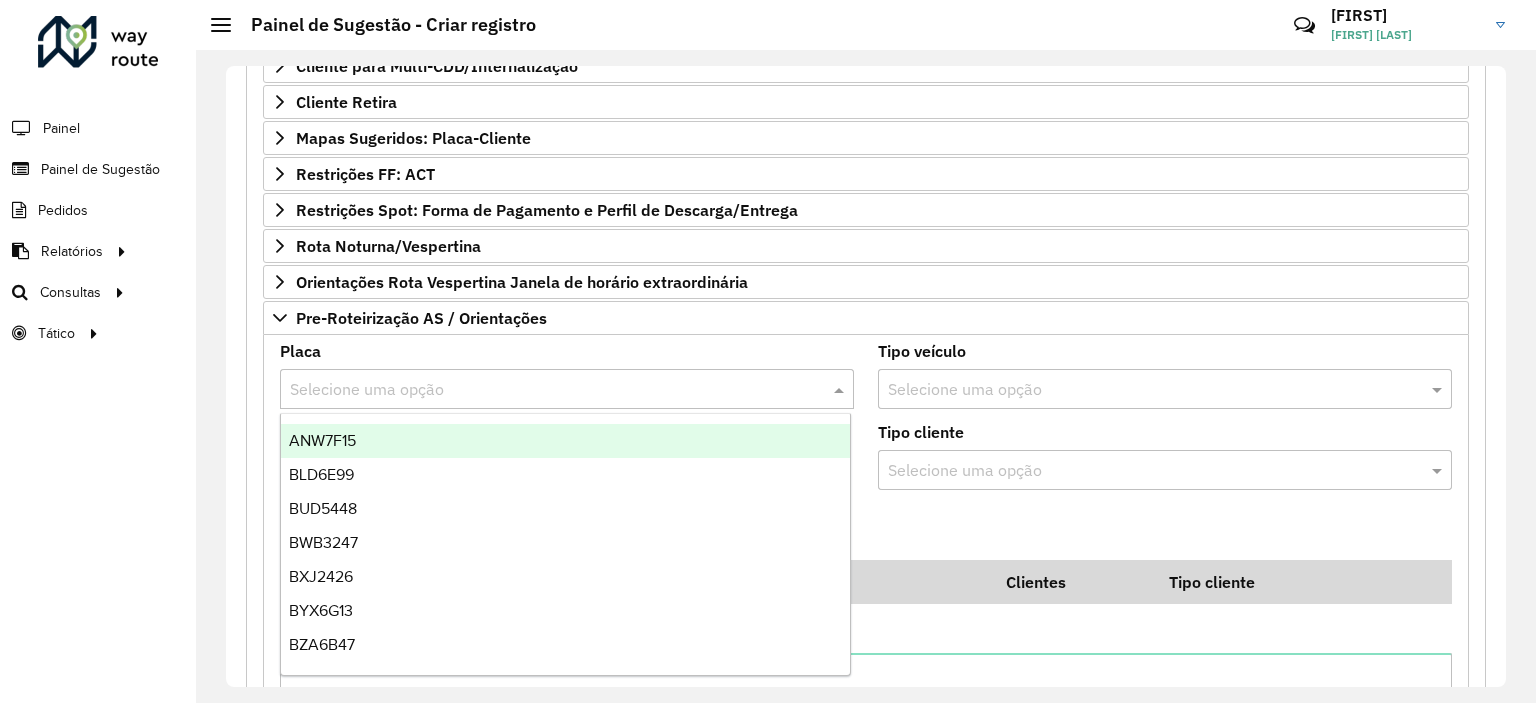 click at bounding box center (547, 390) 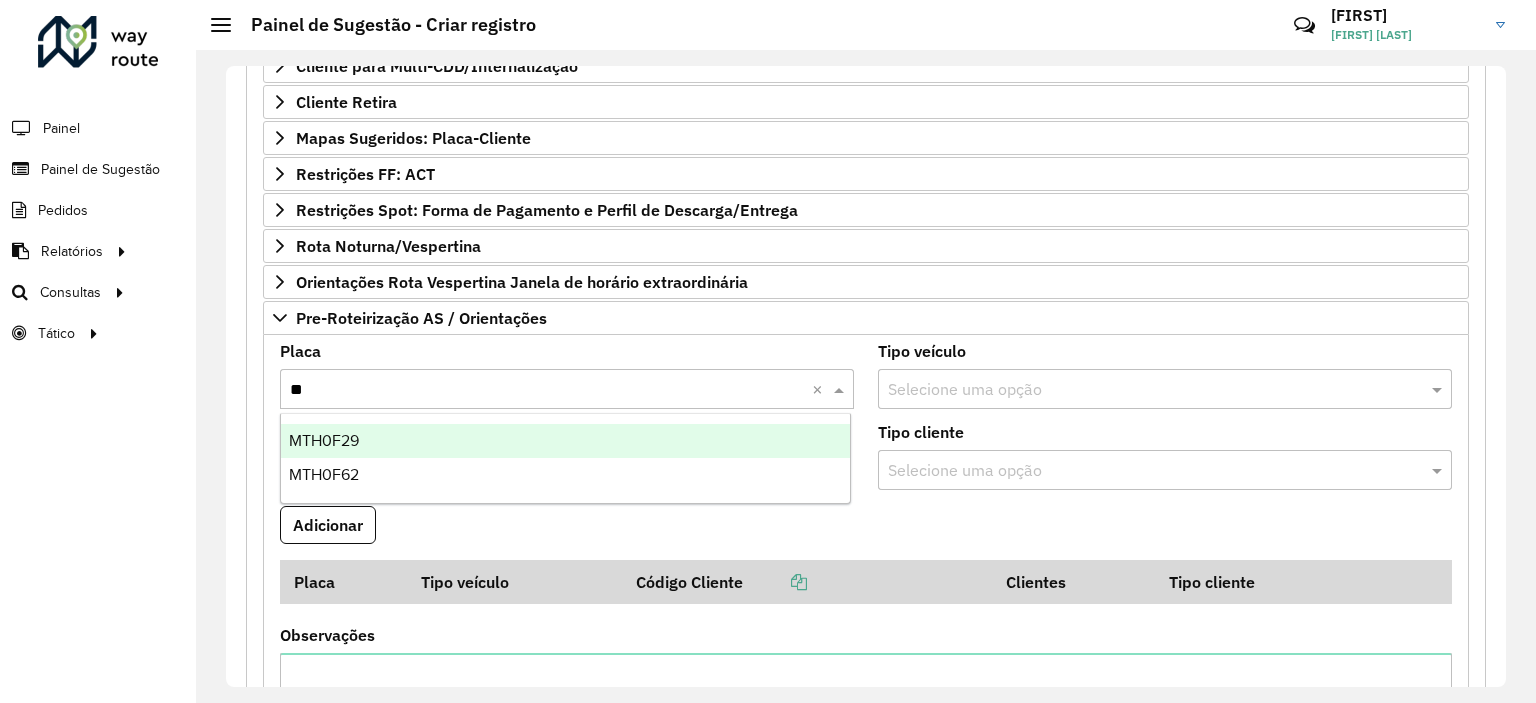 type on "***" 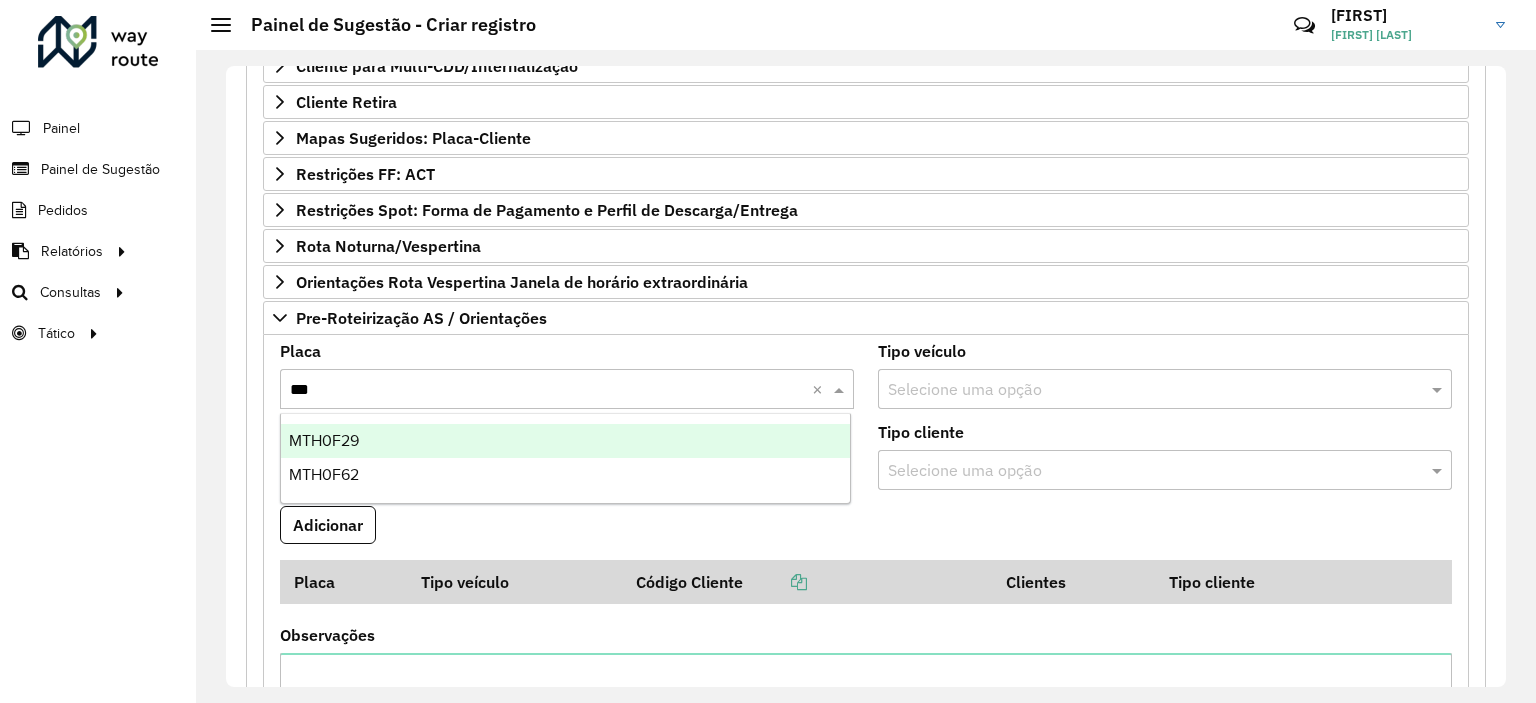click on "MTH0F29" at bounding box center (566, 441) 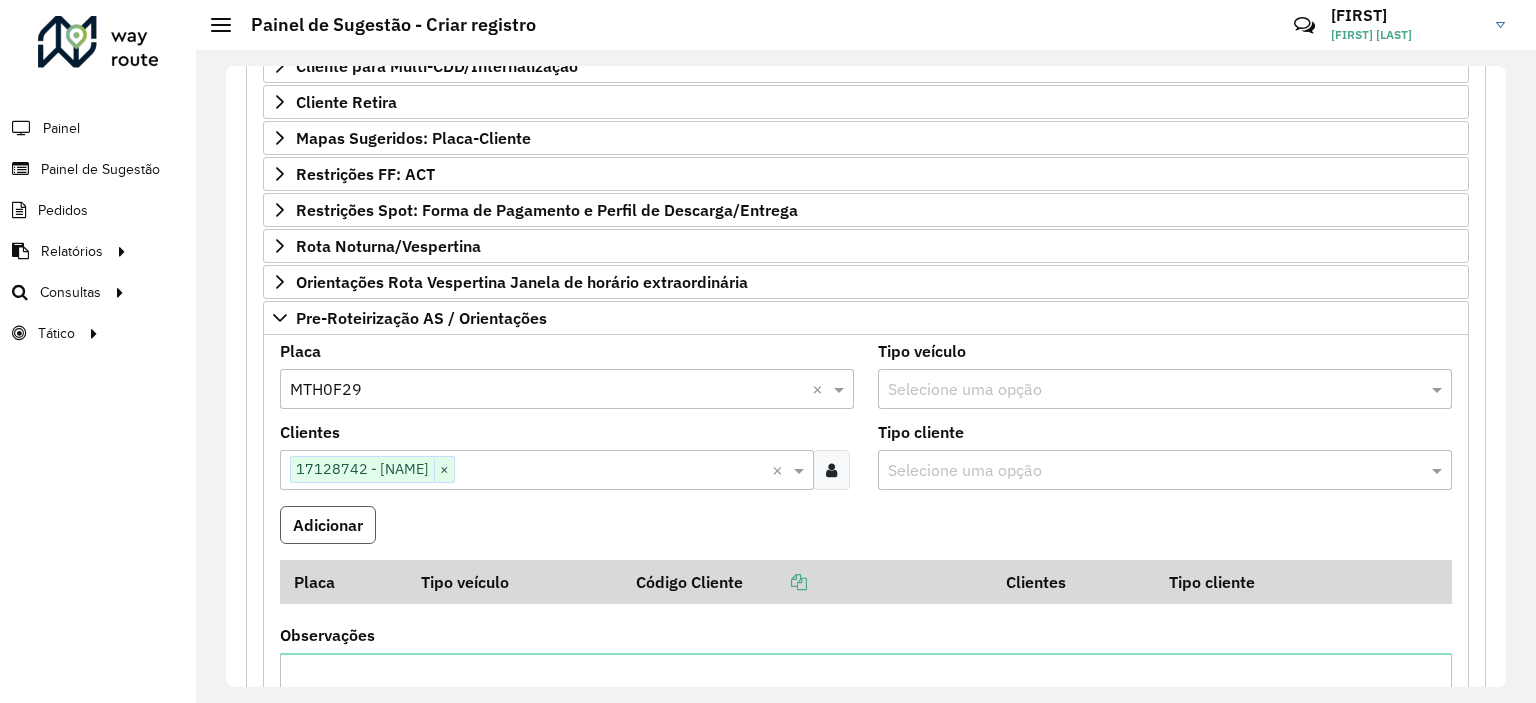 click on "Adicionar" at bounding box center [328, 525] 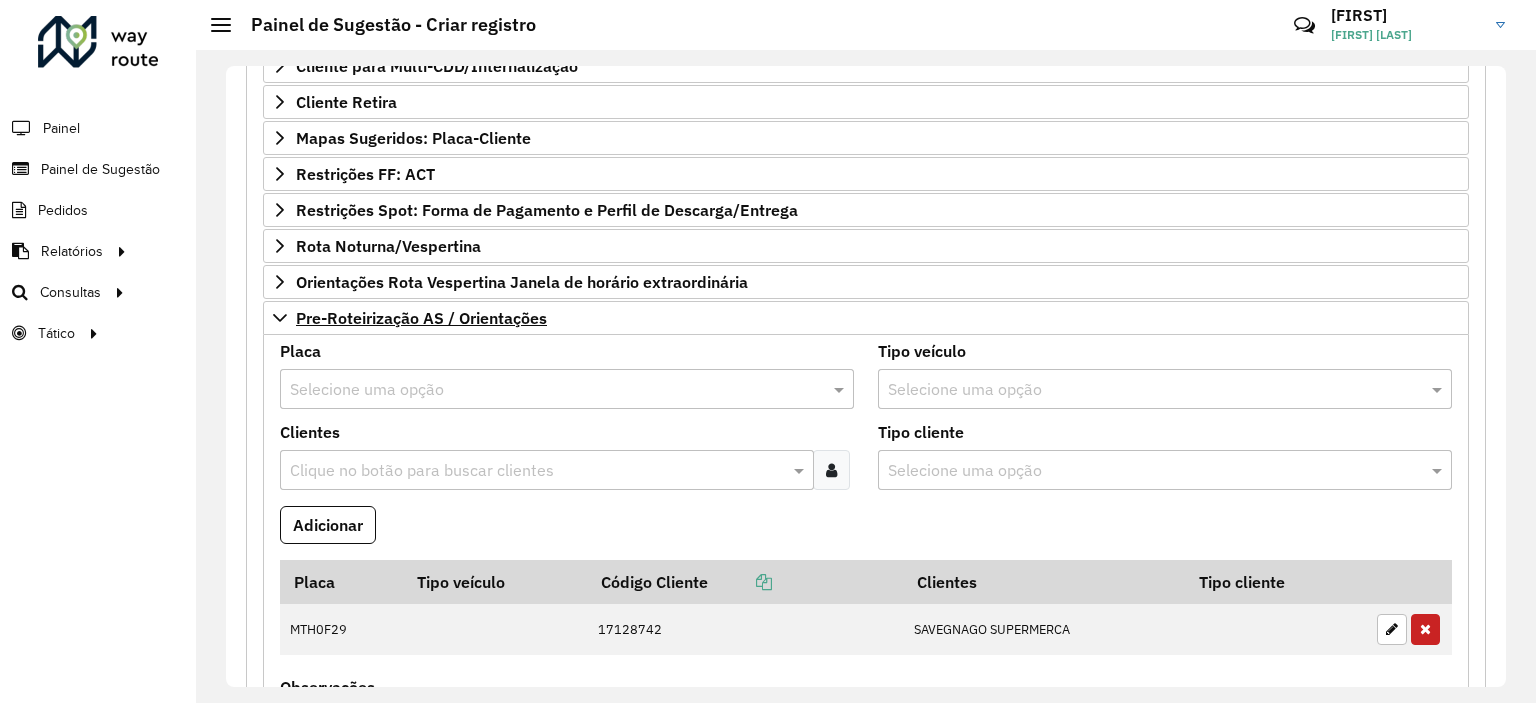 type 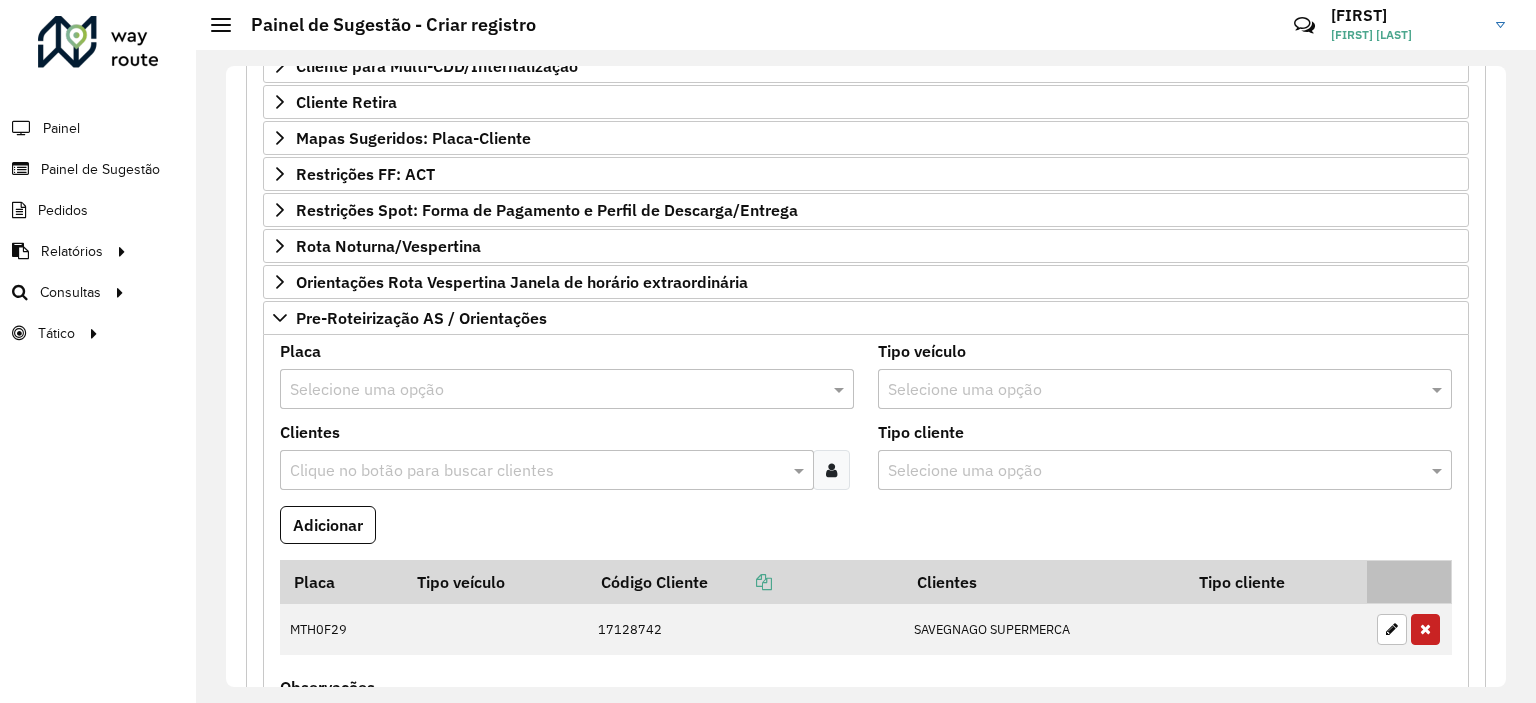 scroll, scrollTop: 586, scrollLeft: 0, axis: vertical 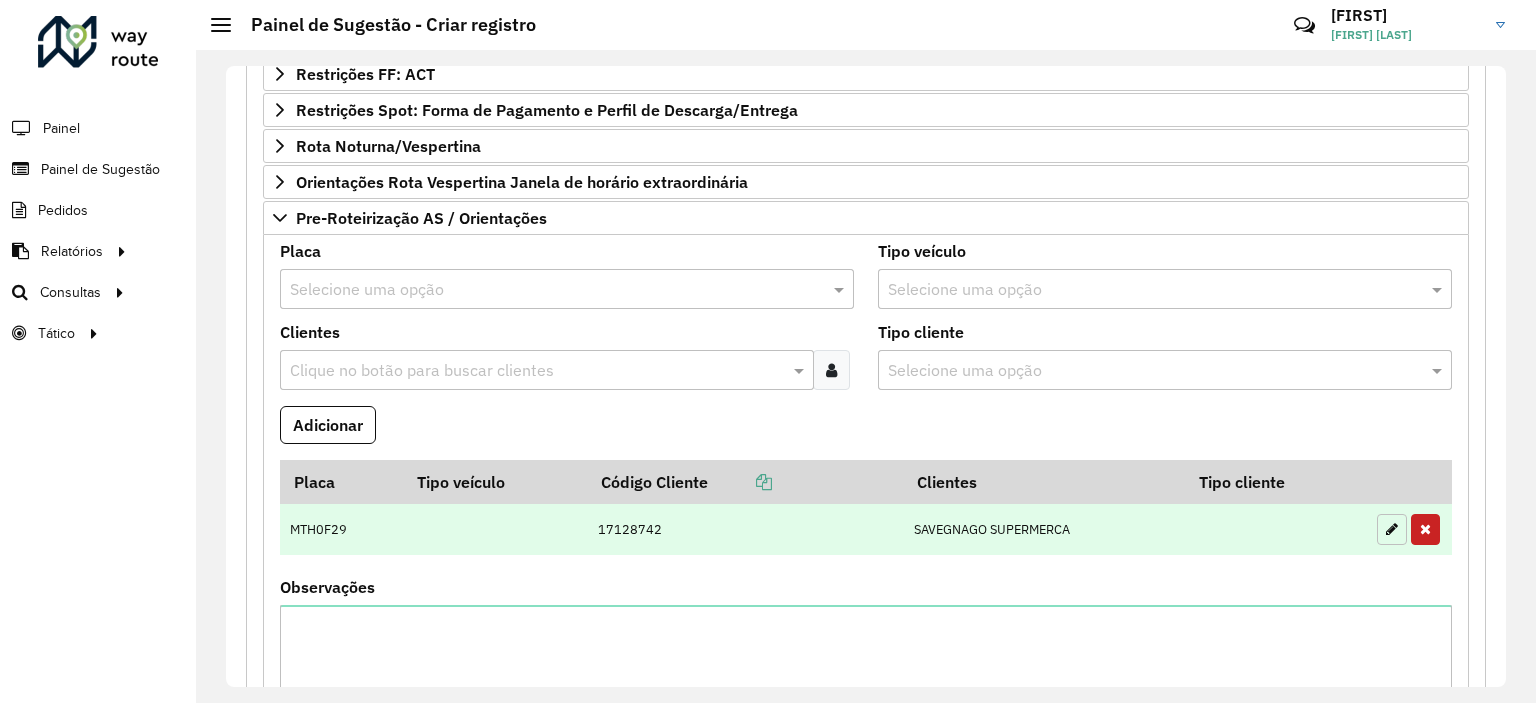 click at bounding box center [1392, 529] 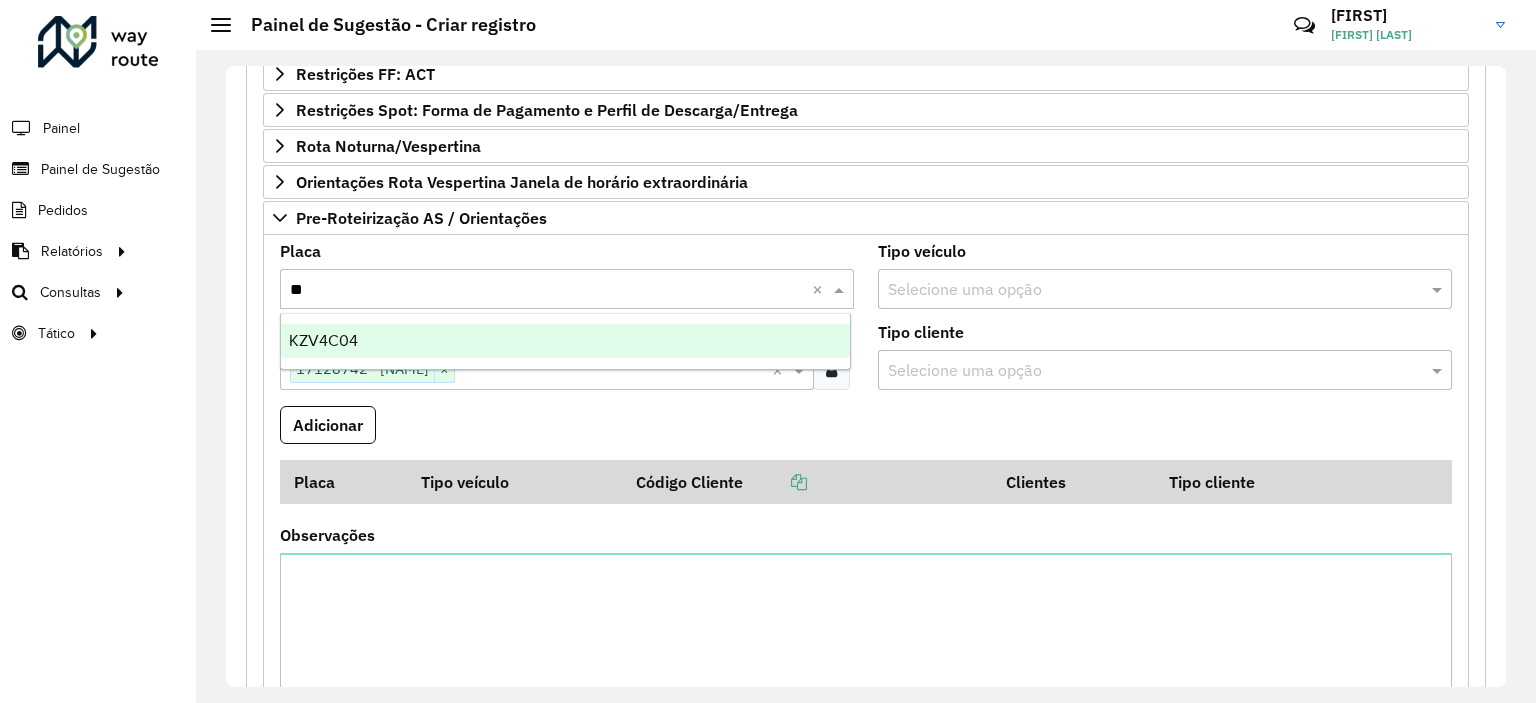type on "***" 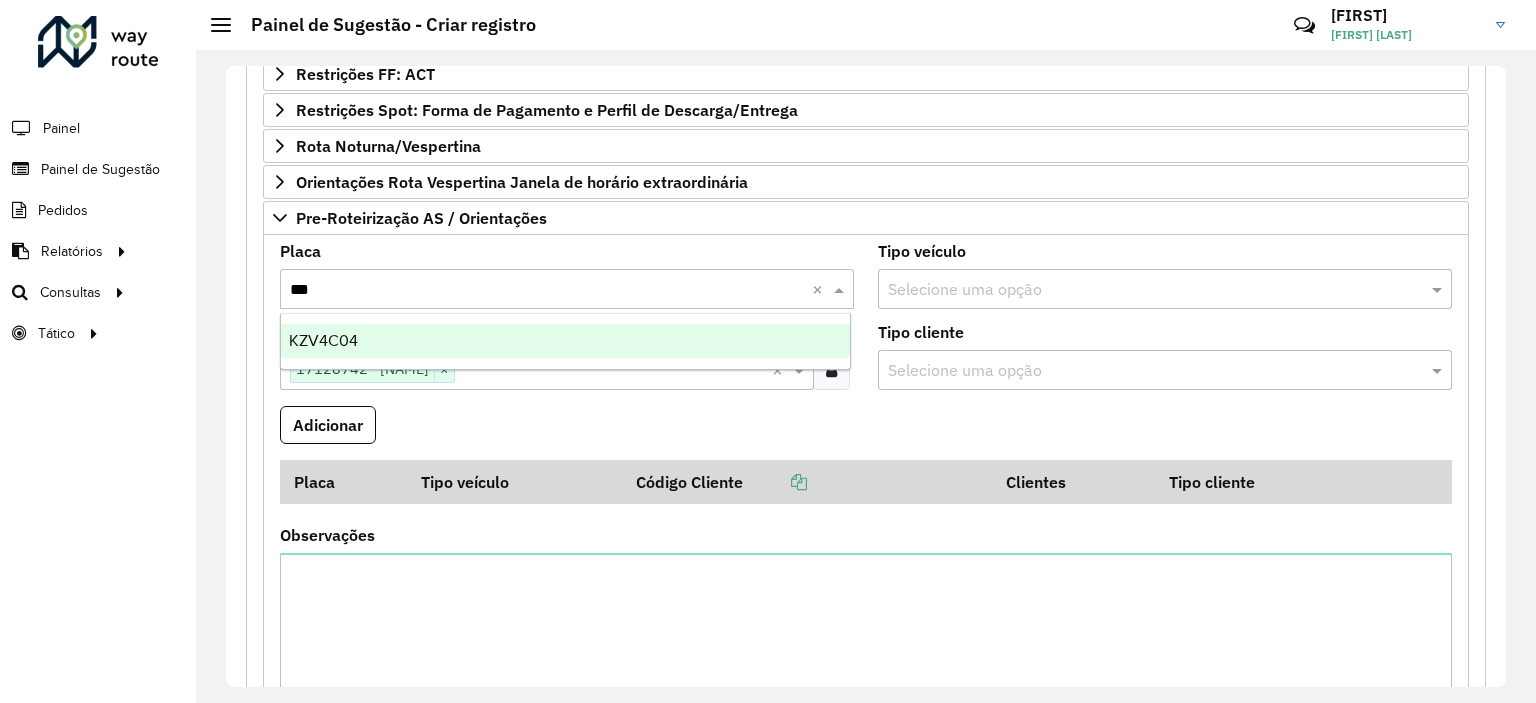 click on "KZV4C04" at bounding box center [566, 341] 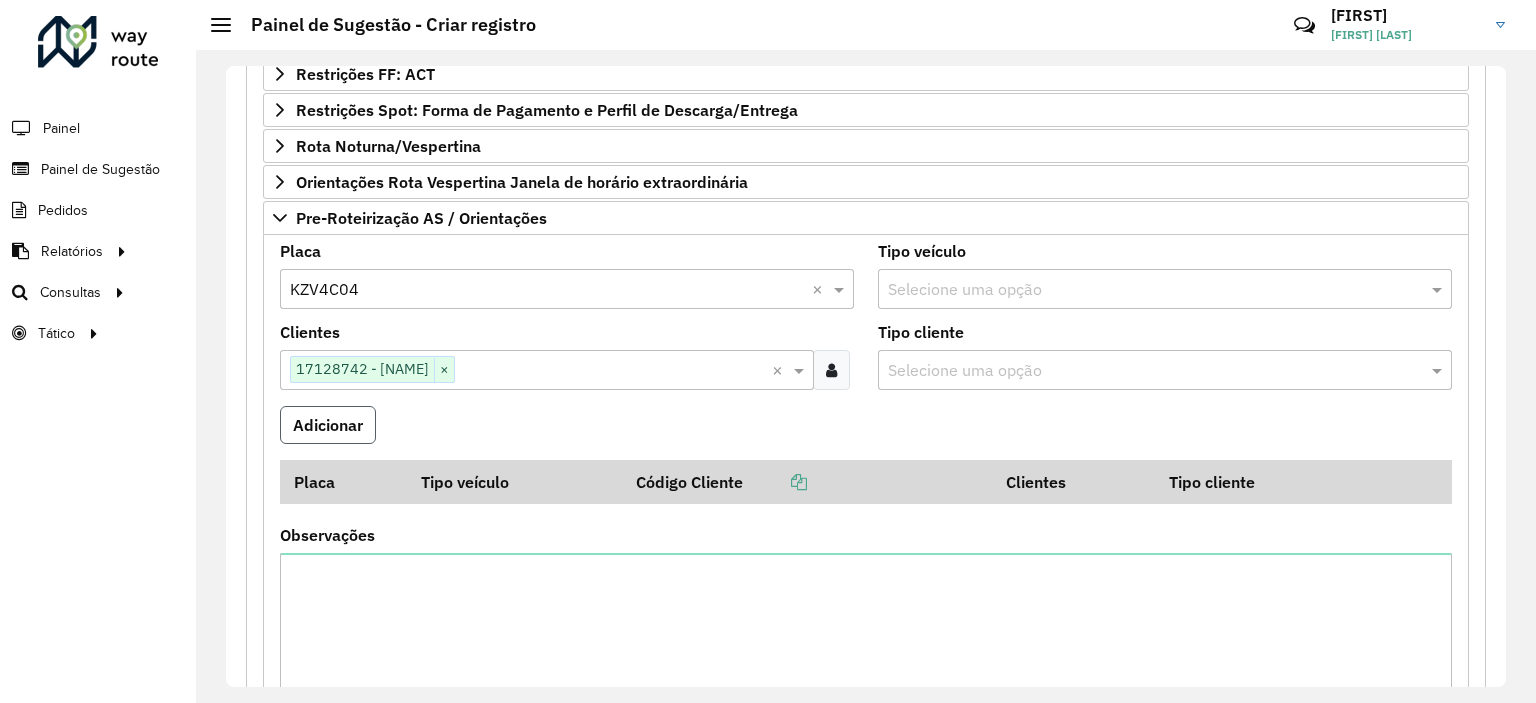 click on "Adicionar" at bounding box center (328, 425) 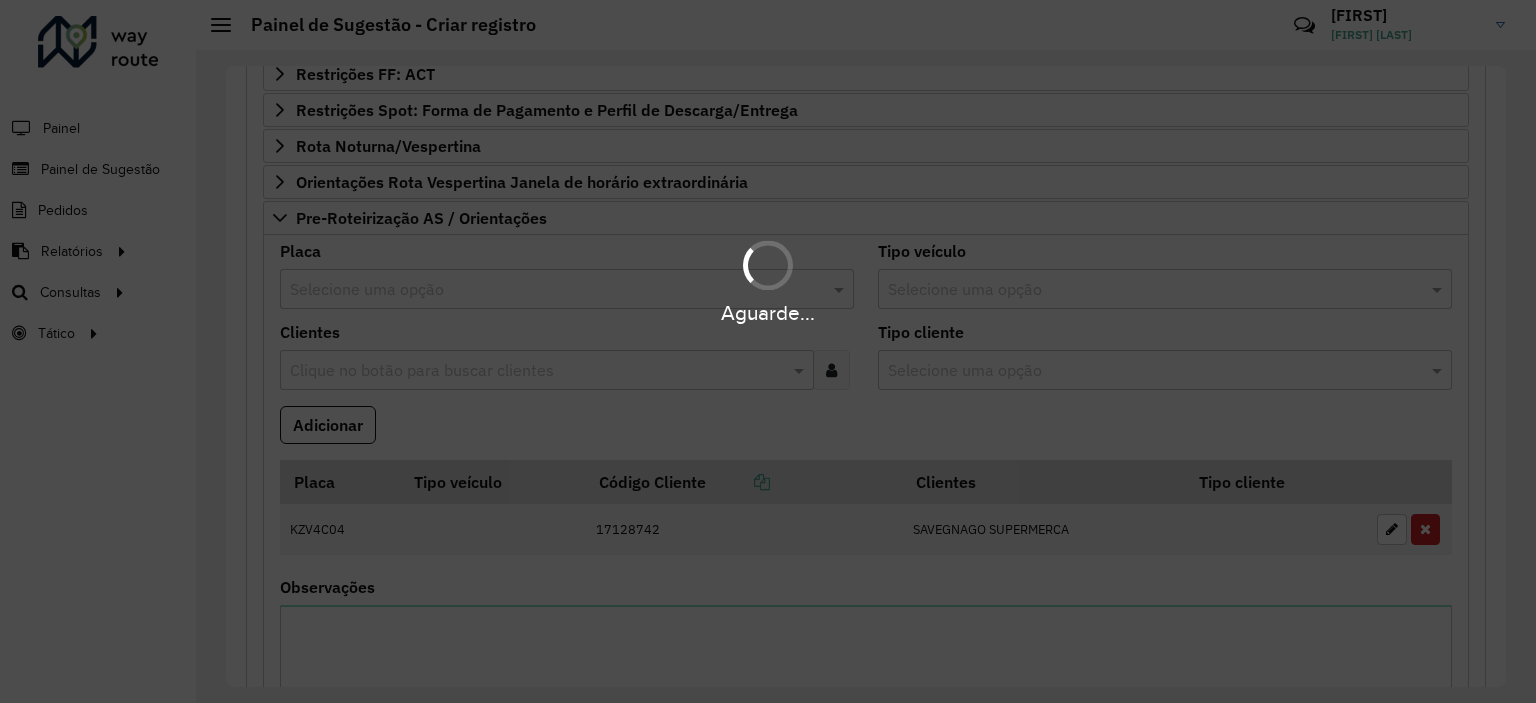 click on "Aguarde..." at bounding box center (768, 351) 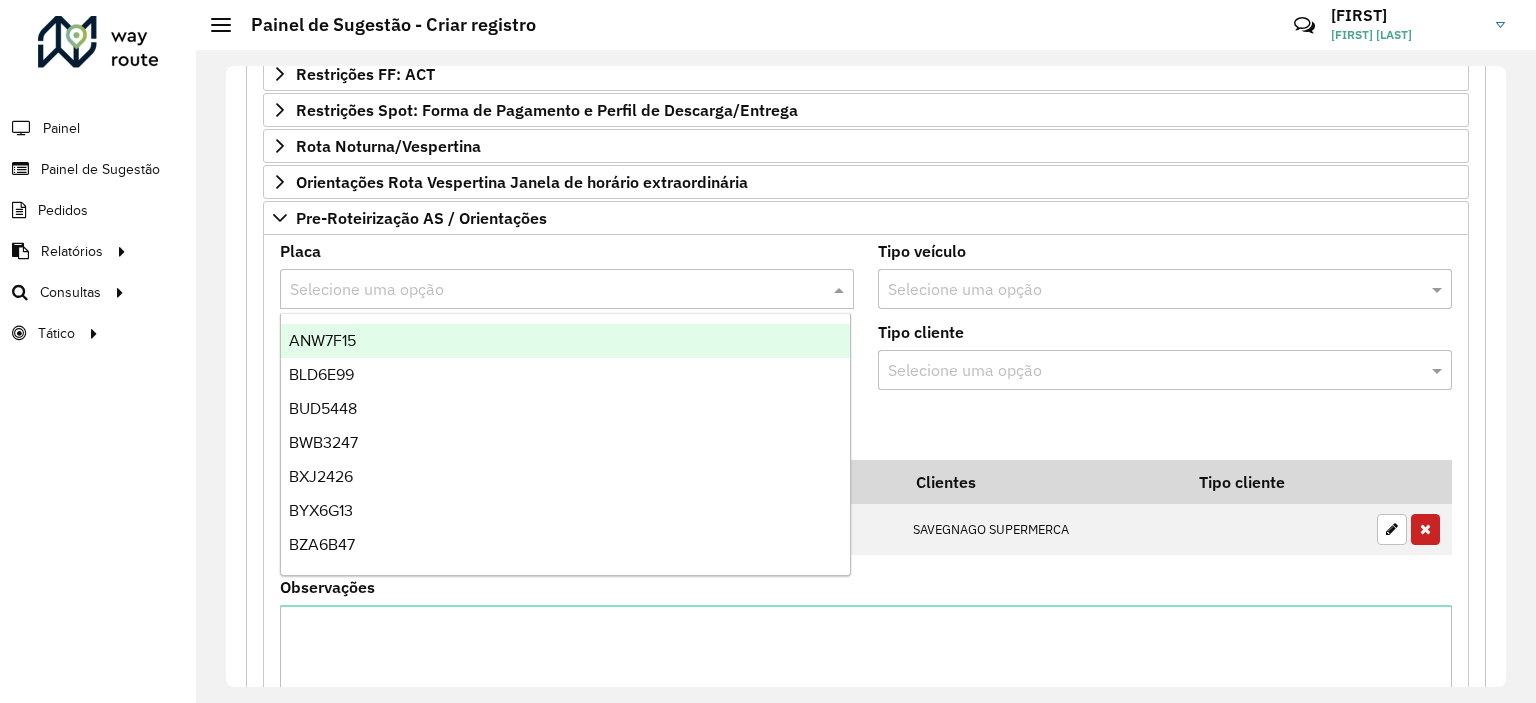 click at bounding box center [547, 290] 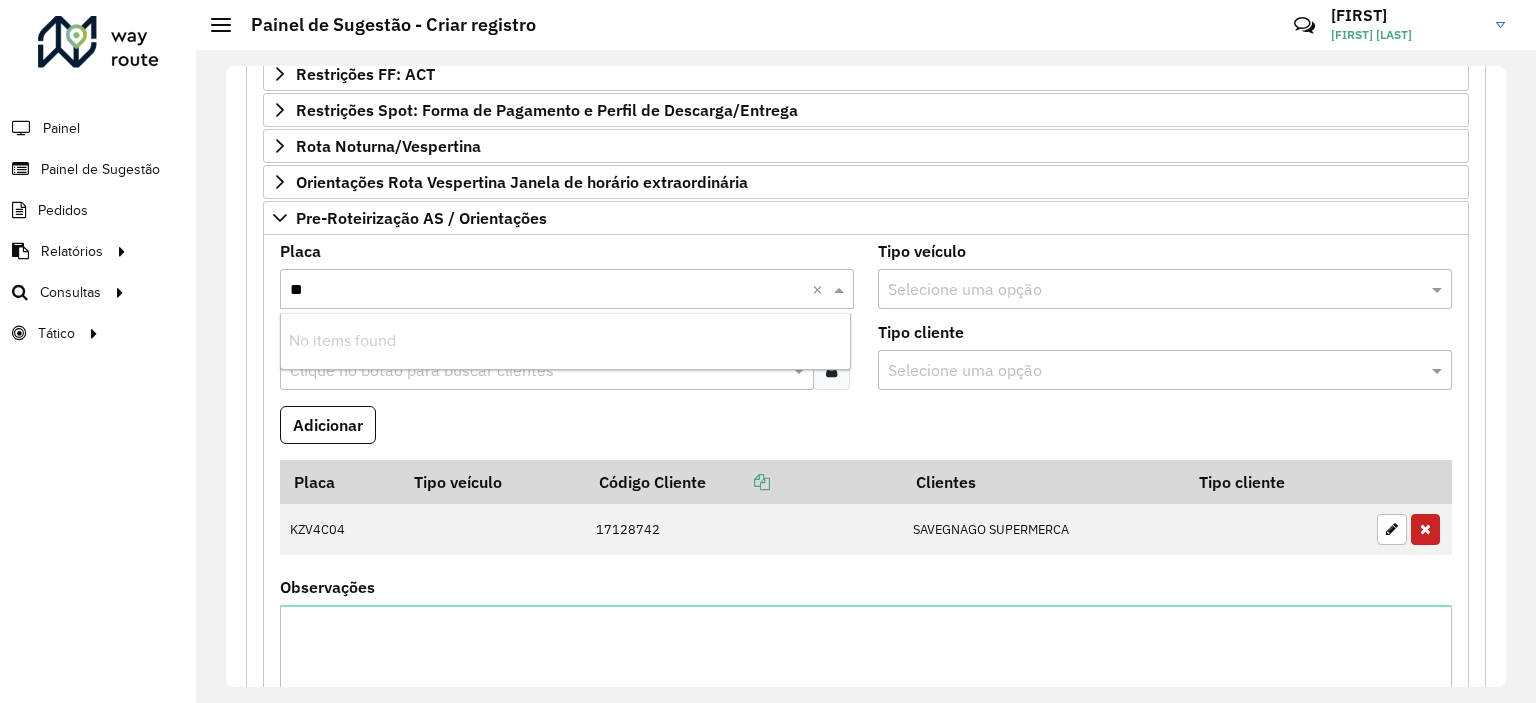 type on "*" 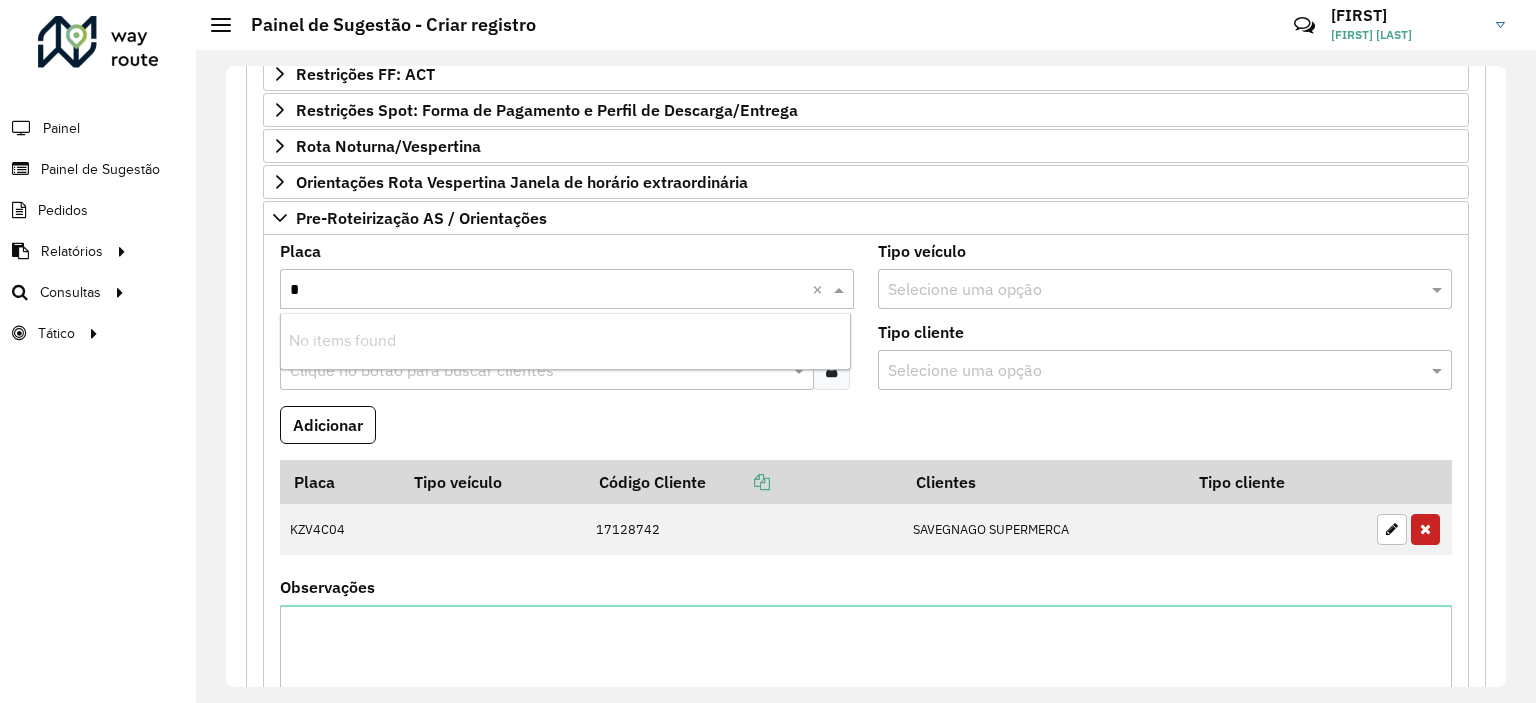 type 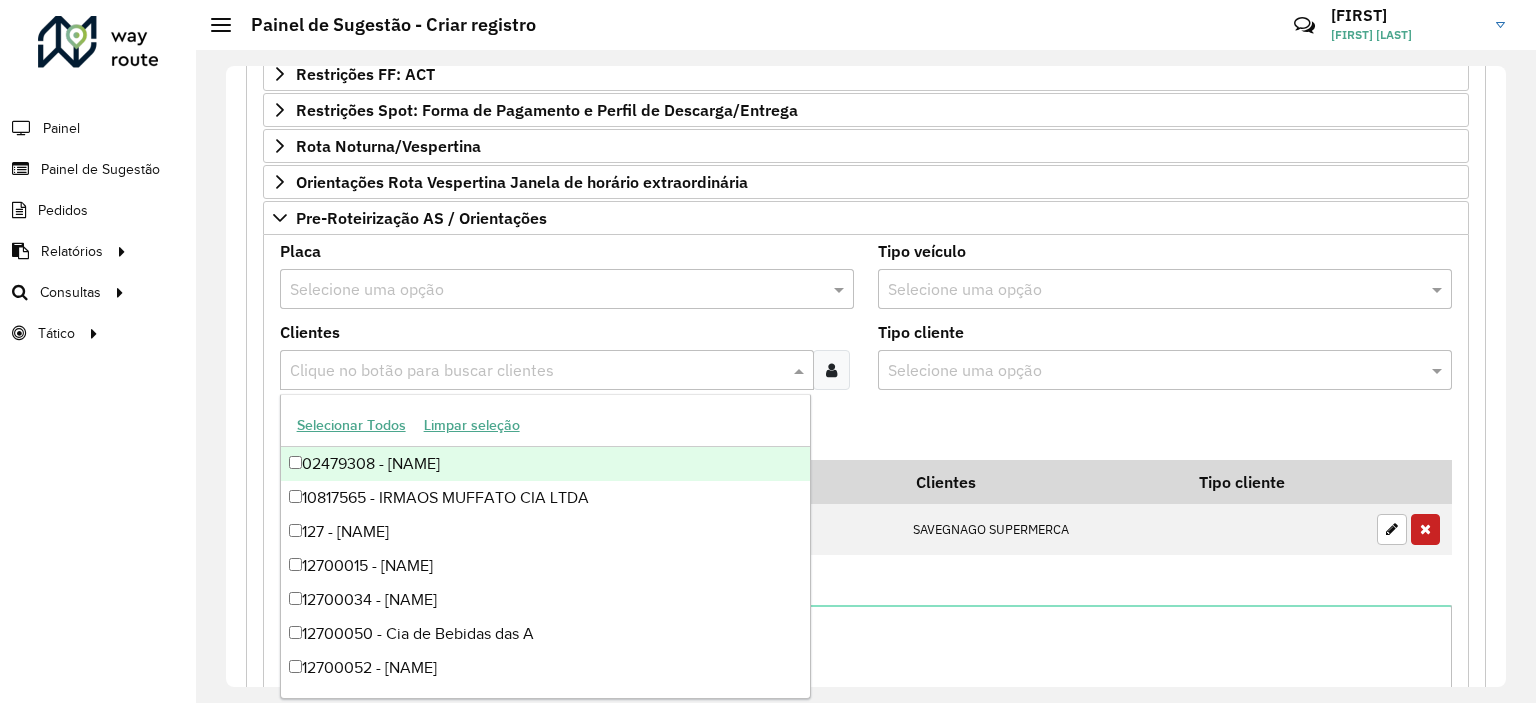 click at bounding box center [537, 371] 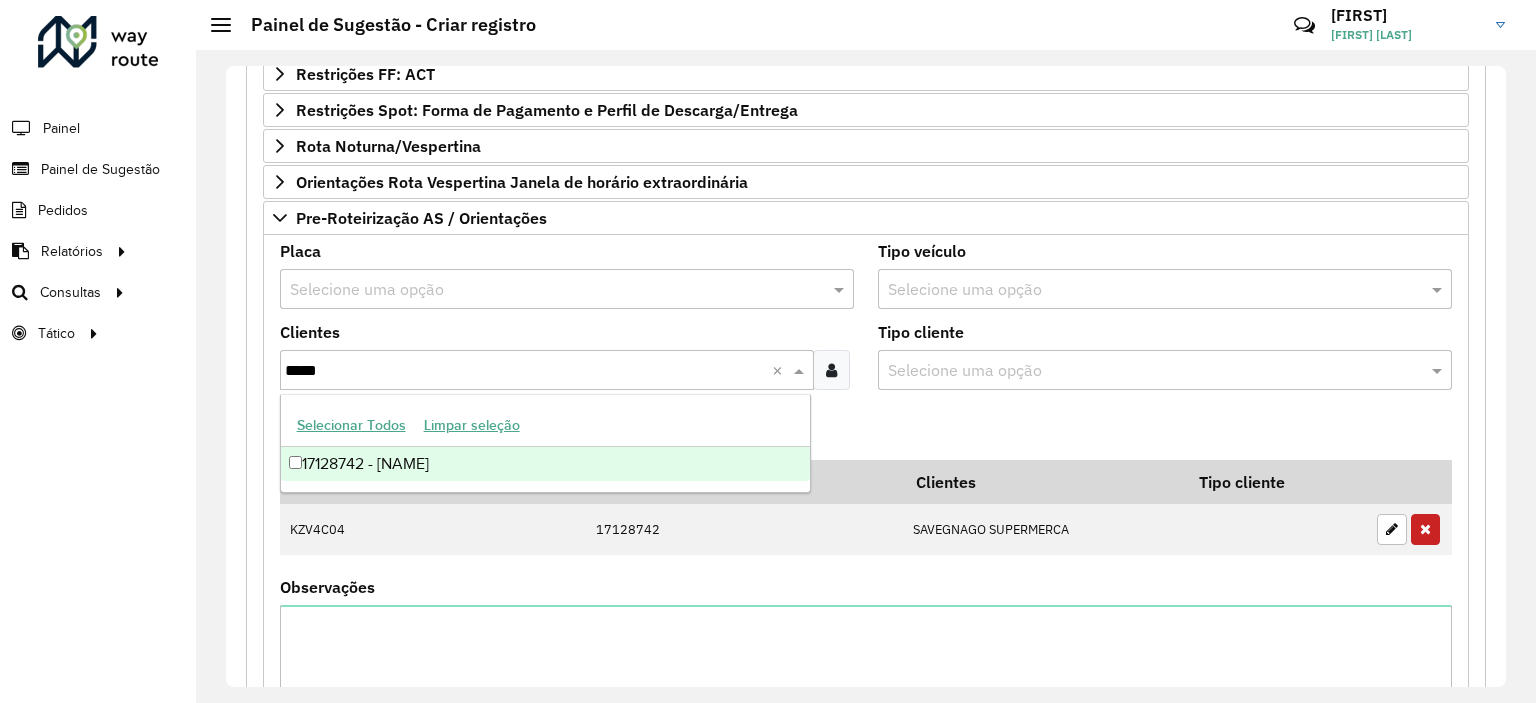 click on "17128742 - [NAME]" at bounding box center (546, 464) 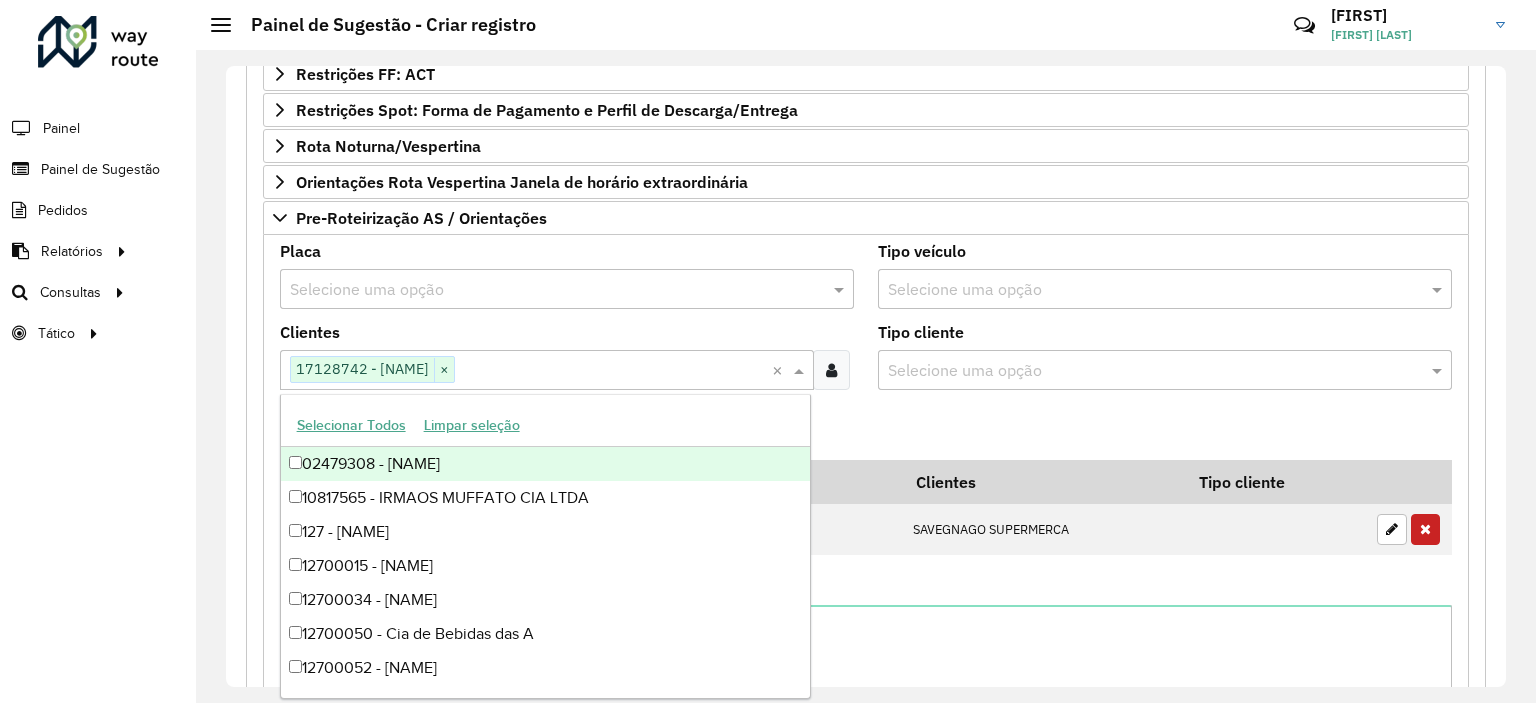 click at bounding box center (547, 290) 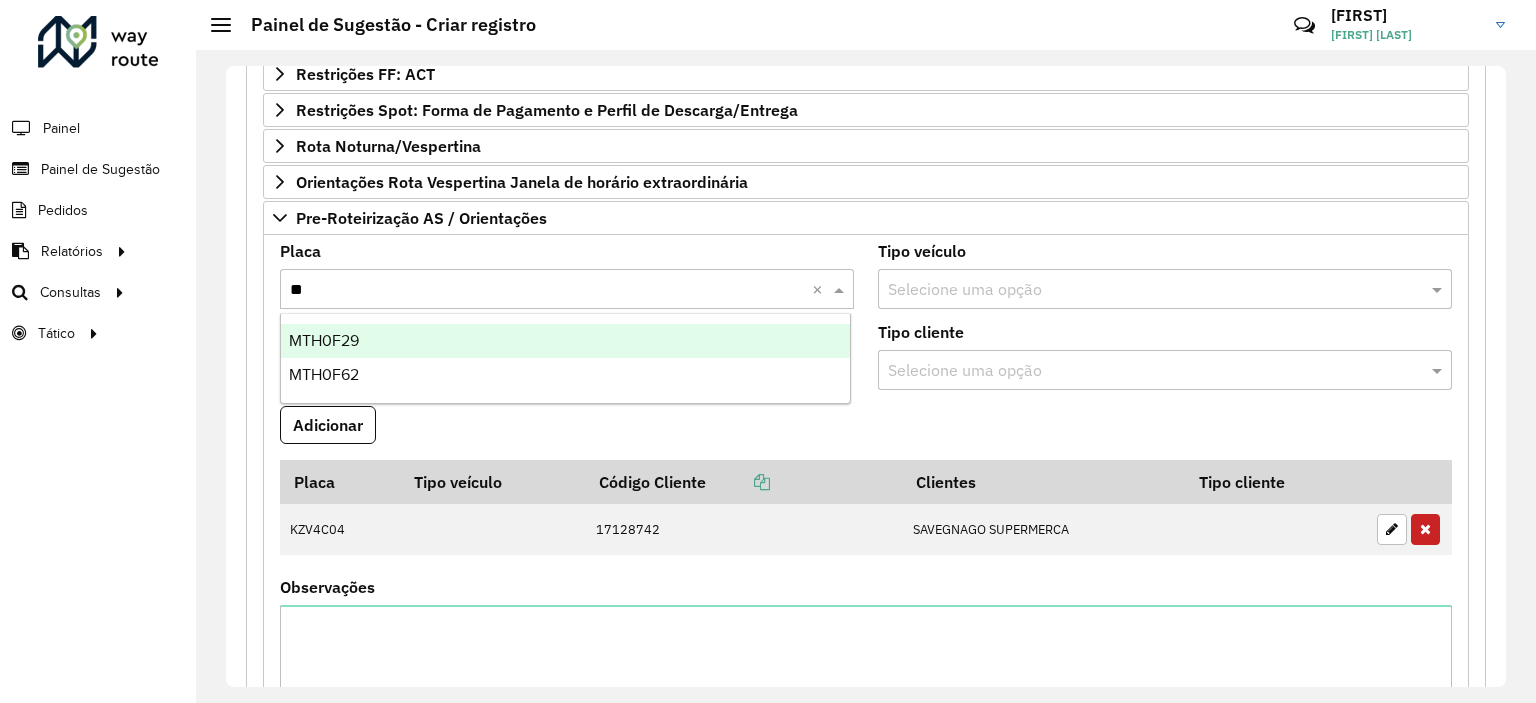 type on "***" 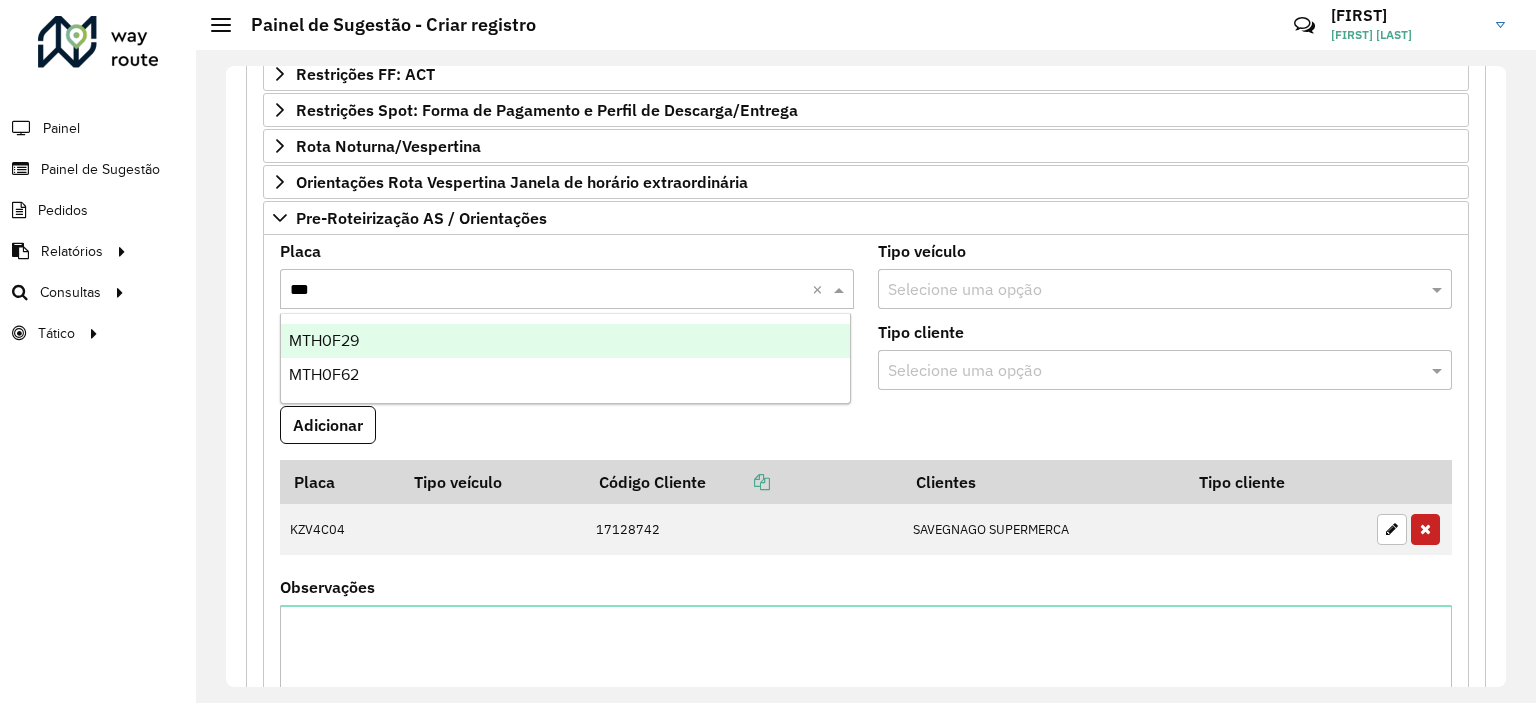 click on "MTH0F29" at bounding box center (566, 341) 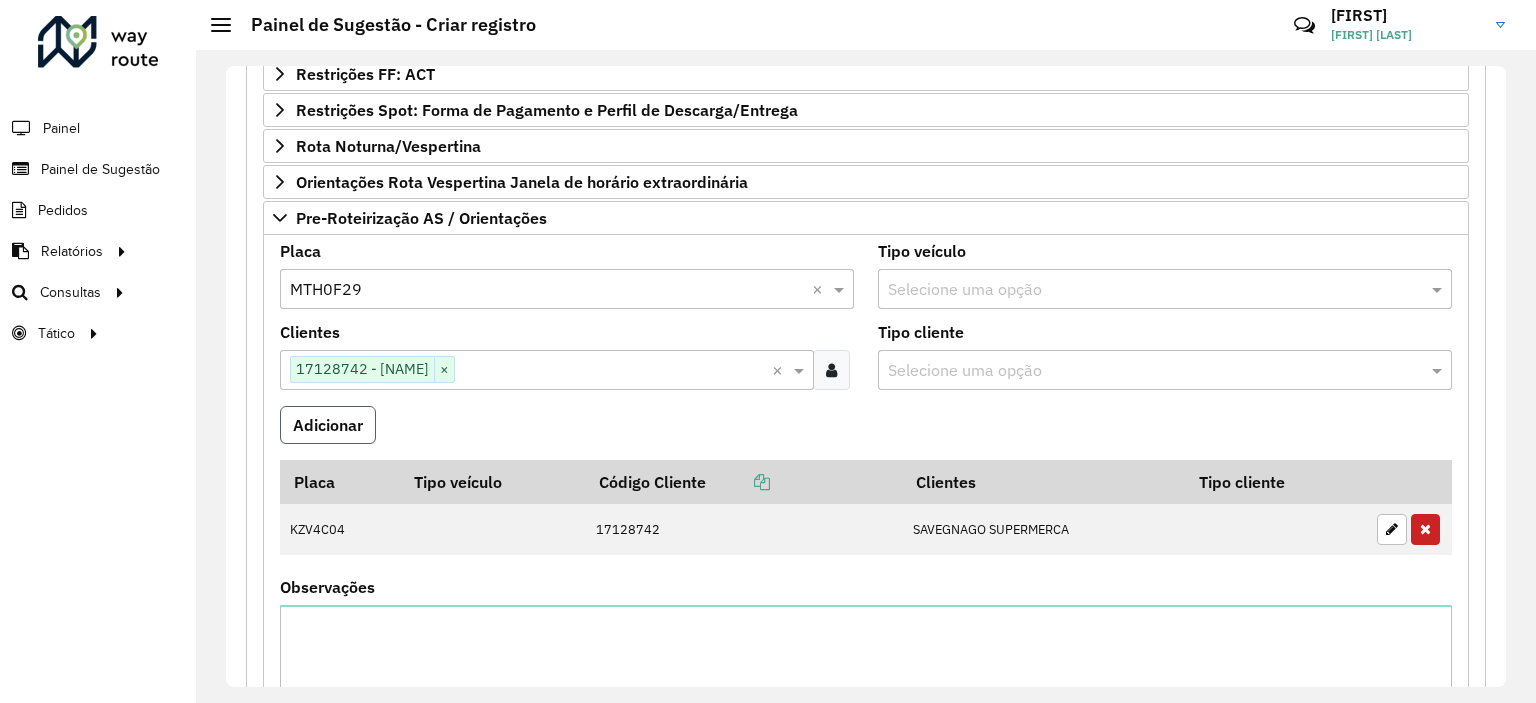 click on "Adicionar" at bounding box center (328, 425) 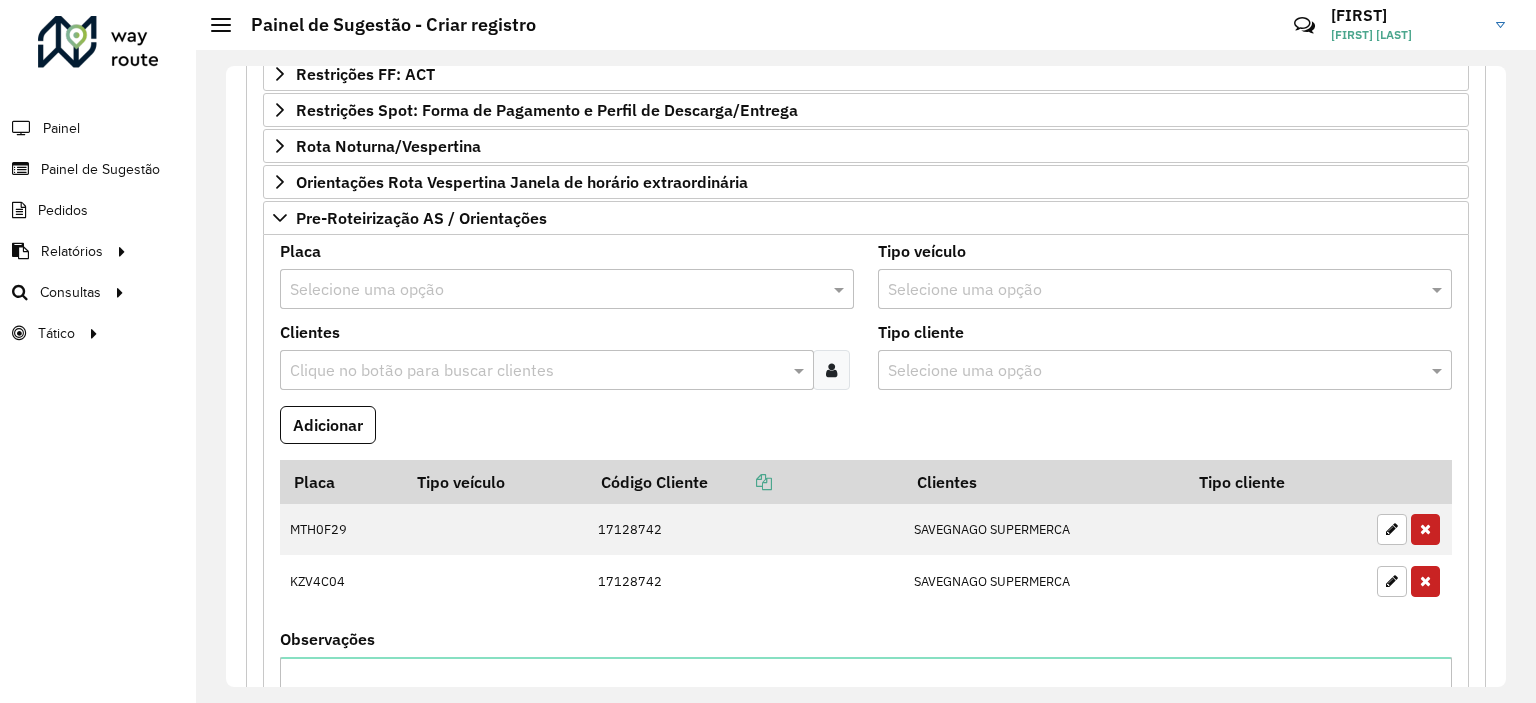 click at bounding box center (537, 371) 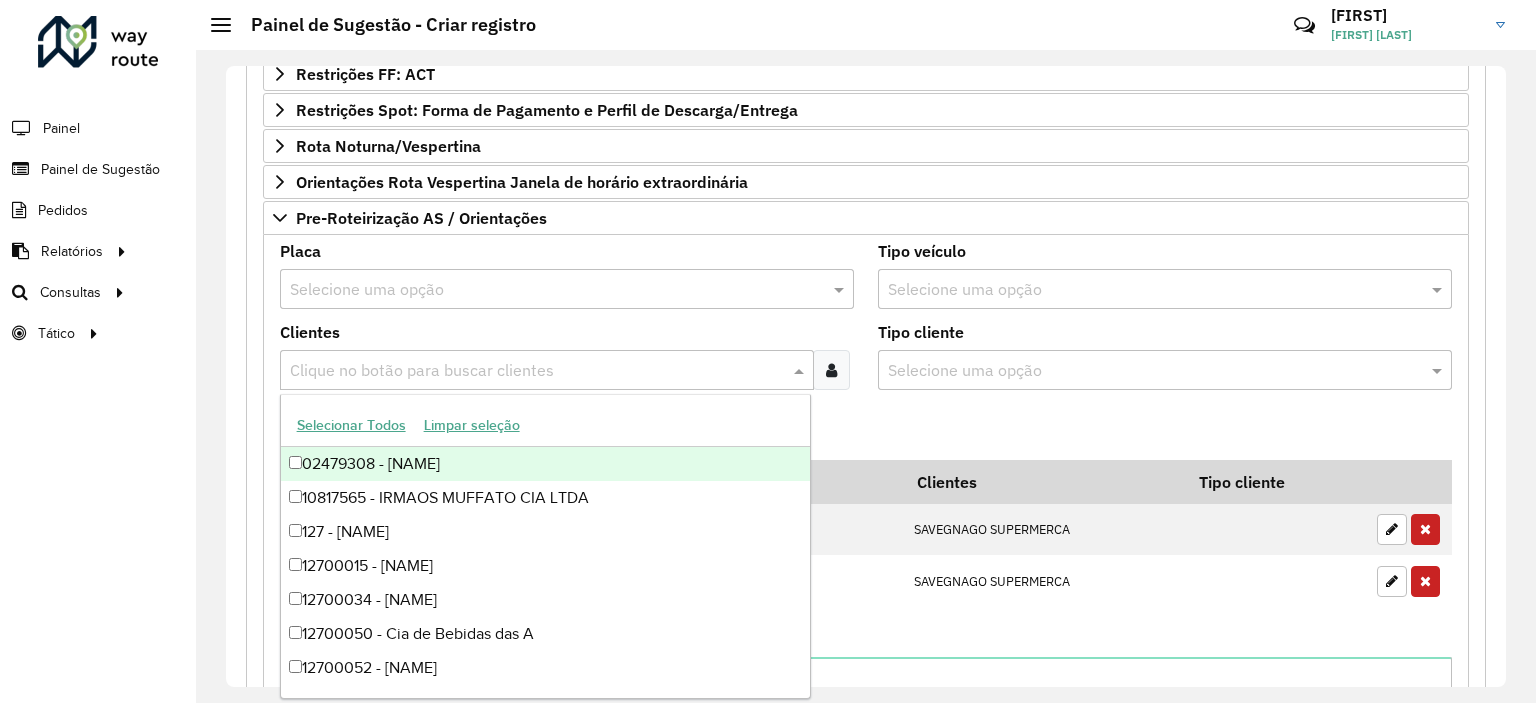 paste on "*****" 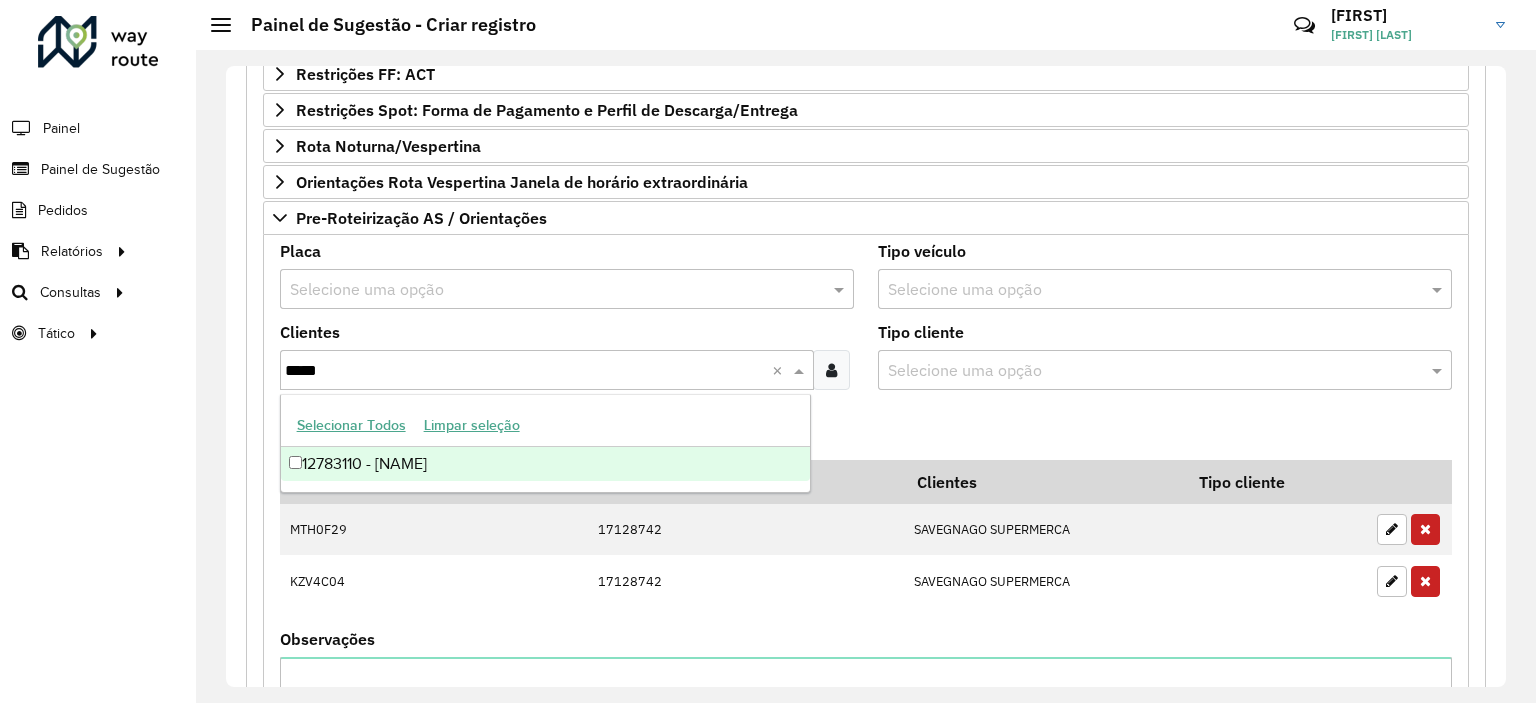 click on "12783110 - [NAME]" at bounding box center [546, 464] 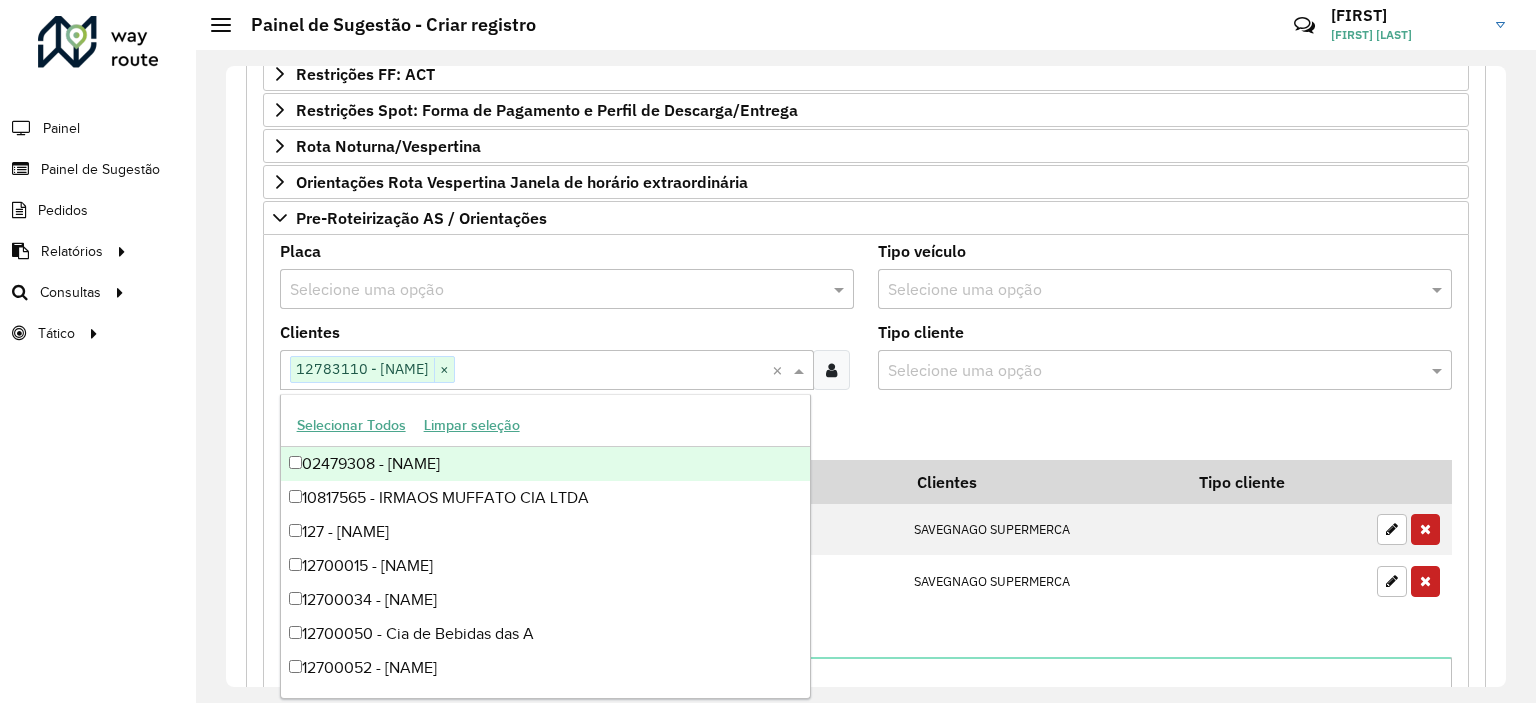 scroll, scrollTop: 686, scrollLeft: 0, axis: vertical 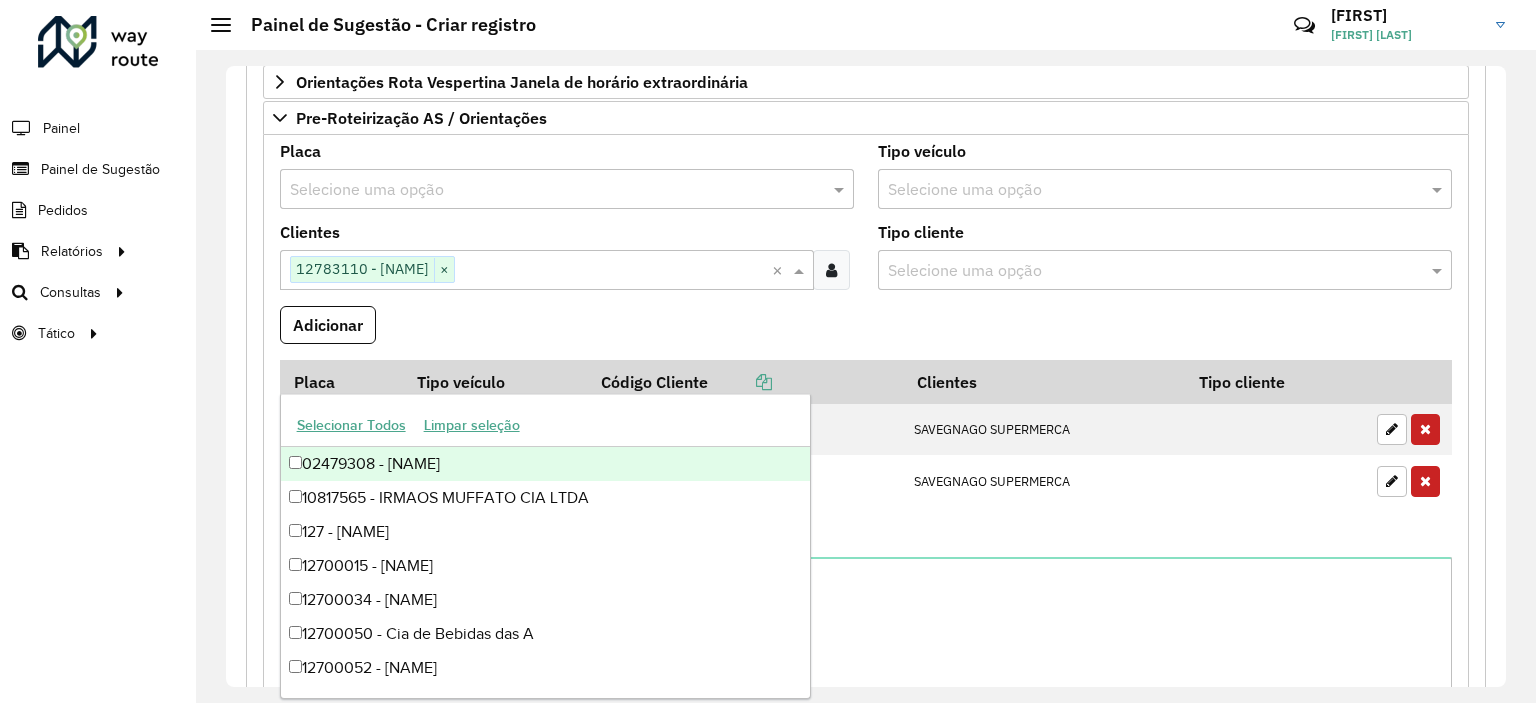 click on "Placa  Selecione uma opção" at bounding box center [567, 176] 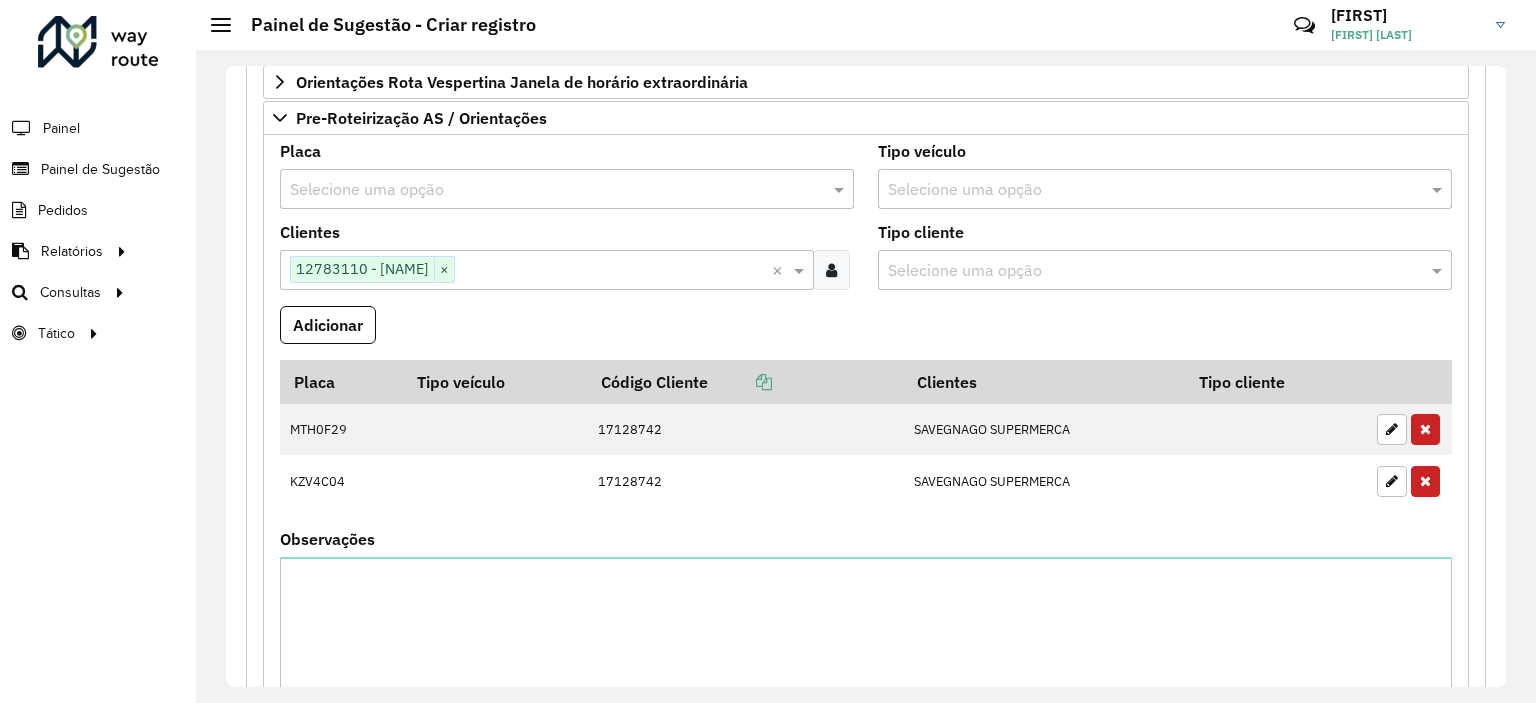 click at bounding box center [547, 190] 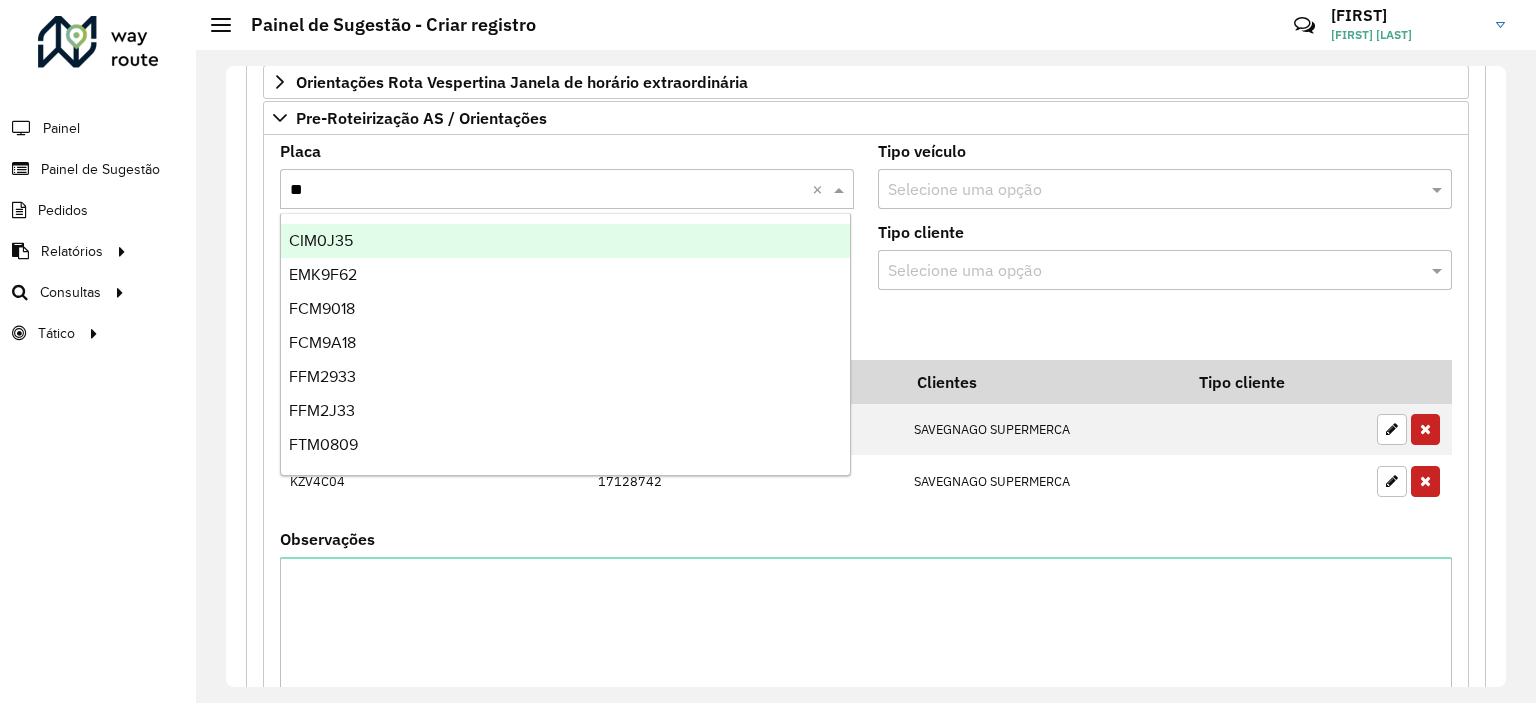 type on "***" 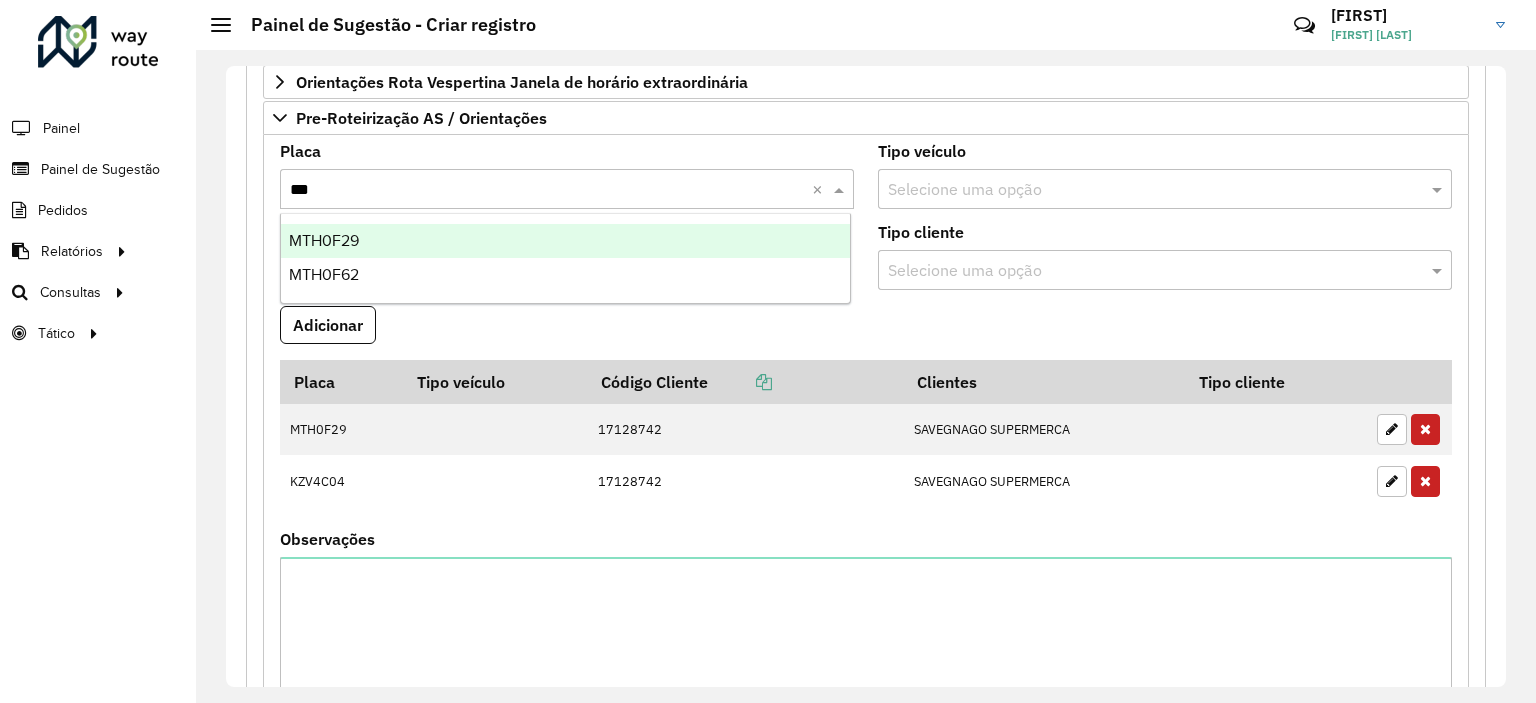 click on "MTH0F29" at bounding box center [566, 241] 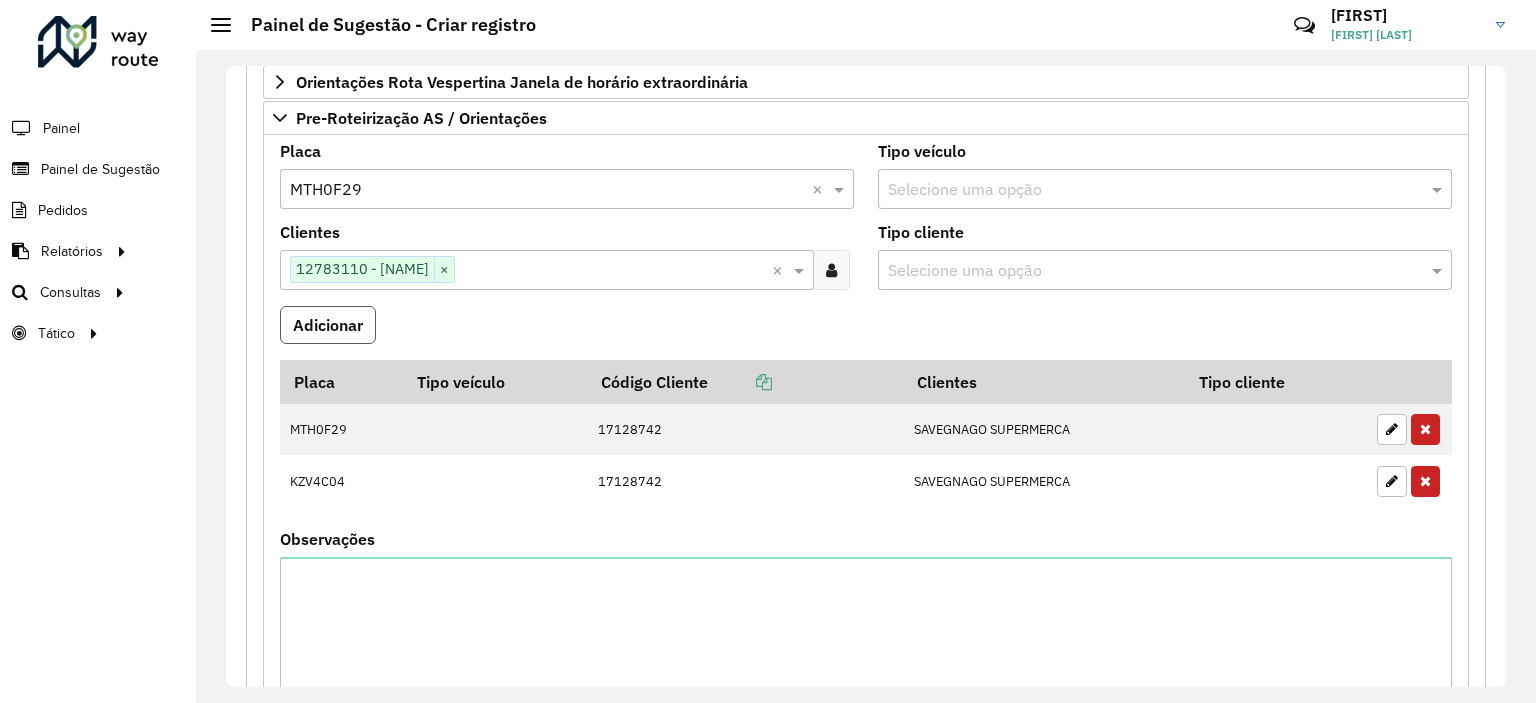 click on "Adicionar" at bounding box center (328, 325) 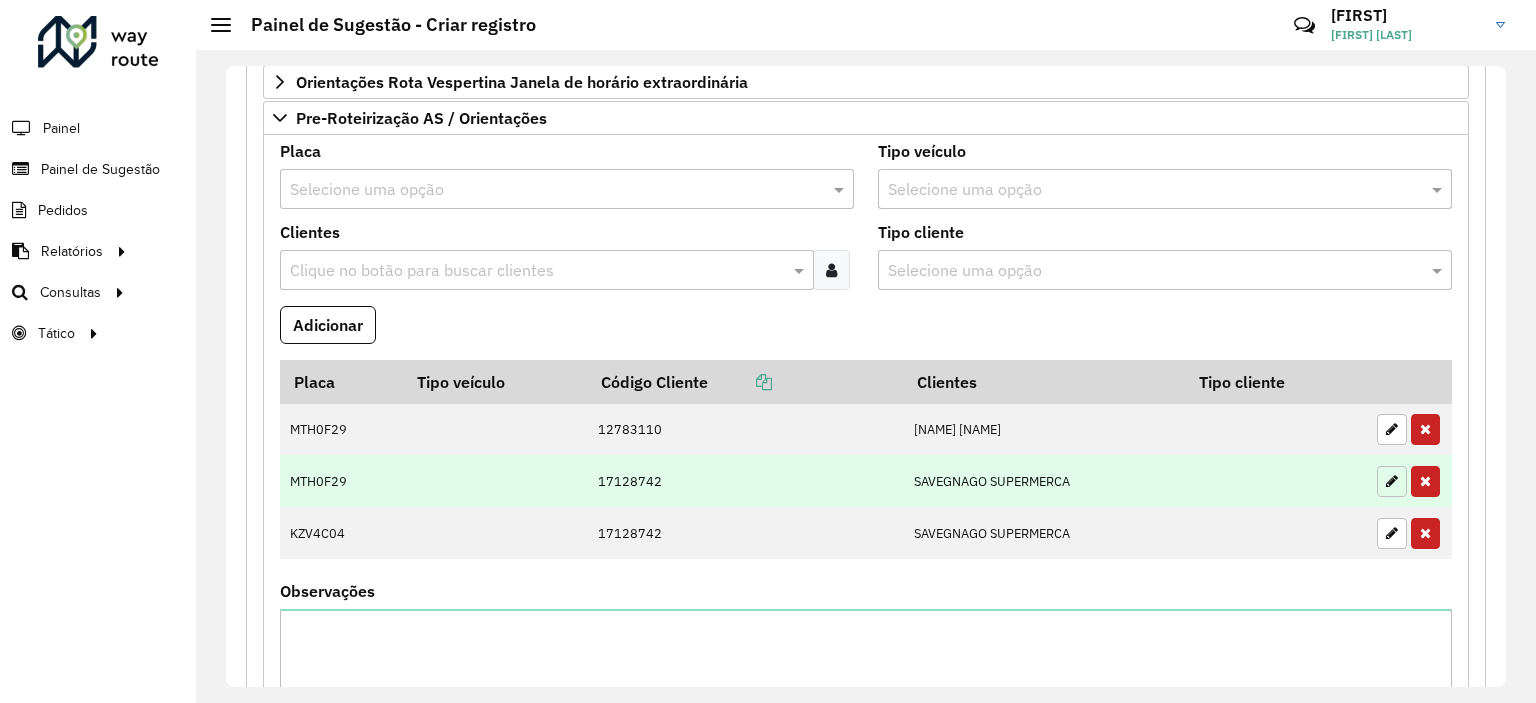 click at bounding box center (1392, 481) 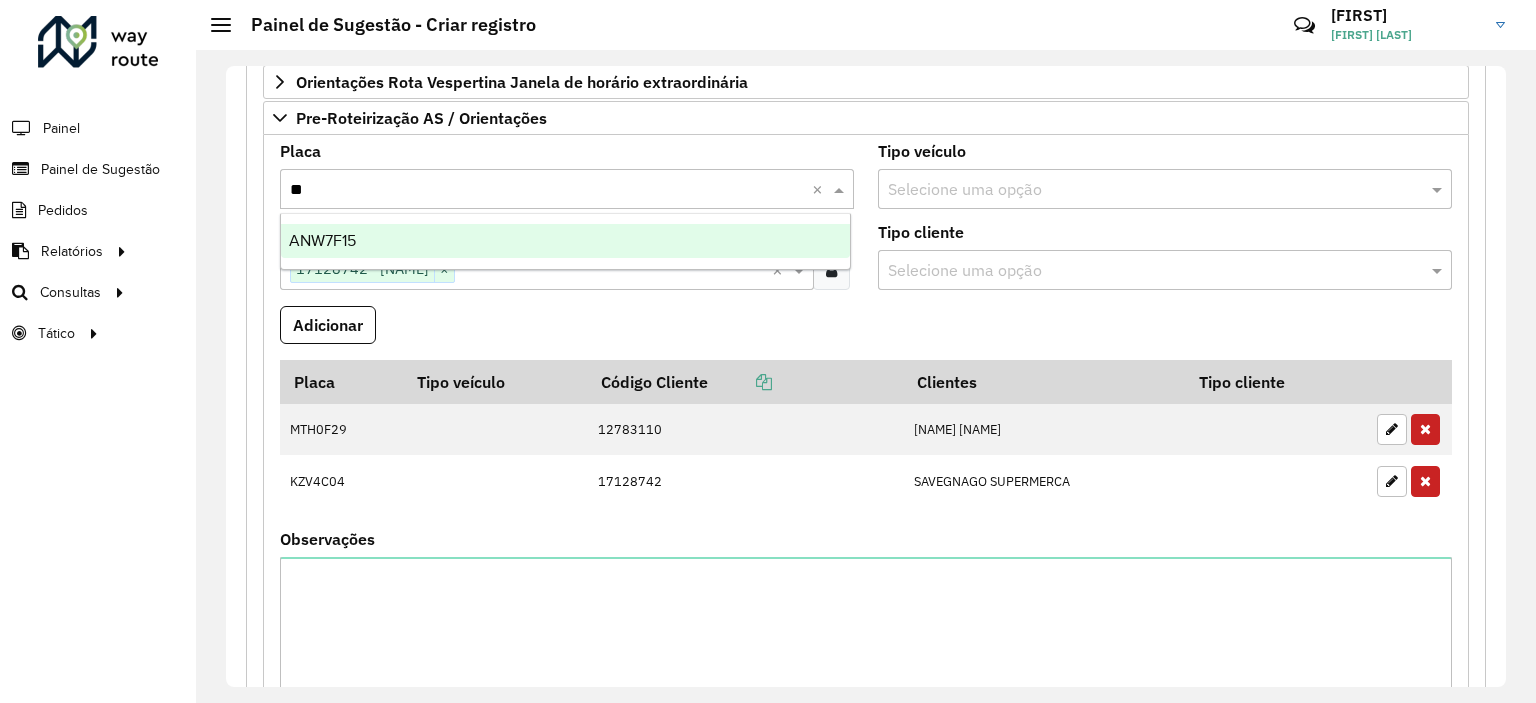 type on "***" 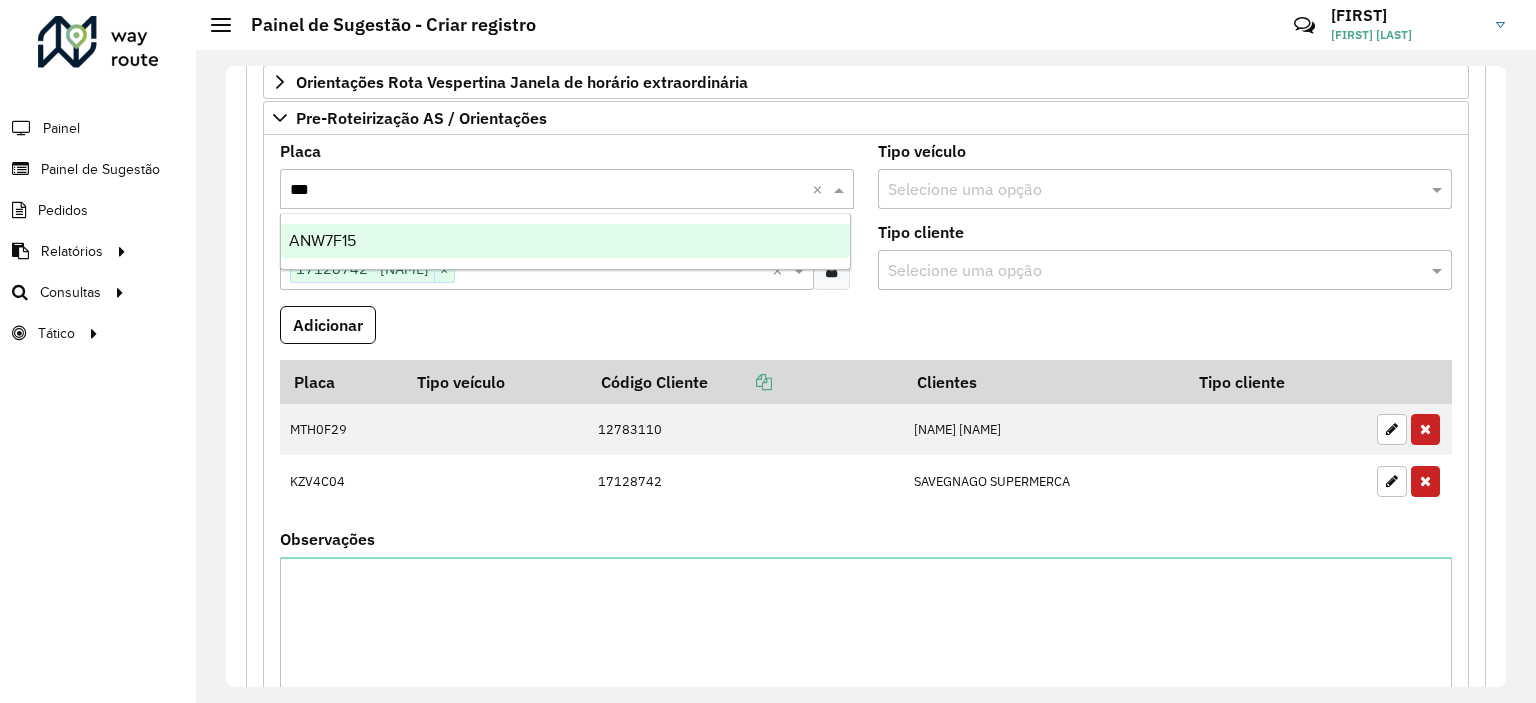 click on "ANW7F15" at bounding box center [566, 241] 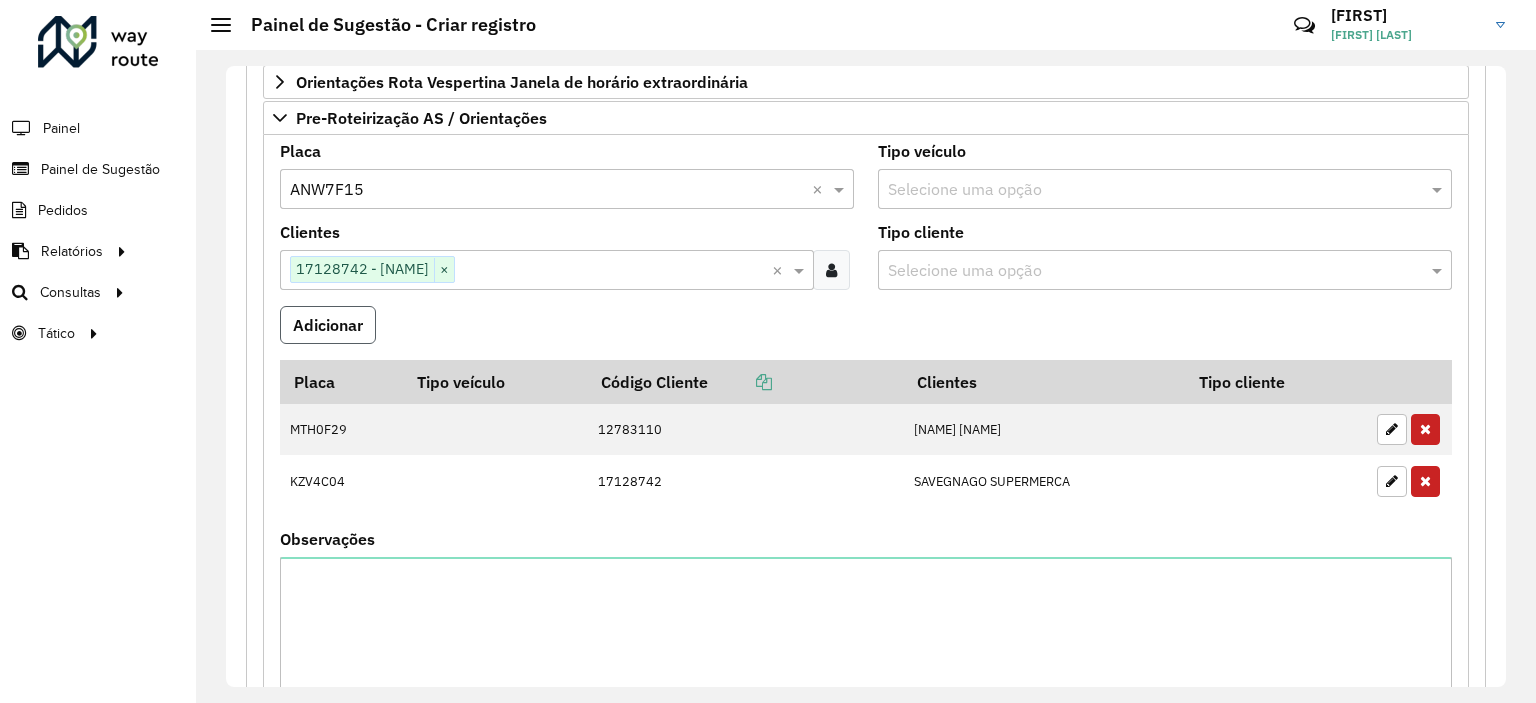 click on "Adicionar" at bounding box center (328, 325) 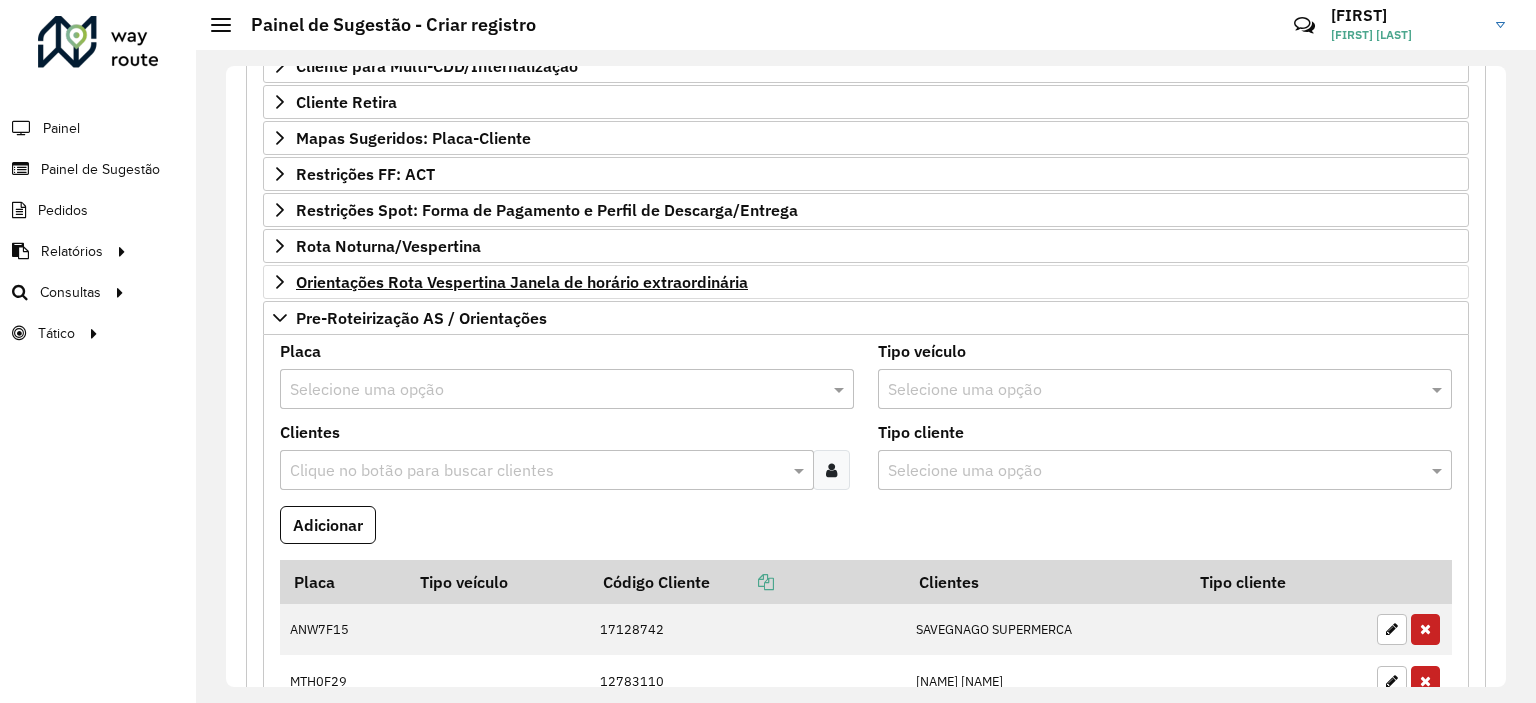 scroll, scrollTop: 386, scrollLeft: 0, axis: vertical 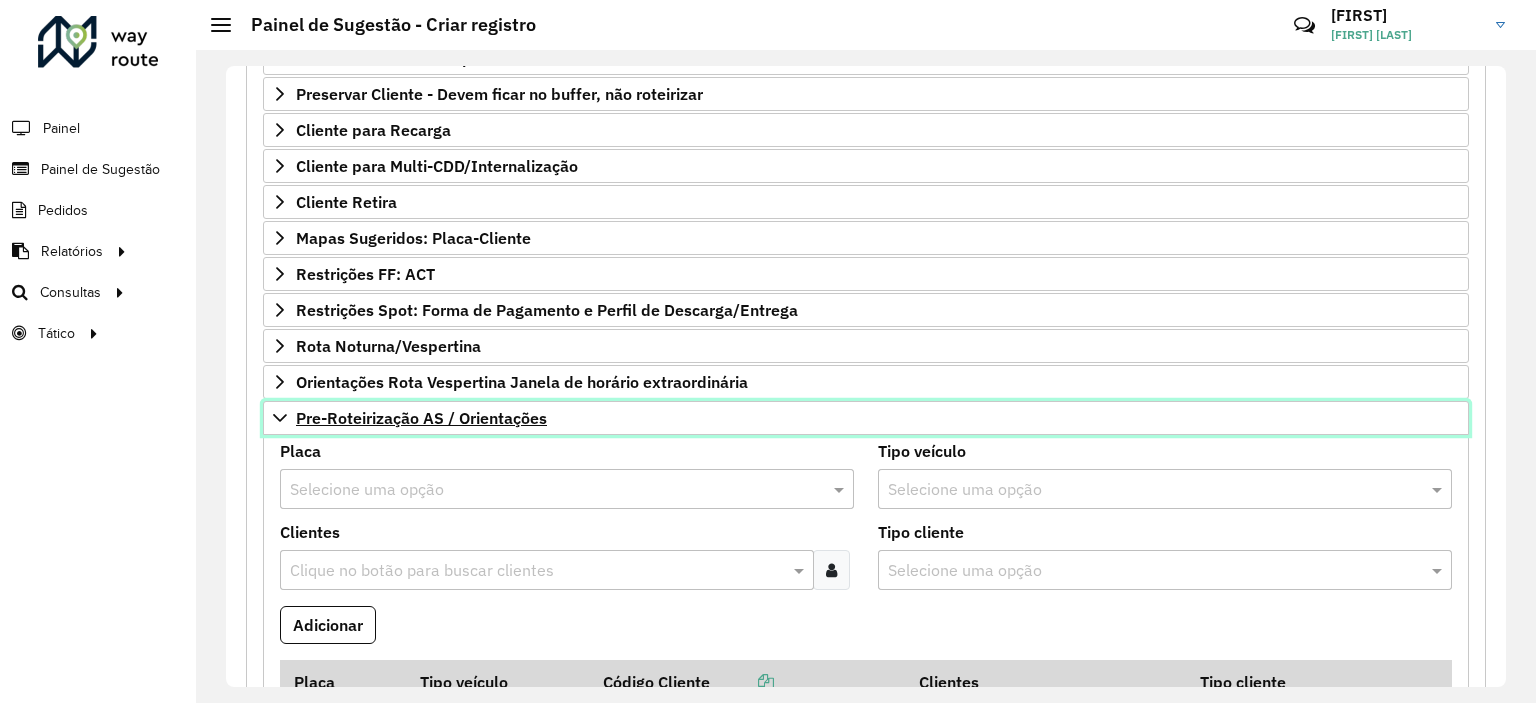 click on "Pre-Roteirização AS / Orientações" at bounding box center [421, 418] 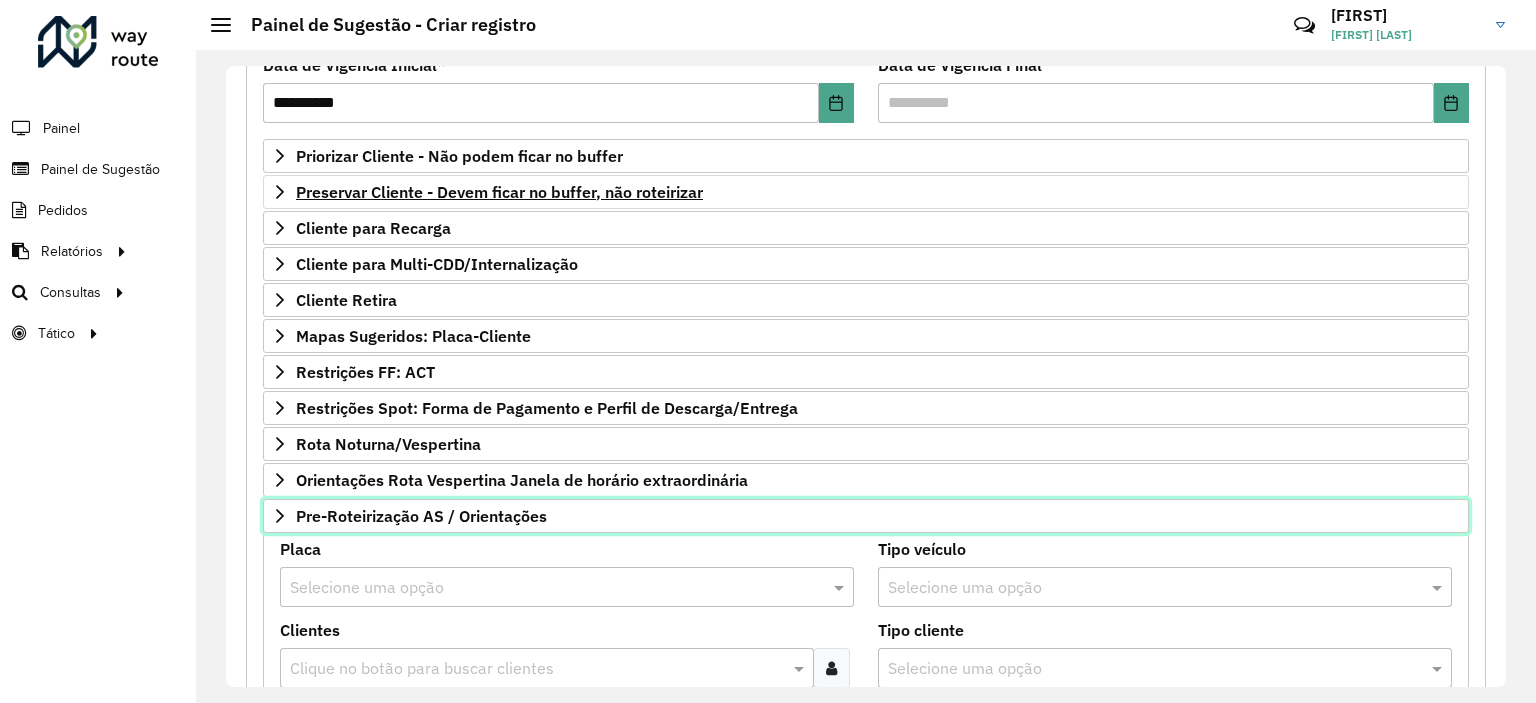 scroll, scrollTop: 286, scrollLeft: 0, axis: vertical 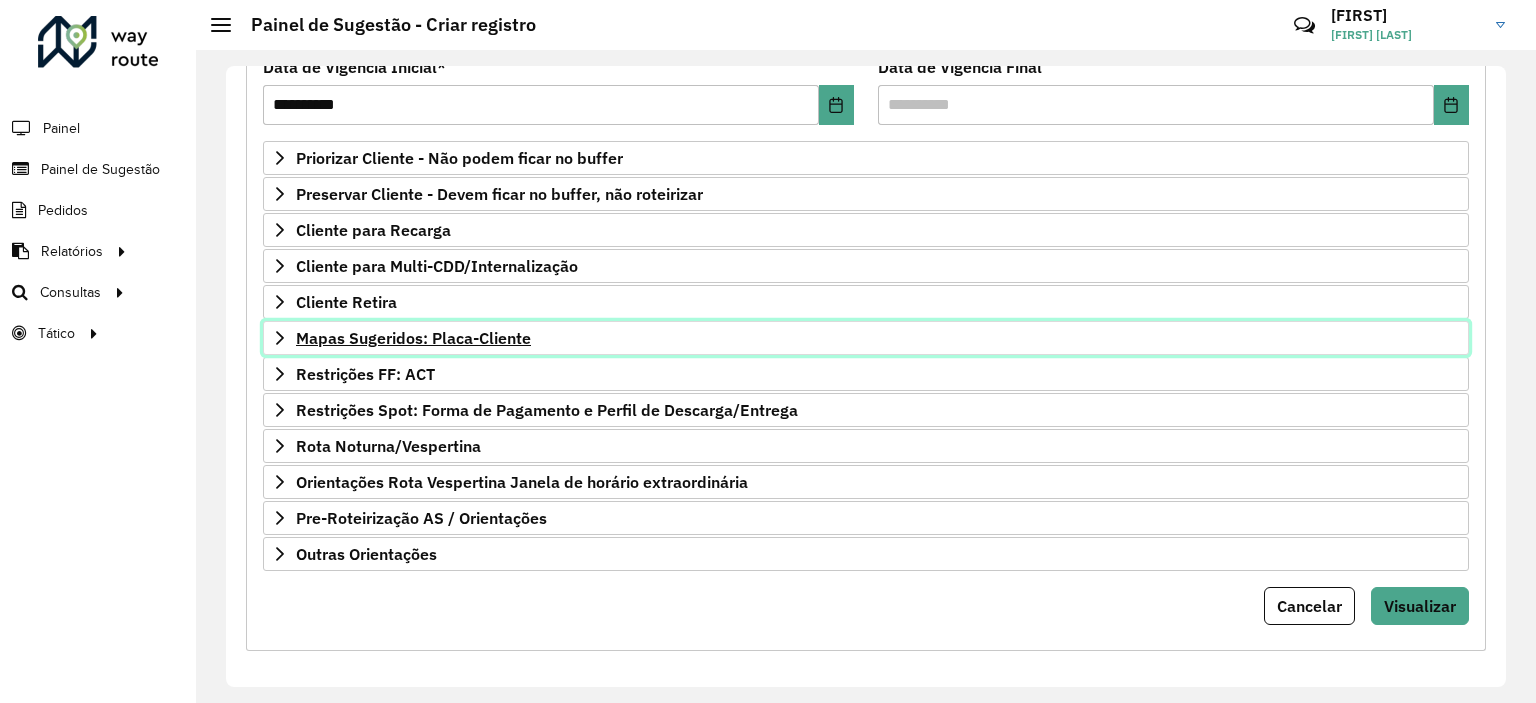 click on "Mapas Sugeridos: Placa-Cliente" at bounding box center [413, 338] 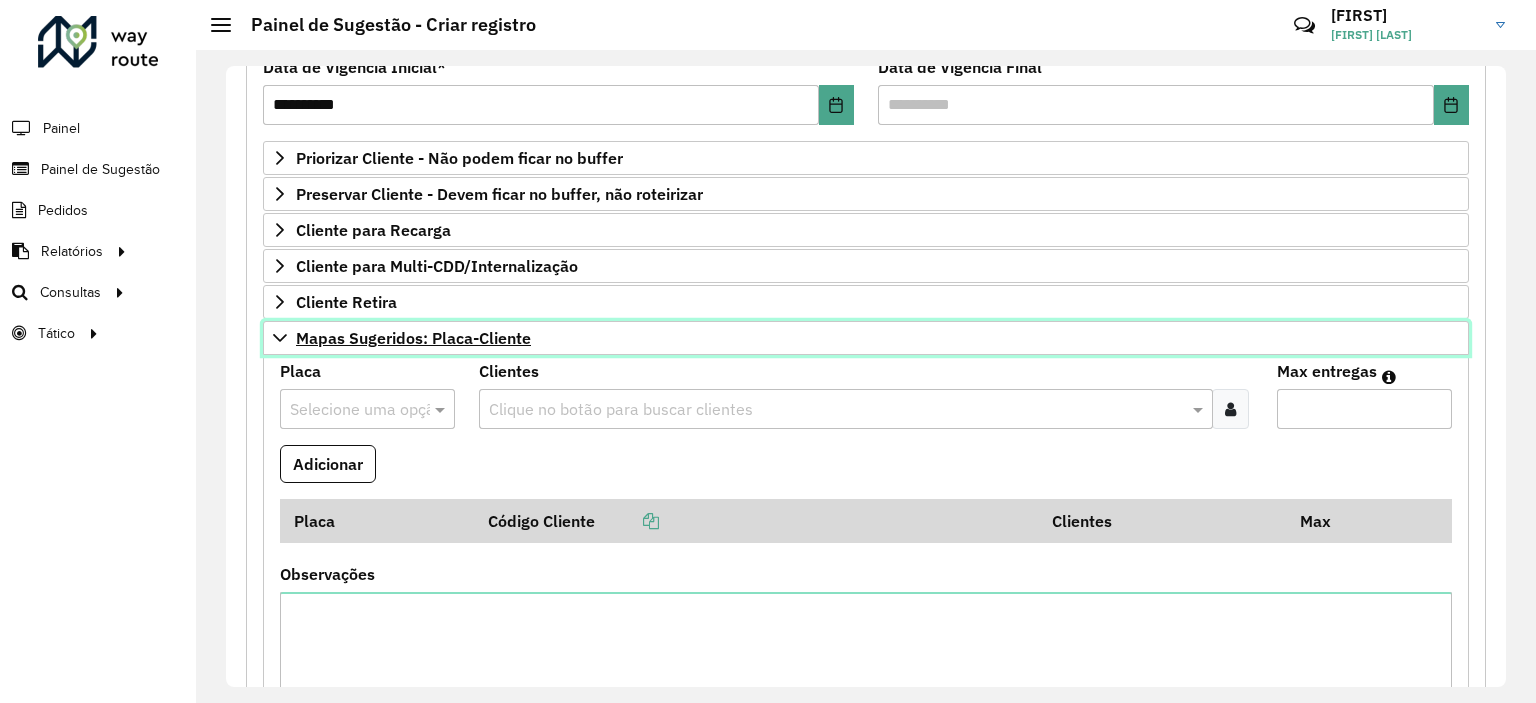 scroll, scrollTop: 486, scrollLeft: 0, axis: vertical 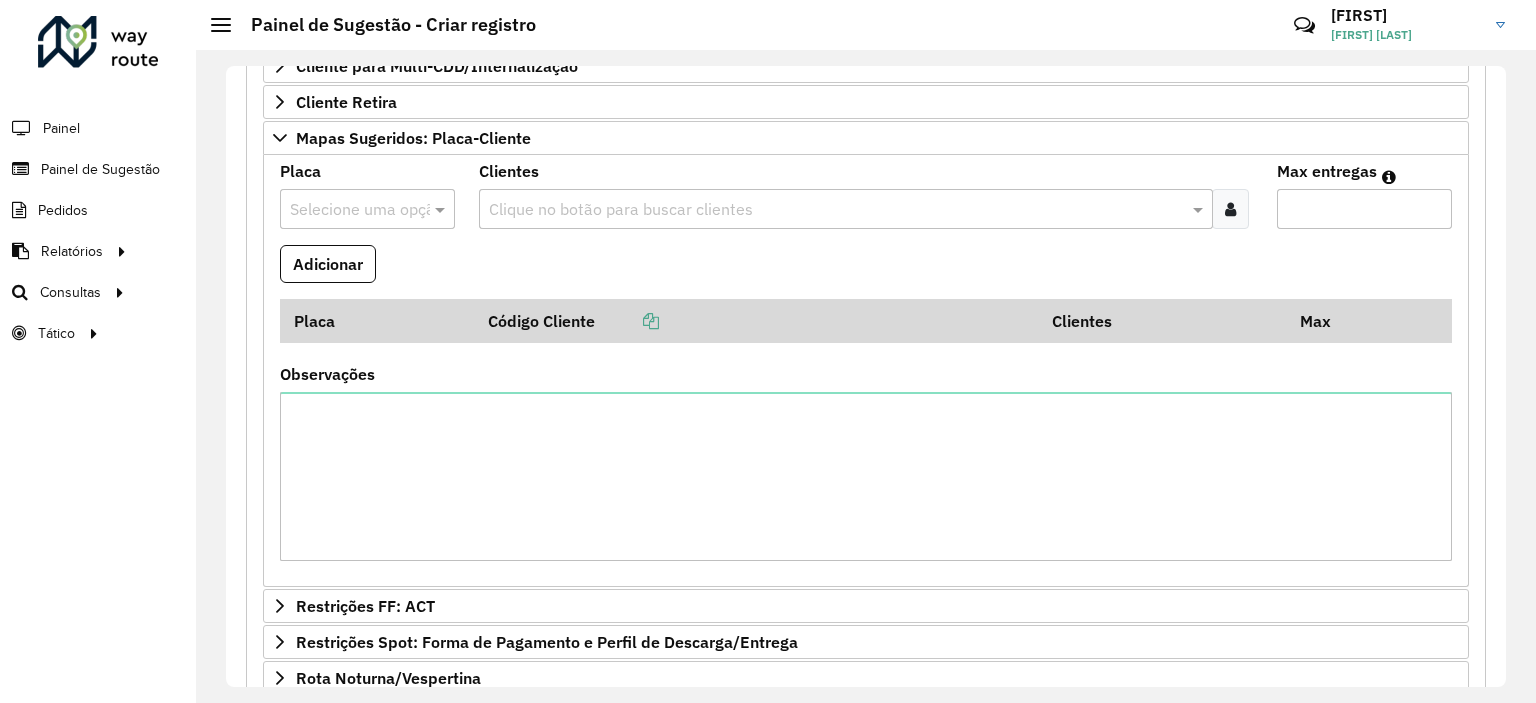 click at bounding box center [347, 210] 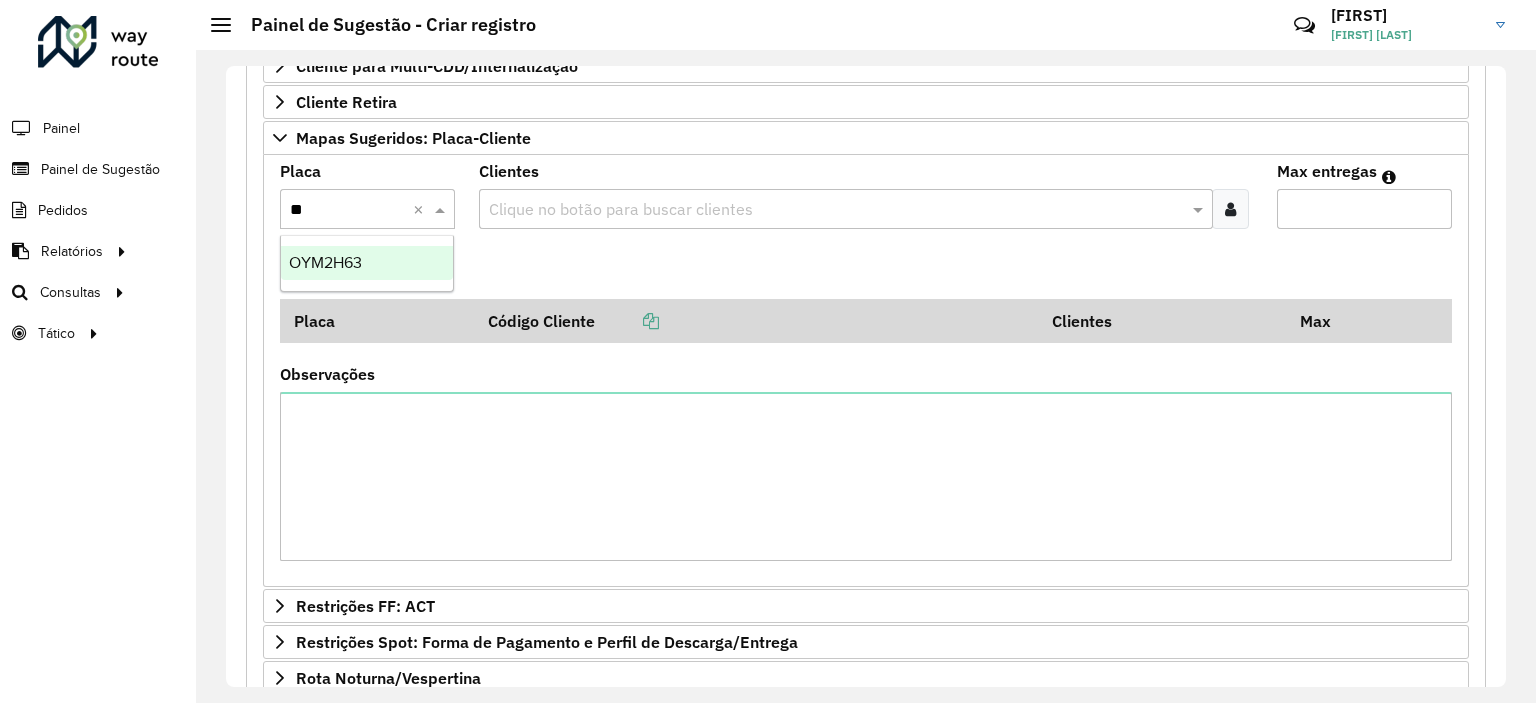 type on "***" 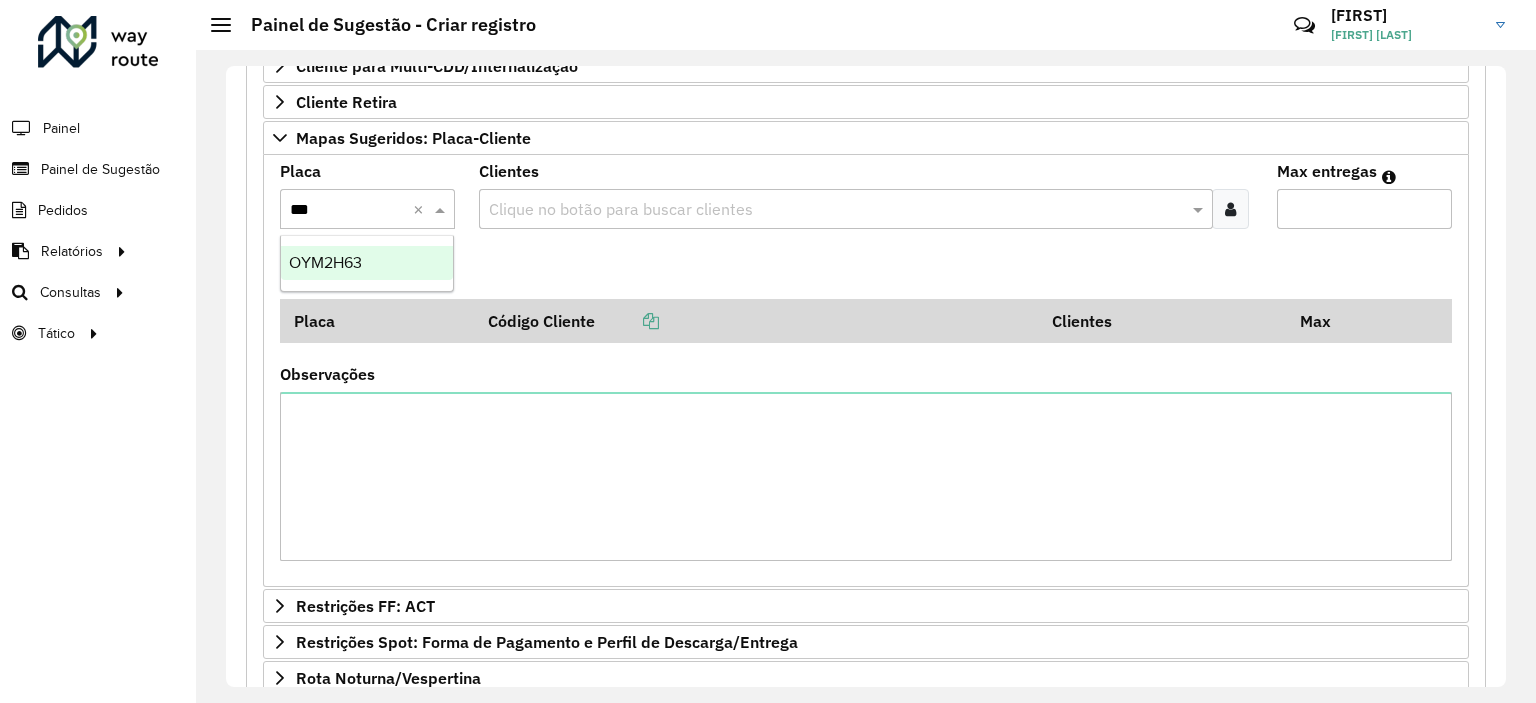 click on "OYM2H63" at bounding box center (367, 263) 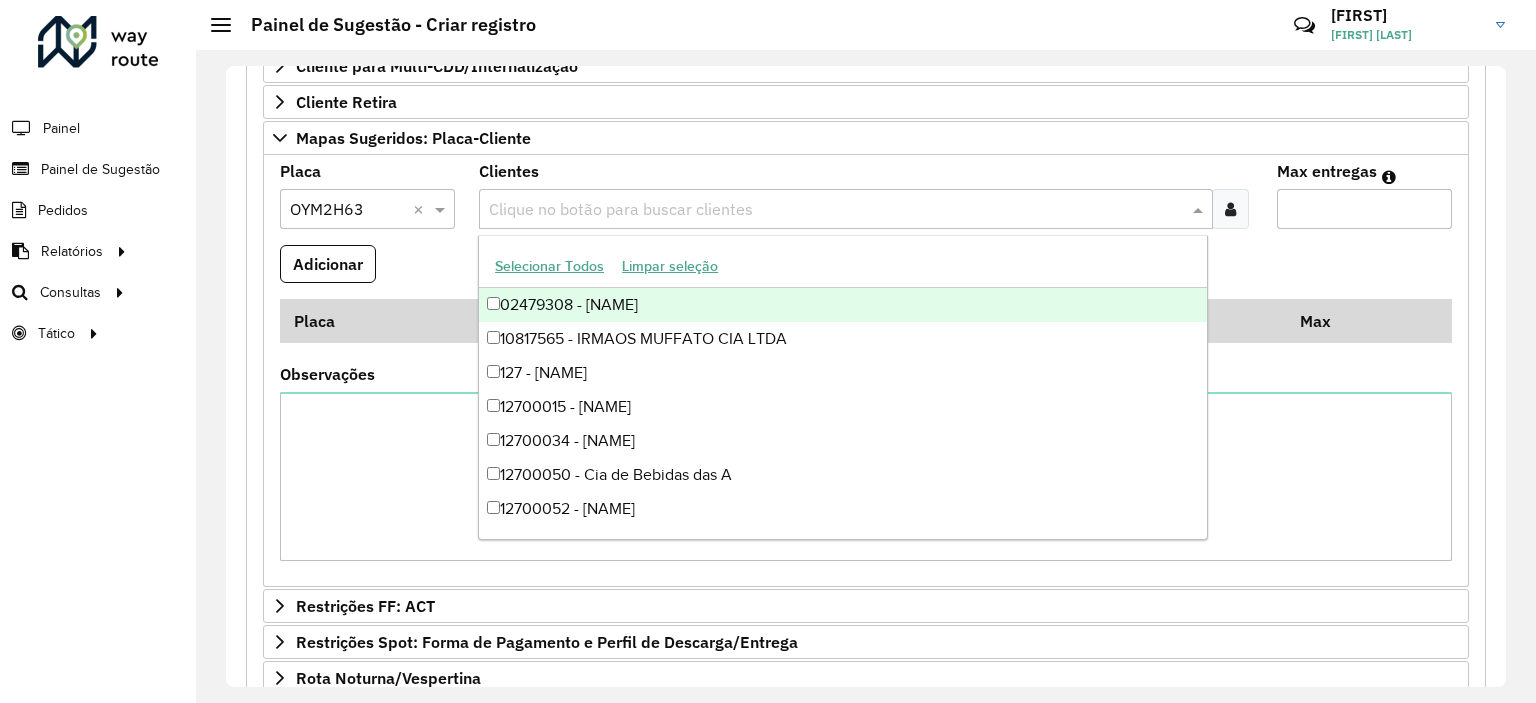 click at bounding box center (835, 210) 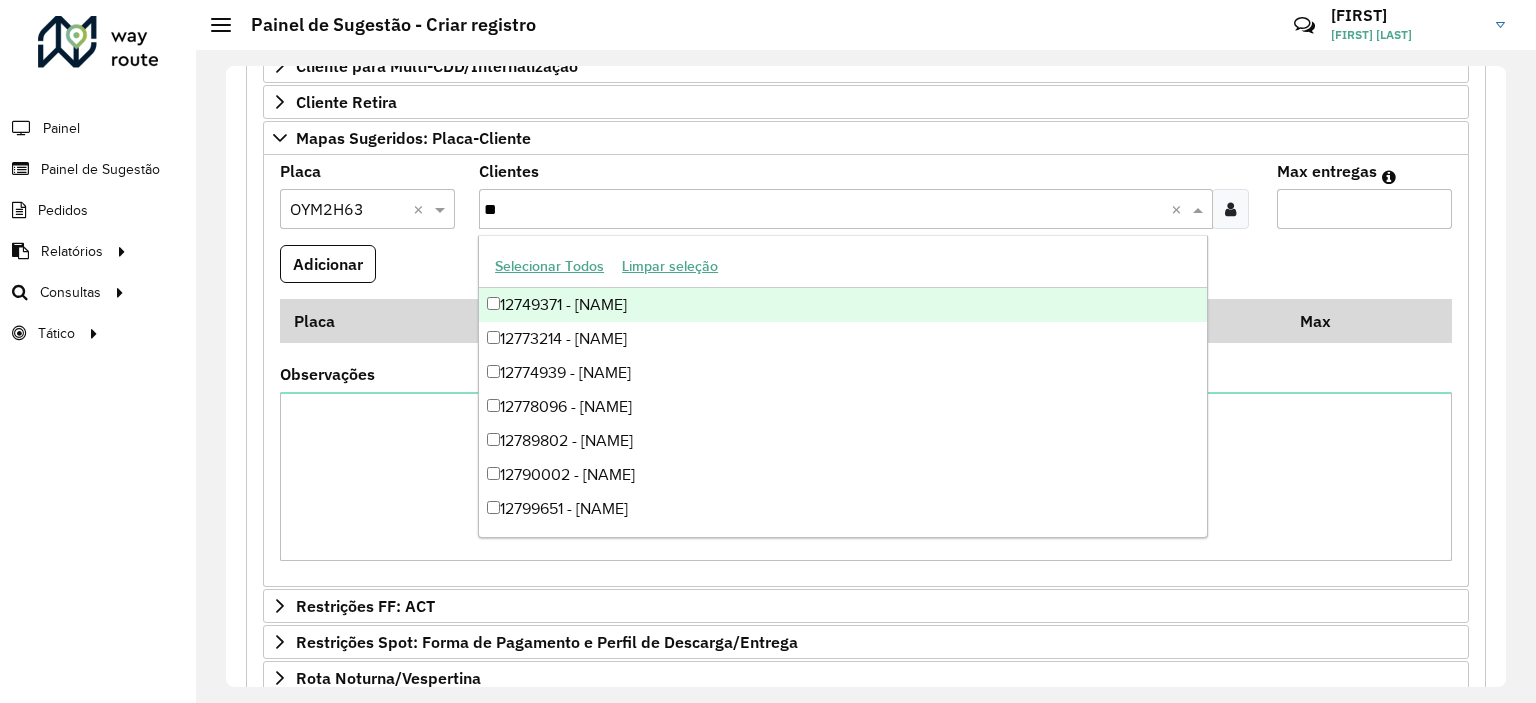 type on "*" 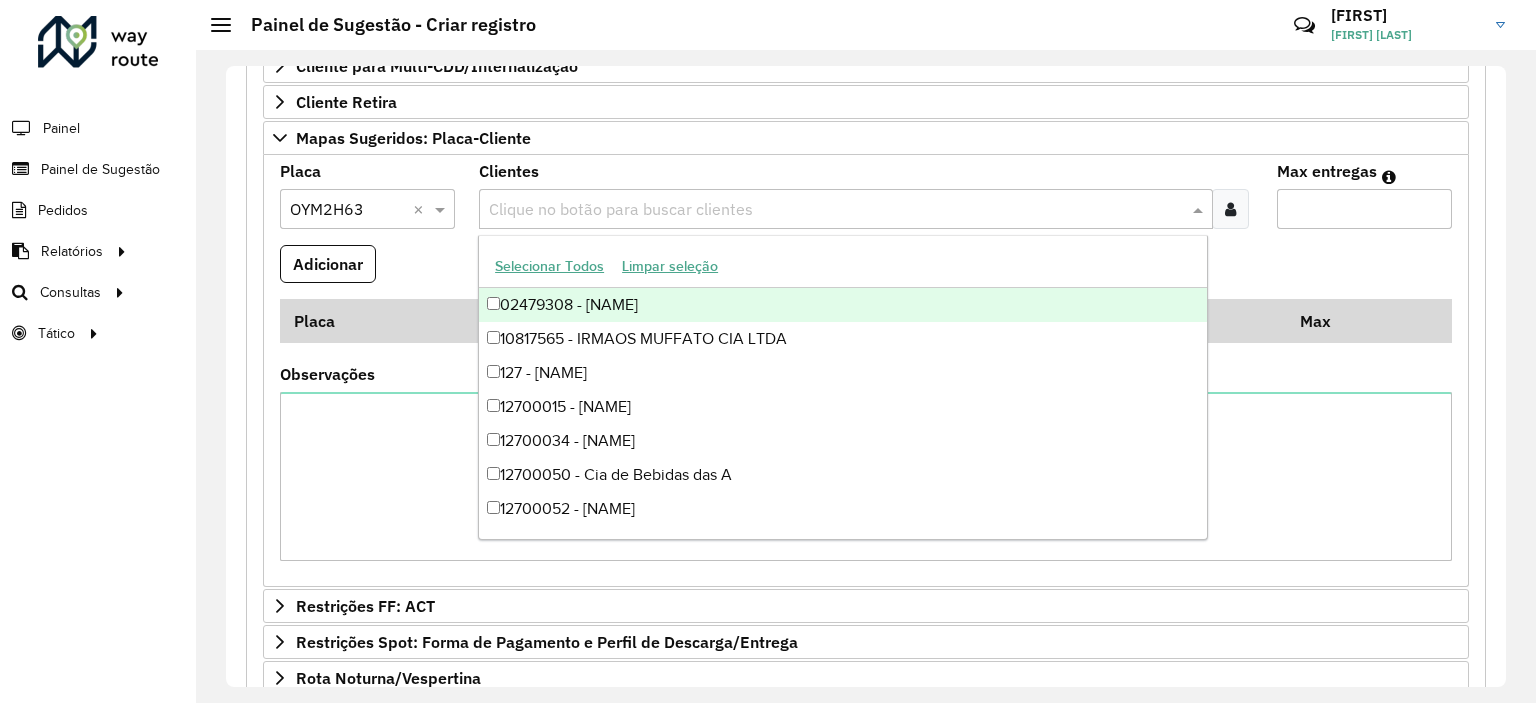 paste on "*****" 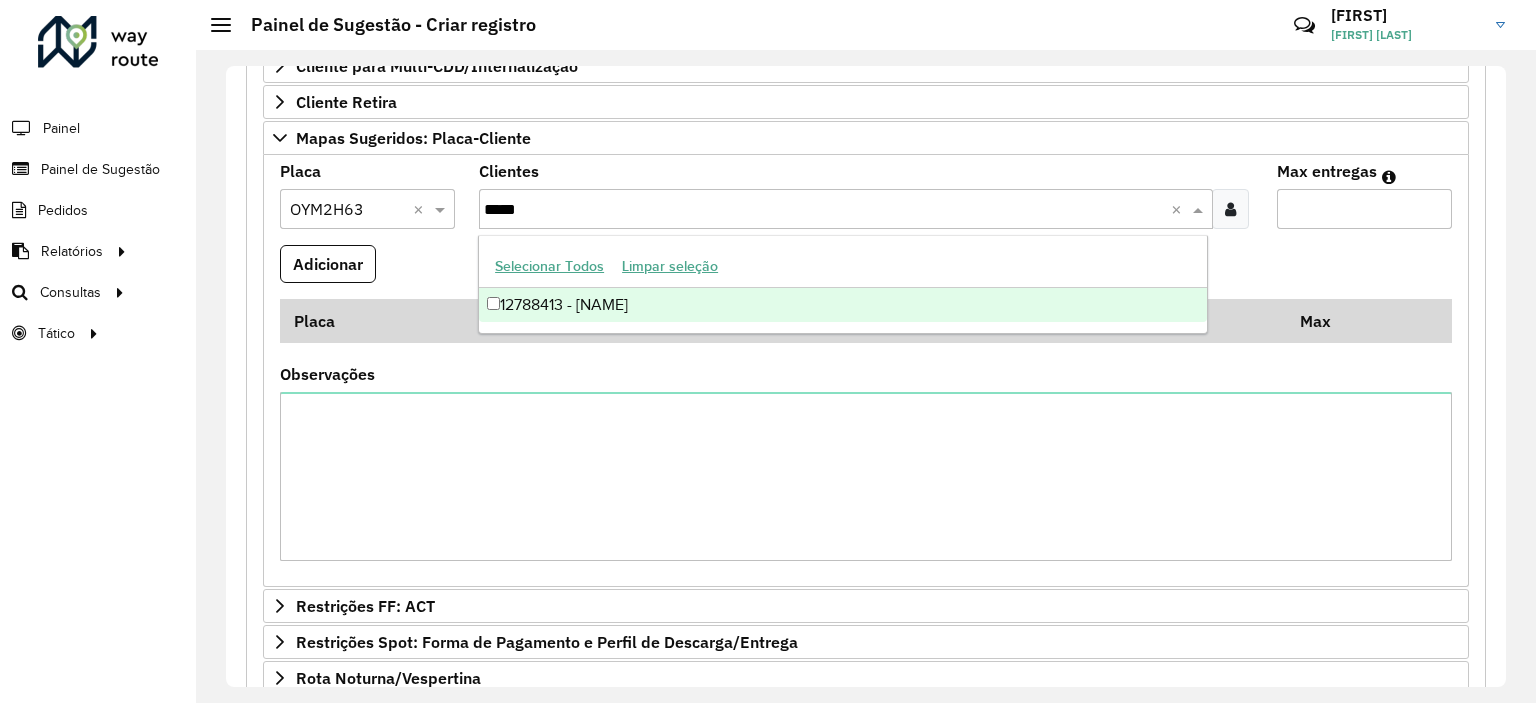 click on "12788413 - [NAME]" at bounding box center [843, 305] 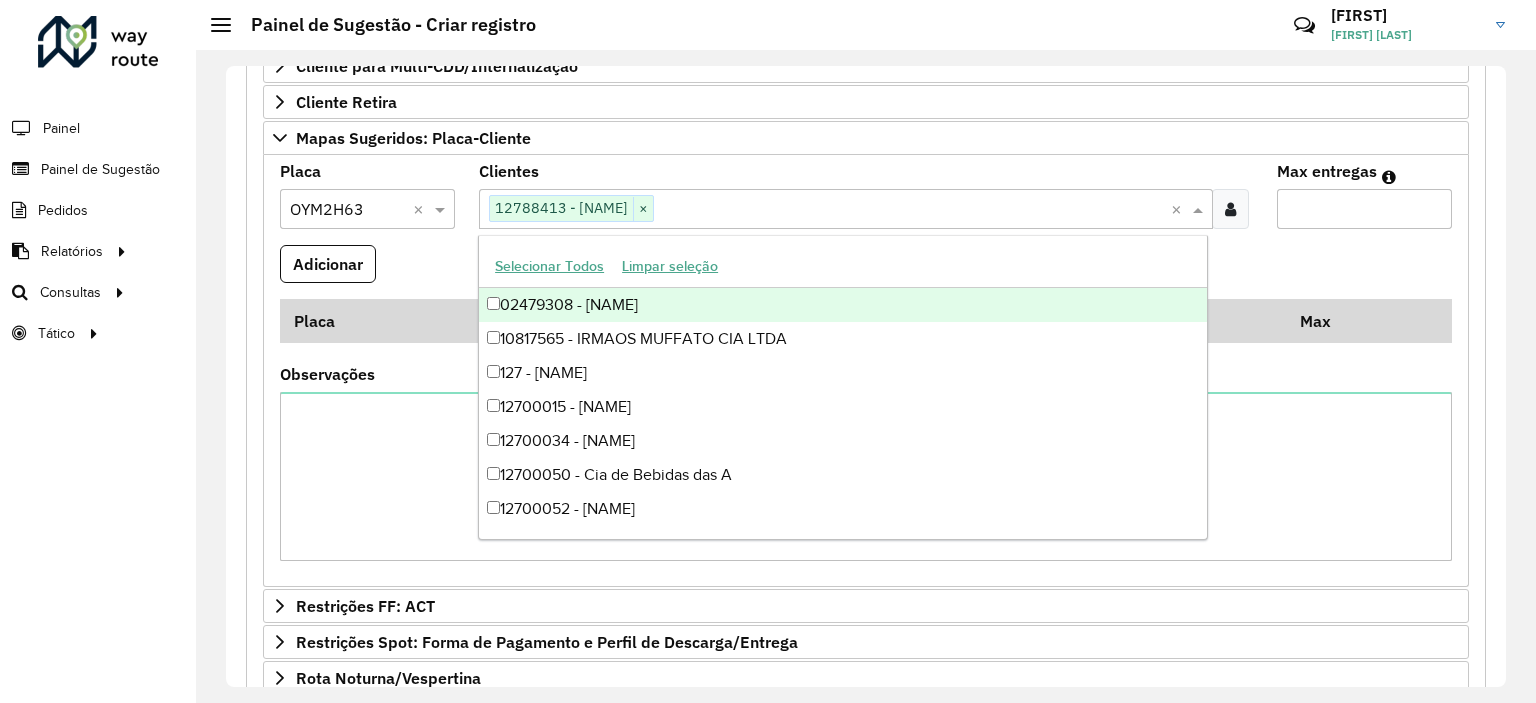 paste on "*****" 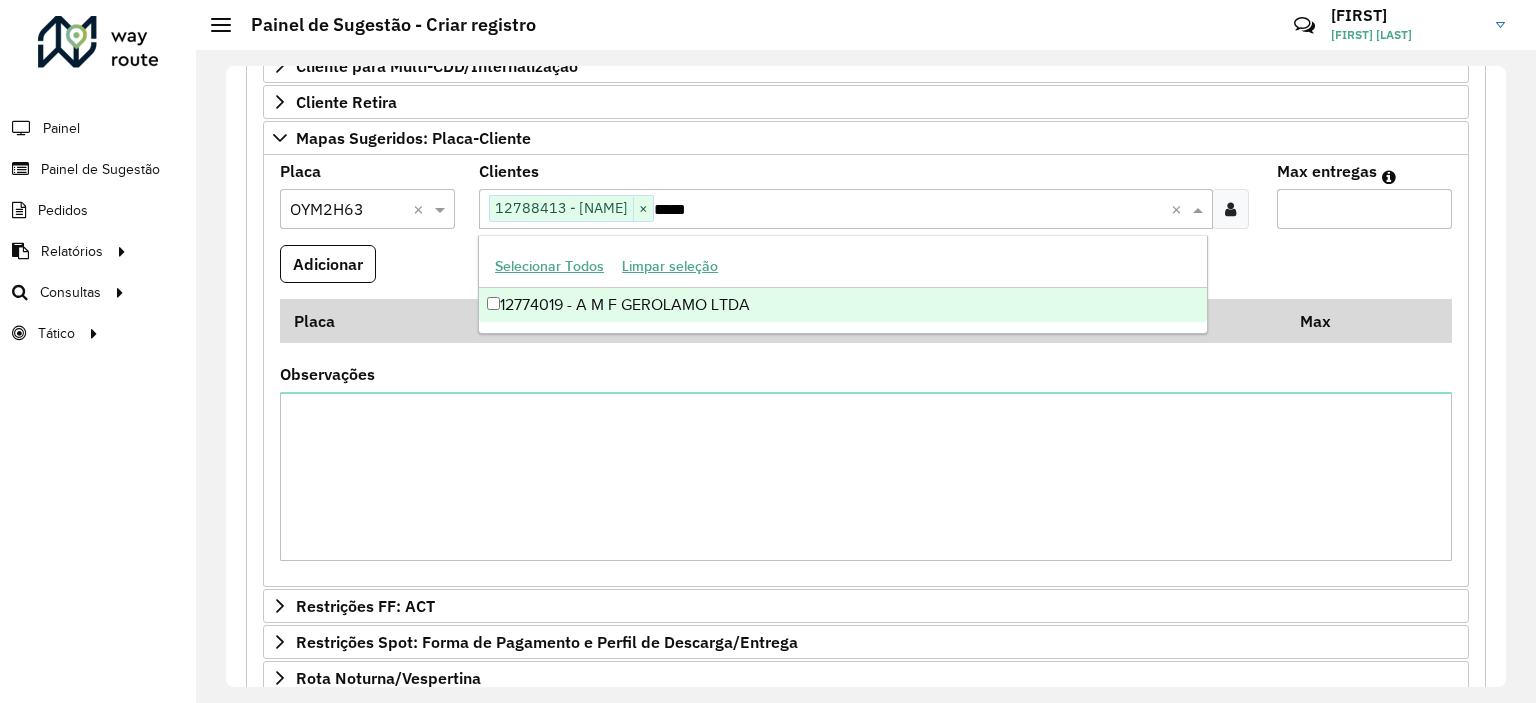 click on "12774019 - A M F GEROLAMO LTDA" at bounding box center (843, 305) 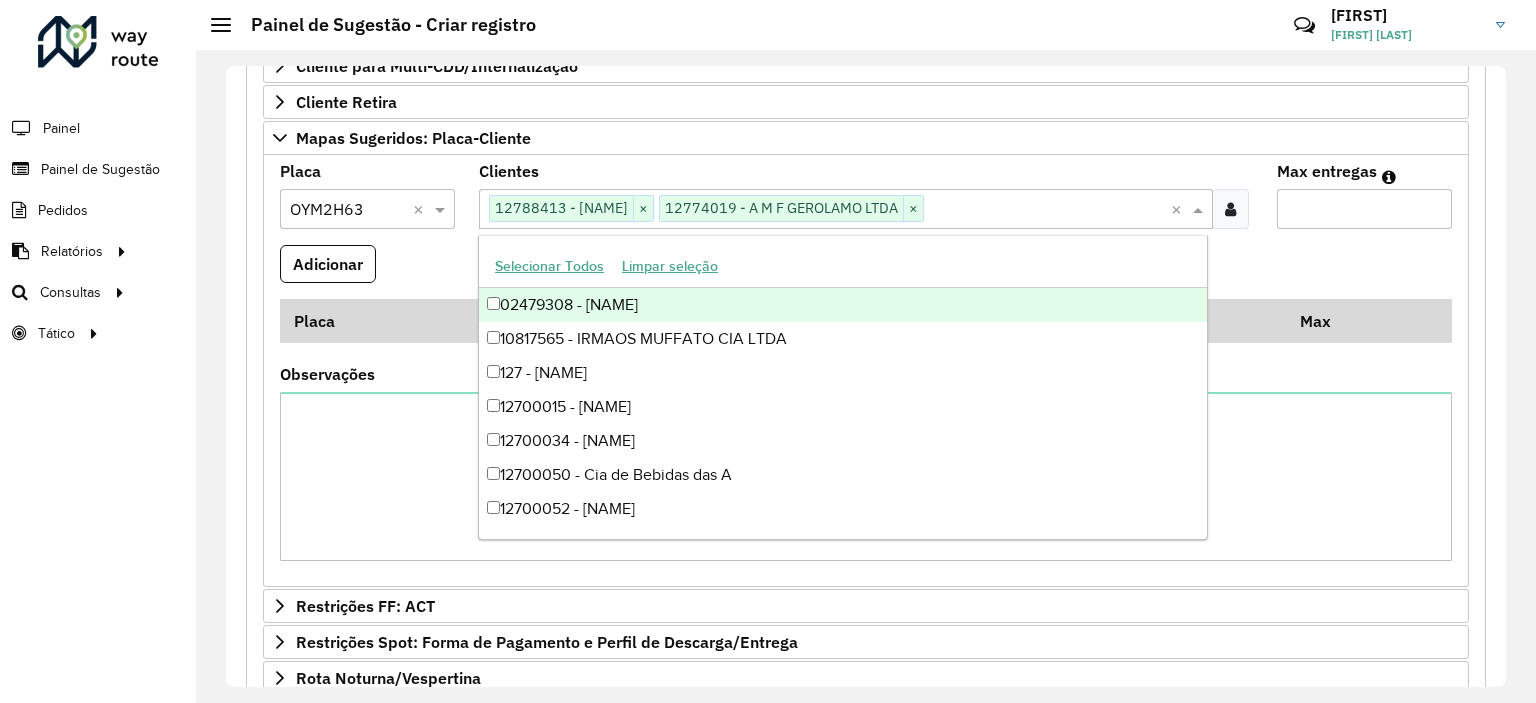 click on "Max entregas" at bounding box center [1364, 209] 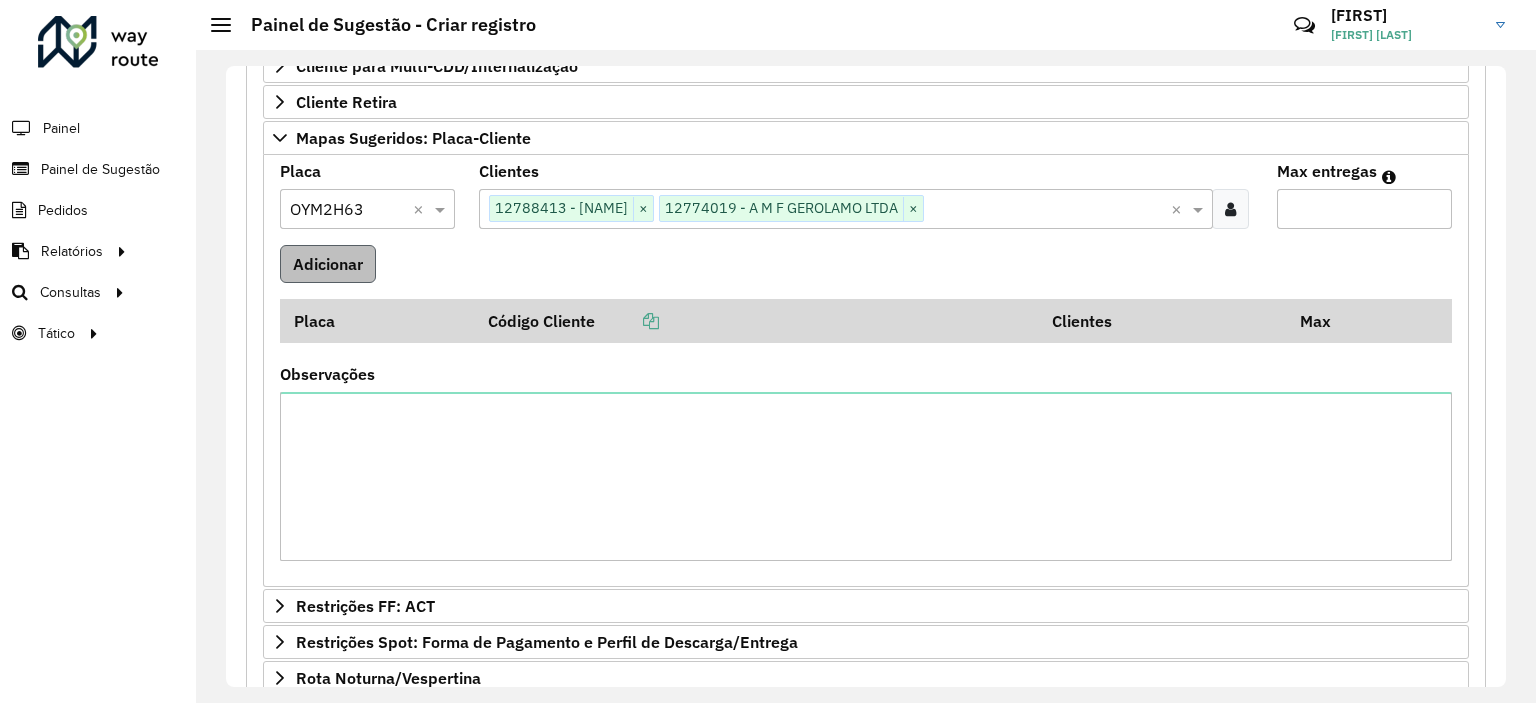 type on "**" 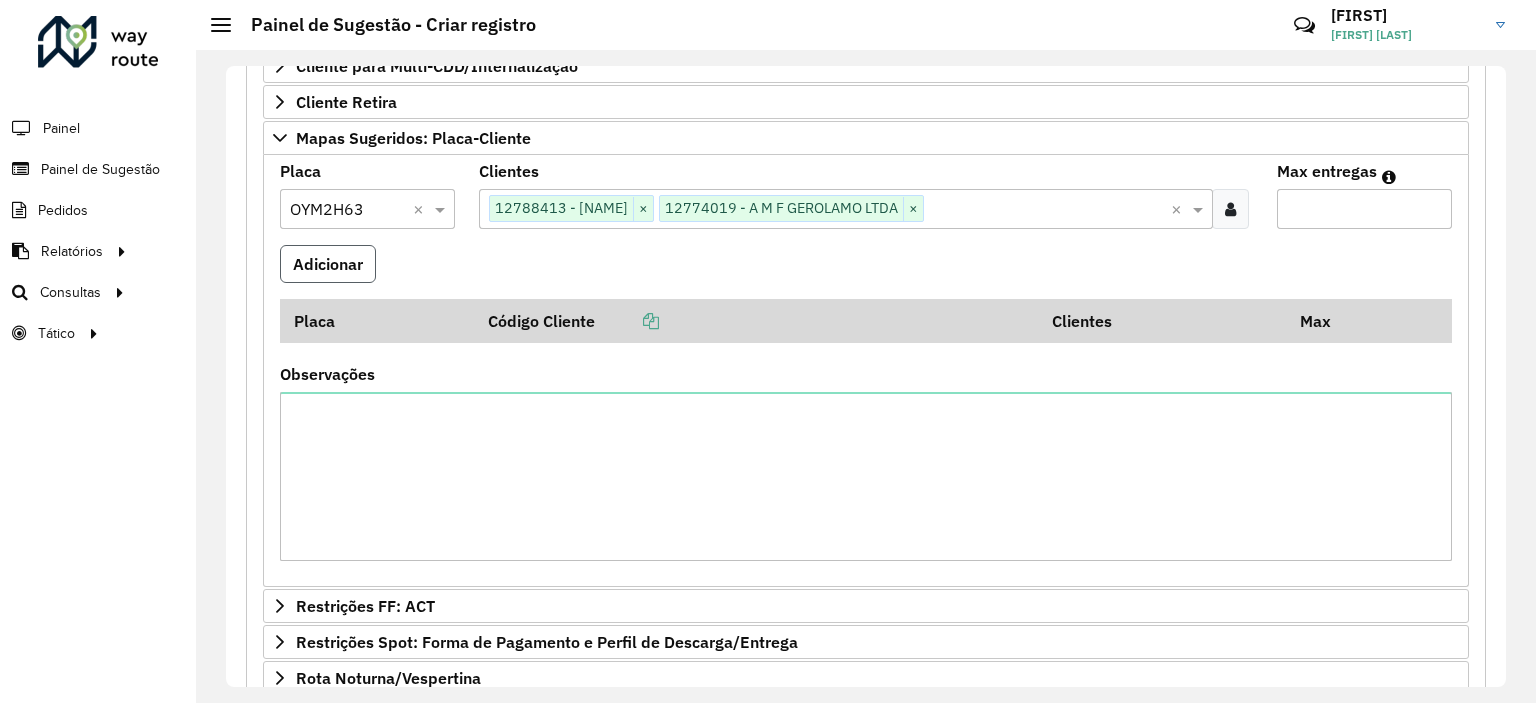 click on "Adicionar" at bounding box center (328, 264) 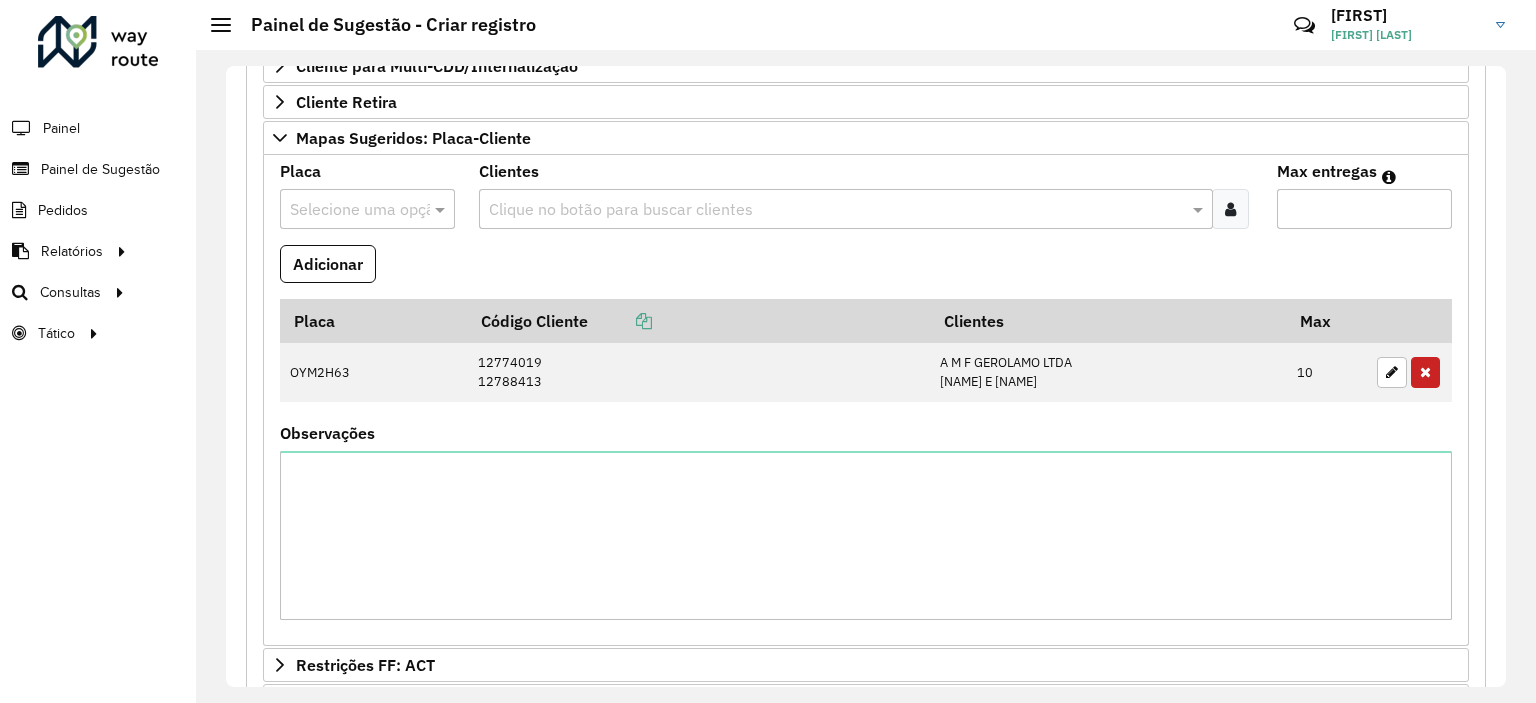 type 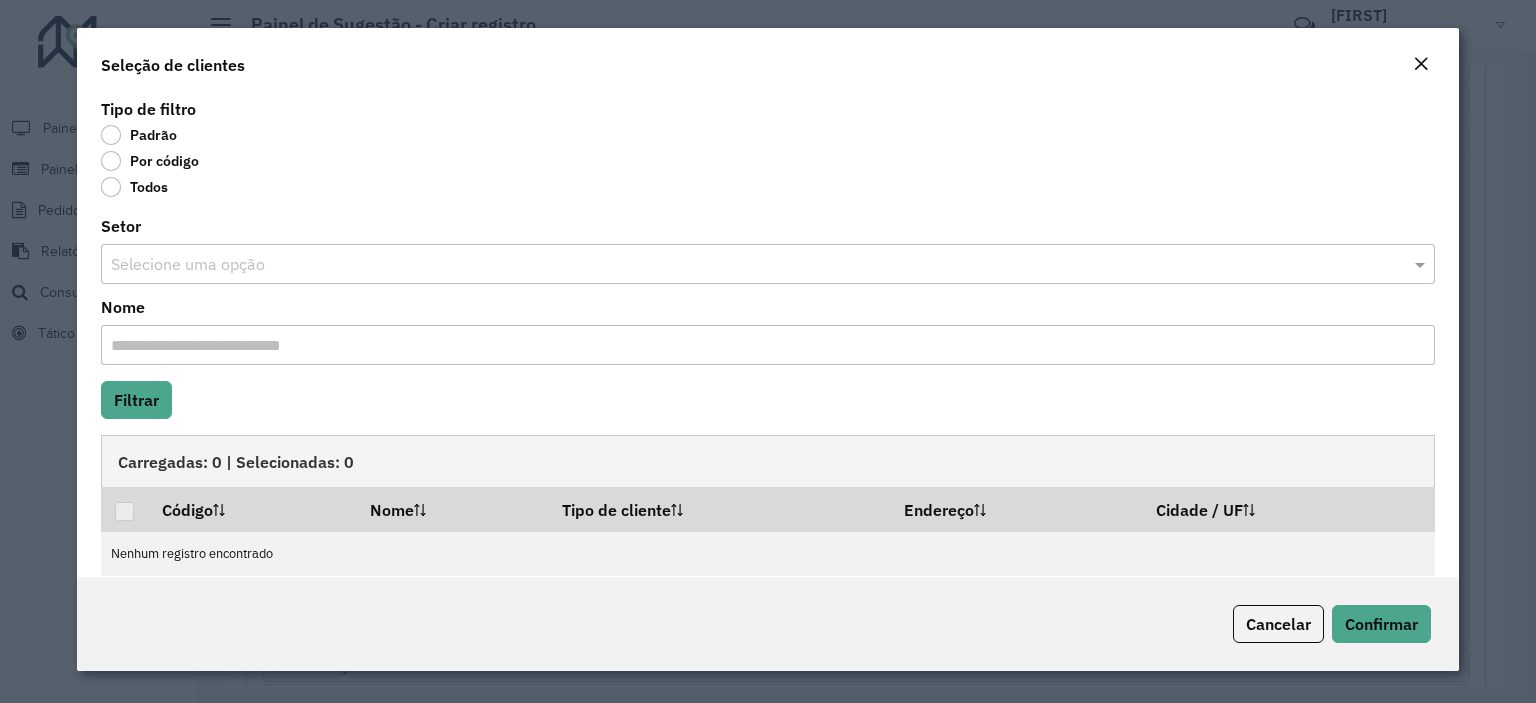 click on "Por código" 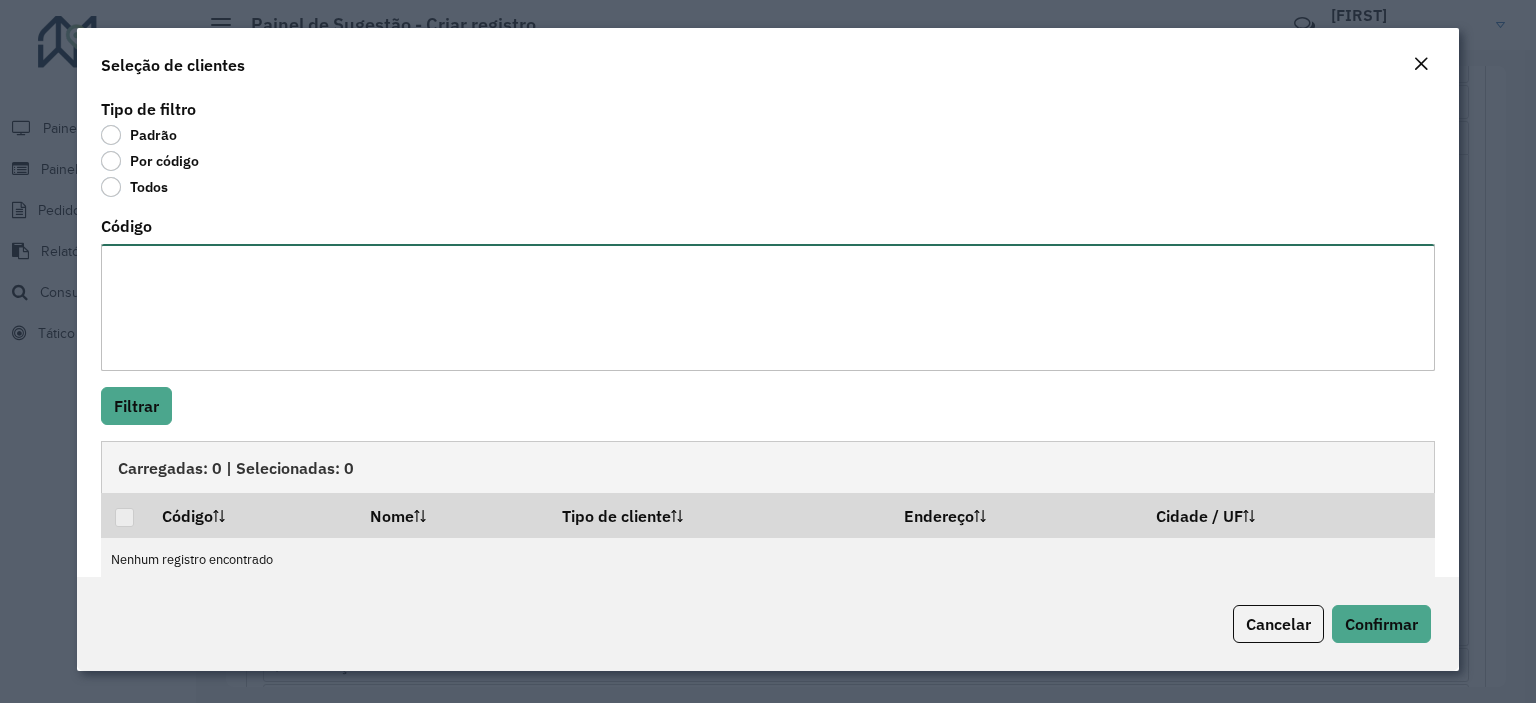 click on "Código" at bounding box center [768, 307] 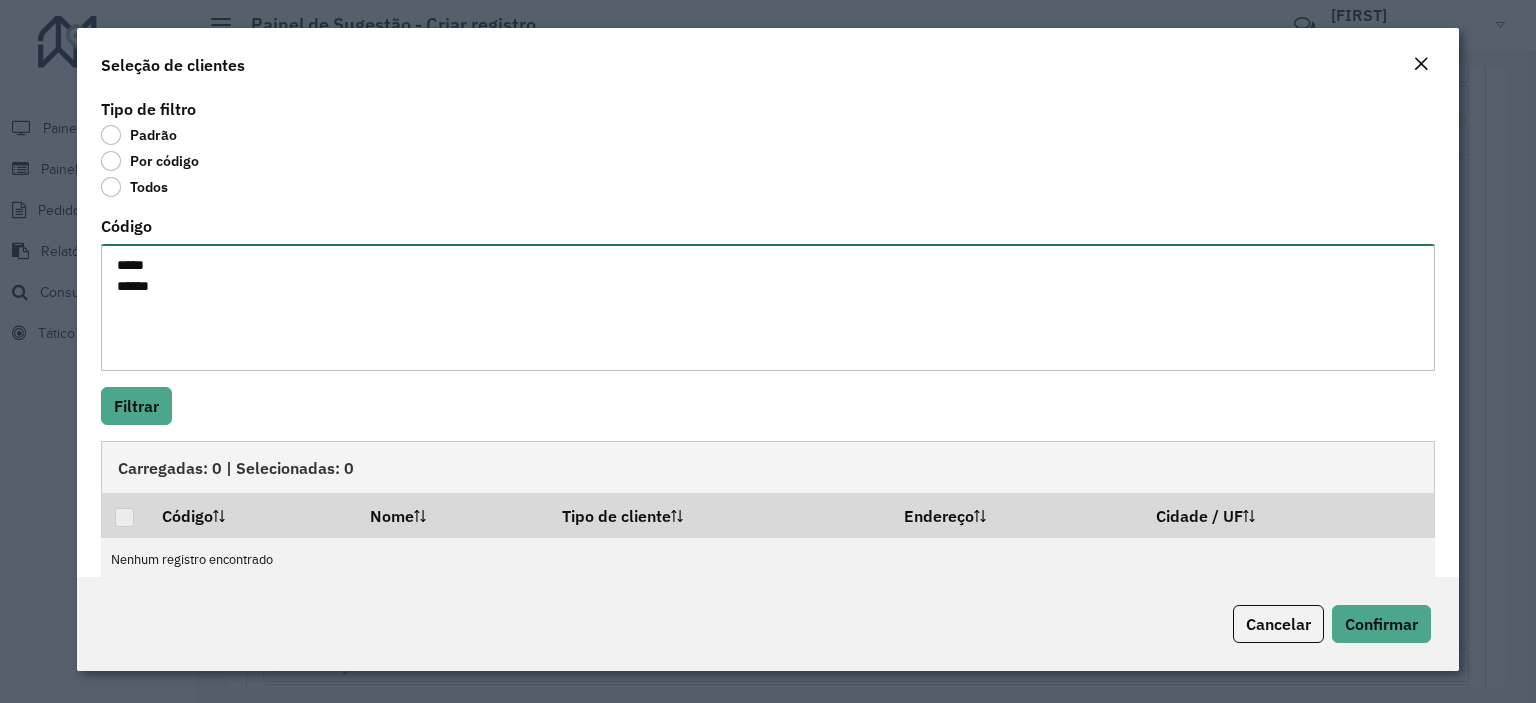 type on "*****
*****" 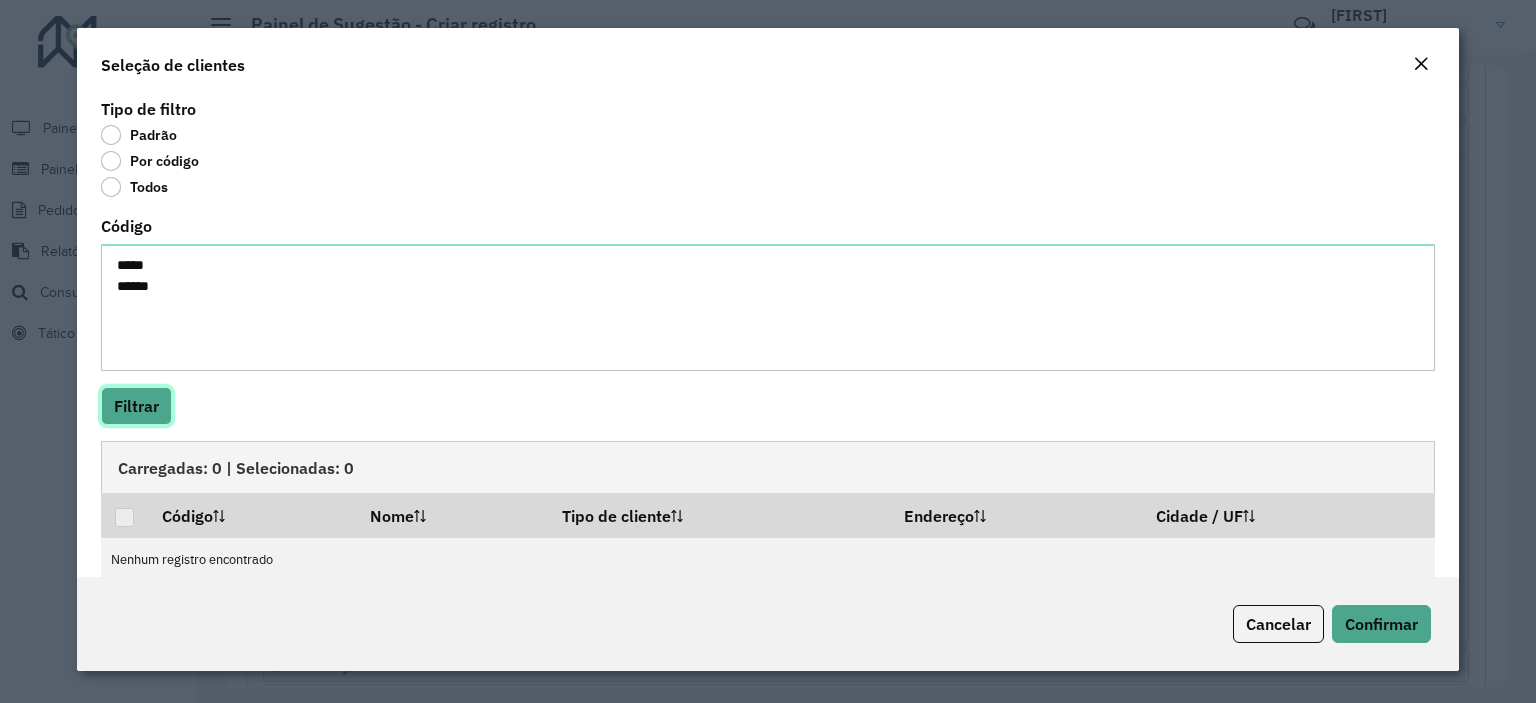 click on "Filtrar" 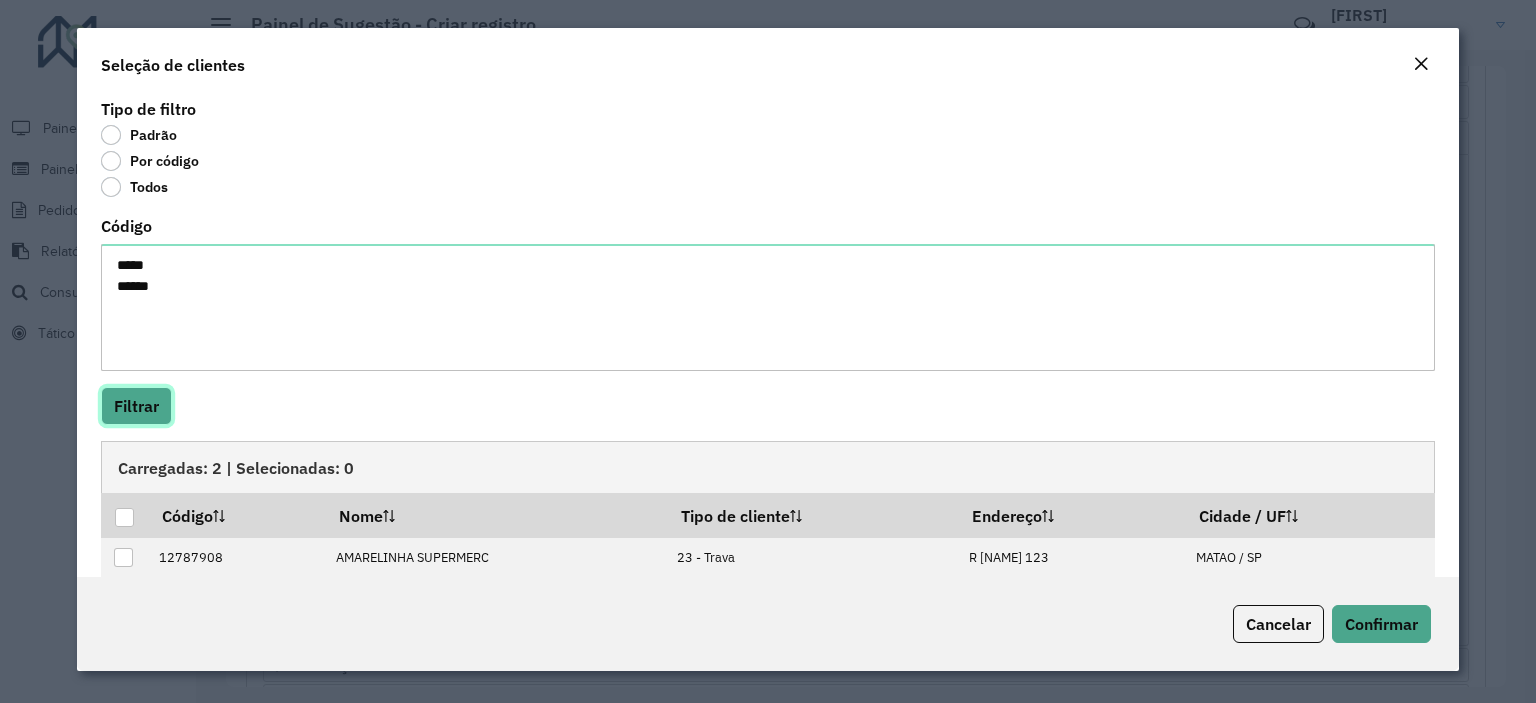 scroll, scrollTop: 65, scrollLeft: 0, axis: vertical 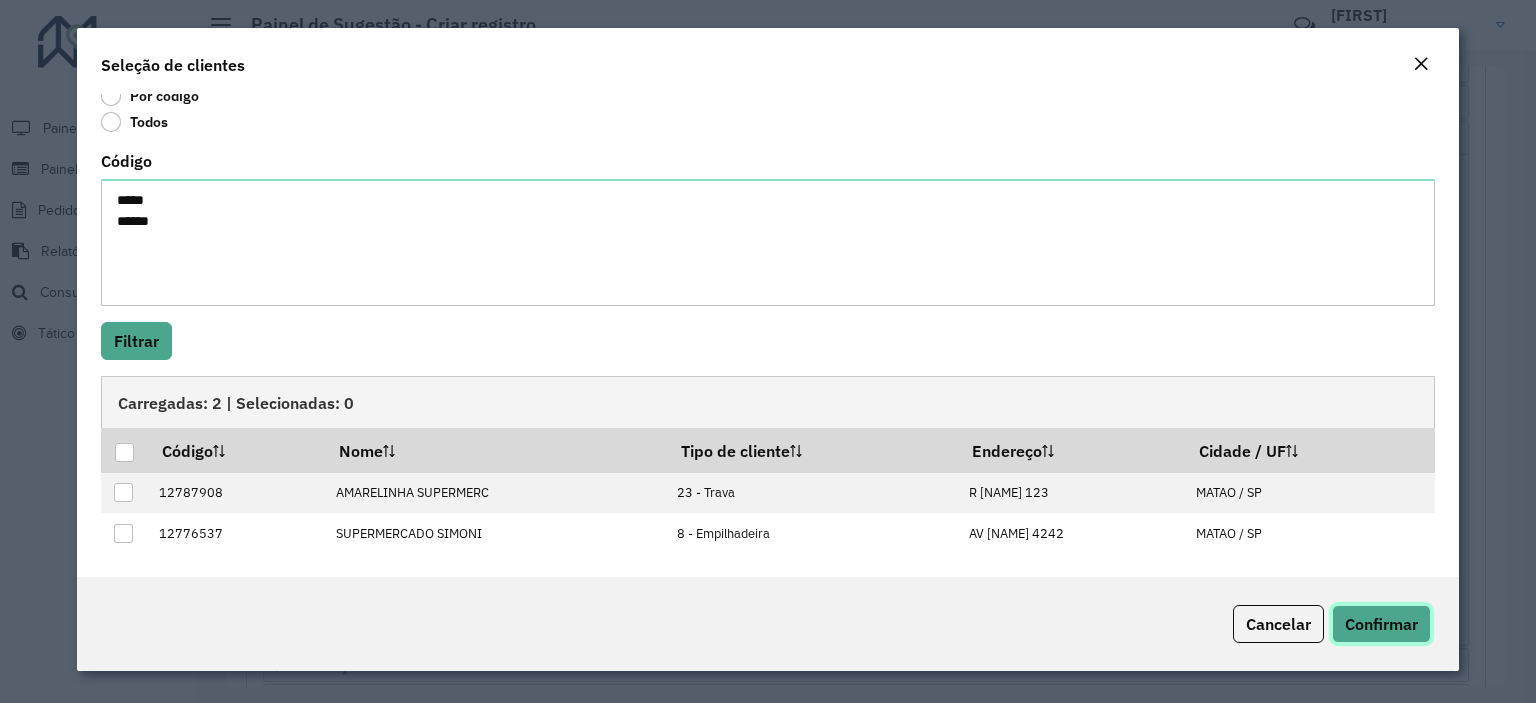 drag, startPoint x: 1385, startPoint y: 622, endPoint x: 1340, endPoint y: 591, distance: 54.644306 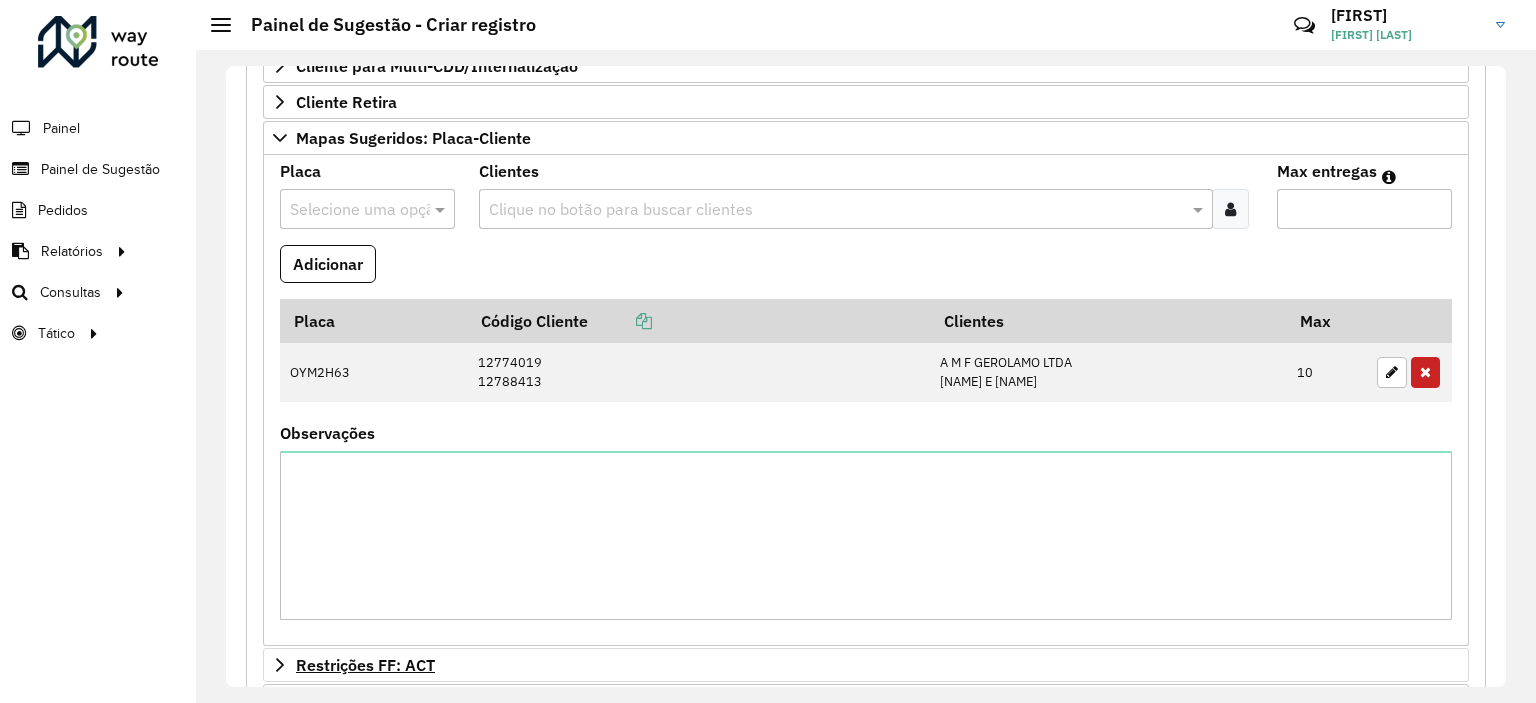 scroll, scrollTop: 777, scrollLeft: 0, axis: vertical 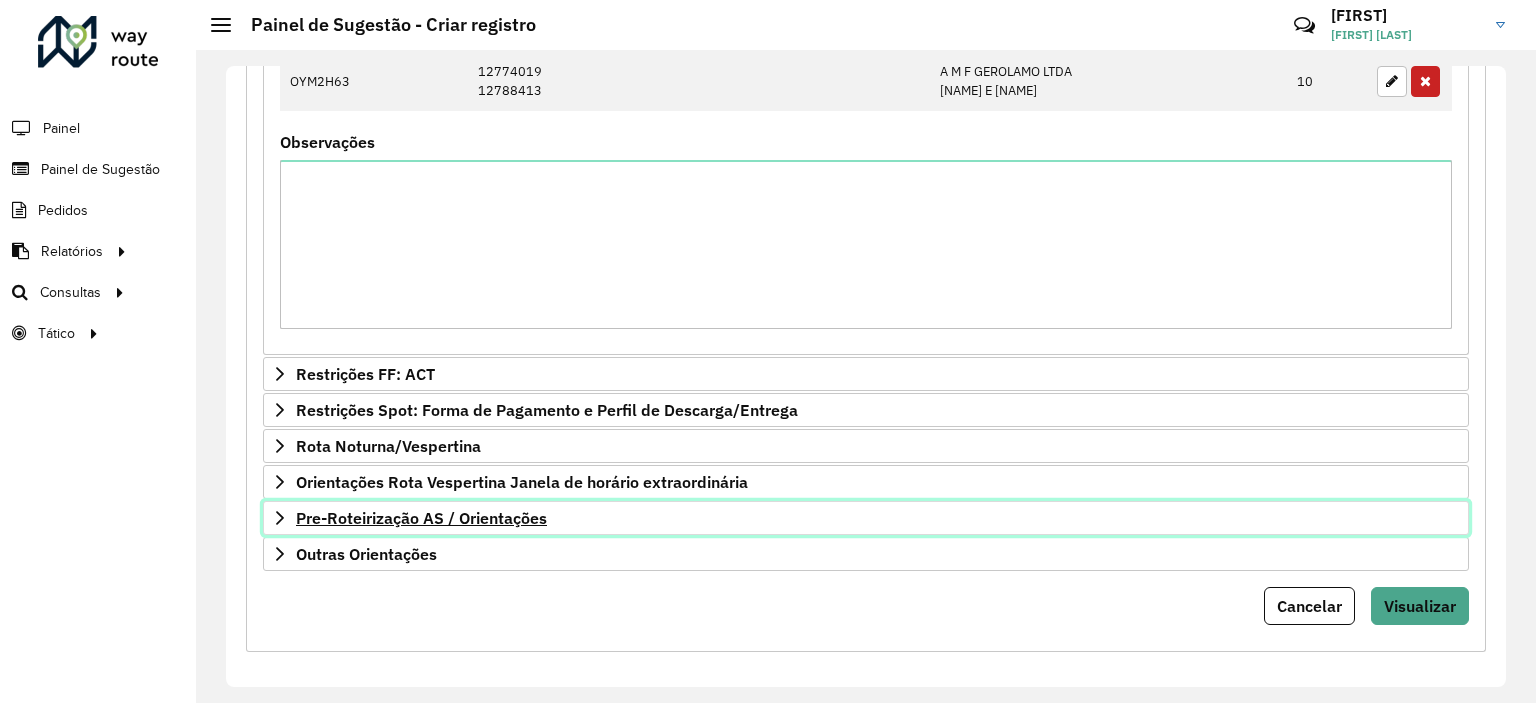 click on "Pre-Roteirização AS / Orientações" at bounding box center (421, 518) 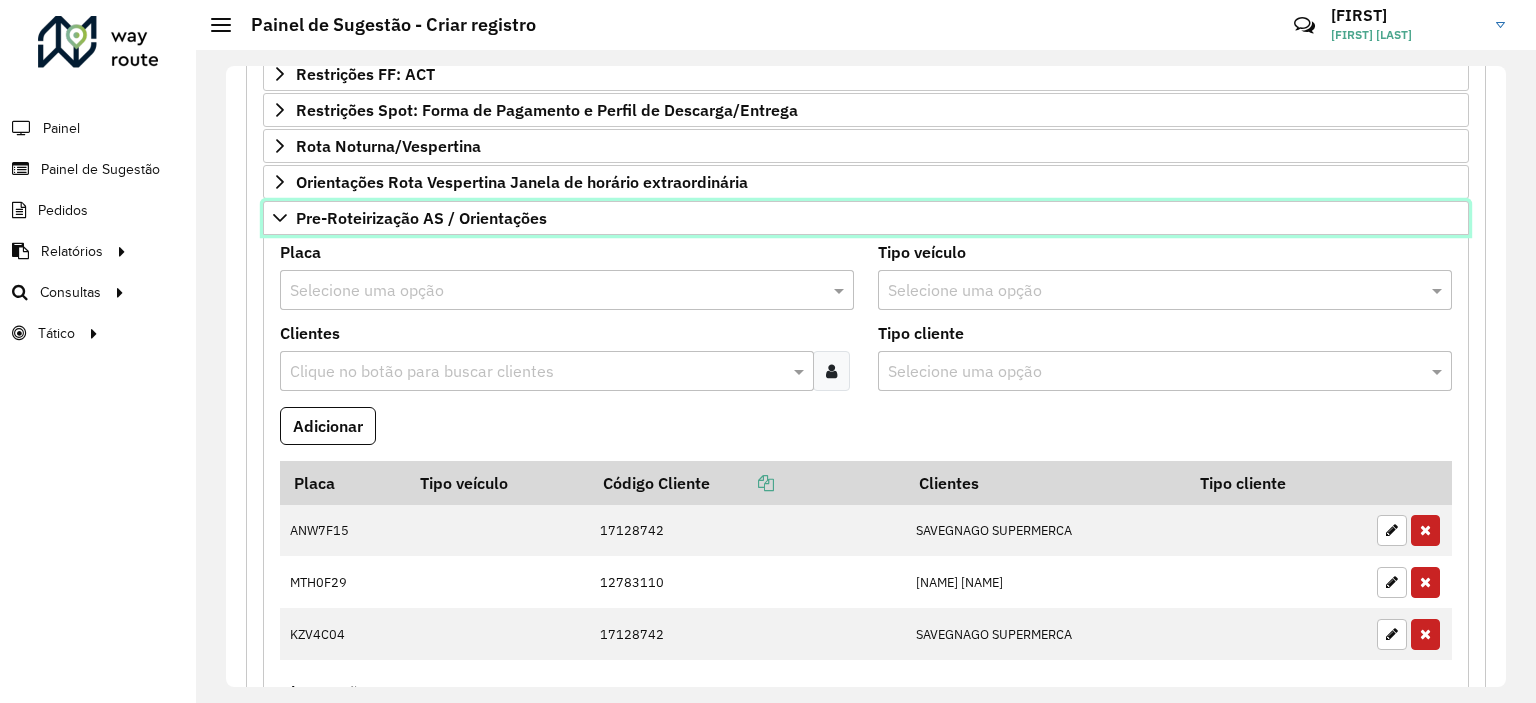 scroll, scrollTop: 1377, scrollLeft: 0, axis: vertical 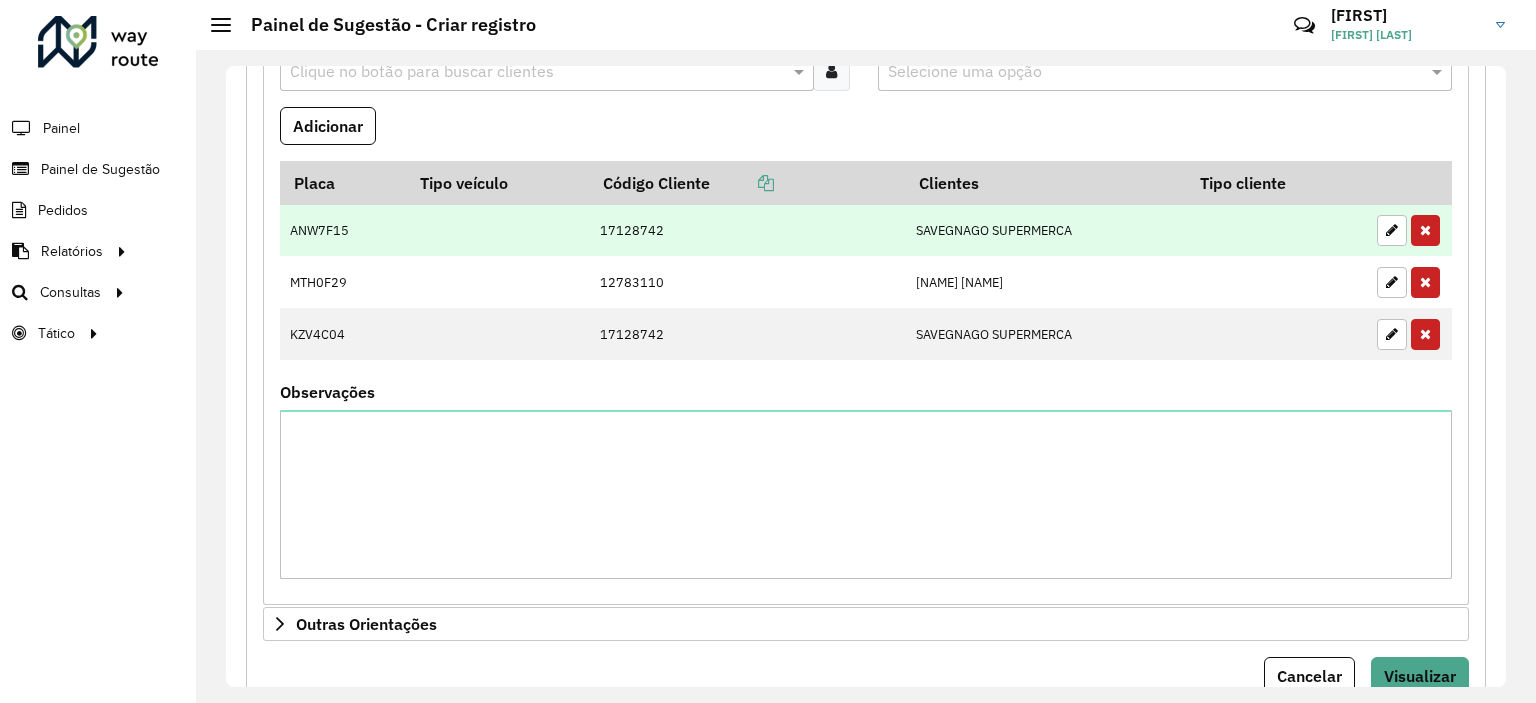 click on "ANW7F15" at bounding box center (343, 230) 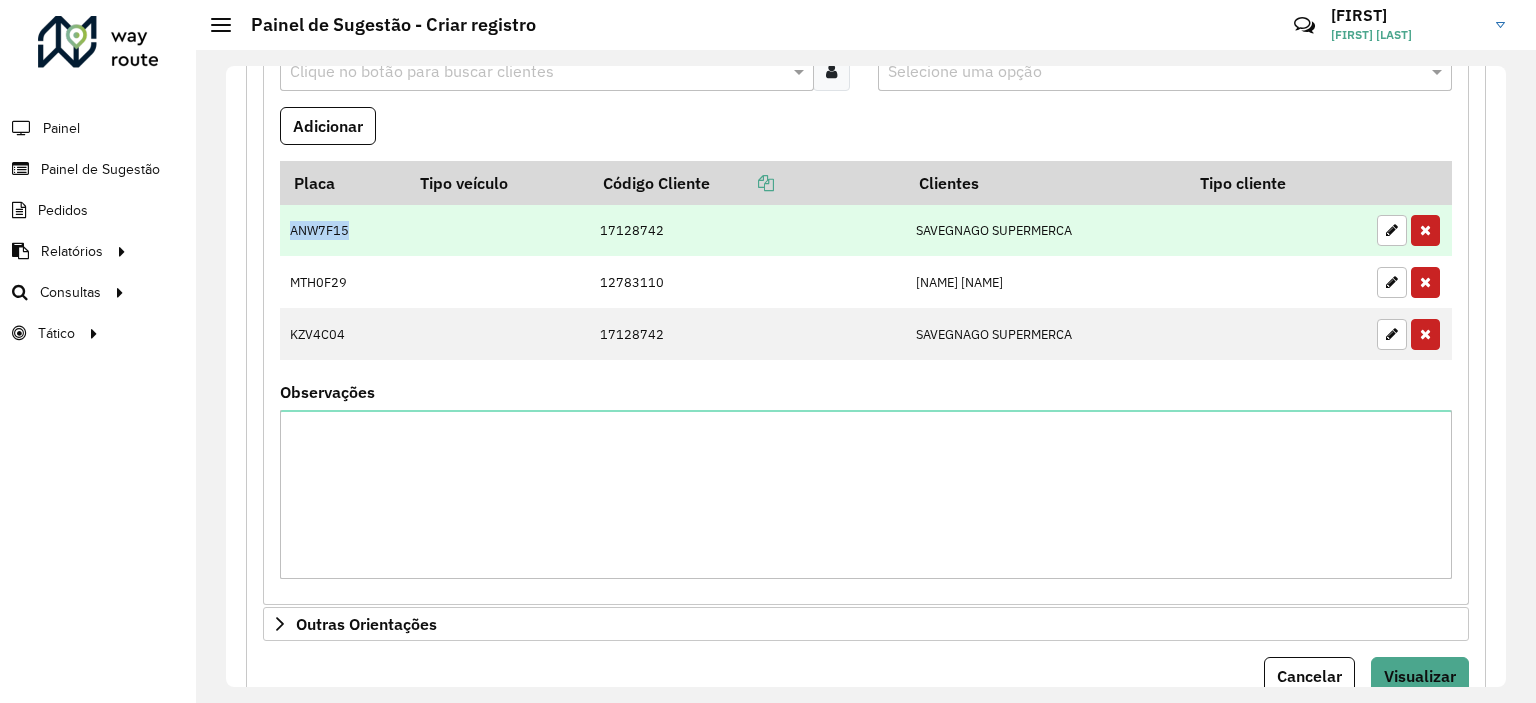 click on "ANW7F15" at bounding box center (343, 230) 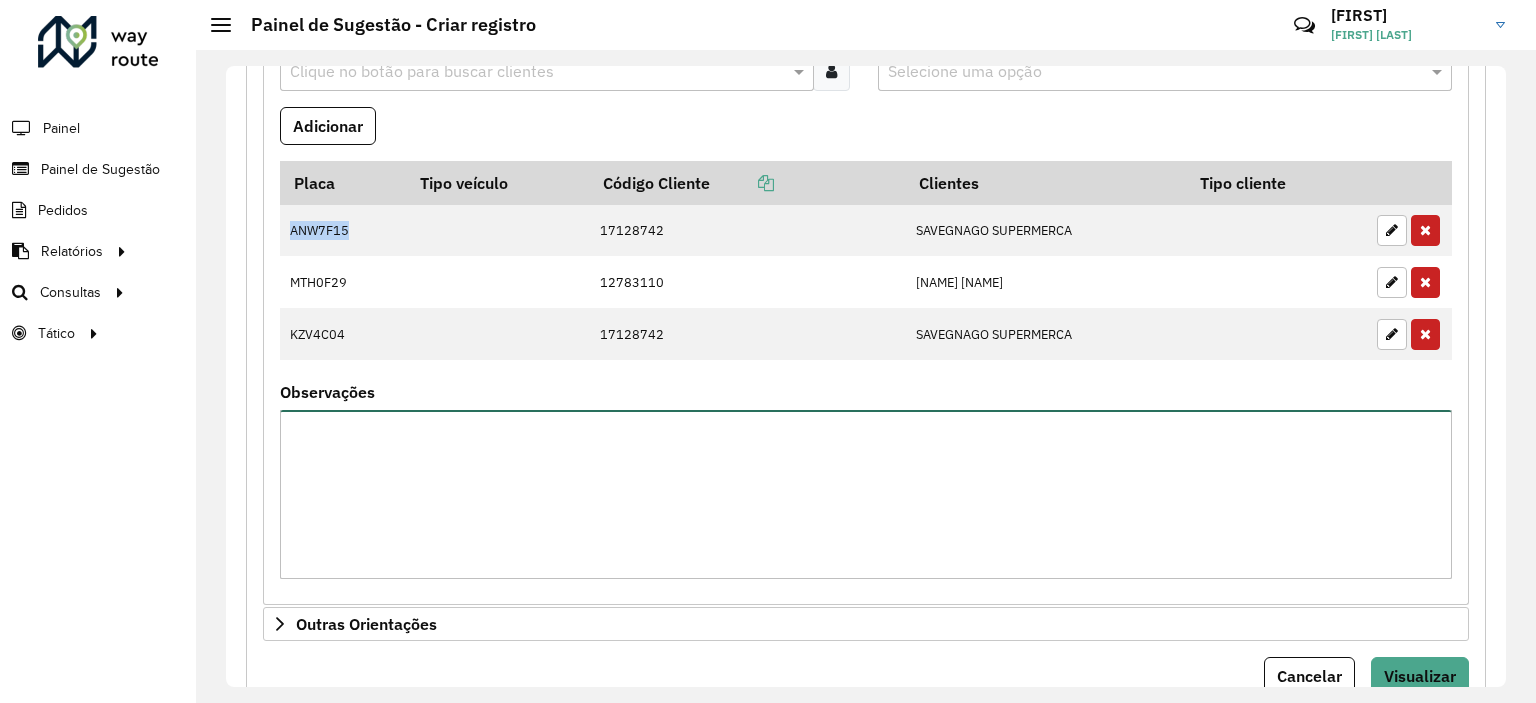 click on "Observações" at bounding box center [866, 494] 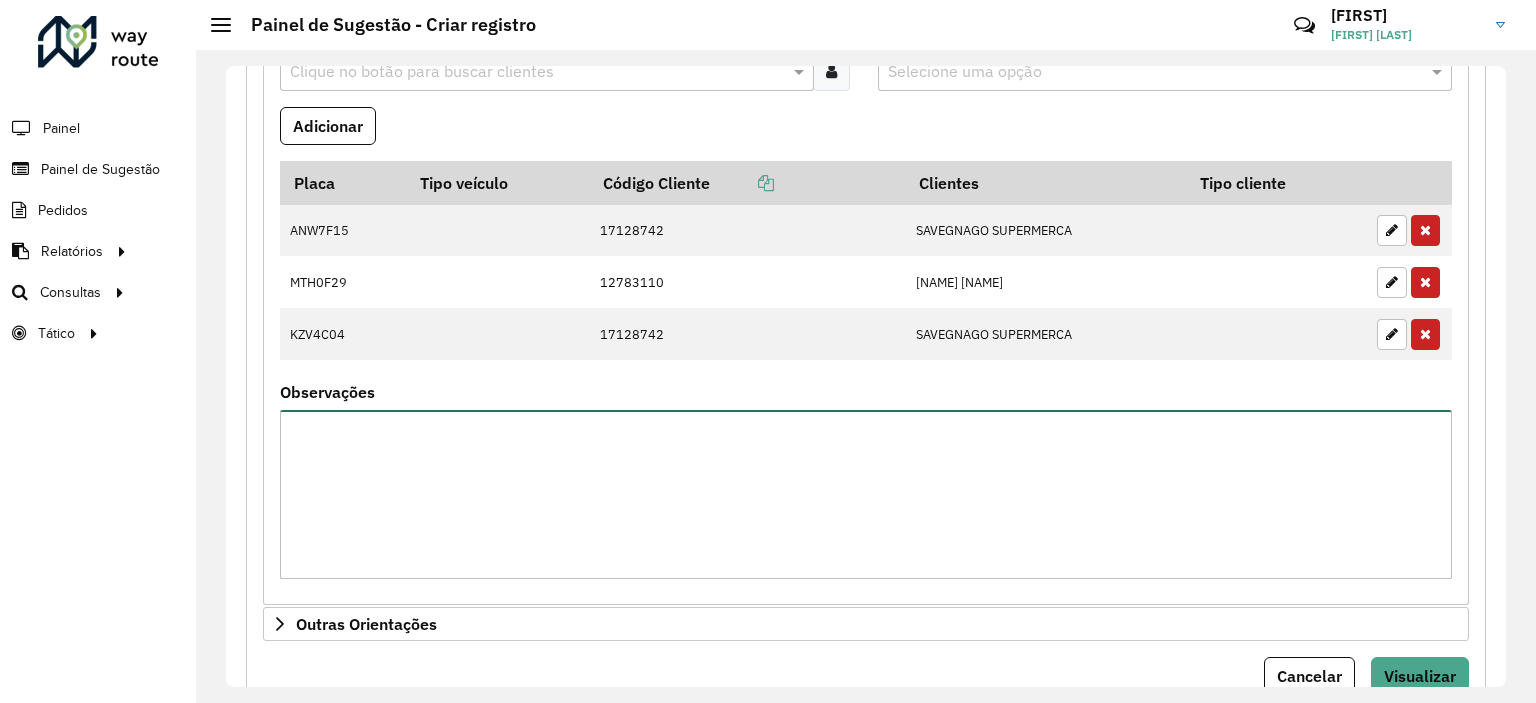 paste on "*******" 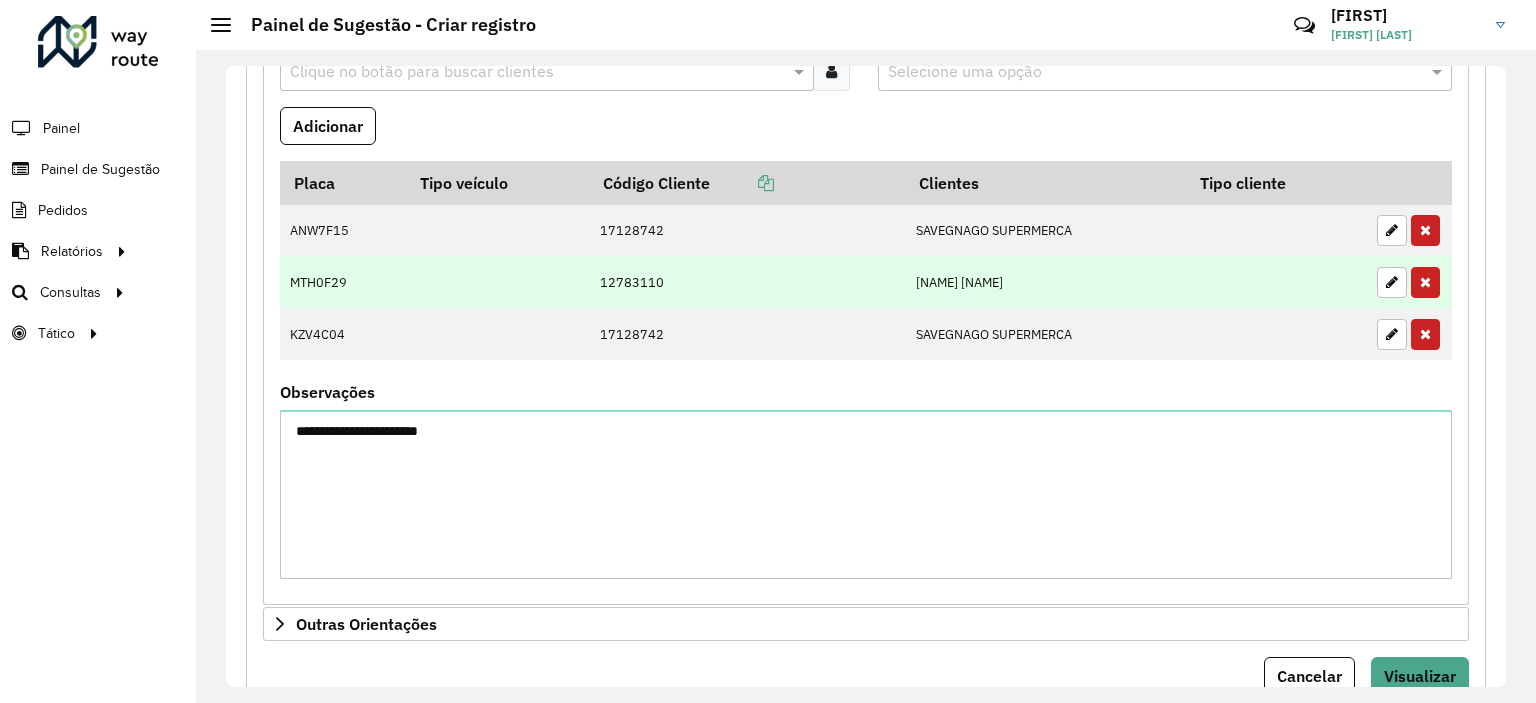 click on "MTH0F29" at bounding box center (343, 282) 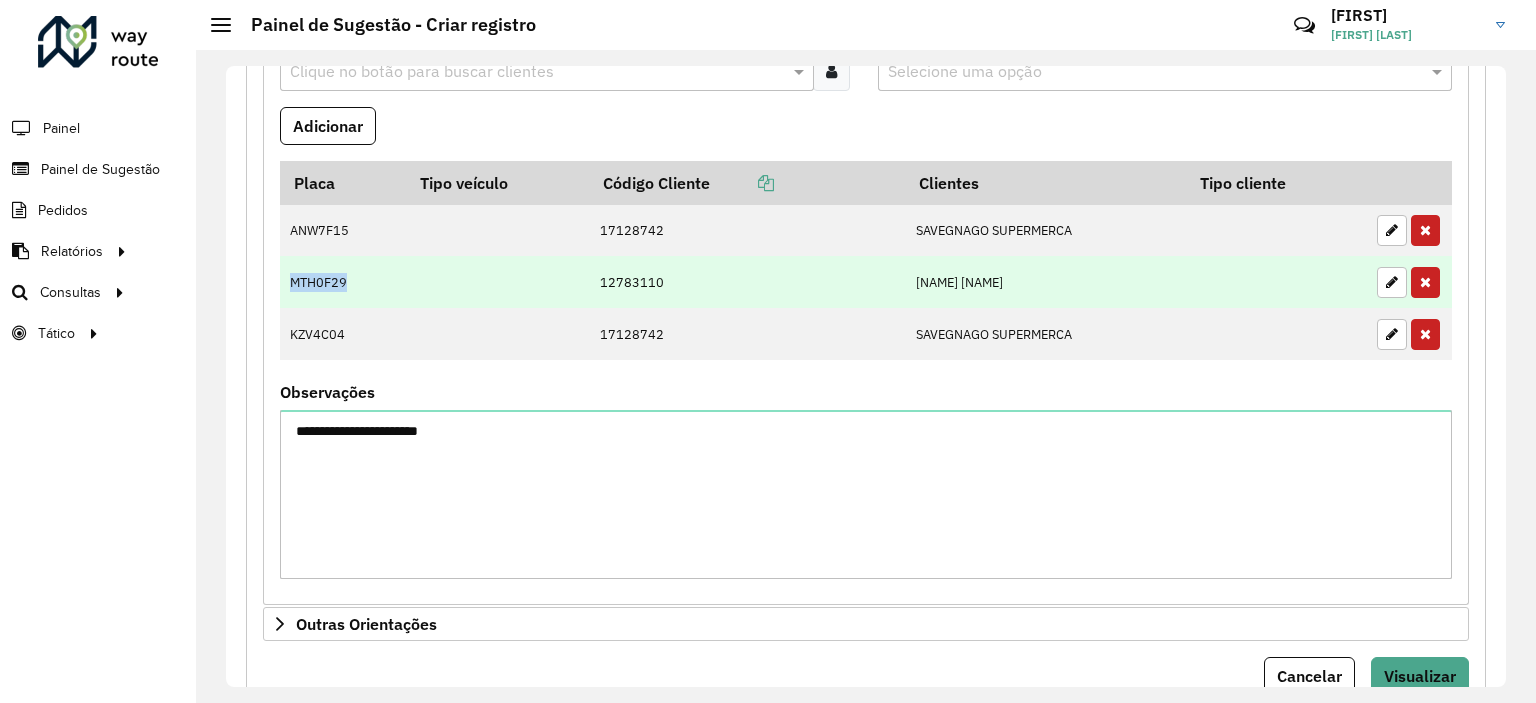 click on "MTH0F29" at bounding box center (343, 282) 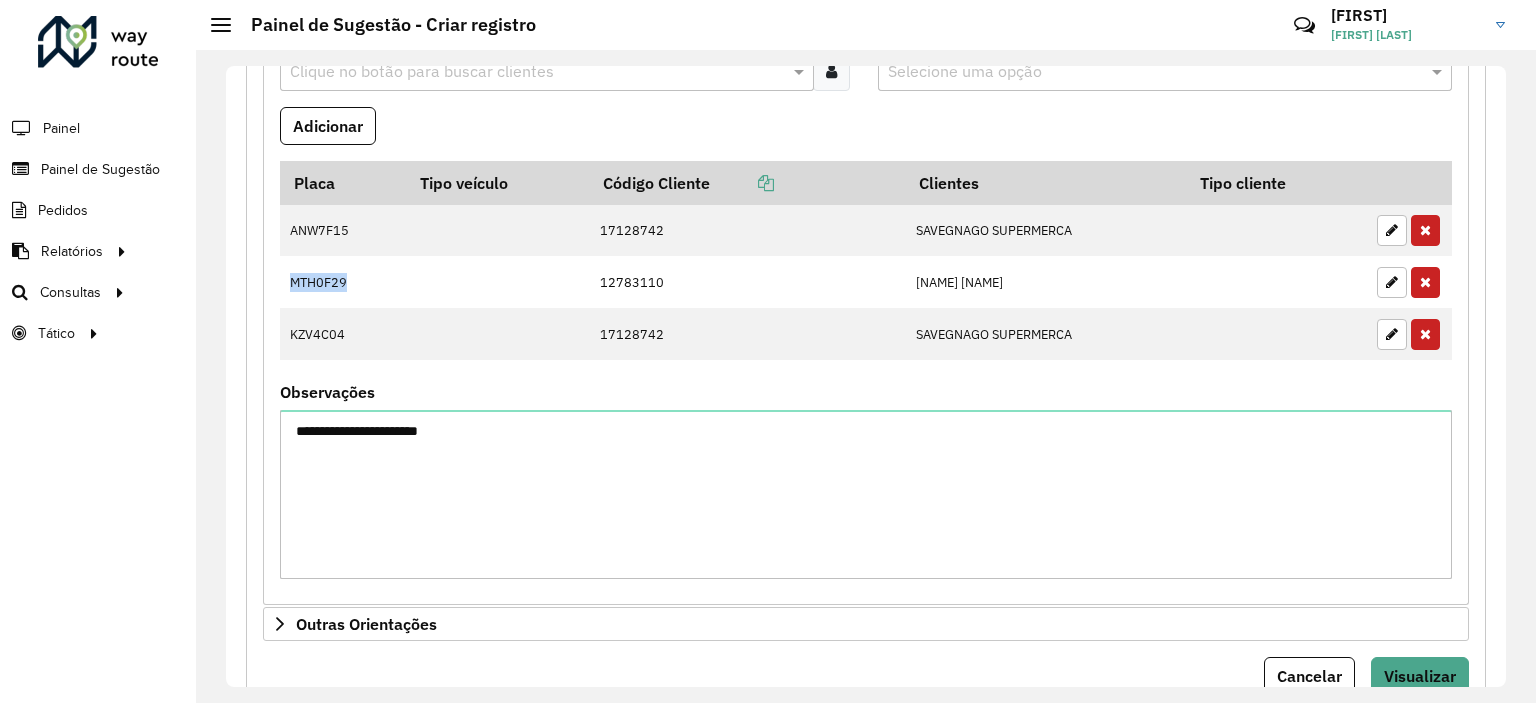 copy on "MTH0F29" 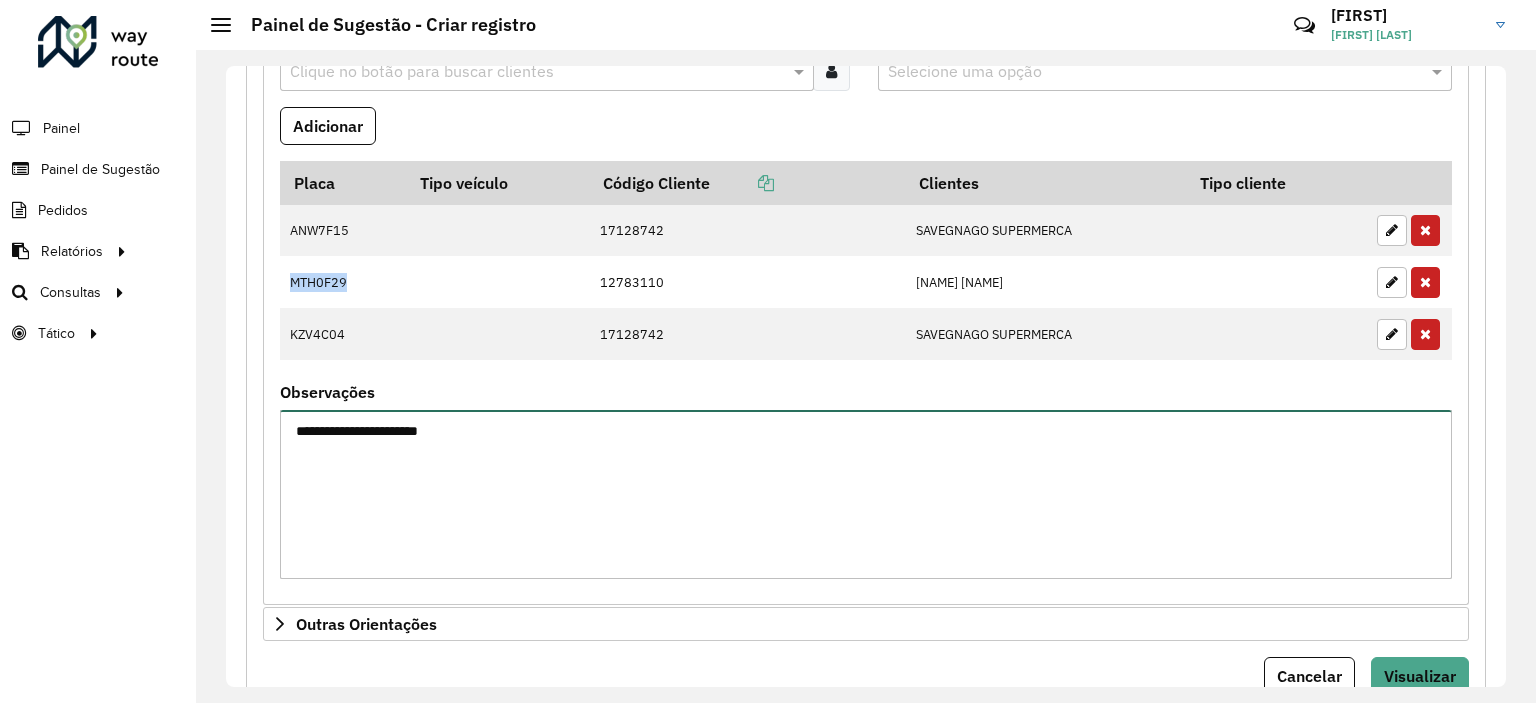 click on "**********" at bounding box center (866, 494) 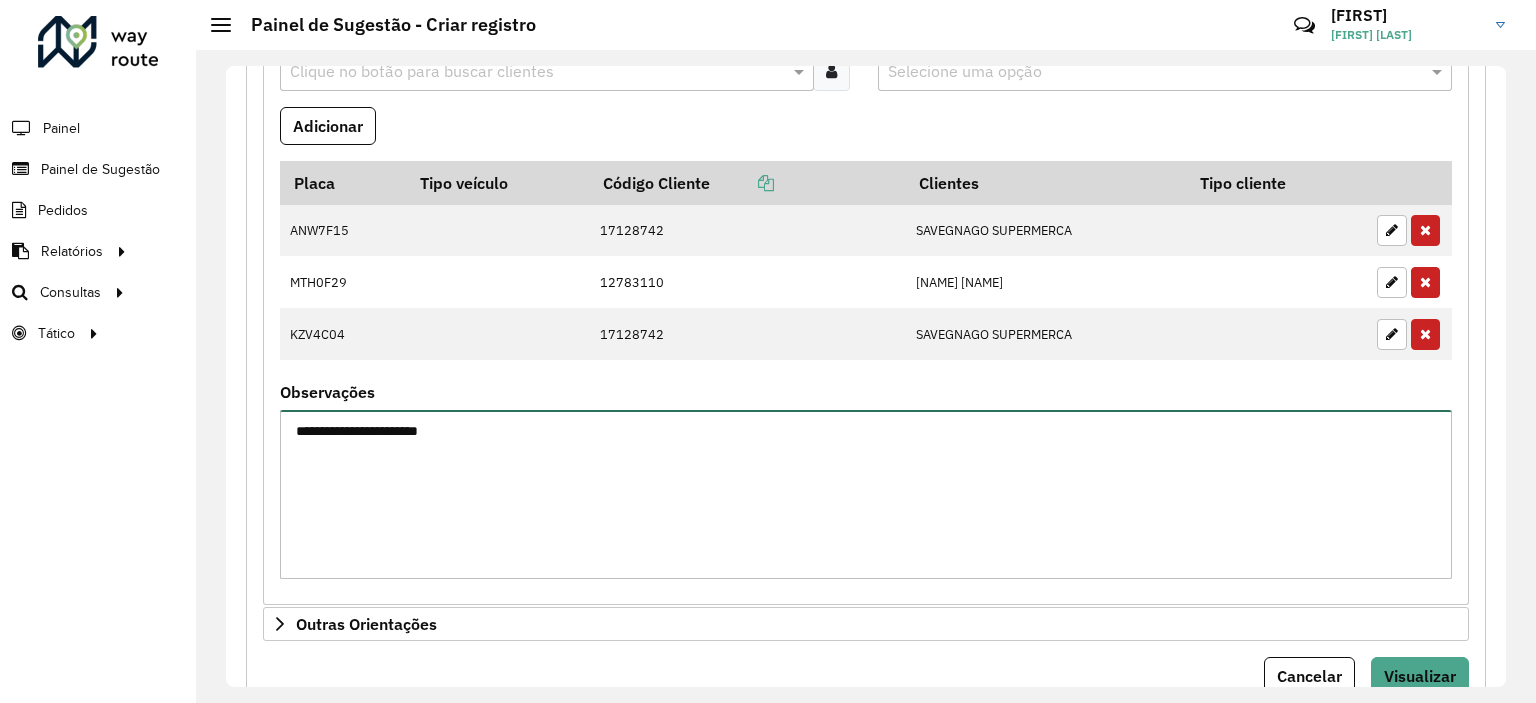 paste on "*******" 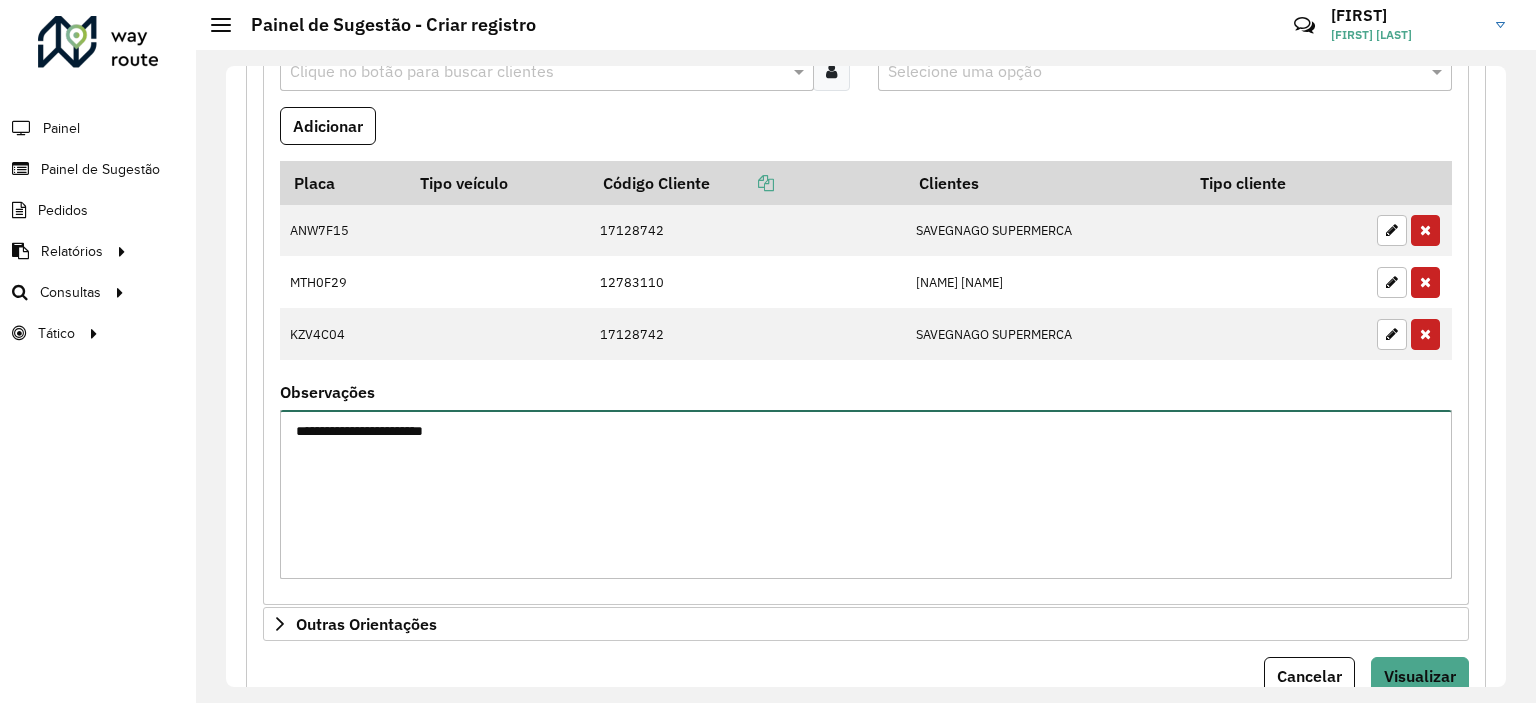 paste on "*******" 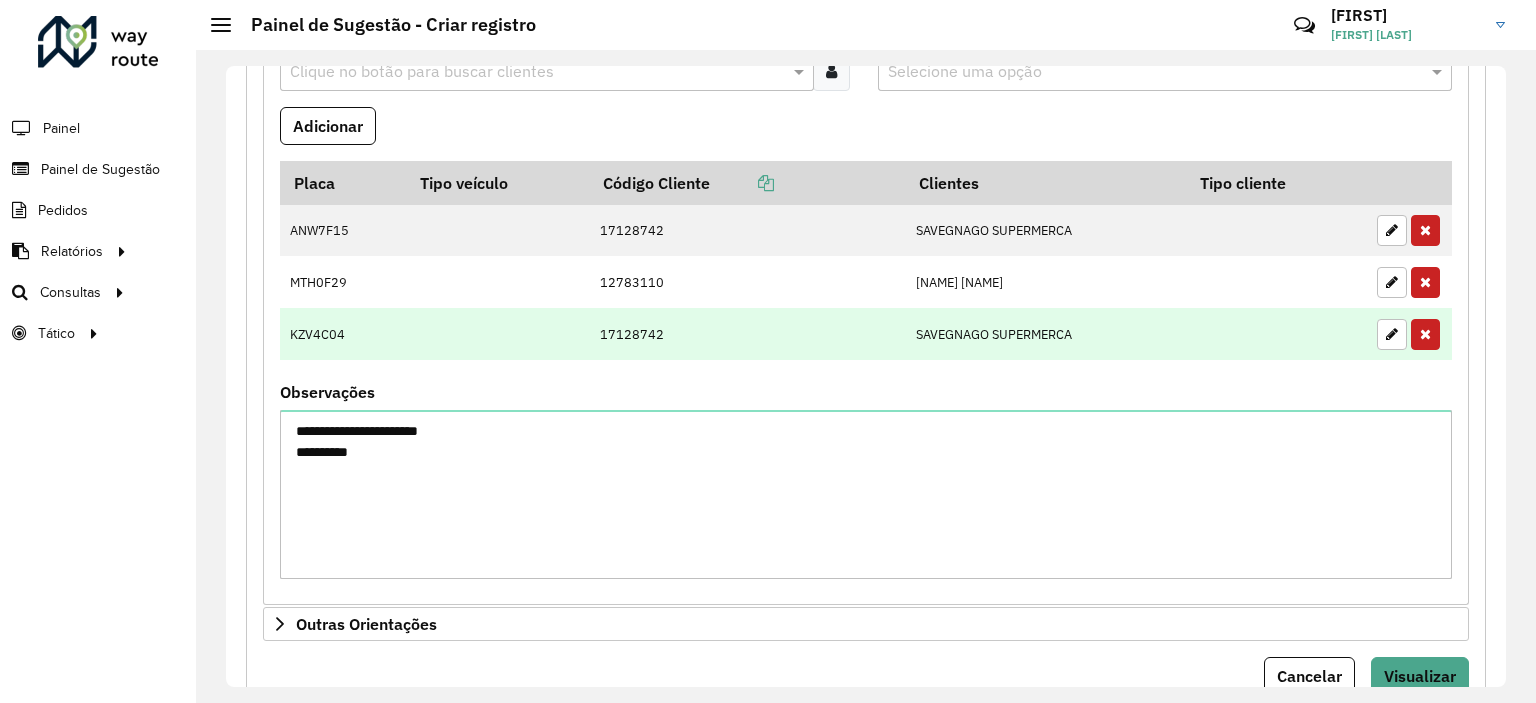 click on "KZV4C04" at bounding box center [343, 334] 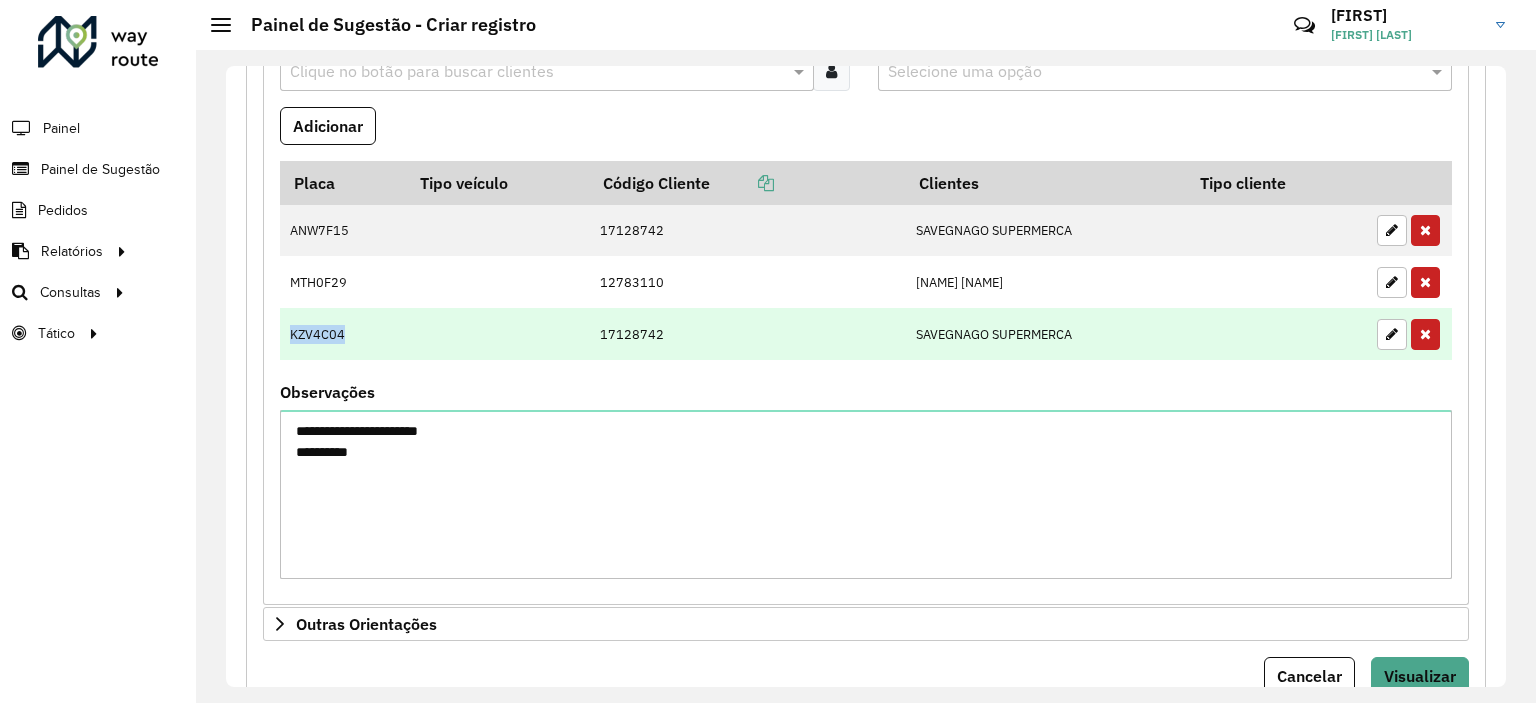 click on "KZV4C04" at bounding box center [343, 334] 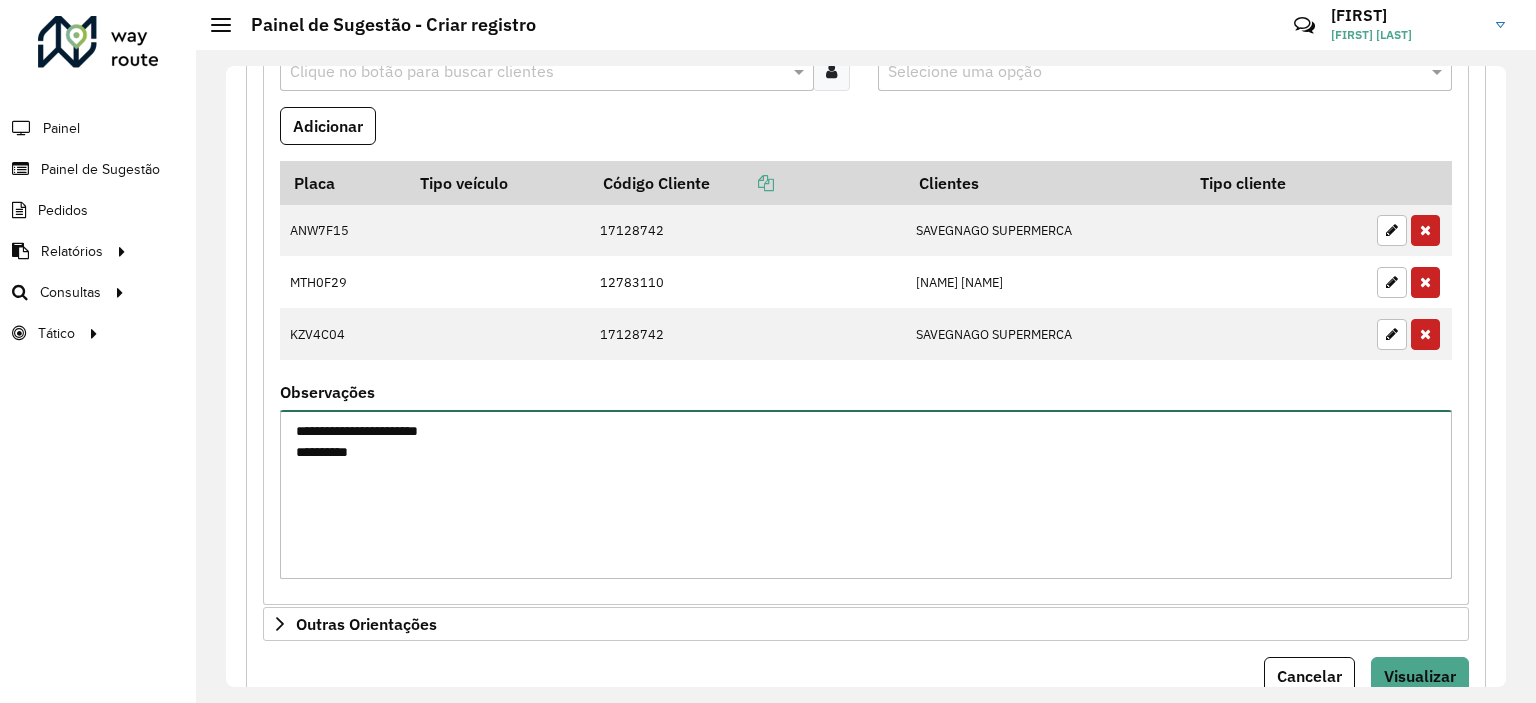 click on "**********" at bounding box center (866, 494) 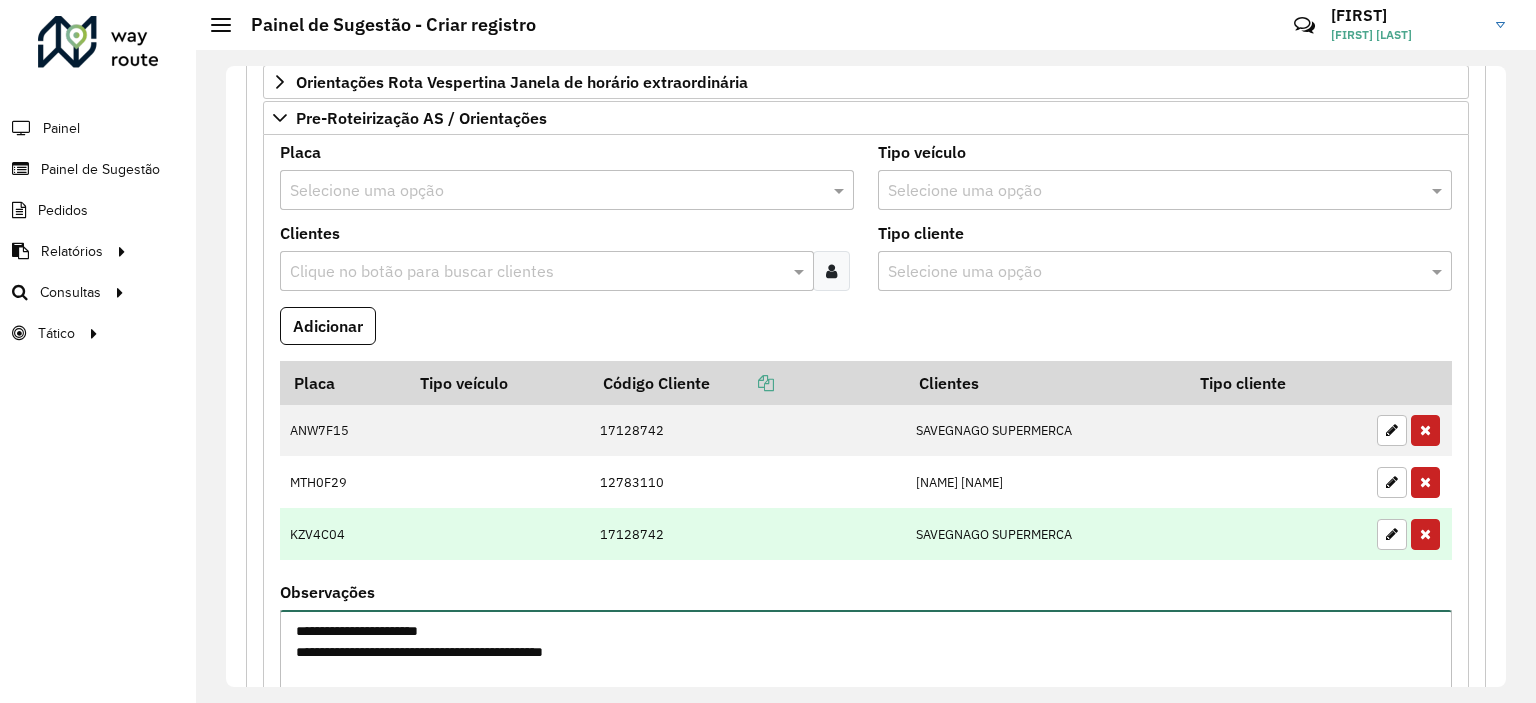 scroll, scrollTop: 1277, scrollLeft: 0, axis: vertical 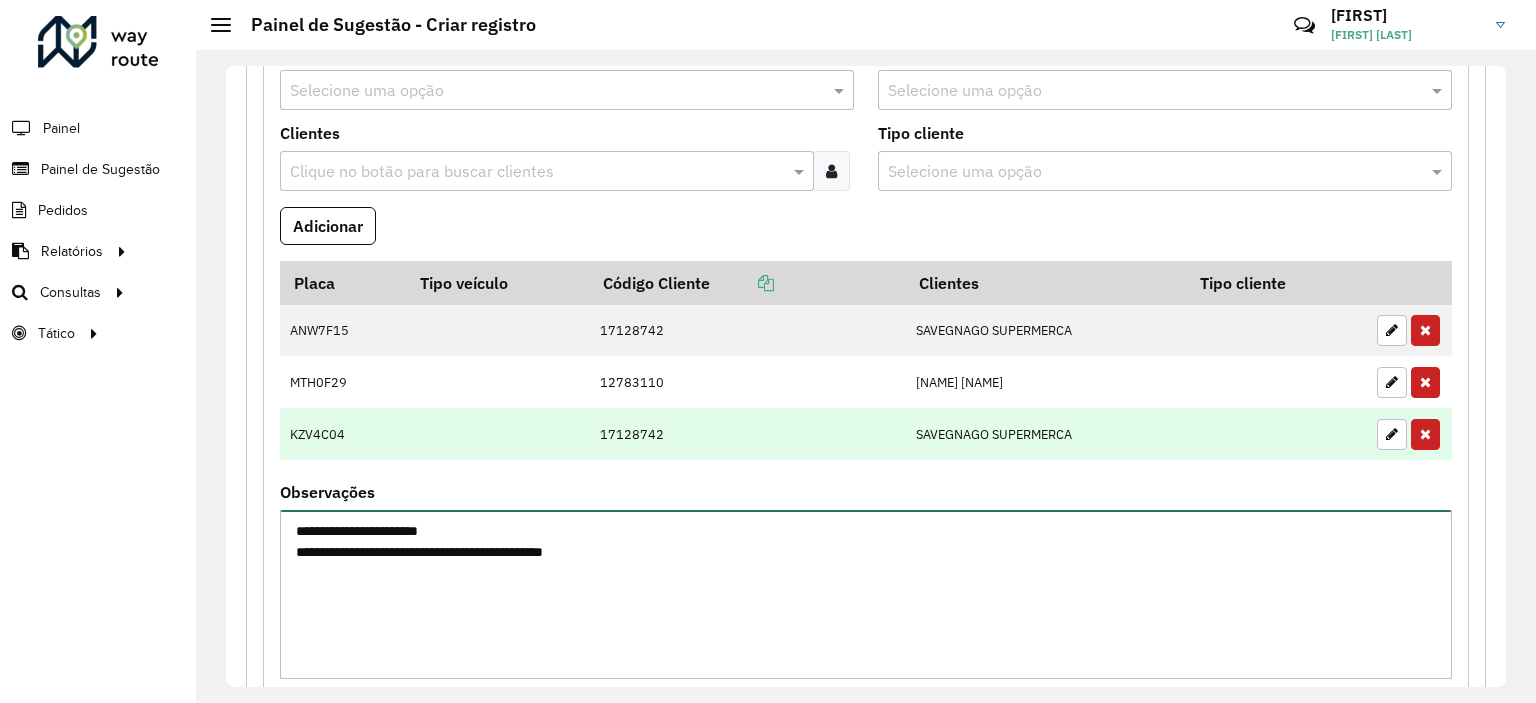 type on "**********" 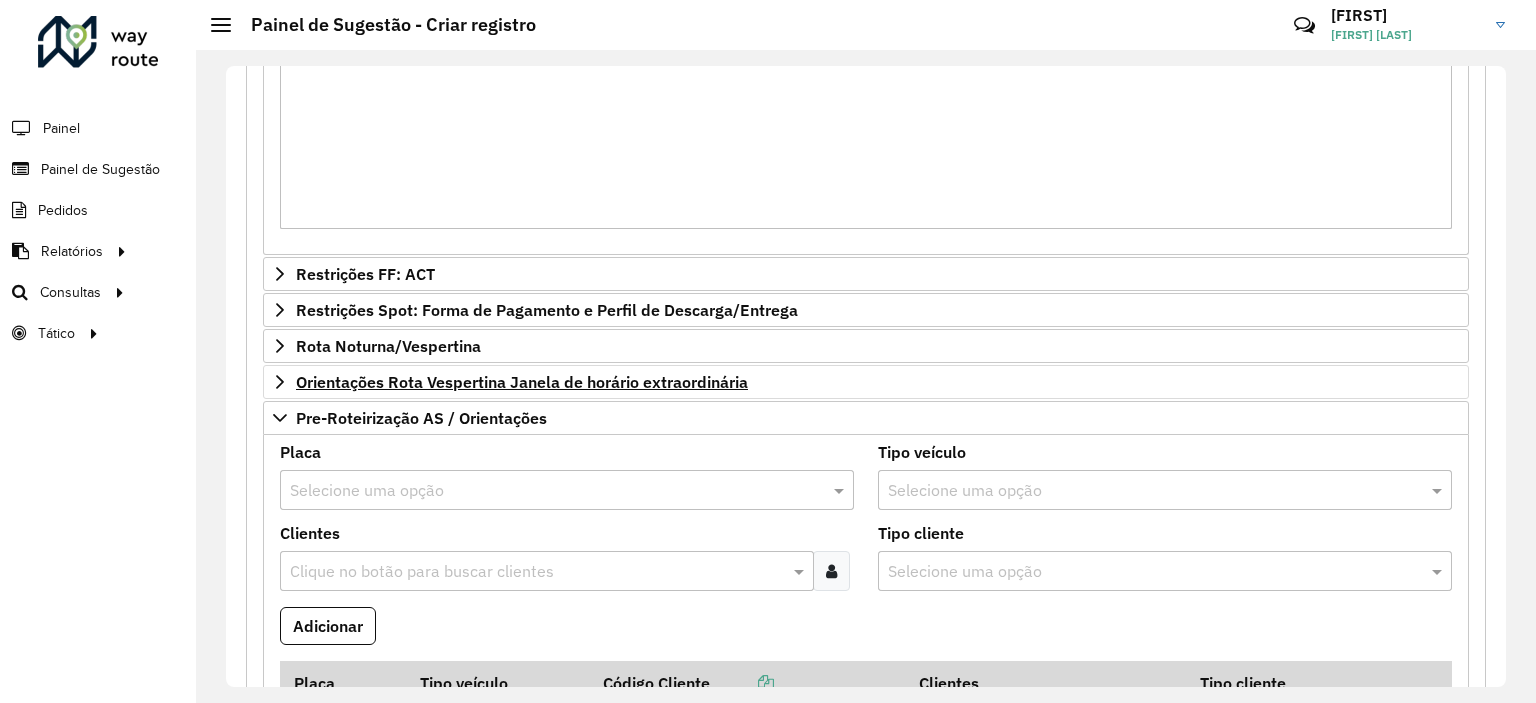 scroll, scrollTop: 1077, scrollLeft: 0, axis: vertical 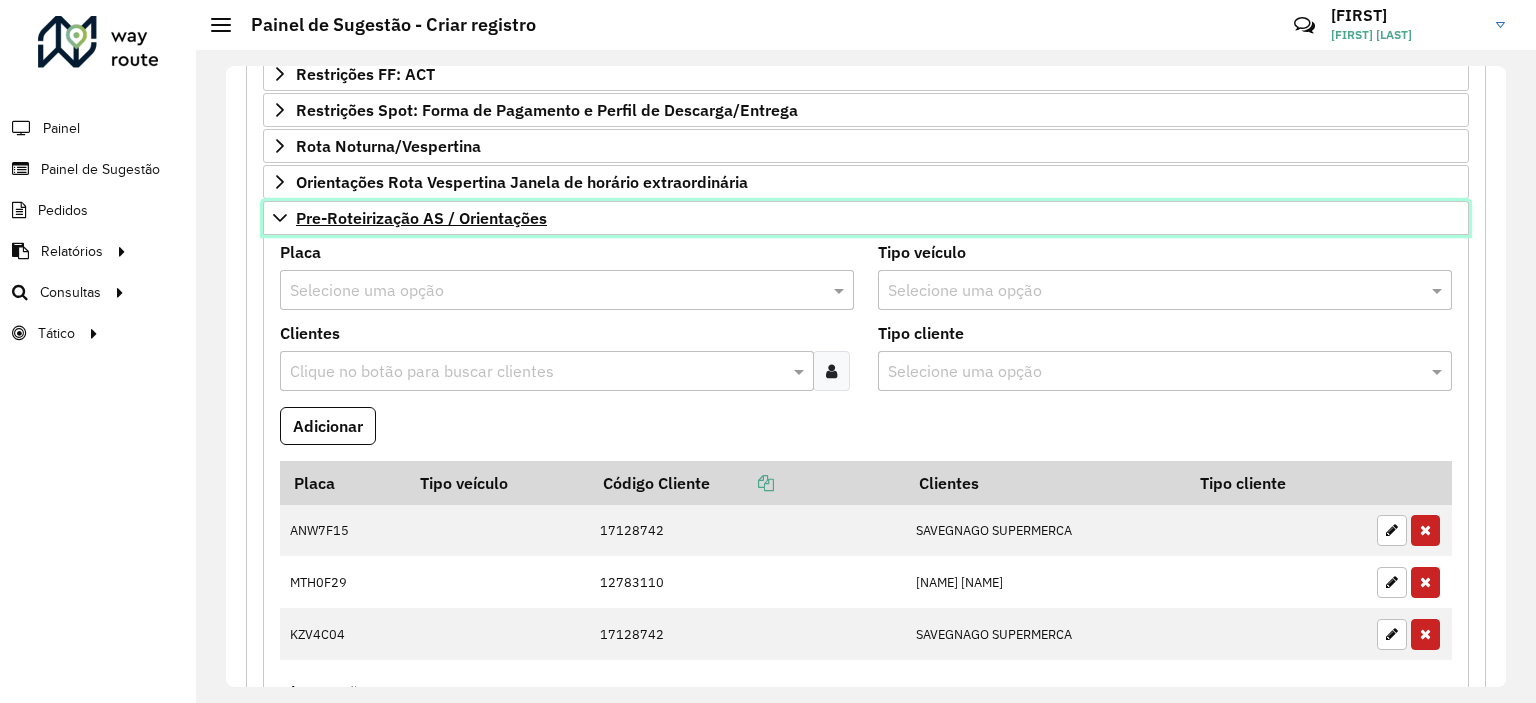 click on "Pre-Roteirização AS / Orientações" at bounding box center [421, 218] 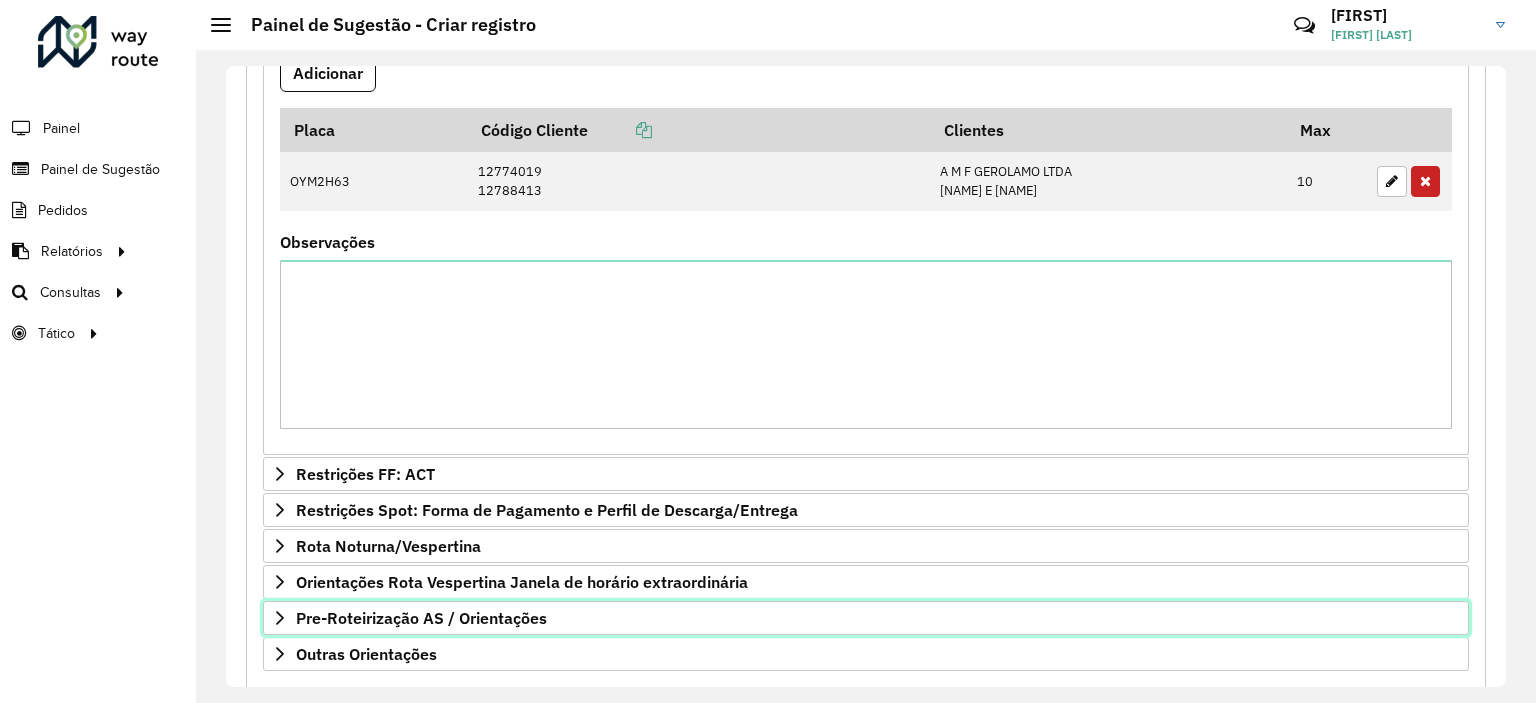 scroll, scrollTop: 377, scrollLeft: 0, axis: vertical 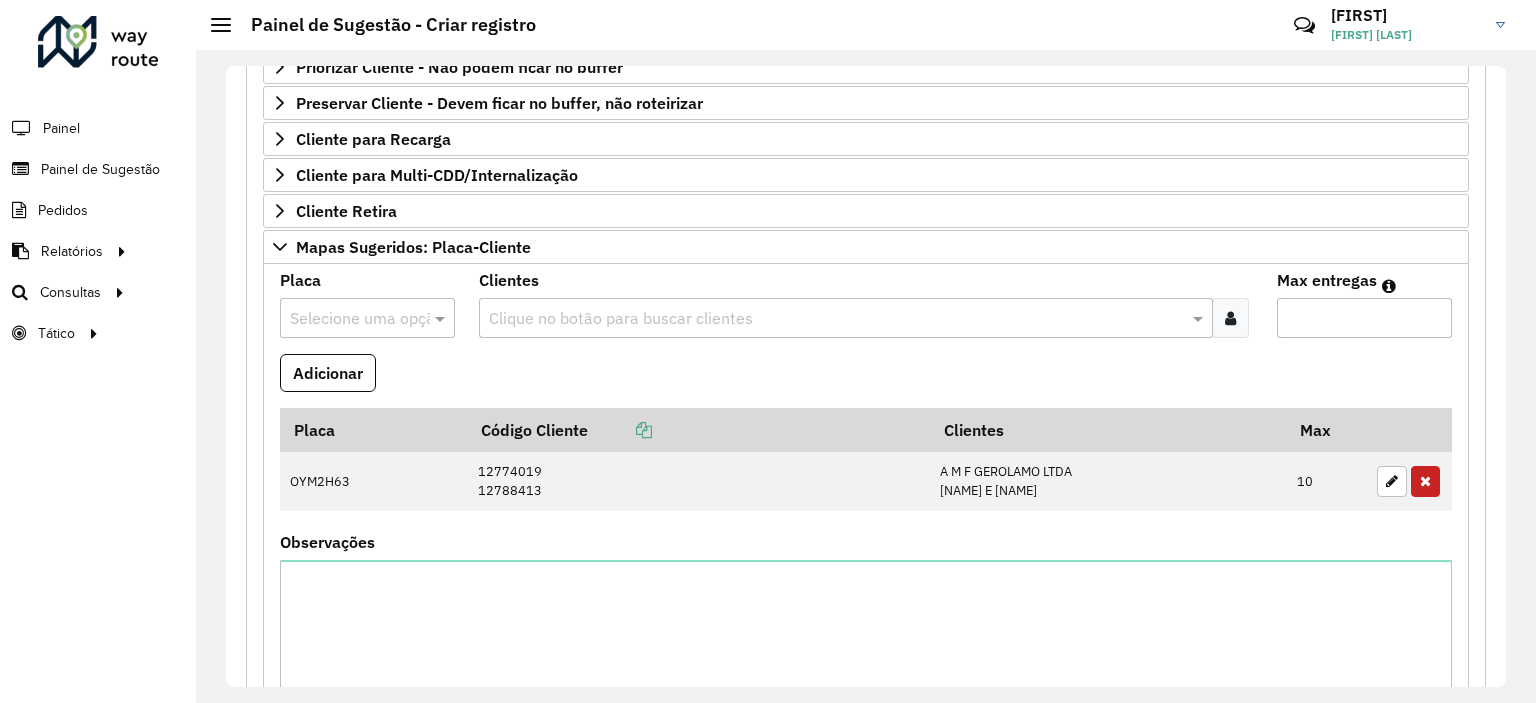 click at bounding box center (1230, 318) 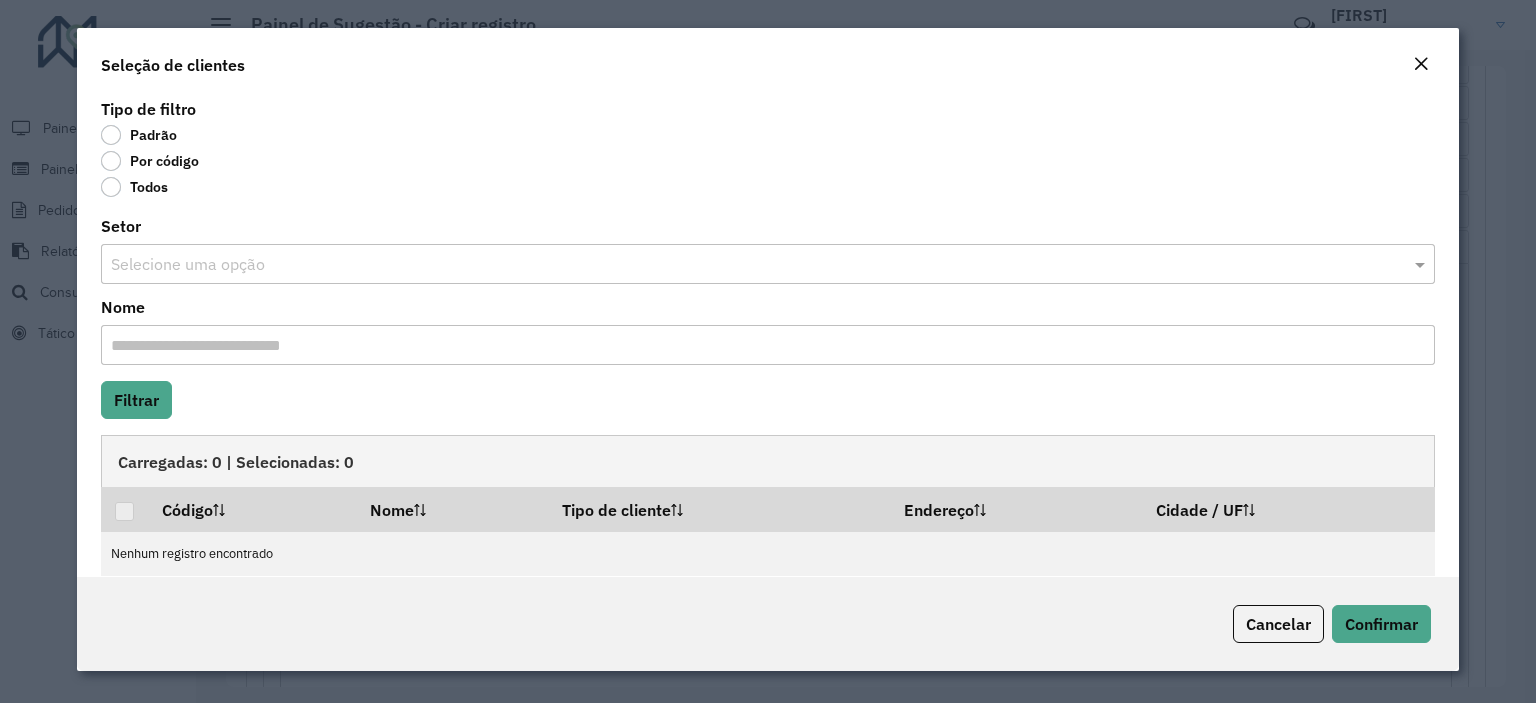 click on "Por código" 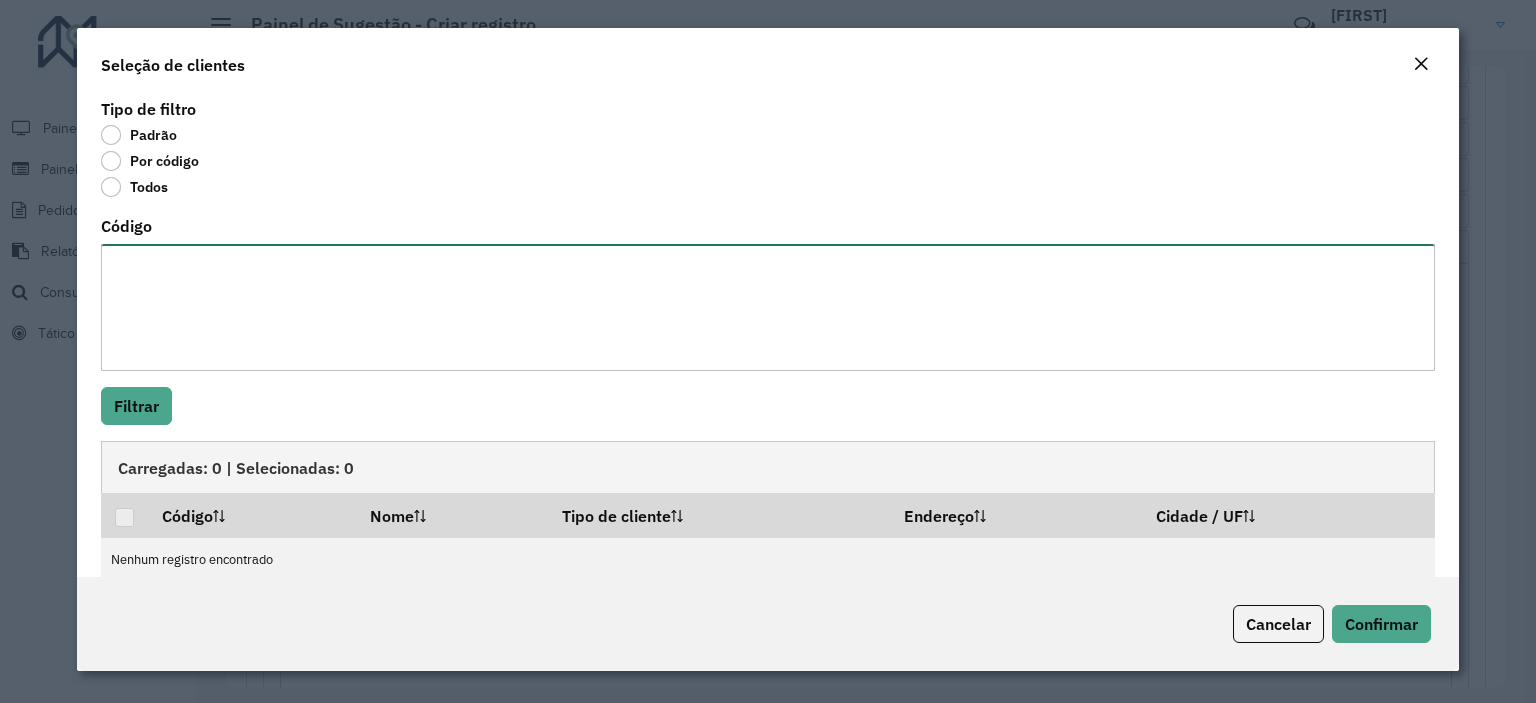 click on "Código" at bounding box center [768, 307] 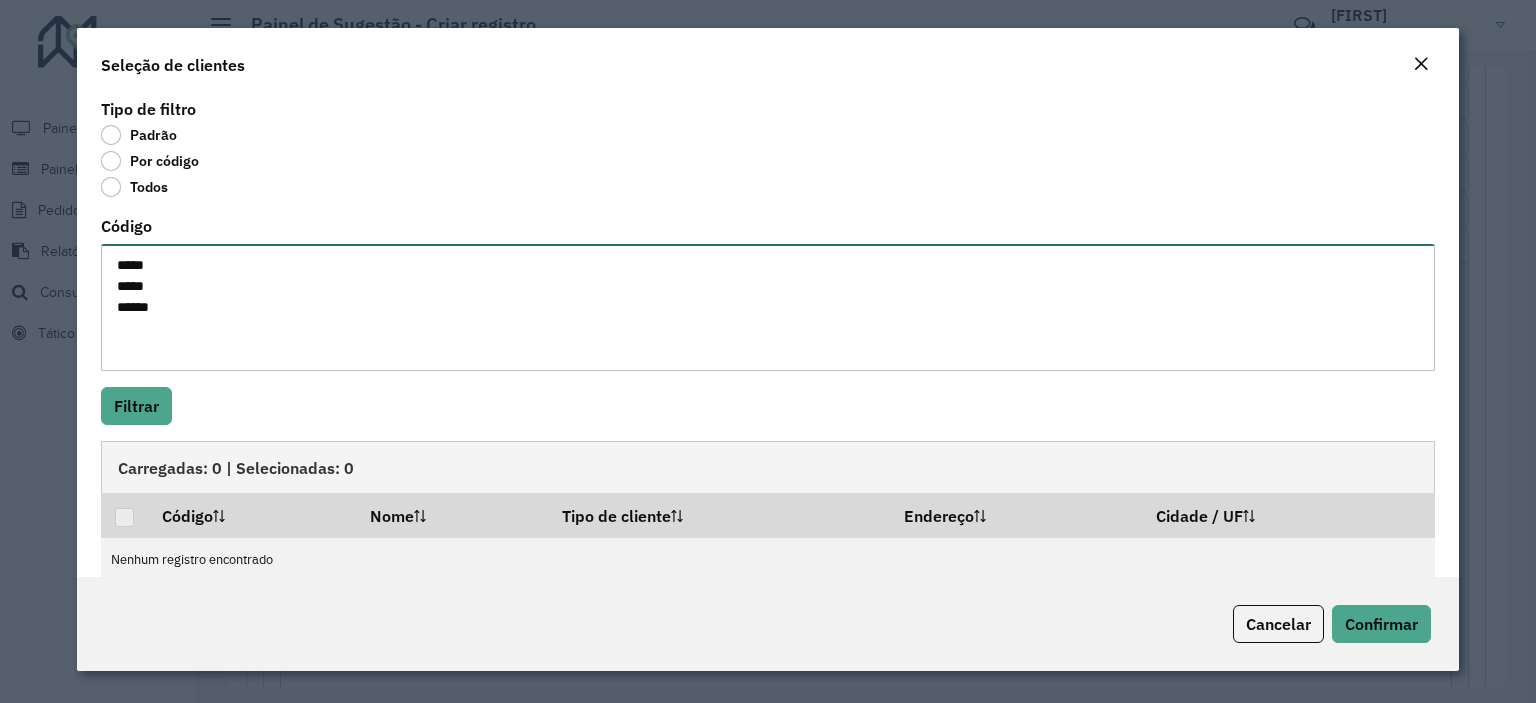 paste on "*****" 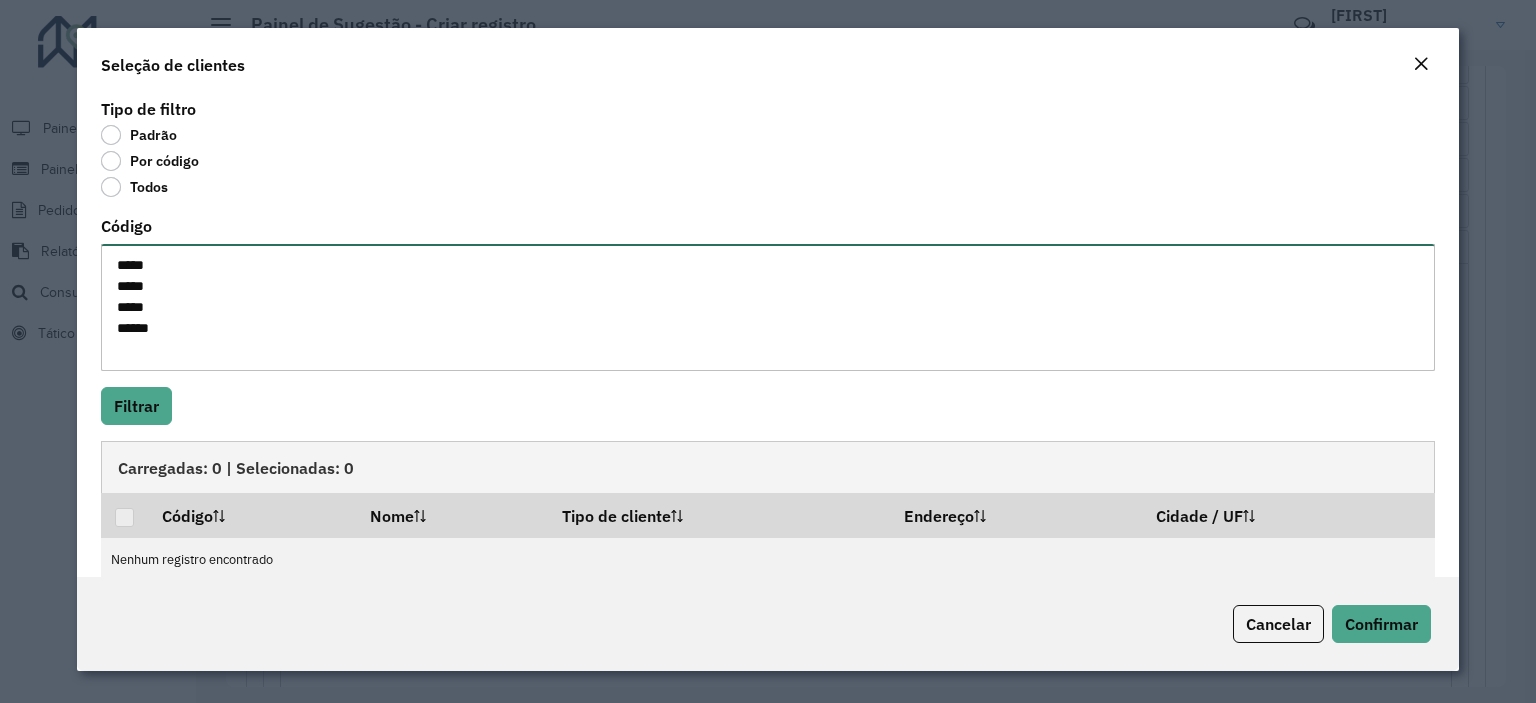 type on "*****
*****
*****
*****" 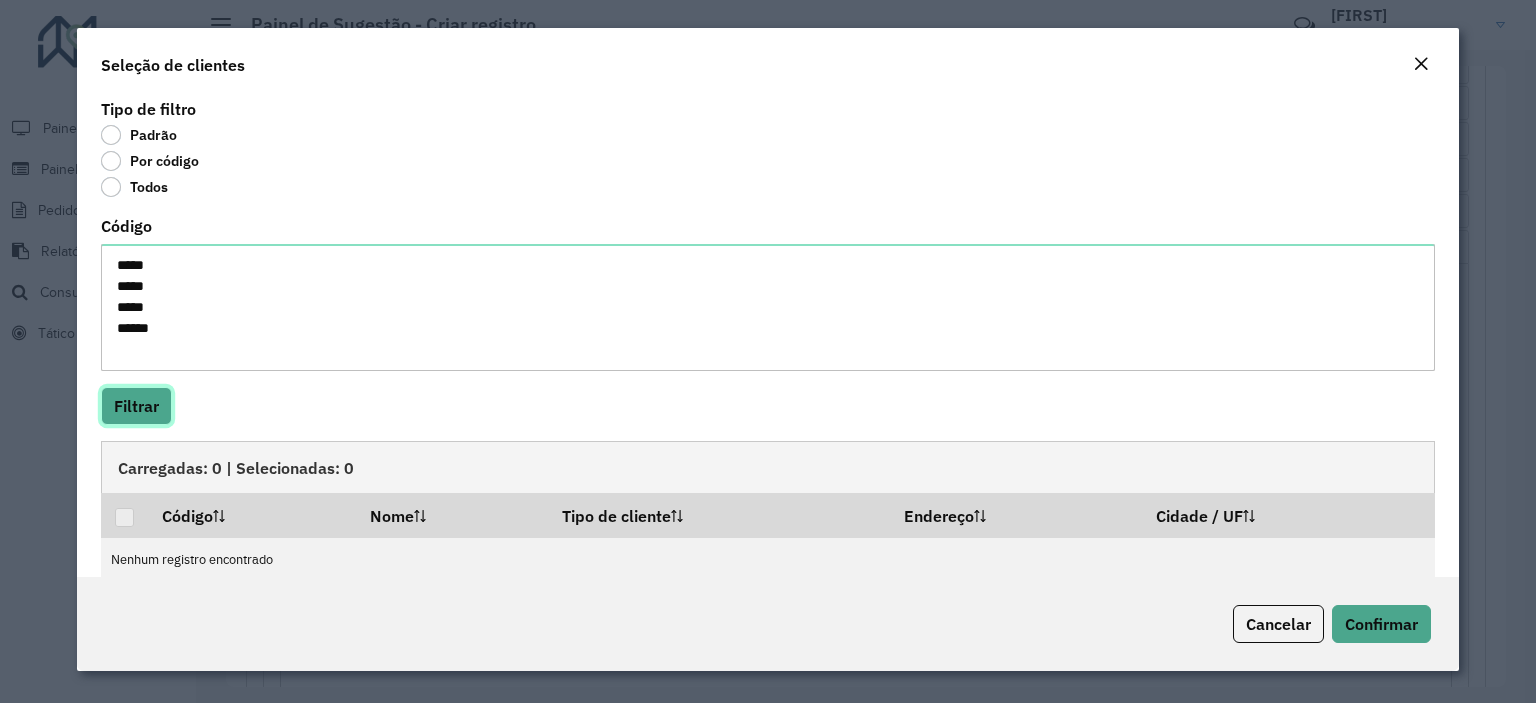 click on "Filtrar" 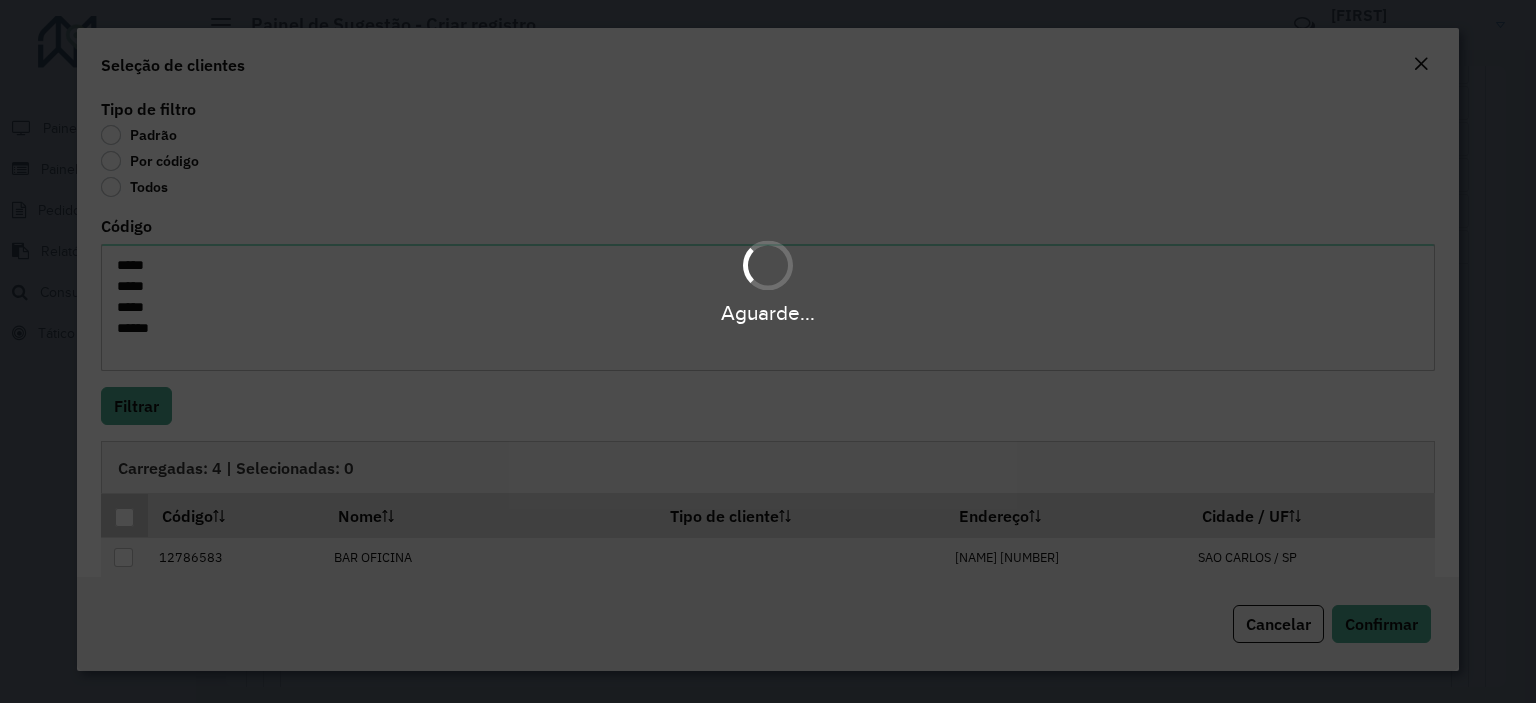 click at bounding box center [124, 517] 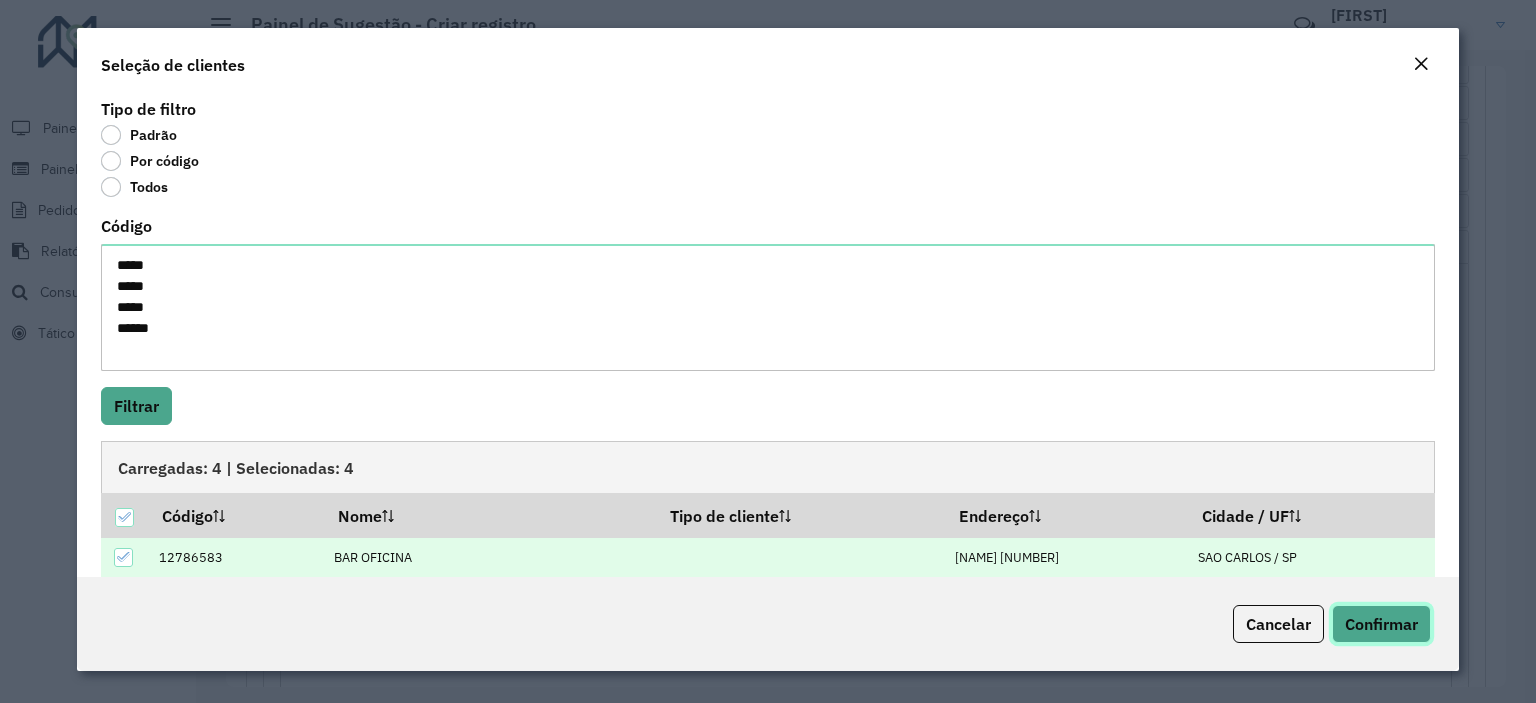 click on "Confirmar" 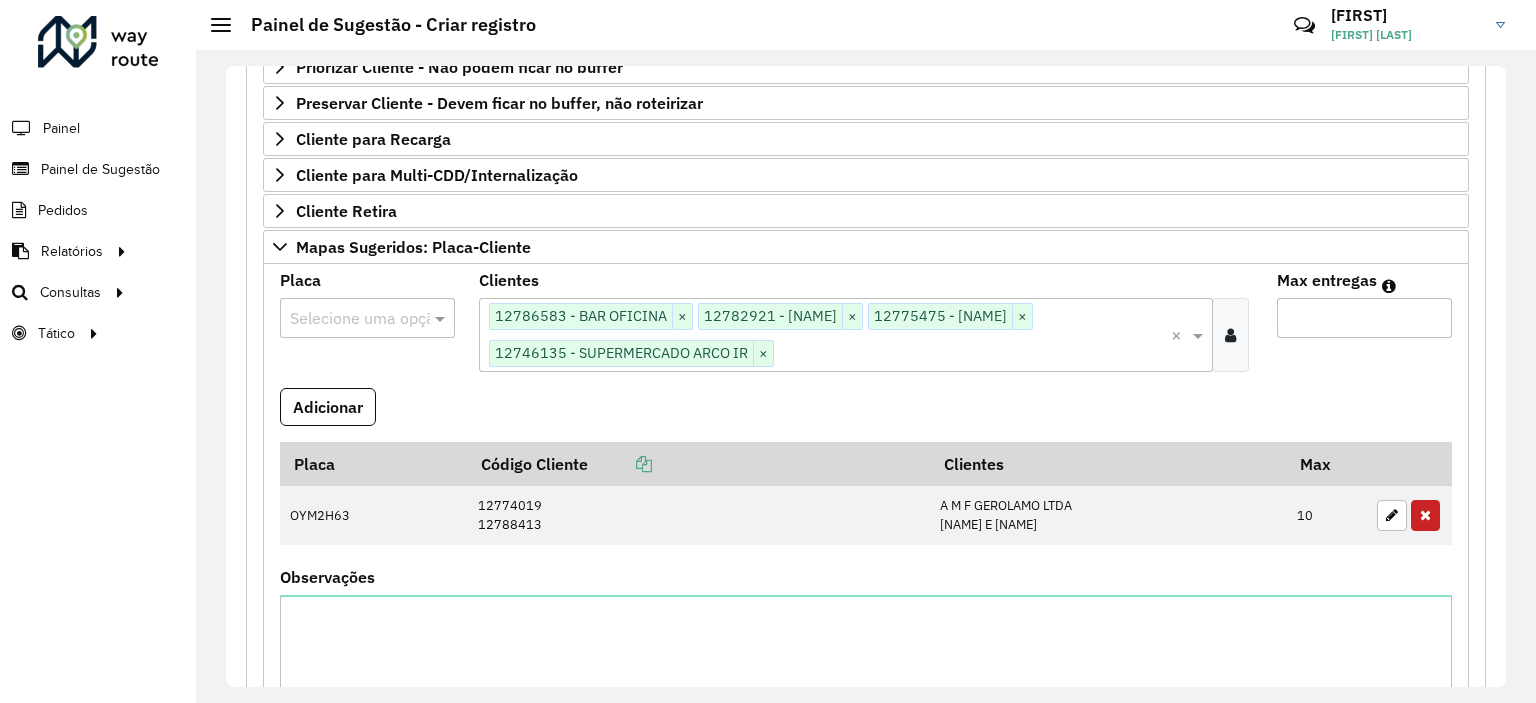 click at bounding box center [347, 319] 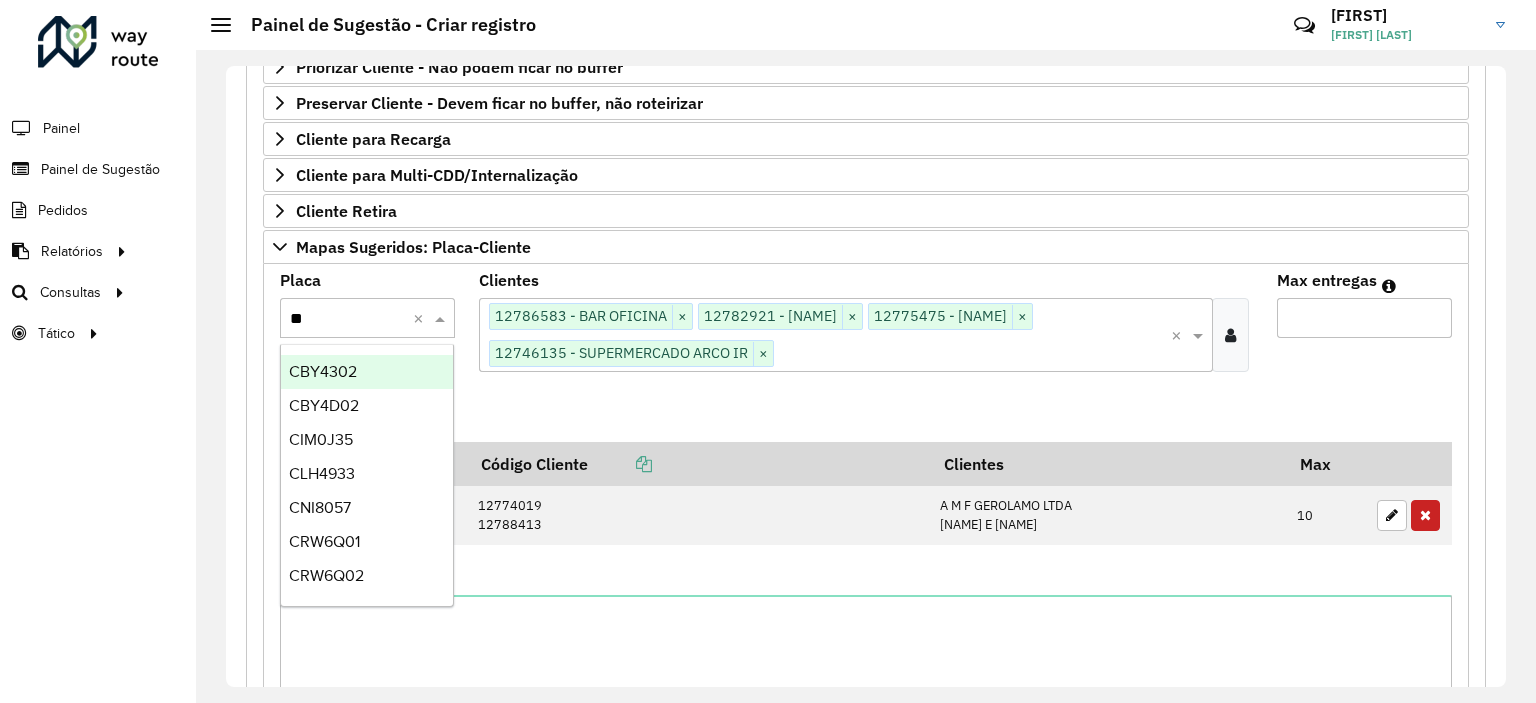 type on "***" 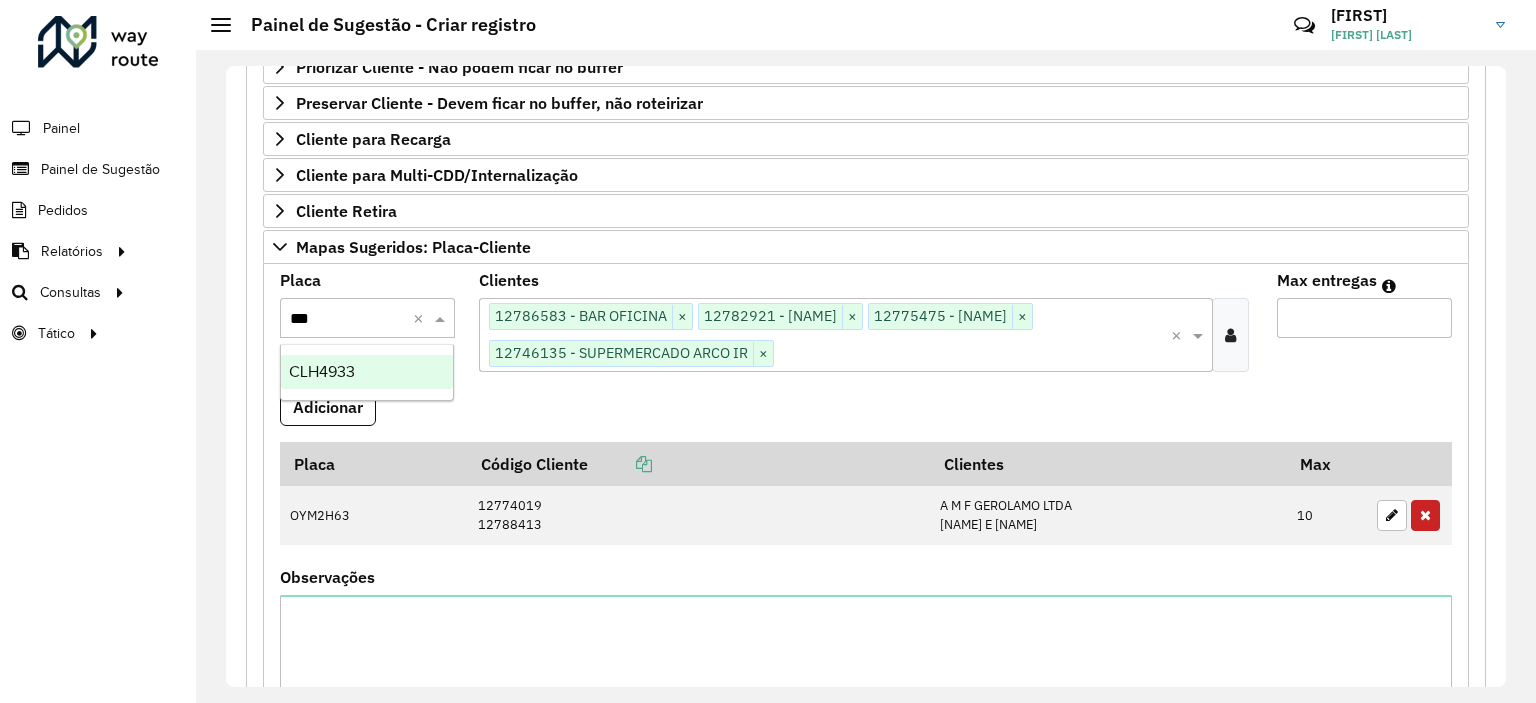 click on "CLH4933" at bounding box center (367, 372) 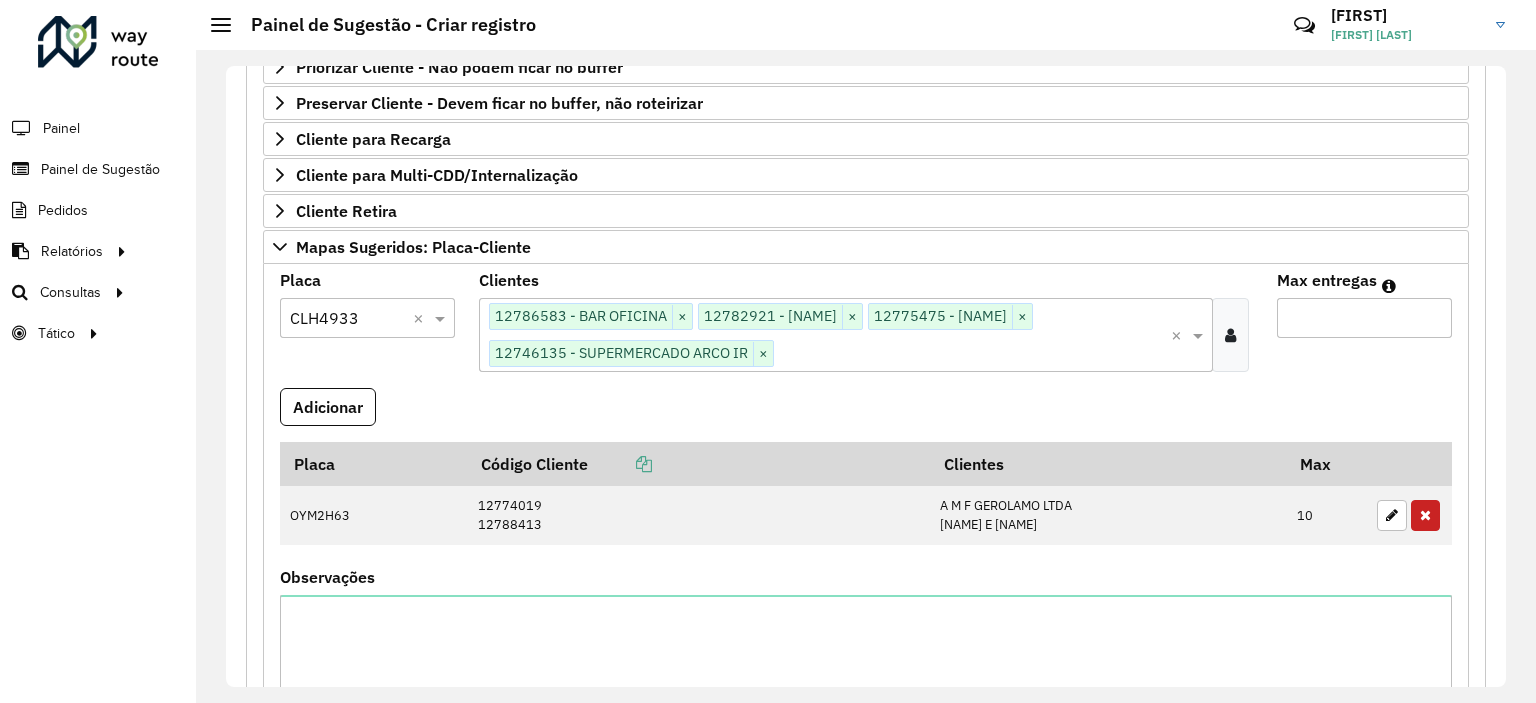 click on "Max entregas" at bounding box center [1364, 318] 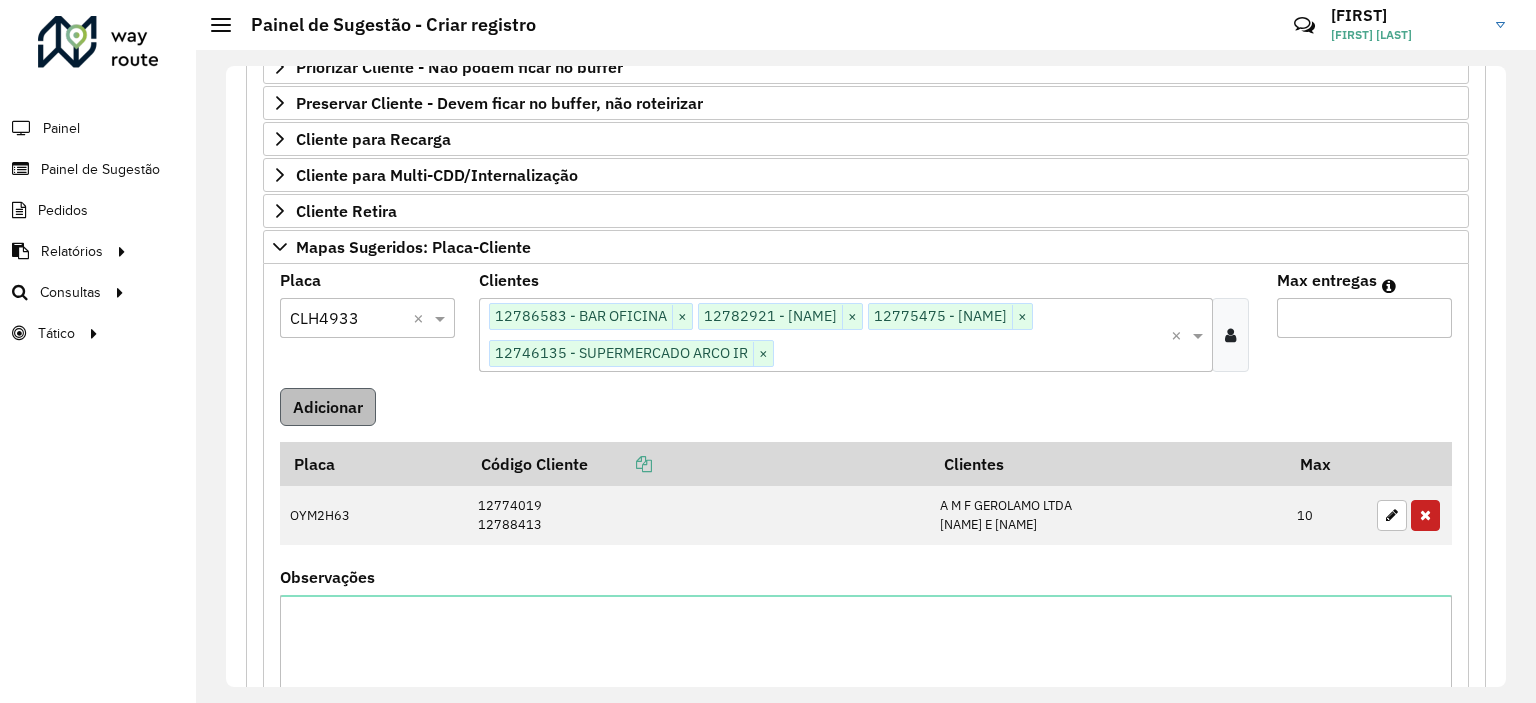 type on "*" 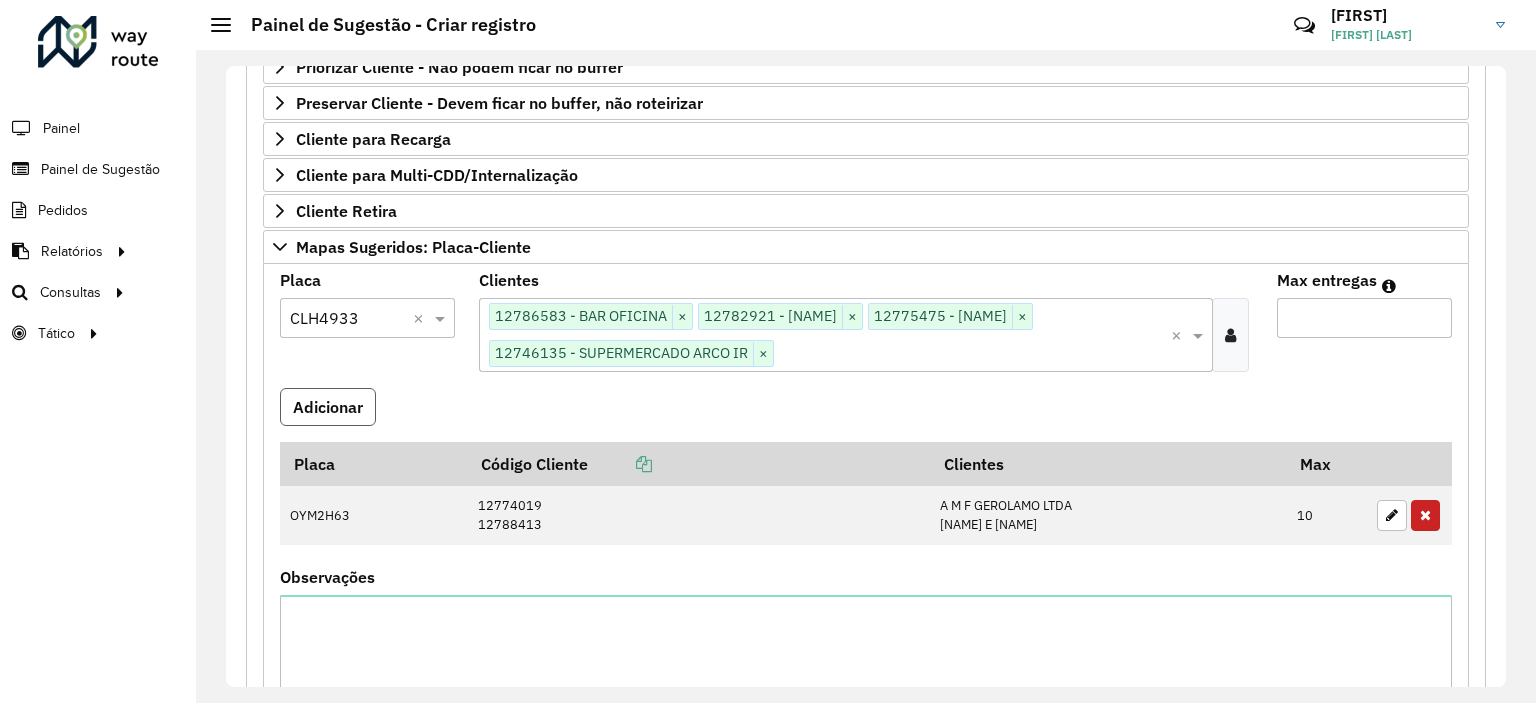 click on "Adicionar" at bounding box center (328, 407) 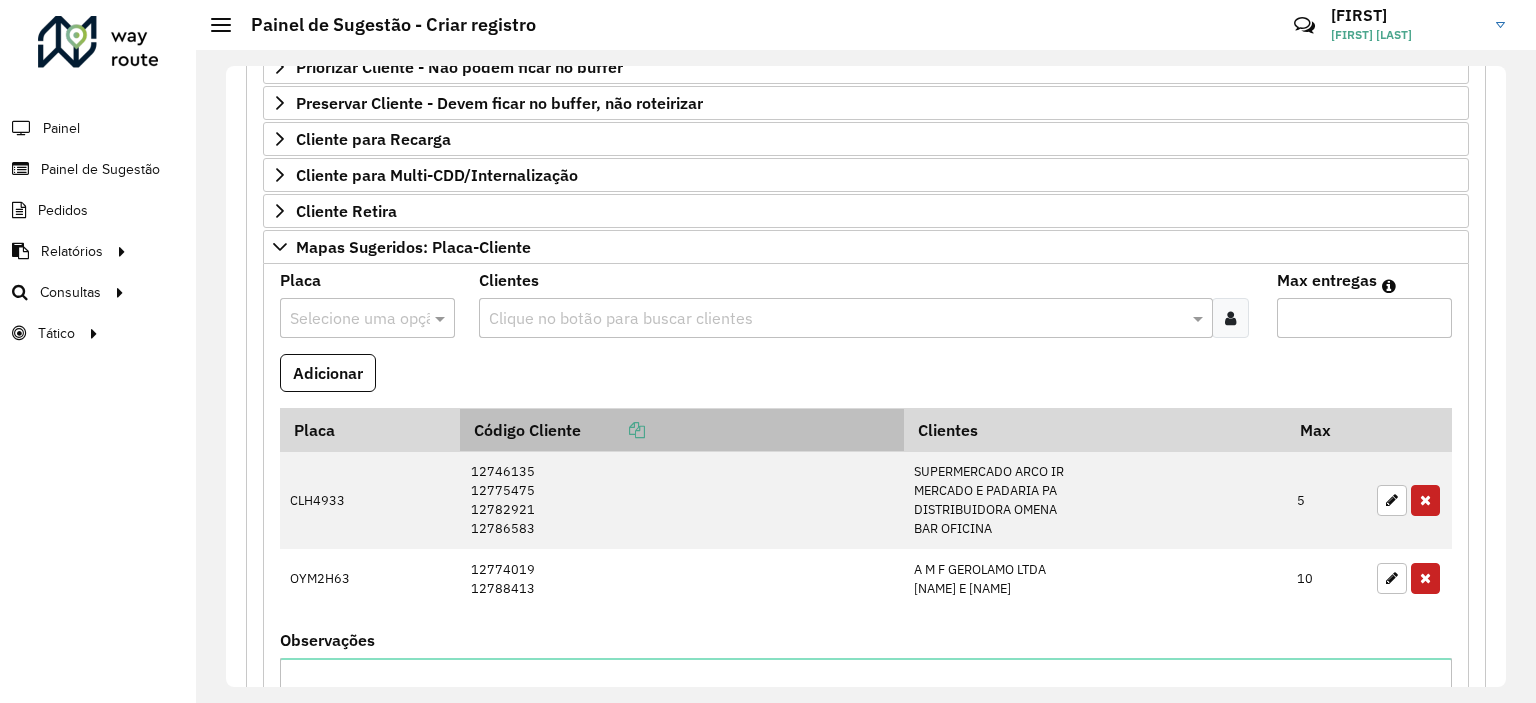 scroll, scrollTop: 477, scrollLeft: 0, axis: vertical 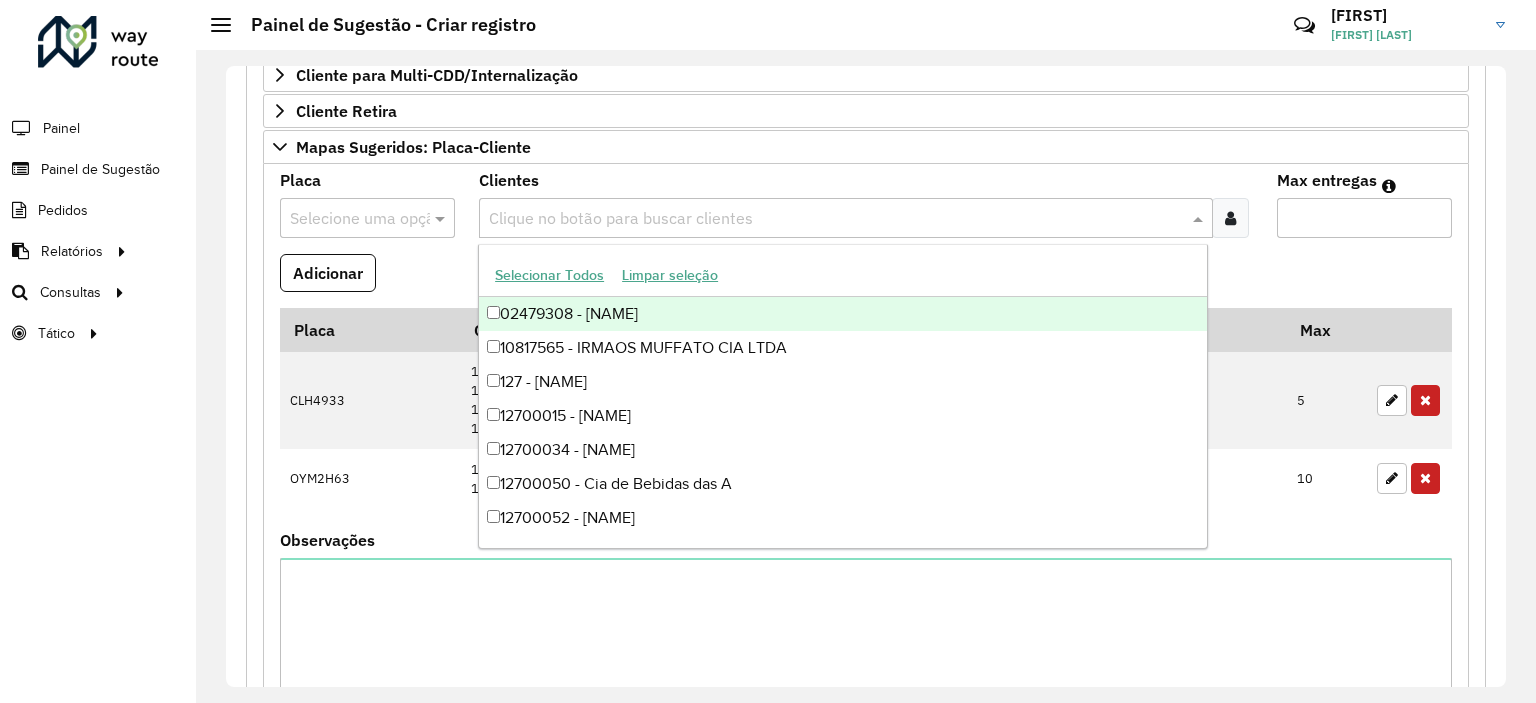 click at bounding box center [835, 219] 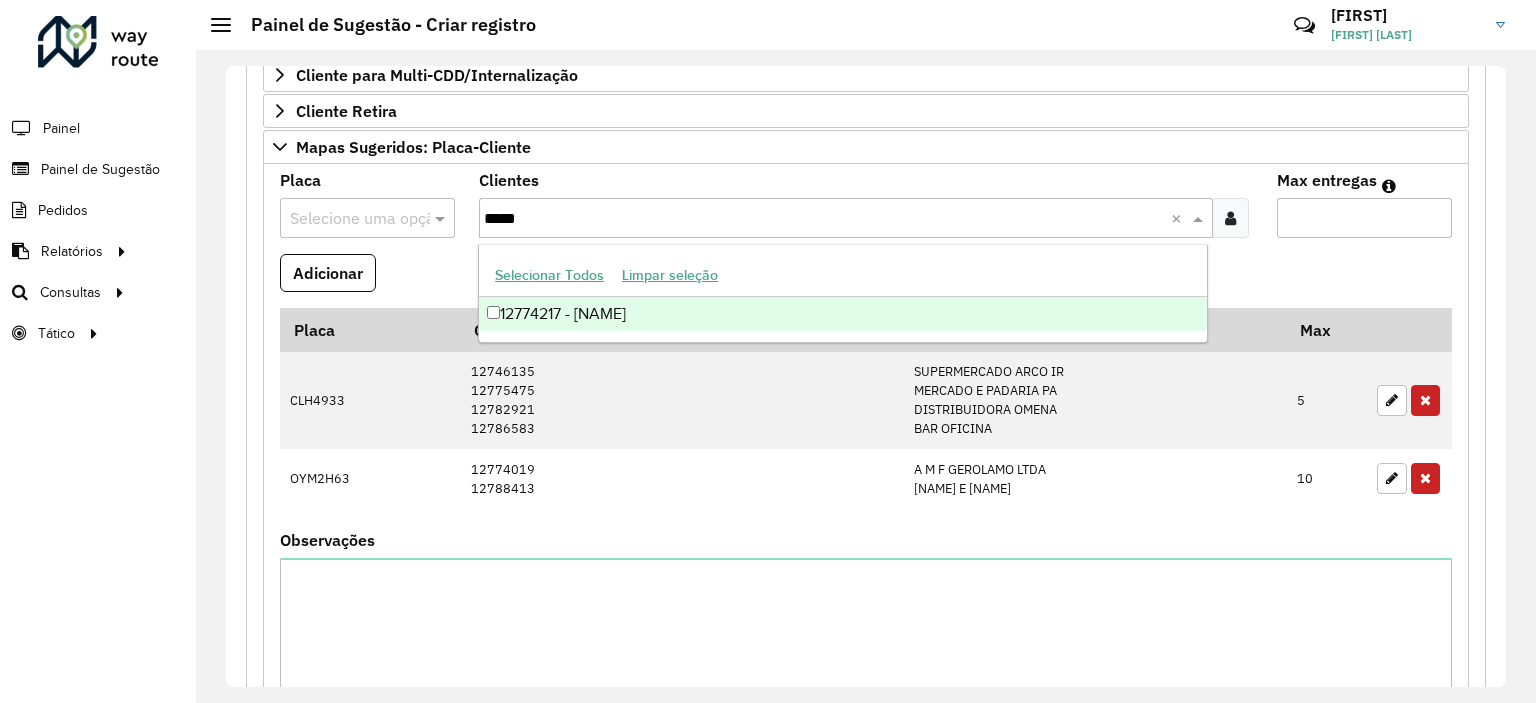 click on "12774217 - [NAME]" at bounding box center (843, 314) 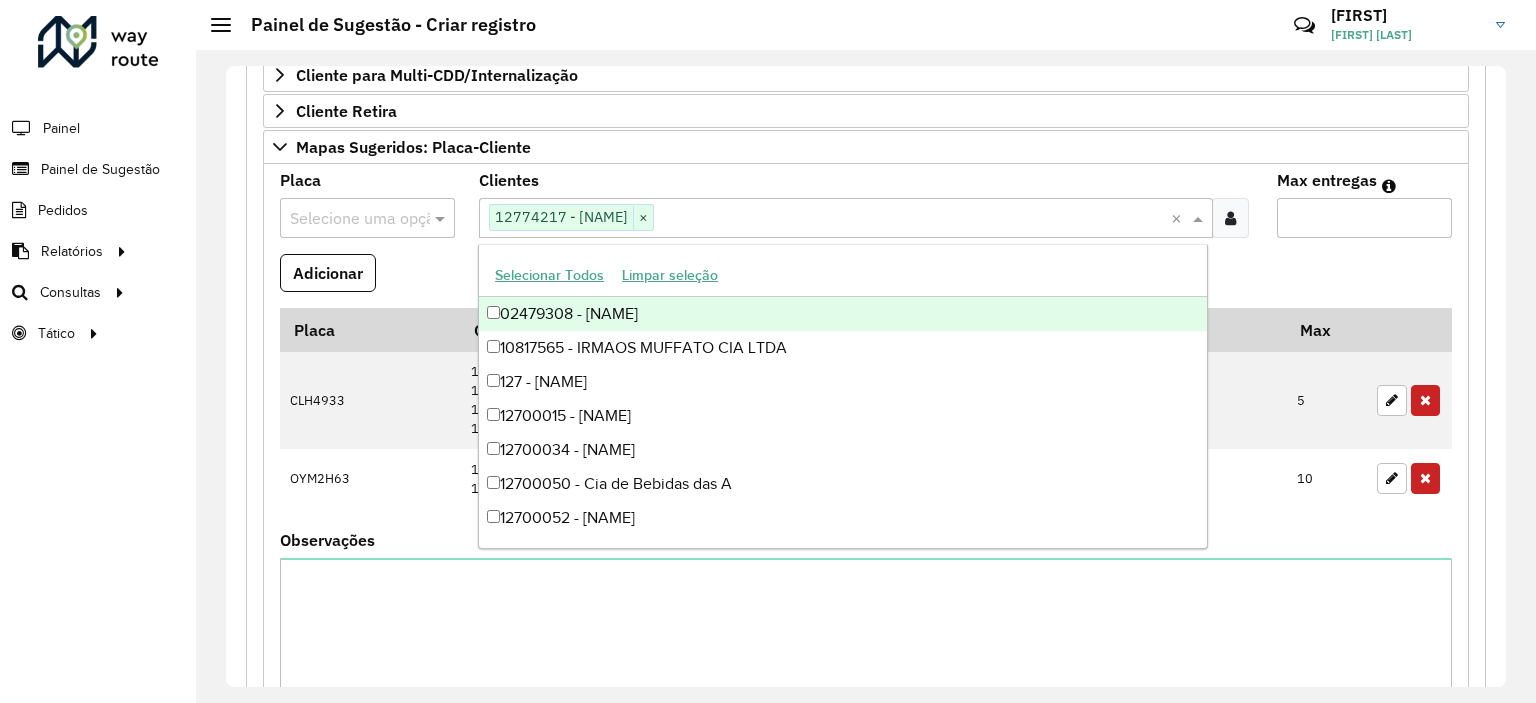 paste on "*****" 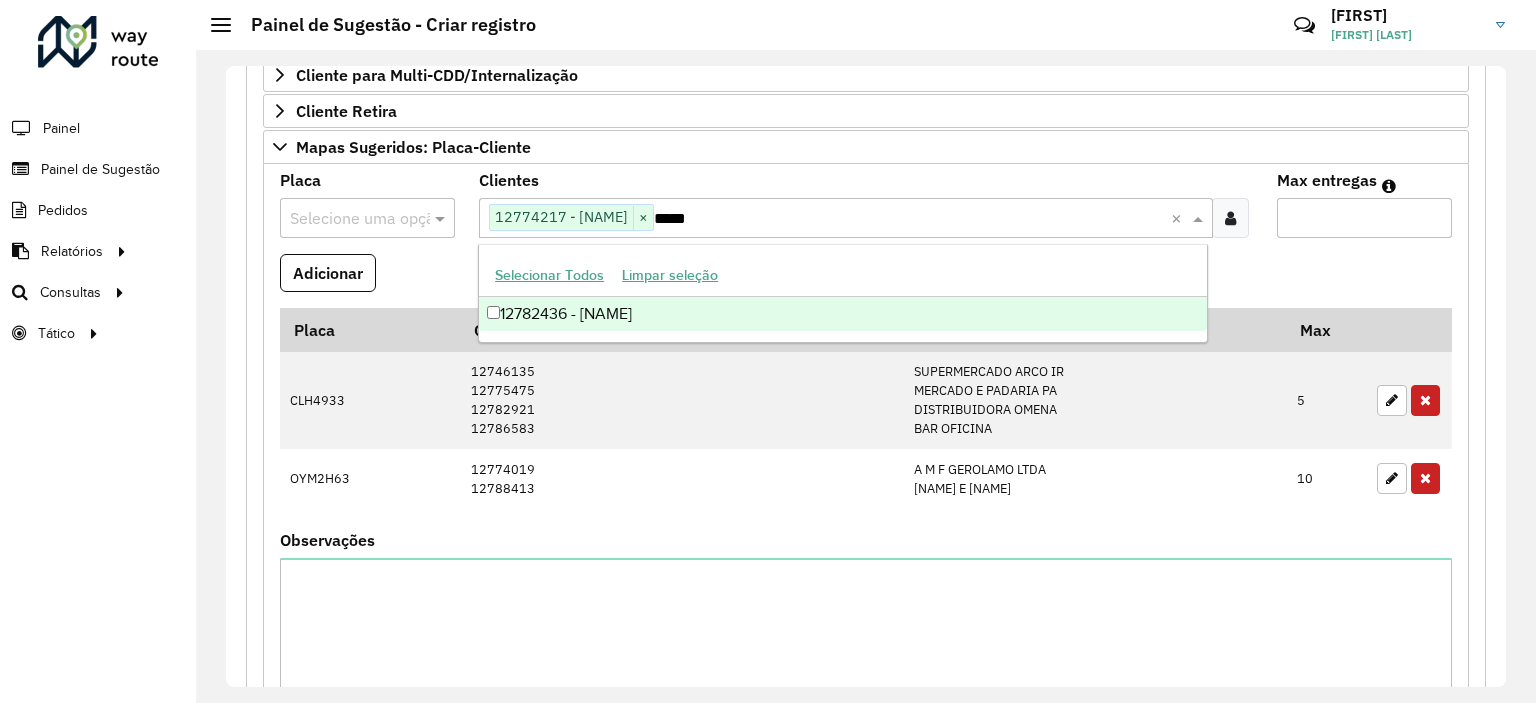 click on "12782436 - [NAME]" at bounding box center (843, 314) 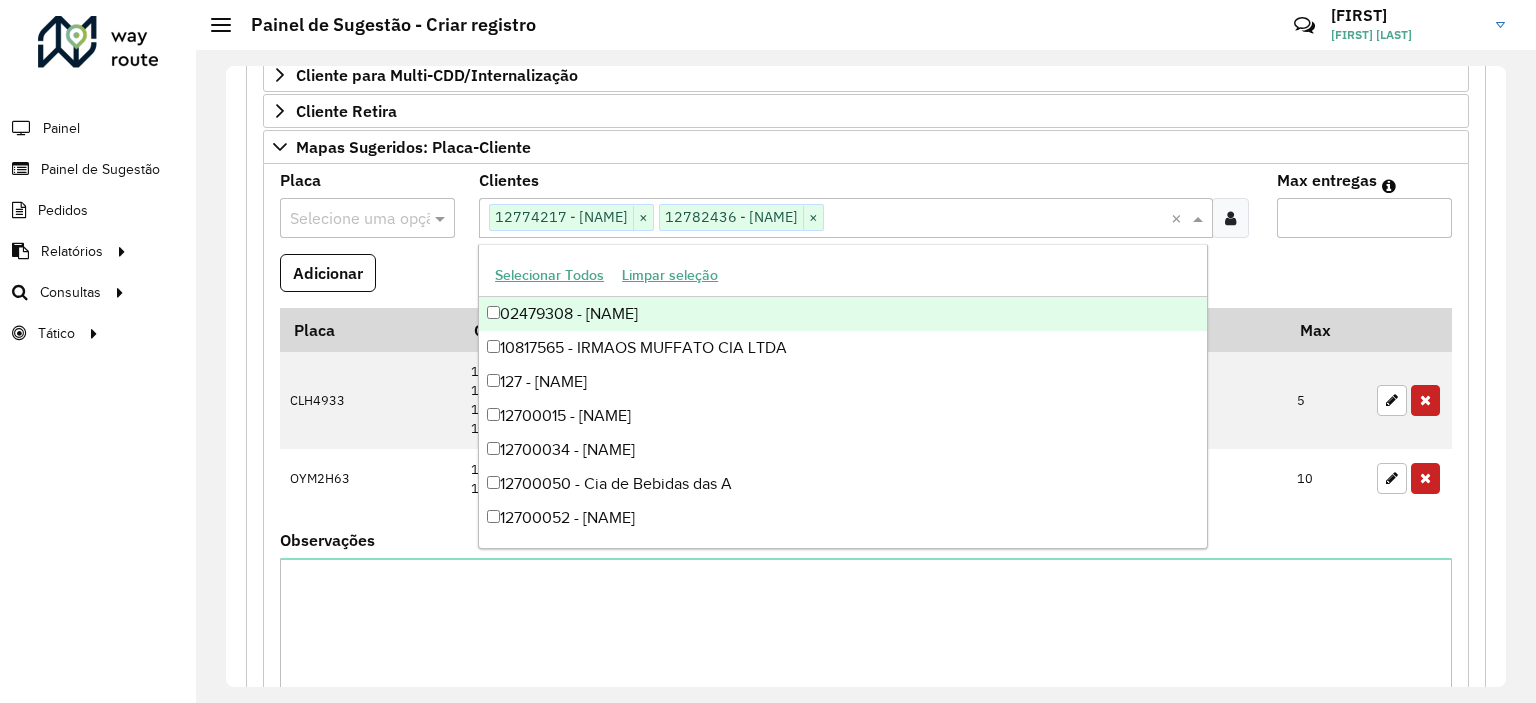 paste on "*****" 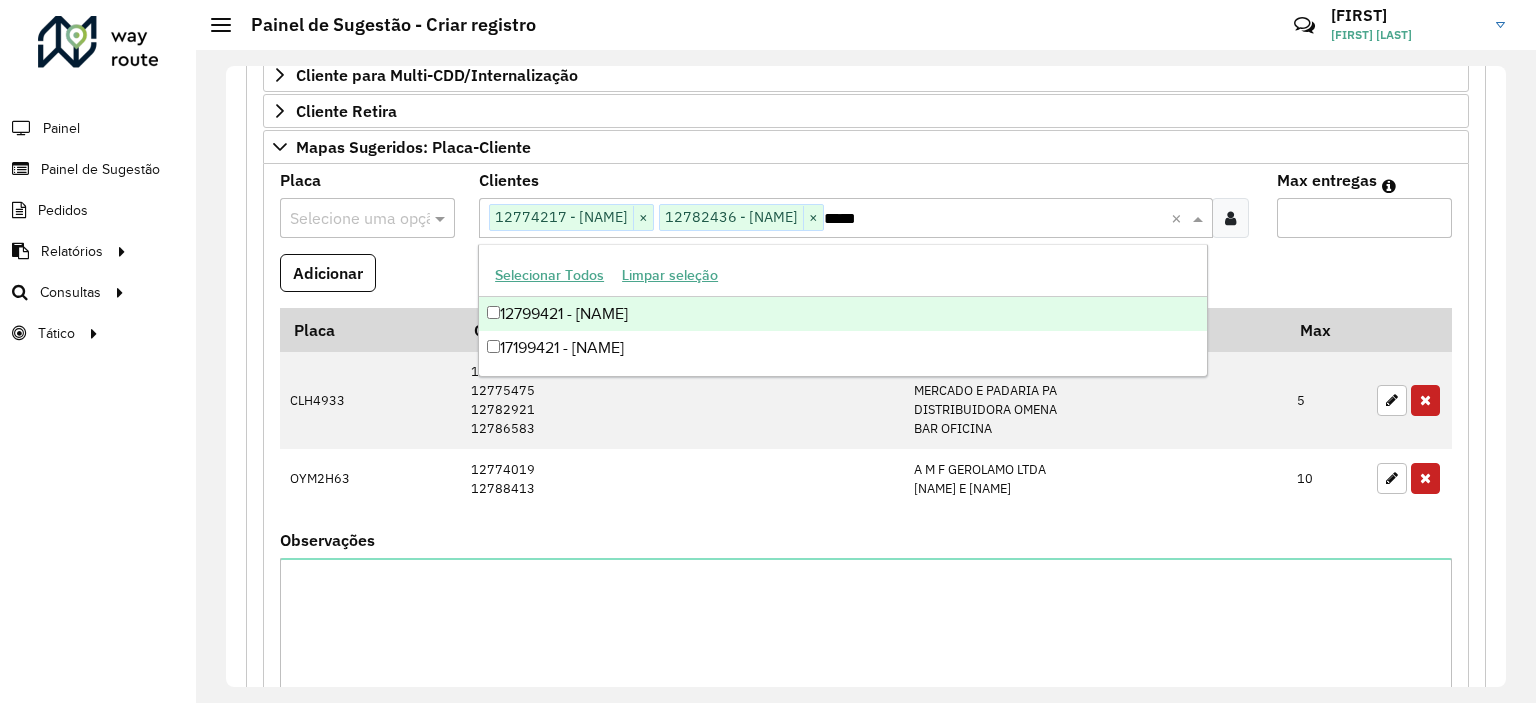 click on "12799421 - [NAME]" at bounding box center [843, 314] 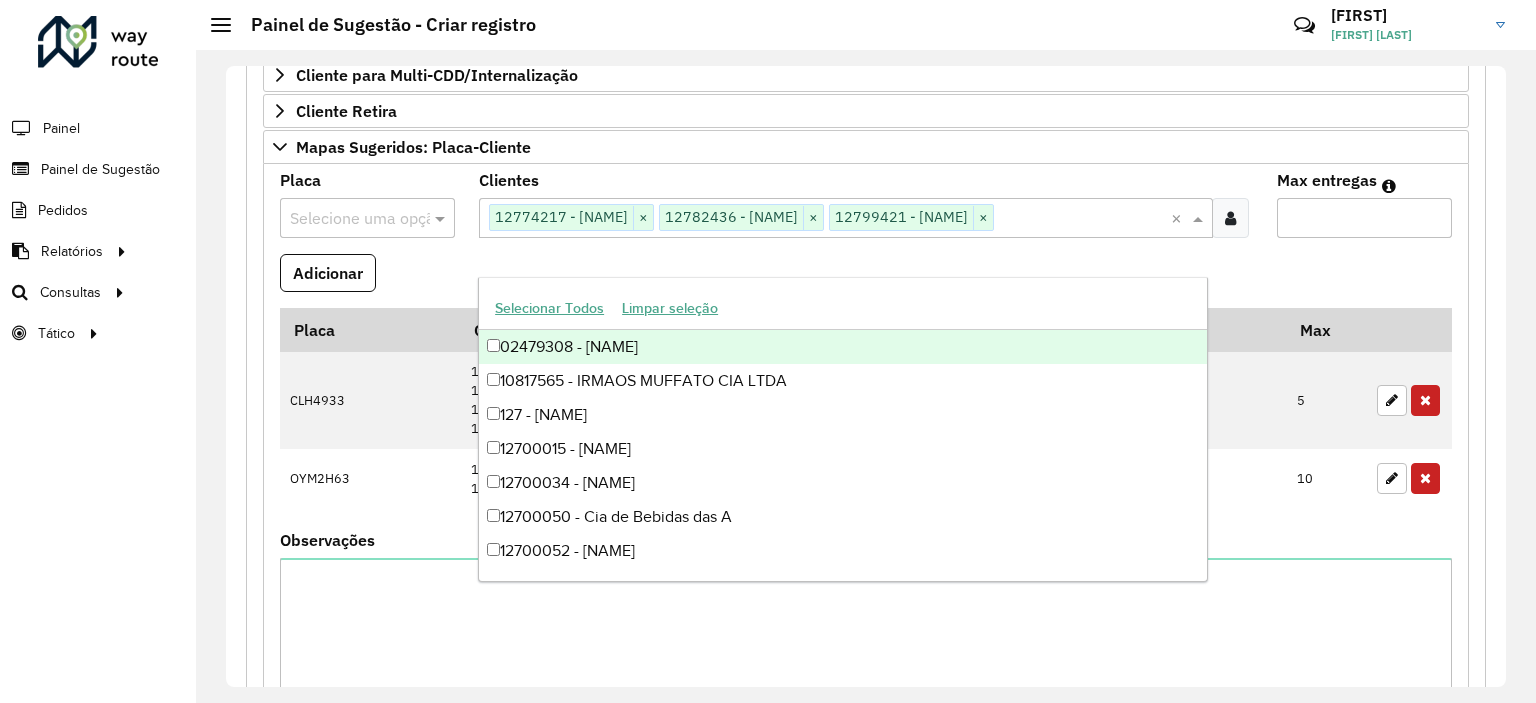 paste on "*****" 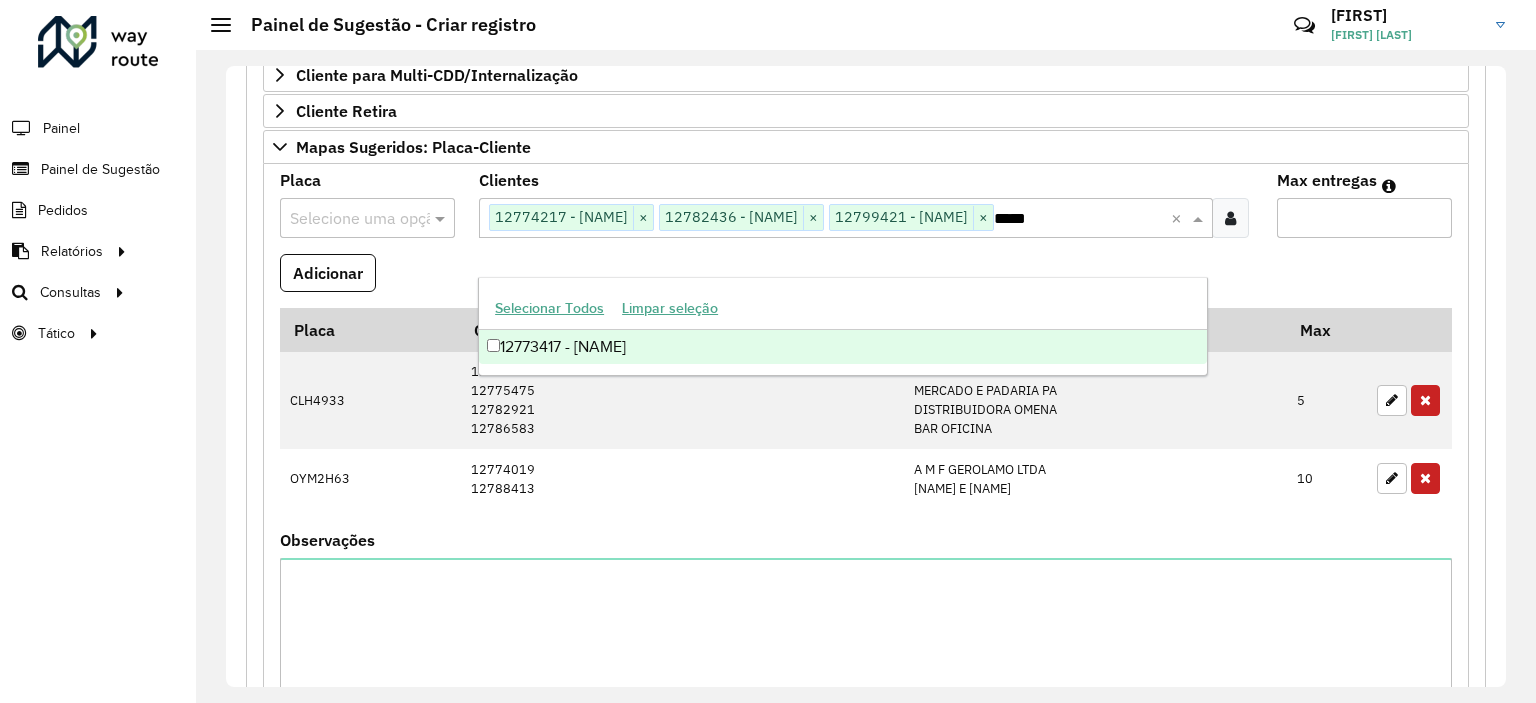 click on "12773417 - [NAME]" at bounding box center (843, 347) 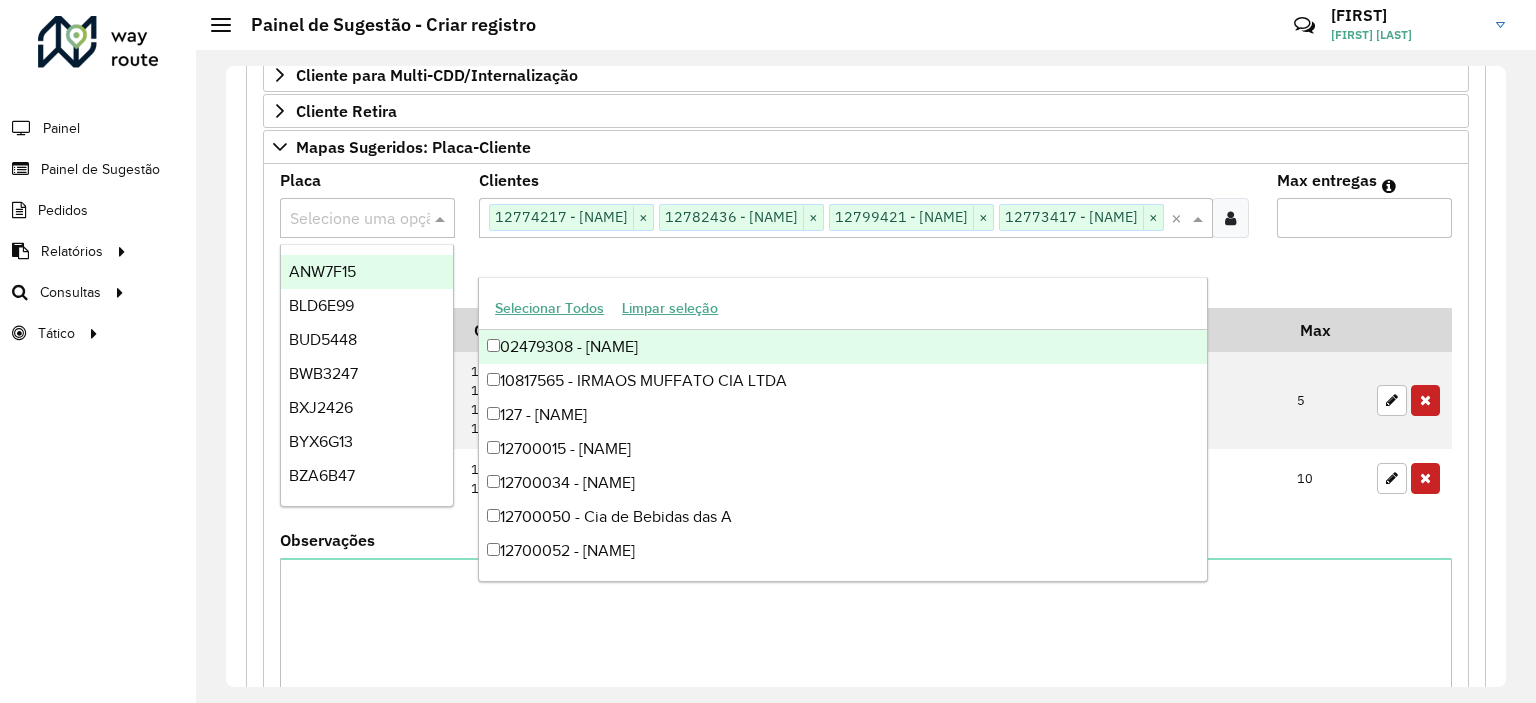 click at bounding box center (347, 219) 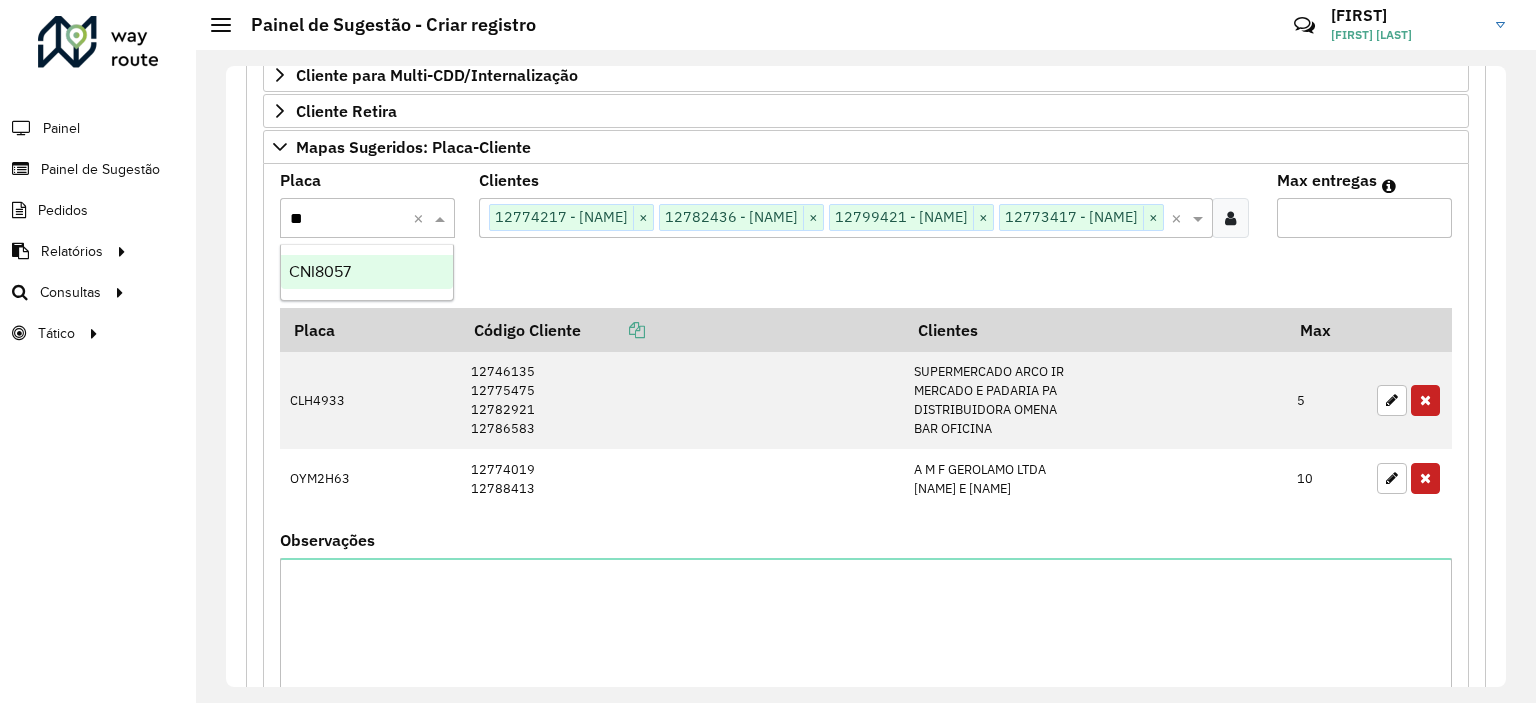 type on "***" 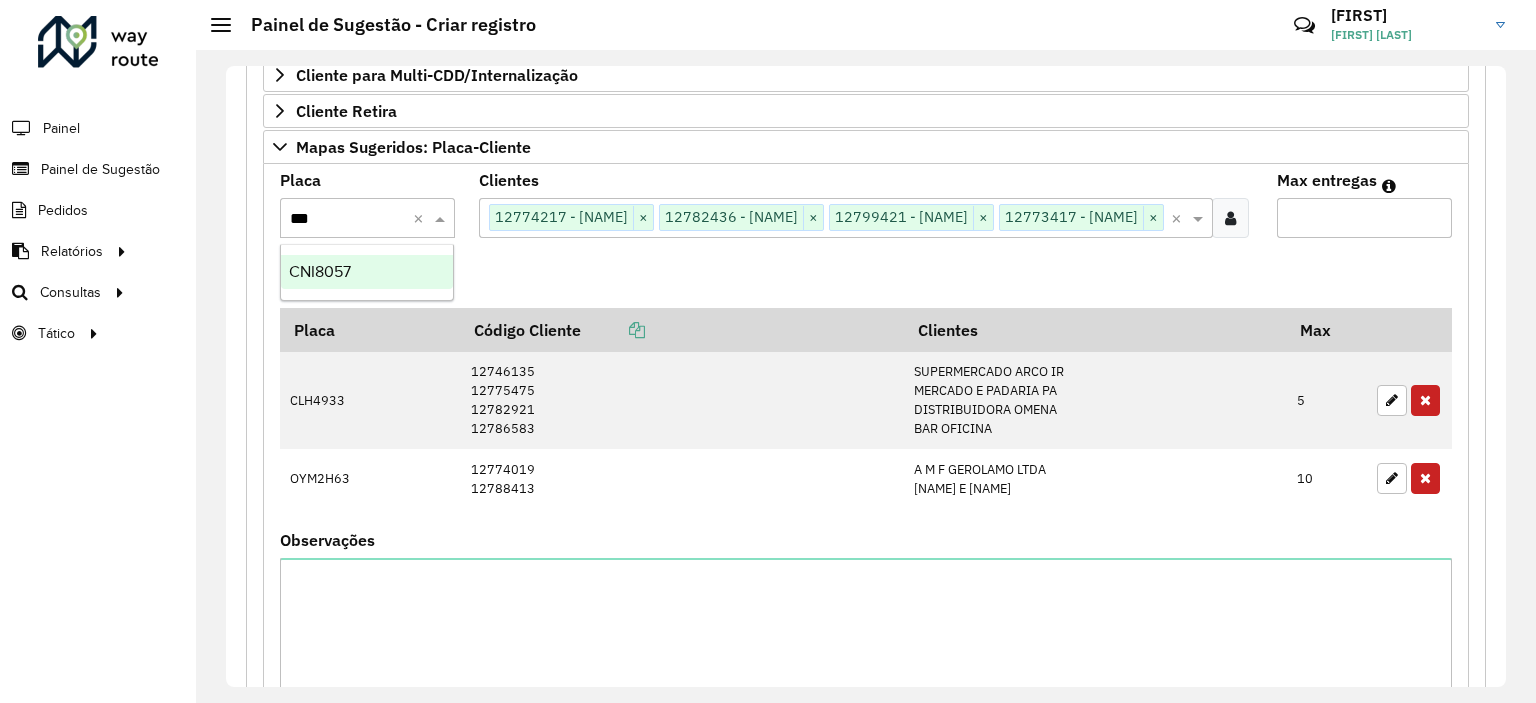 click on "CNI8057" at bounding box center (367, 272) 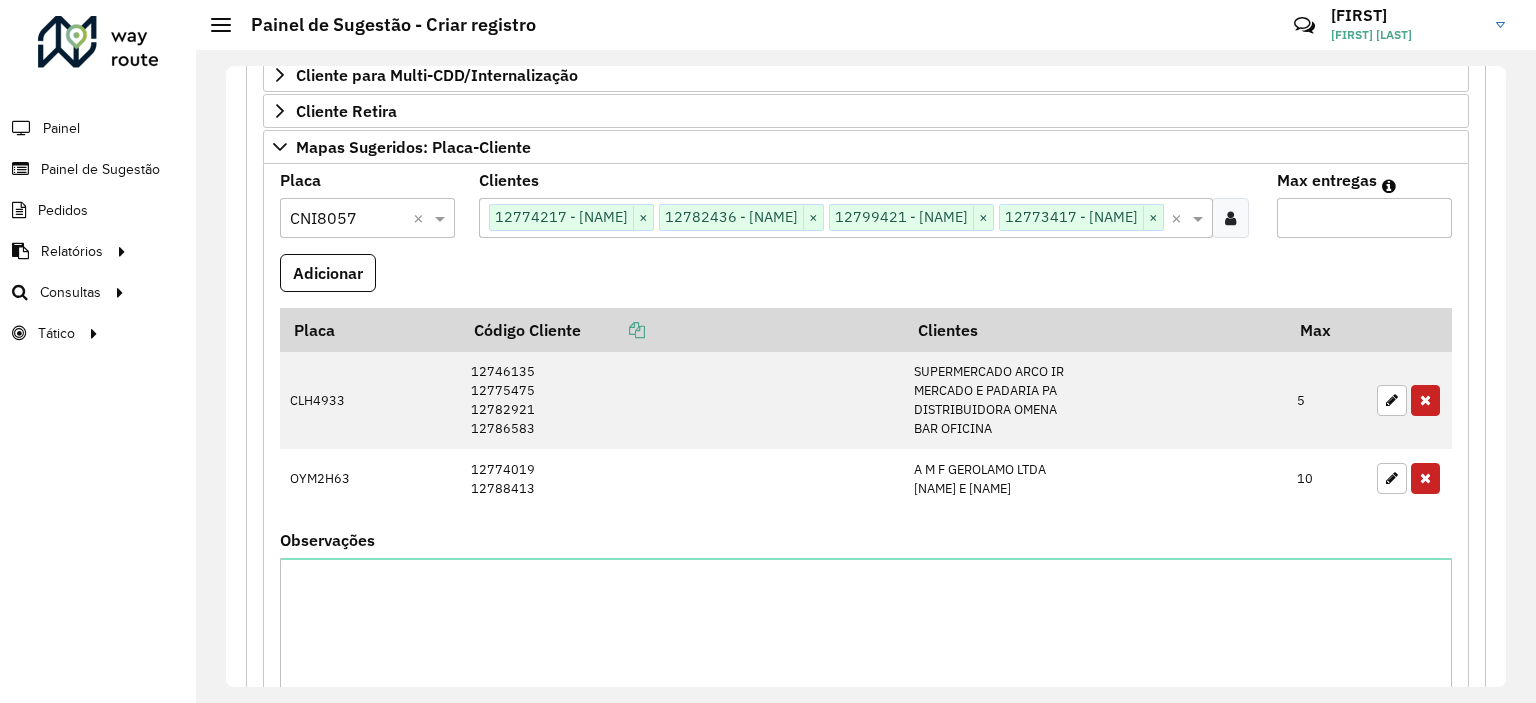 click on "Max entregas" at bounding box center (1364, 218) 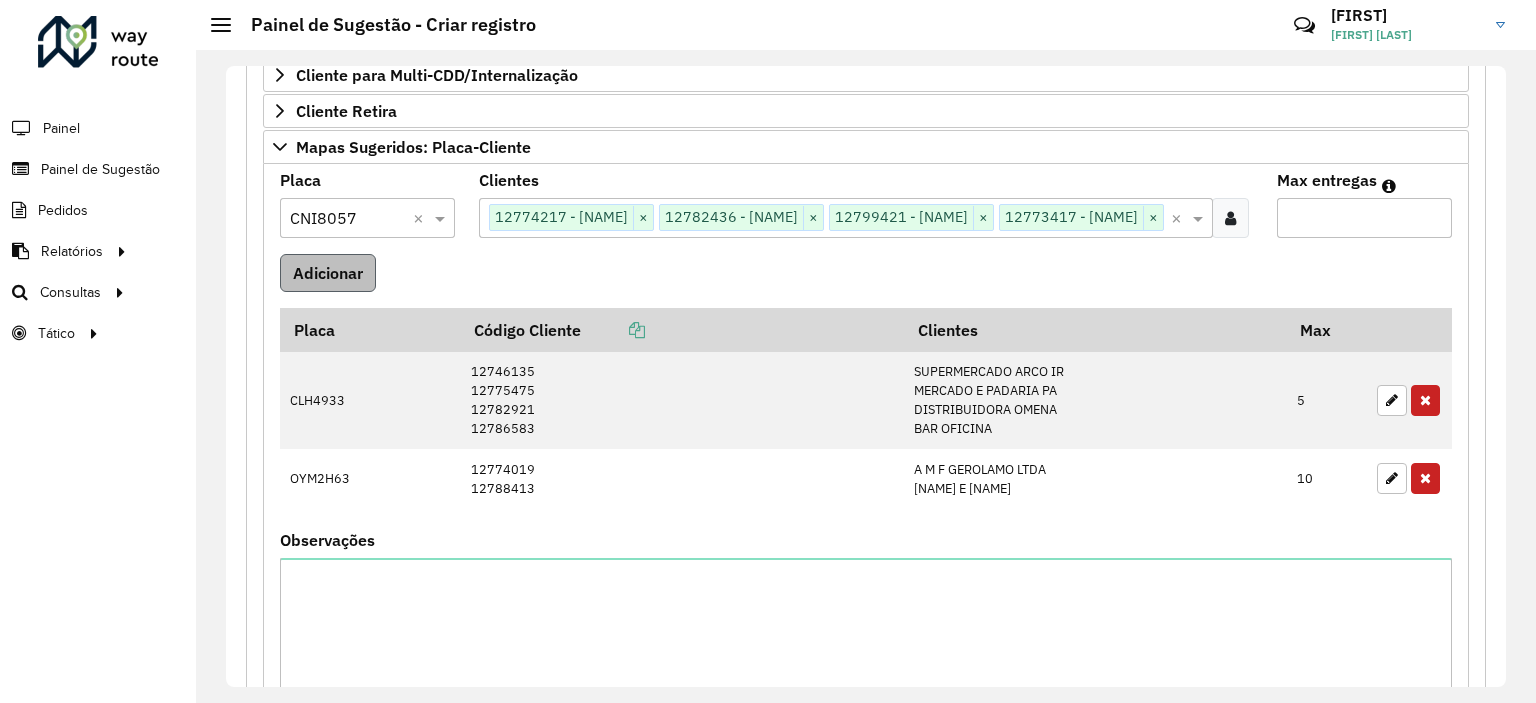 type on "**" 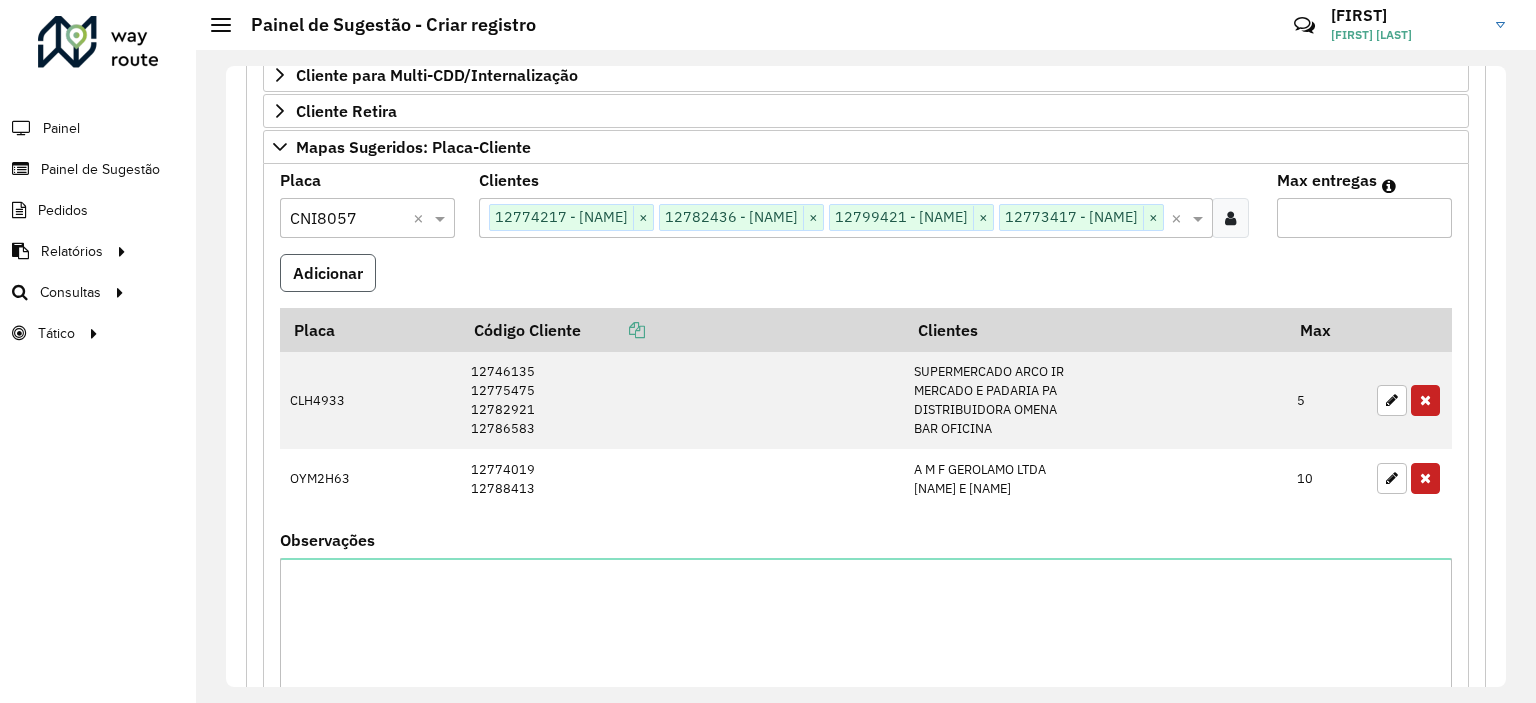 click on "Adicionar" at bounding box center [328, 273] 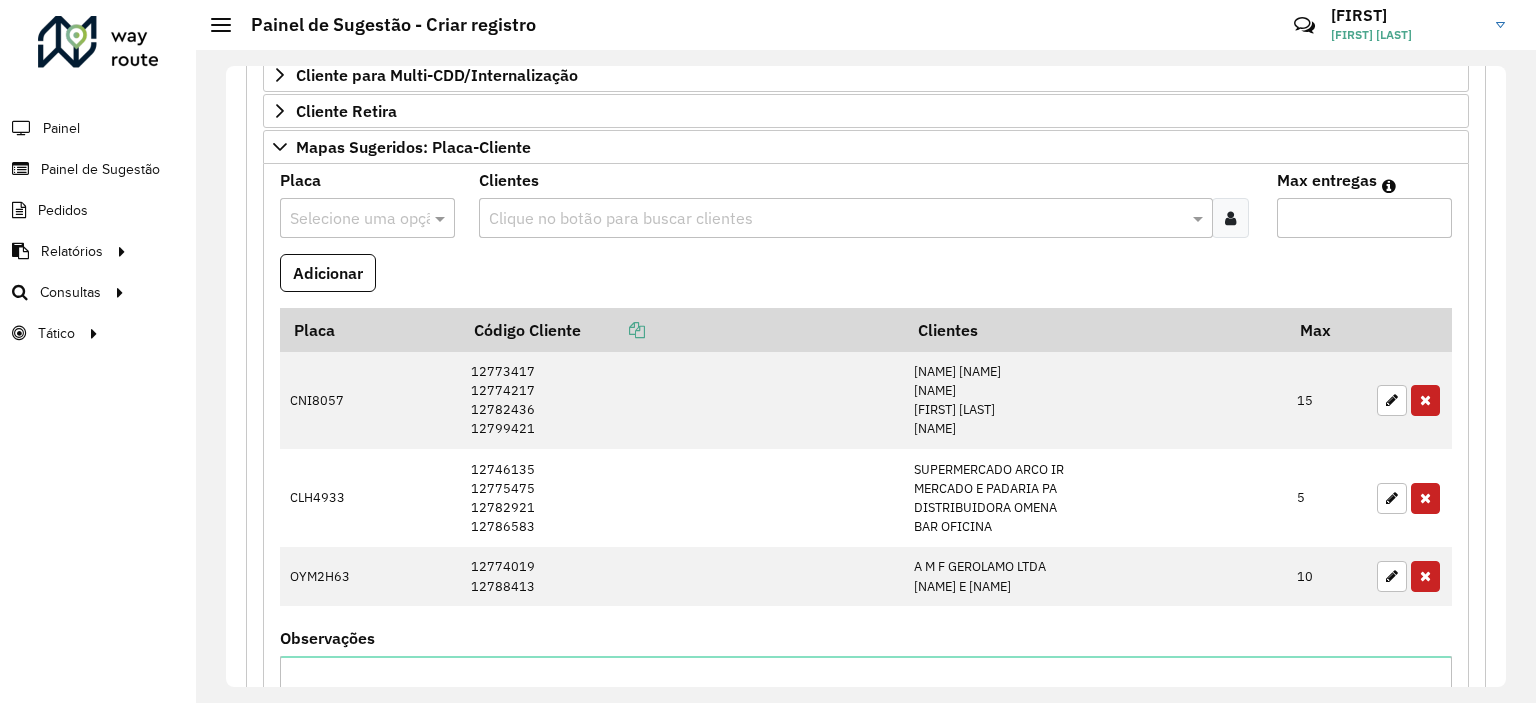 click on "Clique no botão para buscar clientes" at bounding box center (845, 218) 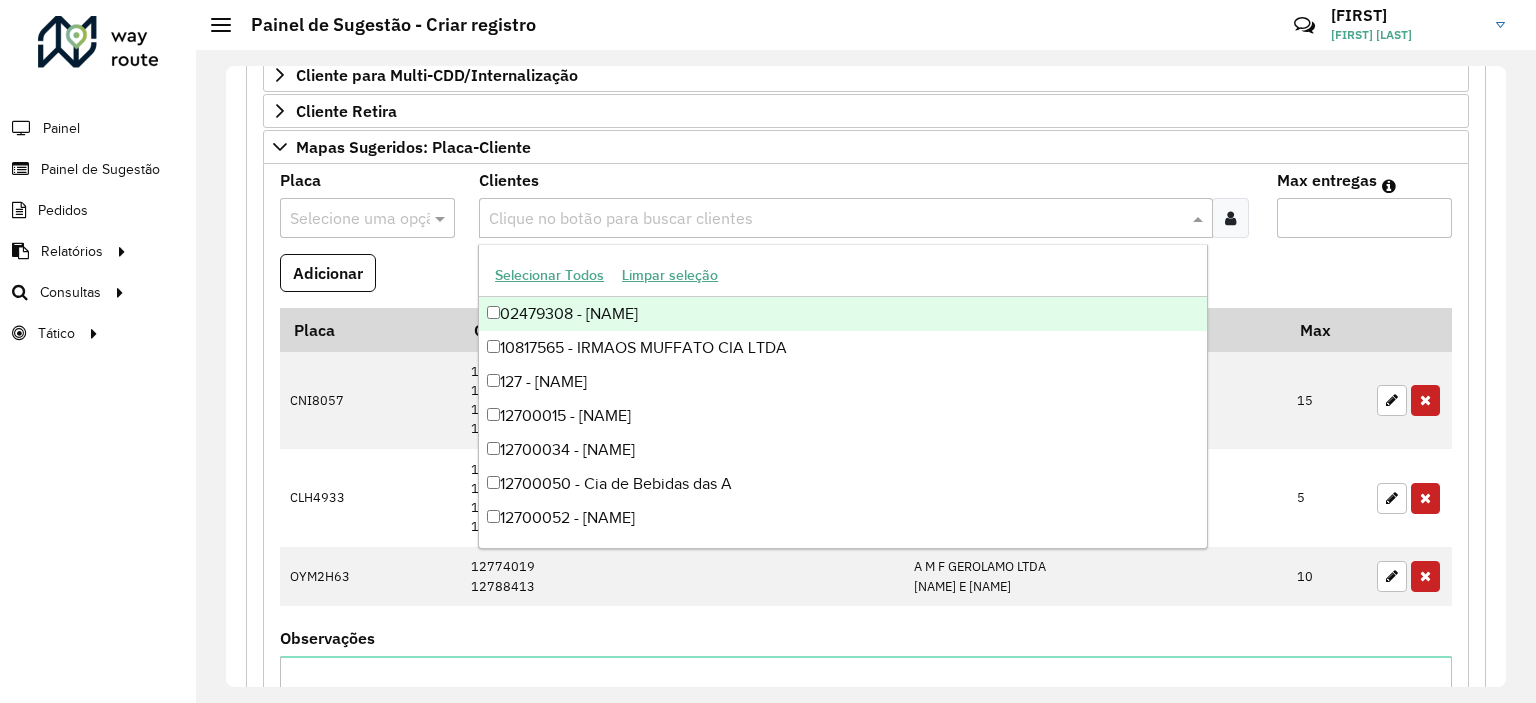 paste on "*****" 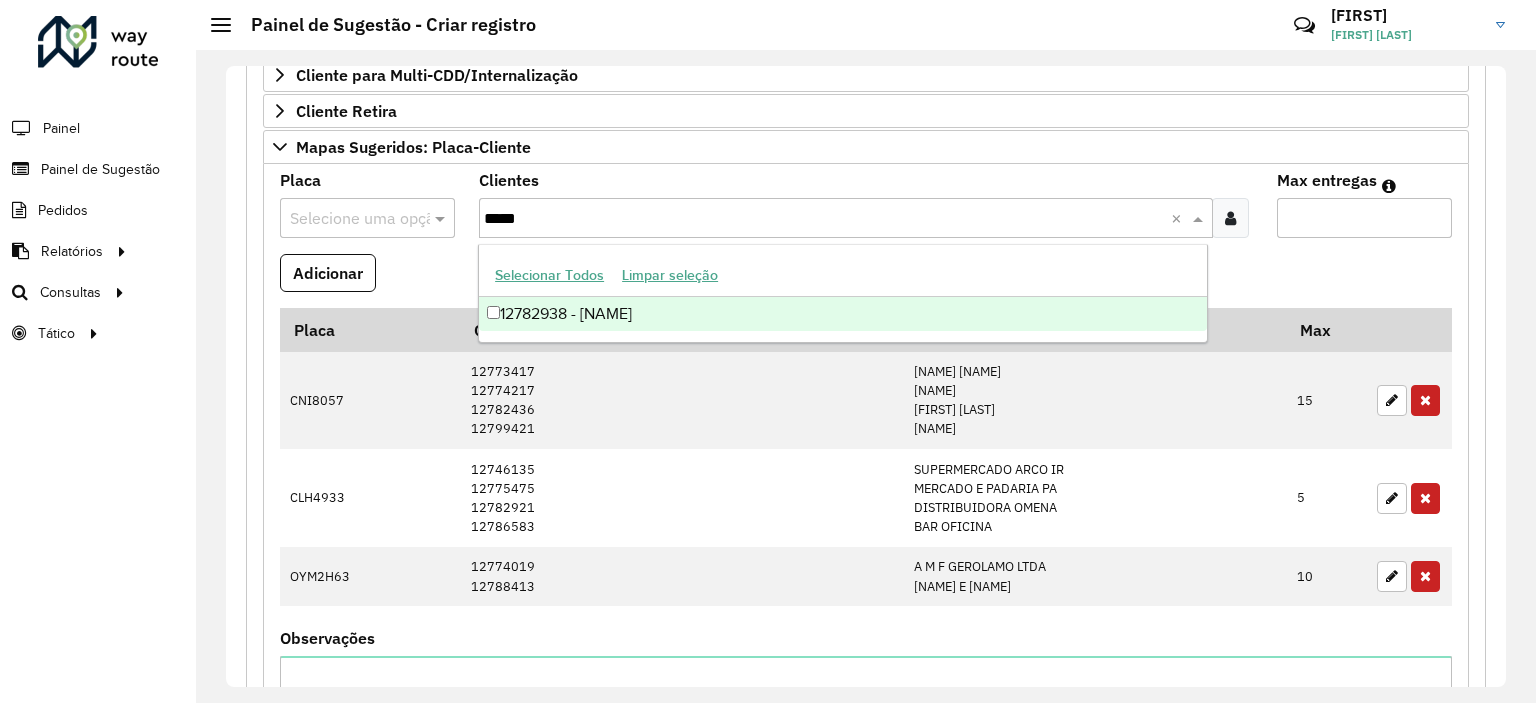 click on "12782938 - [NAME]" at bounding box center (843, 314) 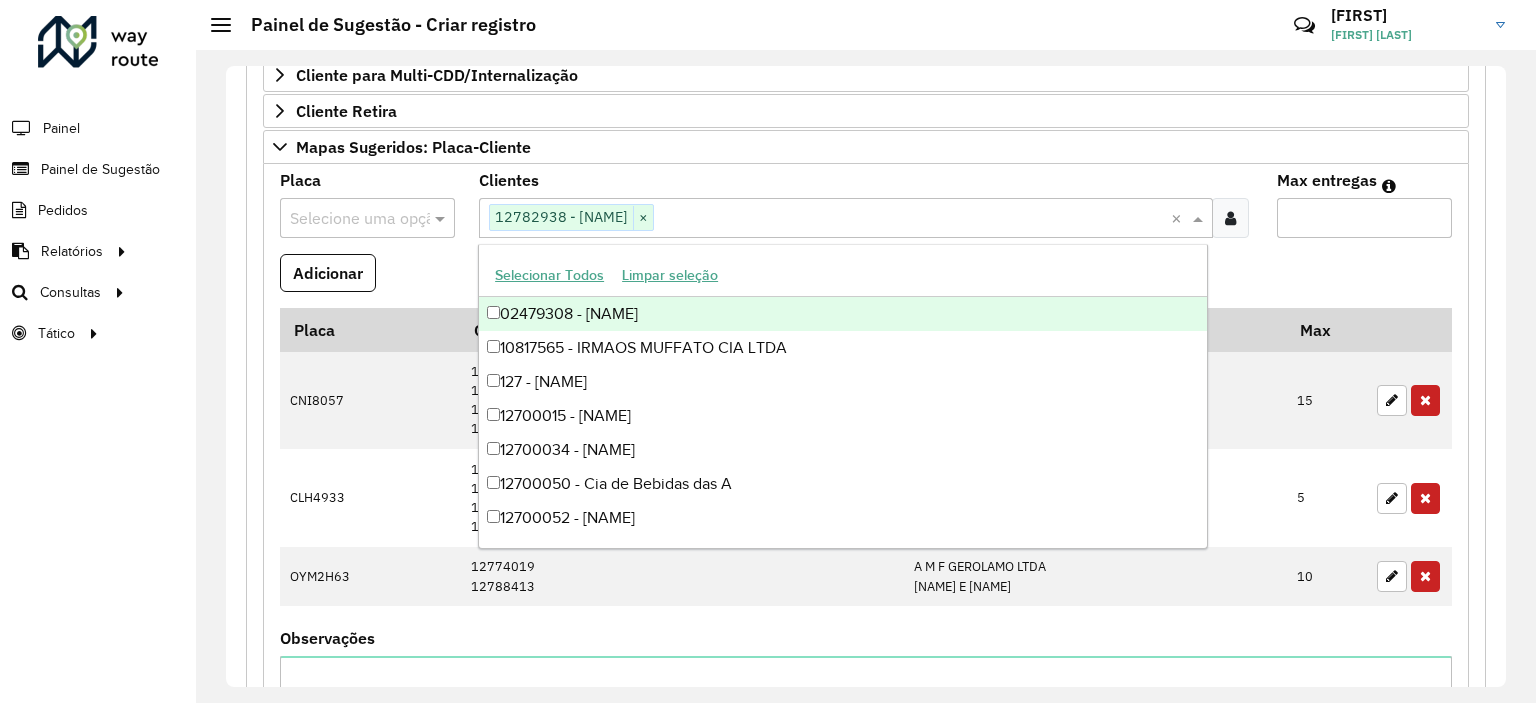 paste on "*****" 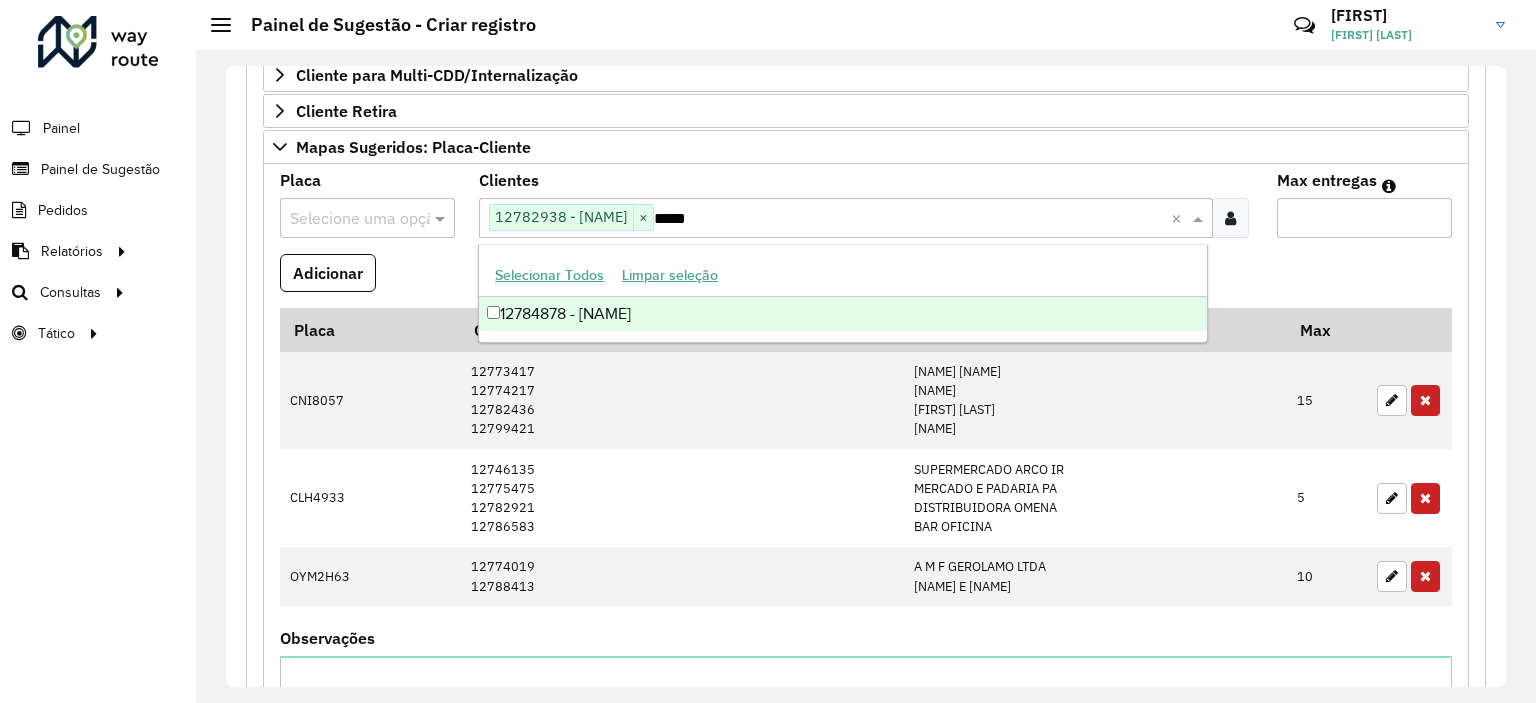 click on "12784878 - [NAME]" at bounding box center [843, 314] 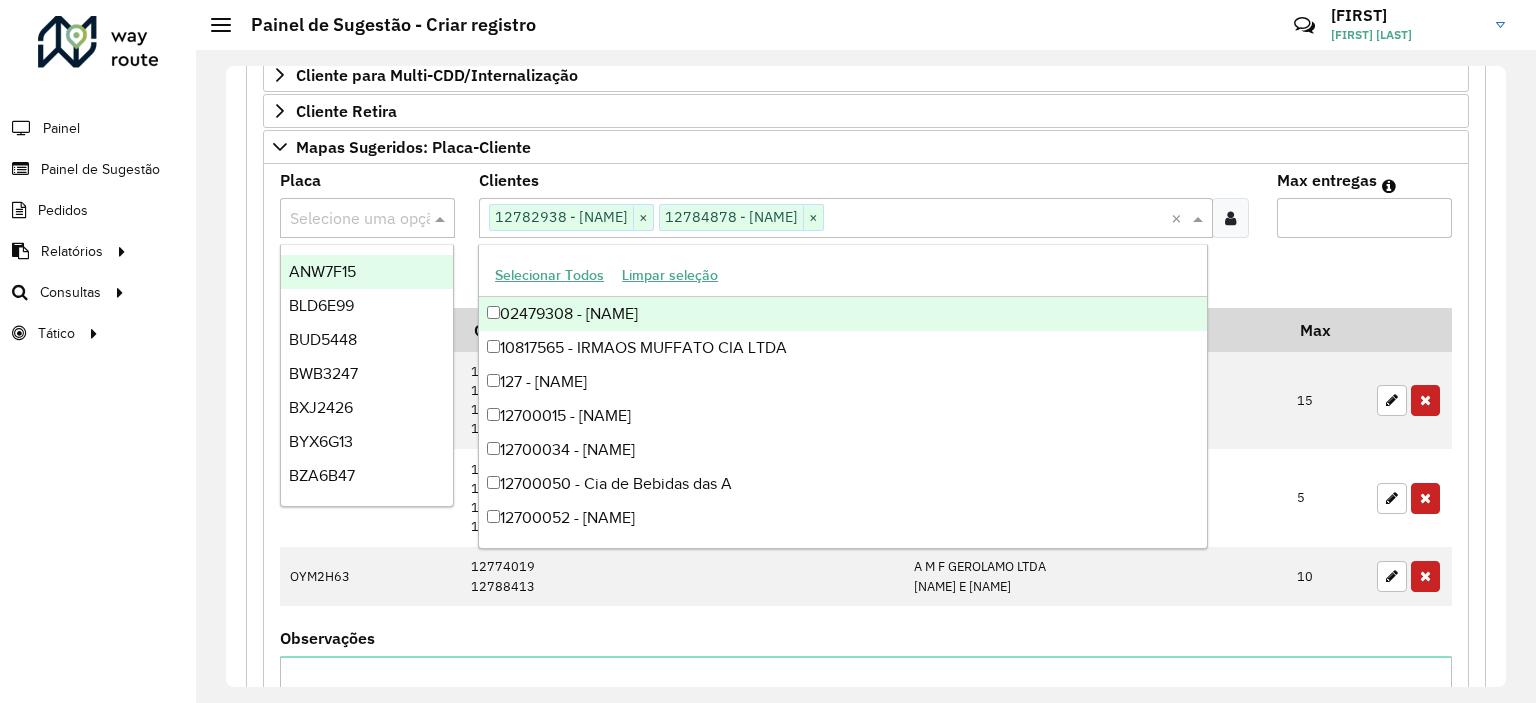 click at bounding box center (347, 219) 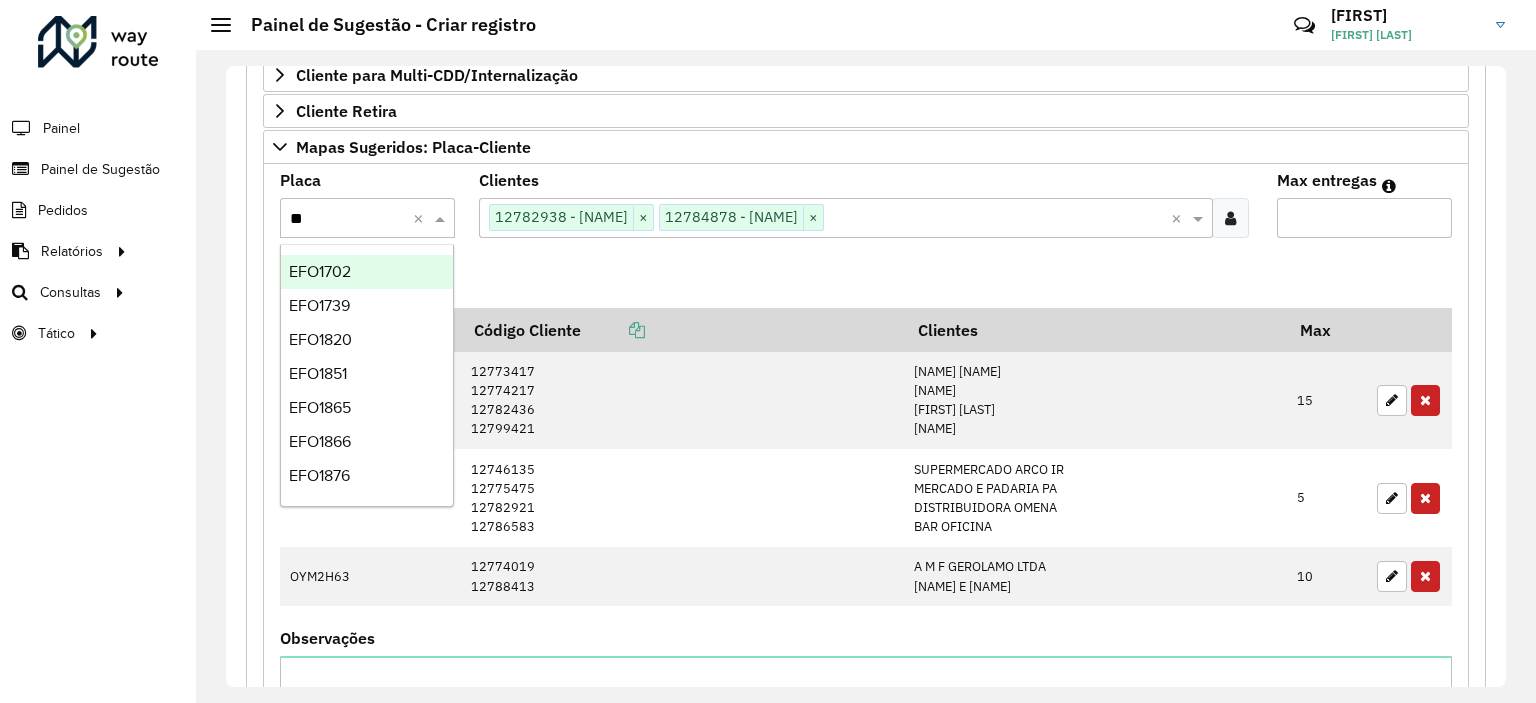 type on "***" 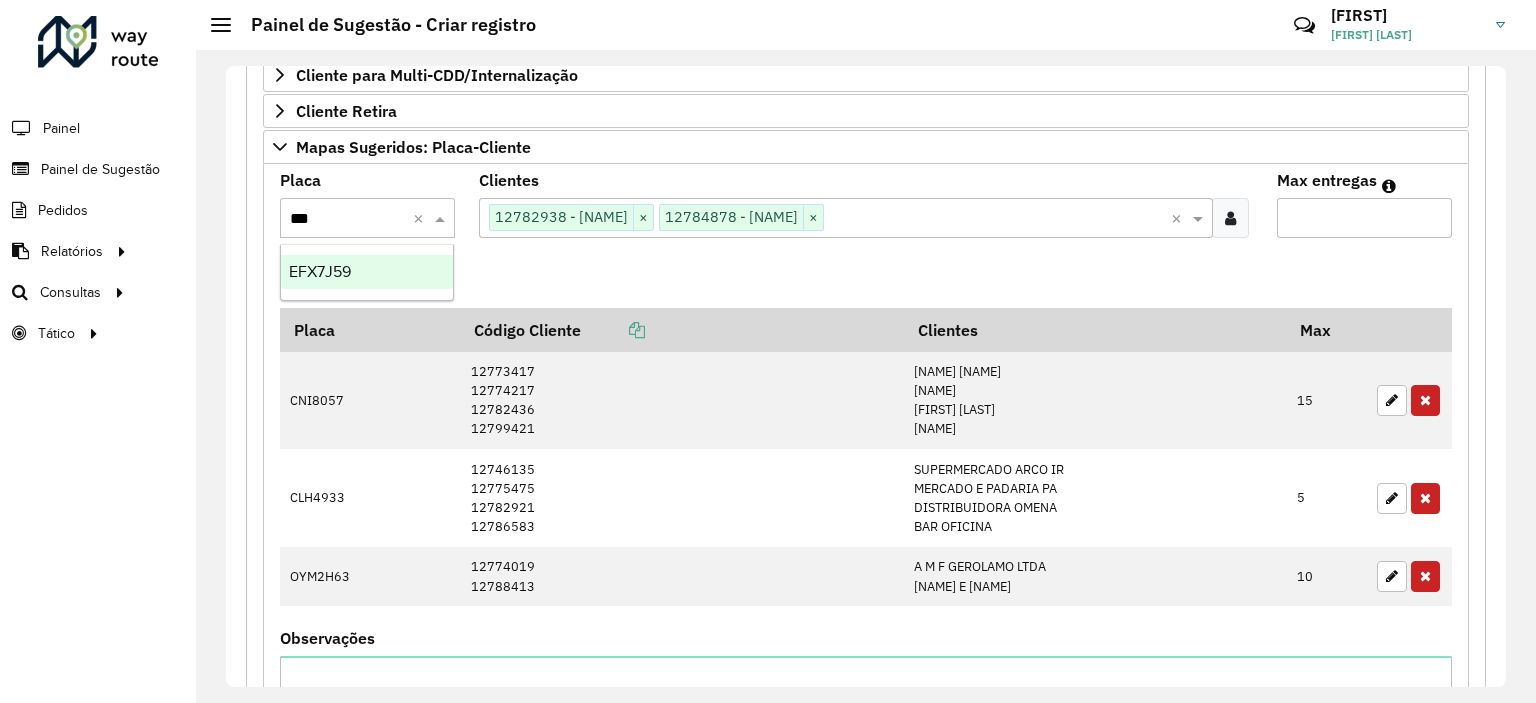 click on "EFX7J59" at bounding box center [367, 272] 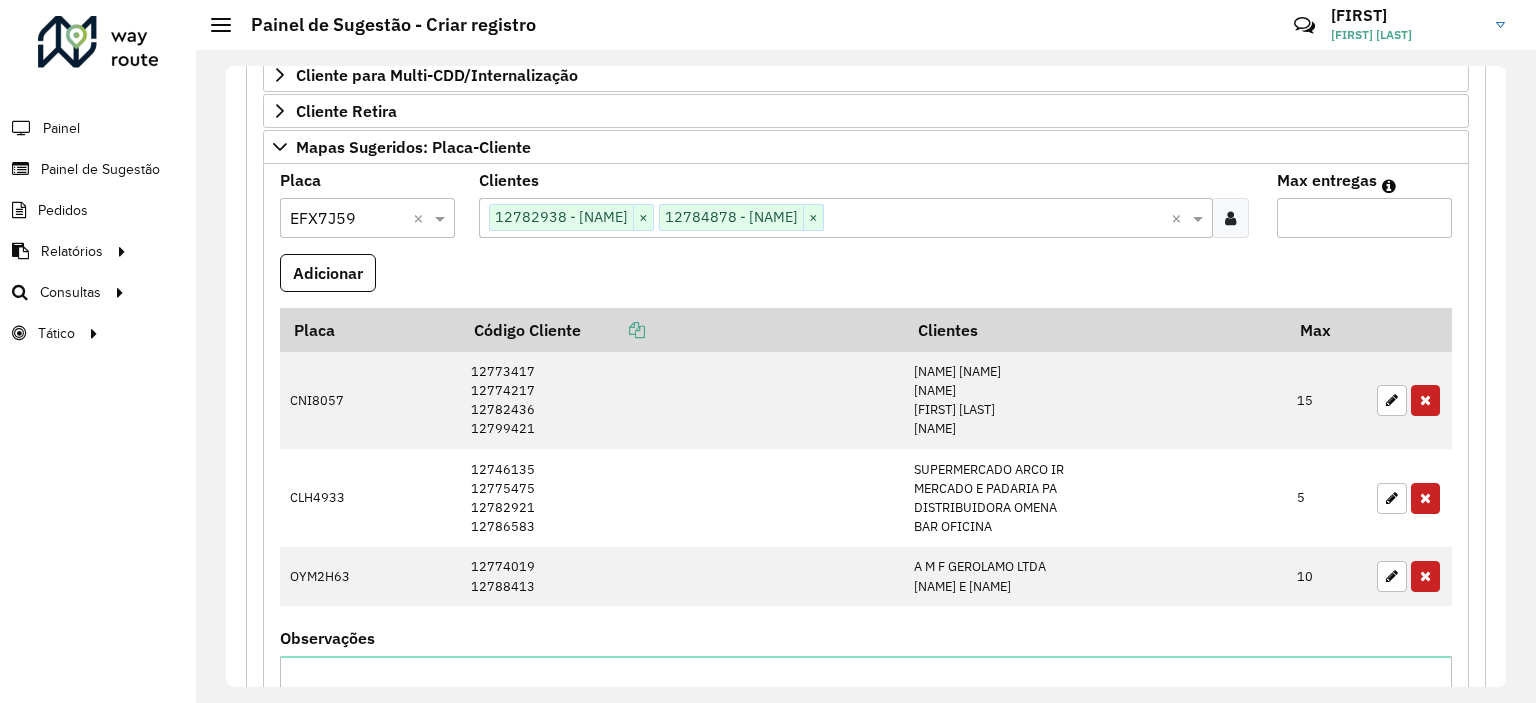 click on "Max entregas" at bounding box center [1364, 218] 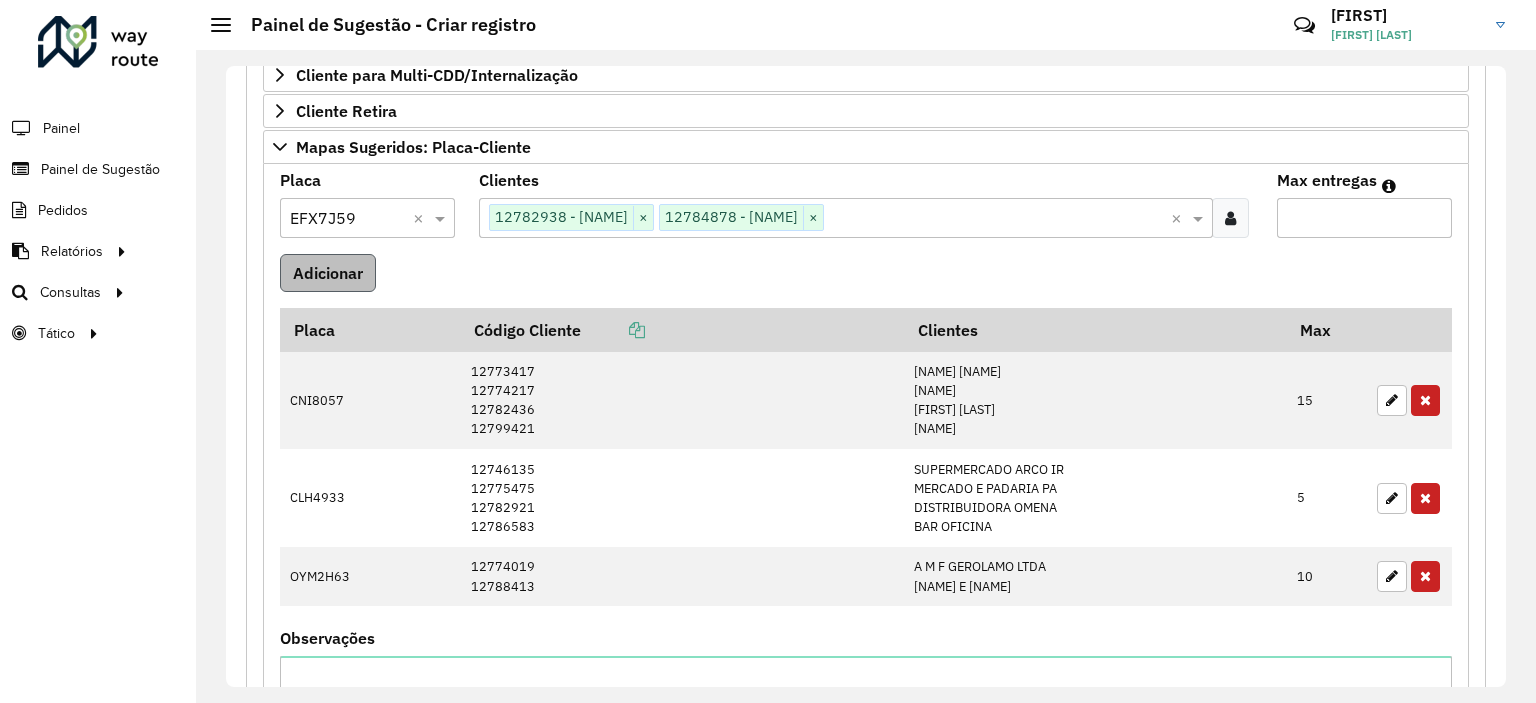type on "**" 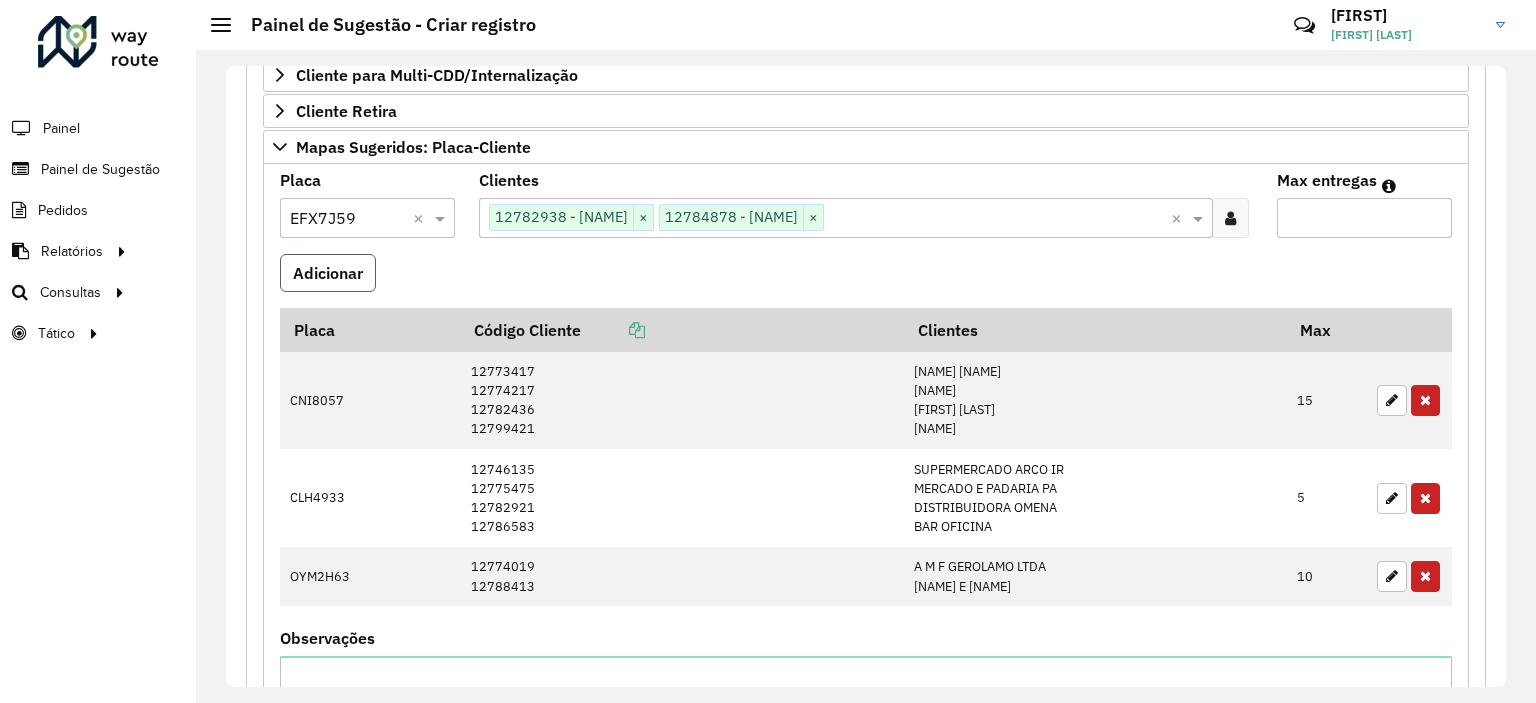 click on "Adicionar" at bounding box center (328, 273) 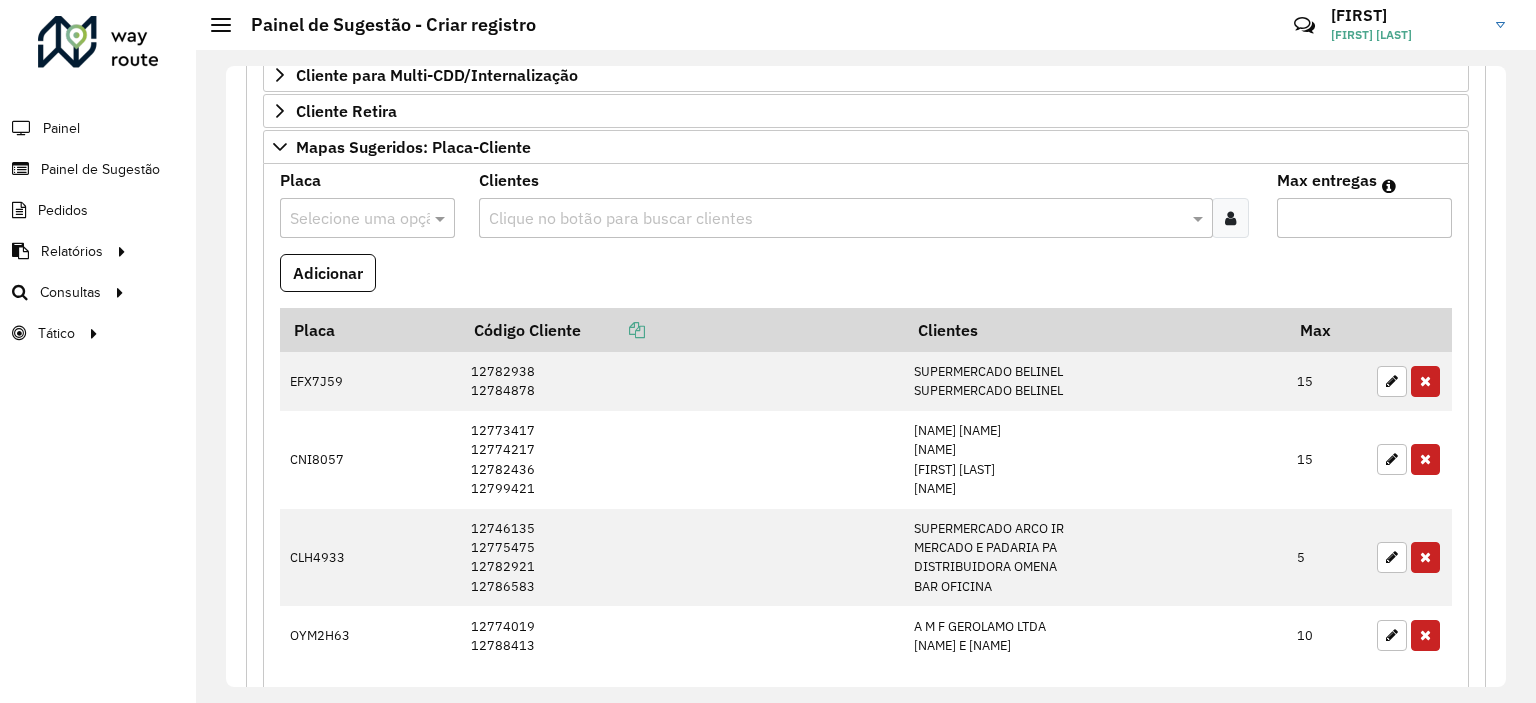 click at bounding box center [1230, 218] 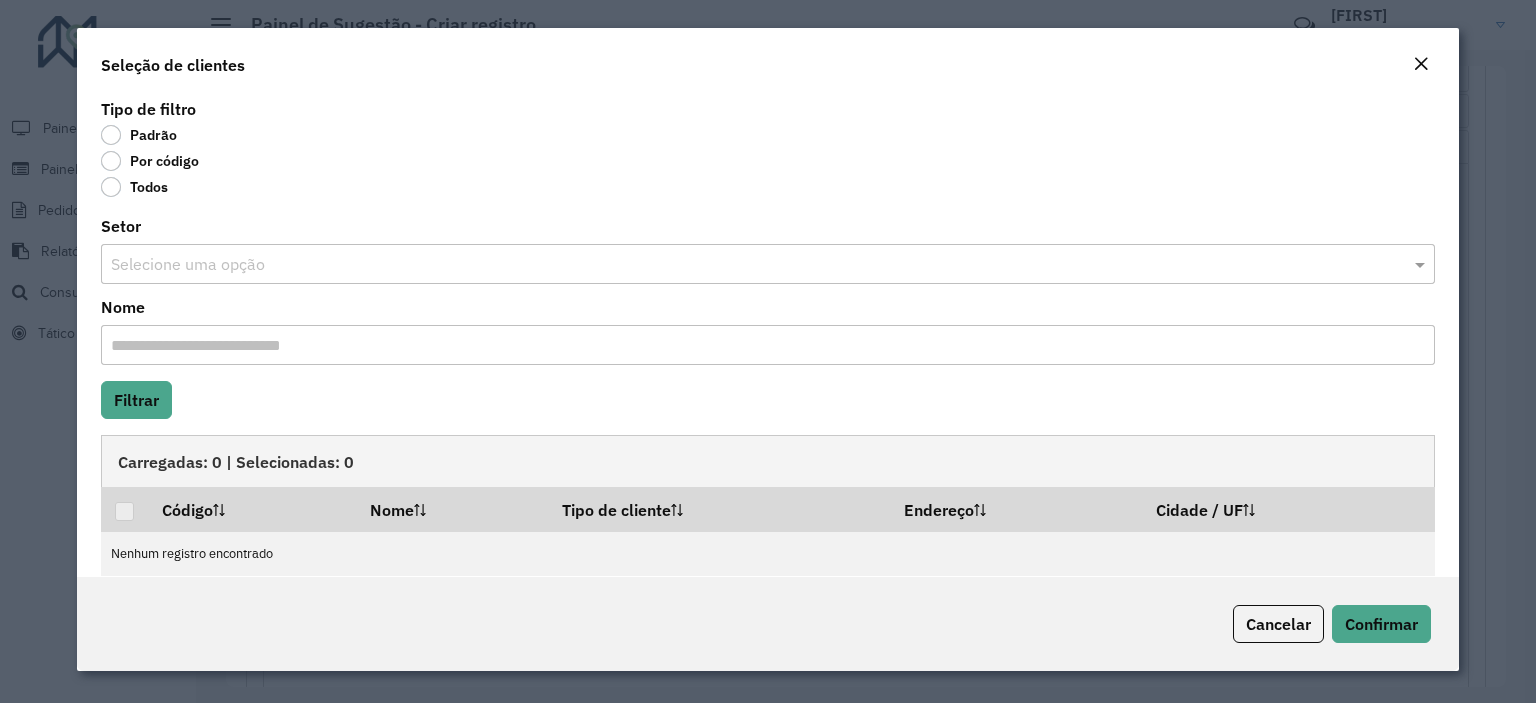 click on "Por código" 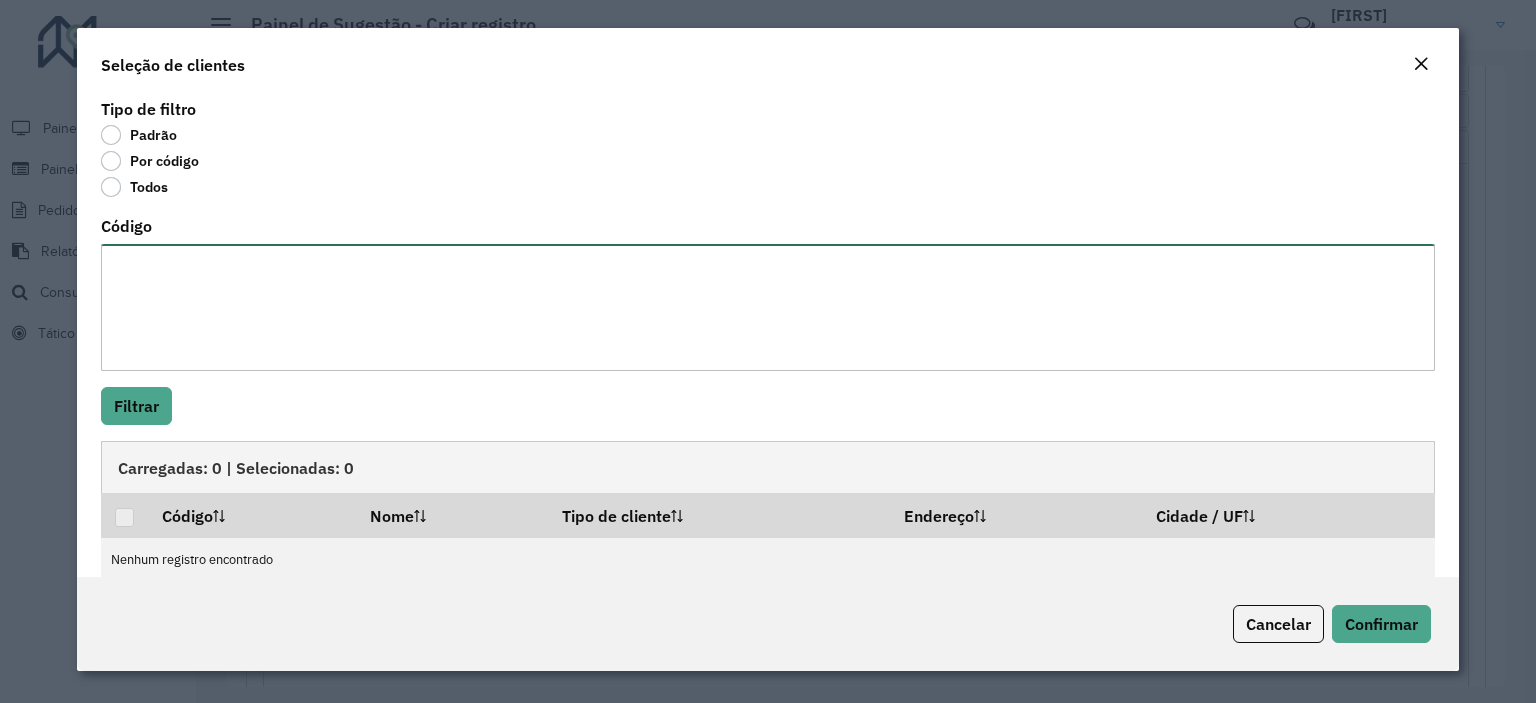 click on "Código" at bounding box center (768, 307) 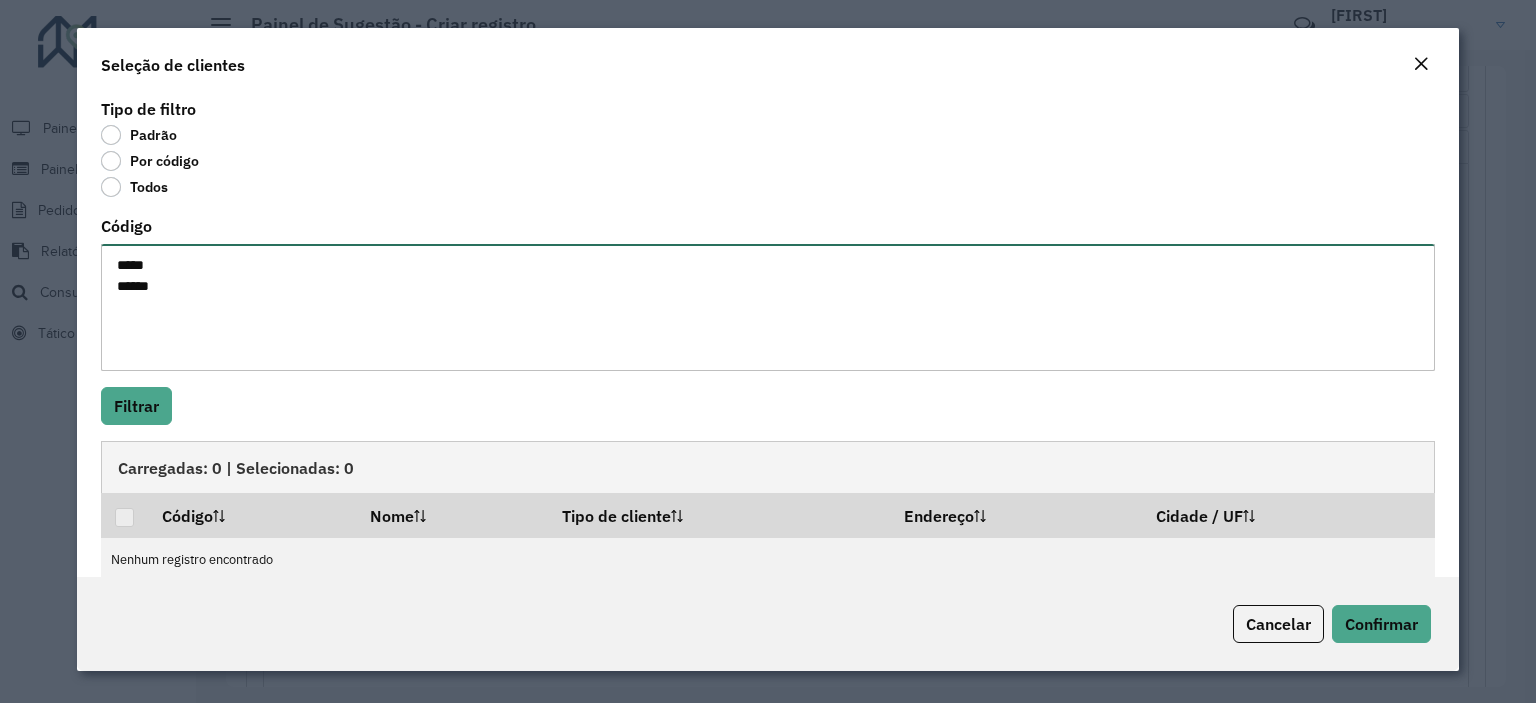 type on "*****
*****" 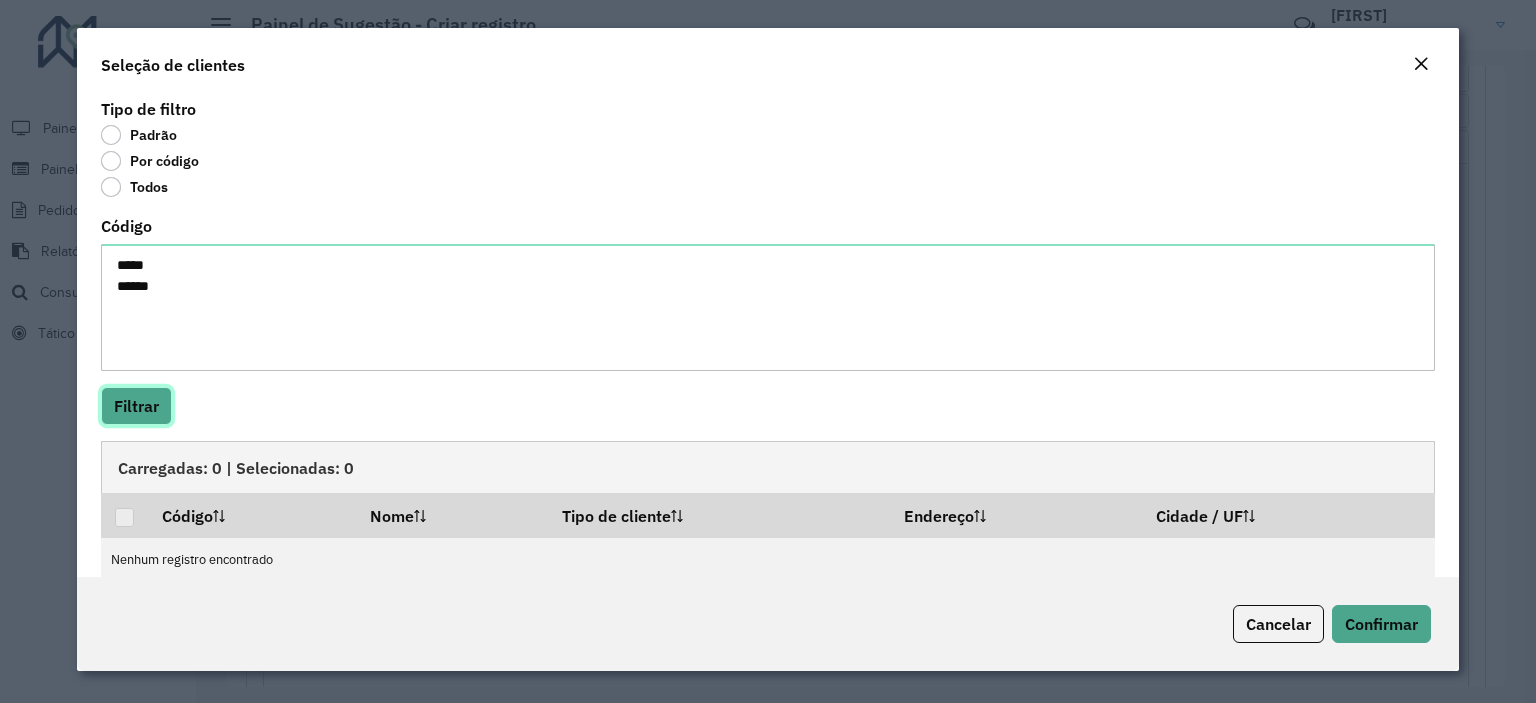 click on "Filtrar" 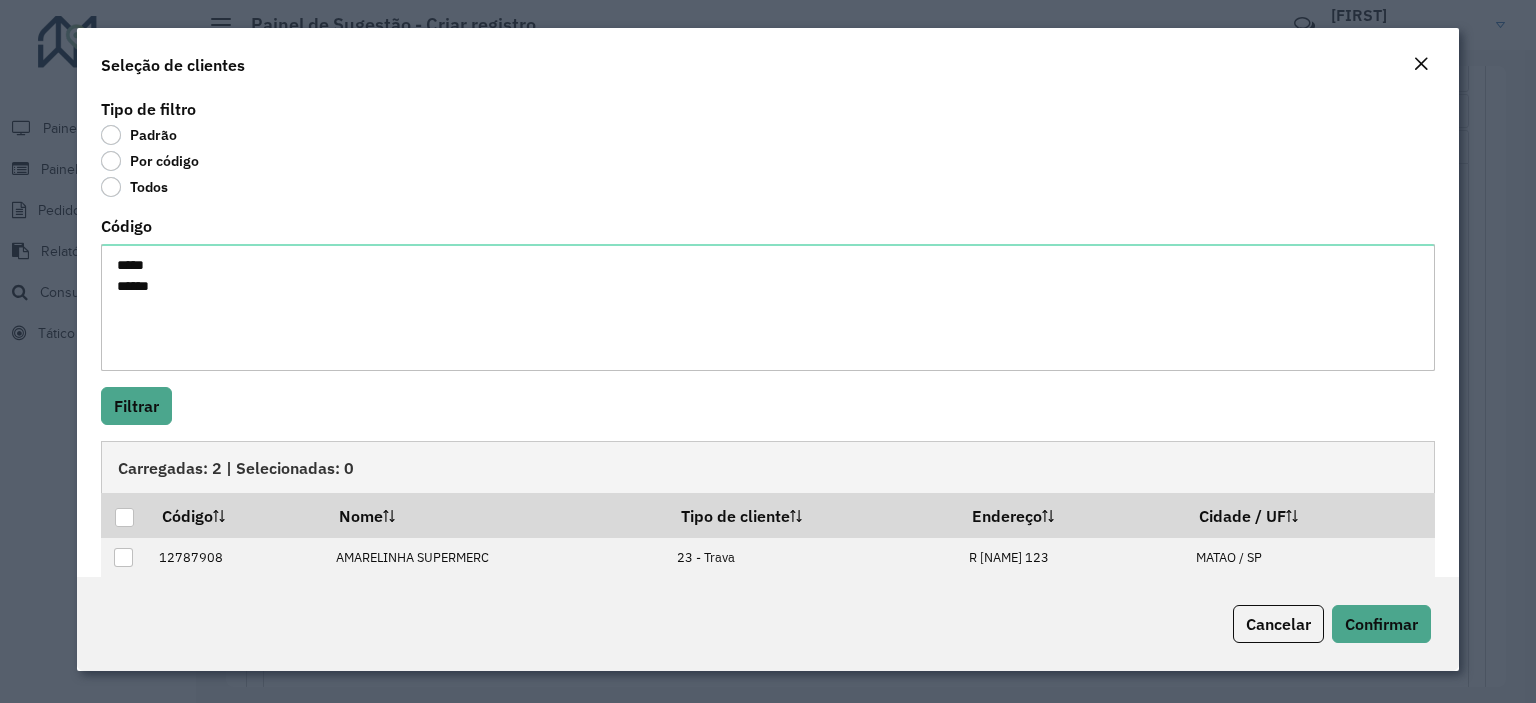 click at bounding box center [124, 517] 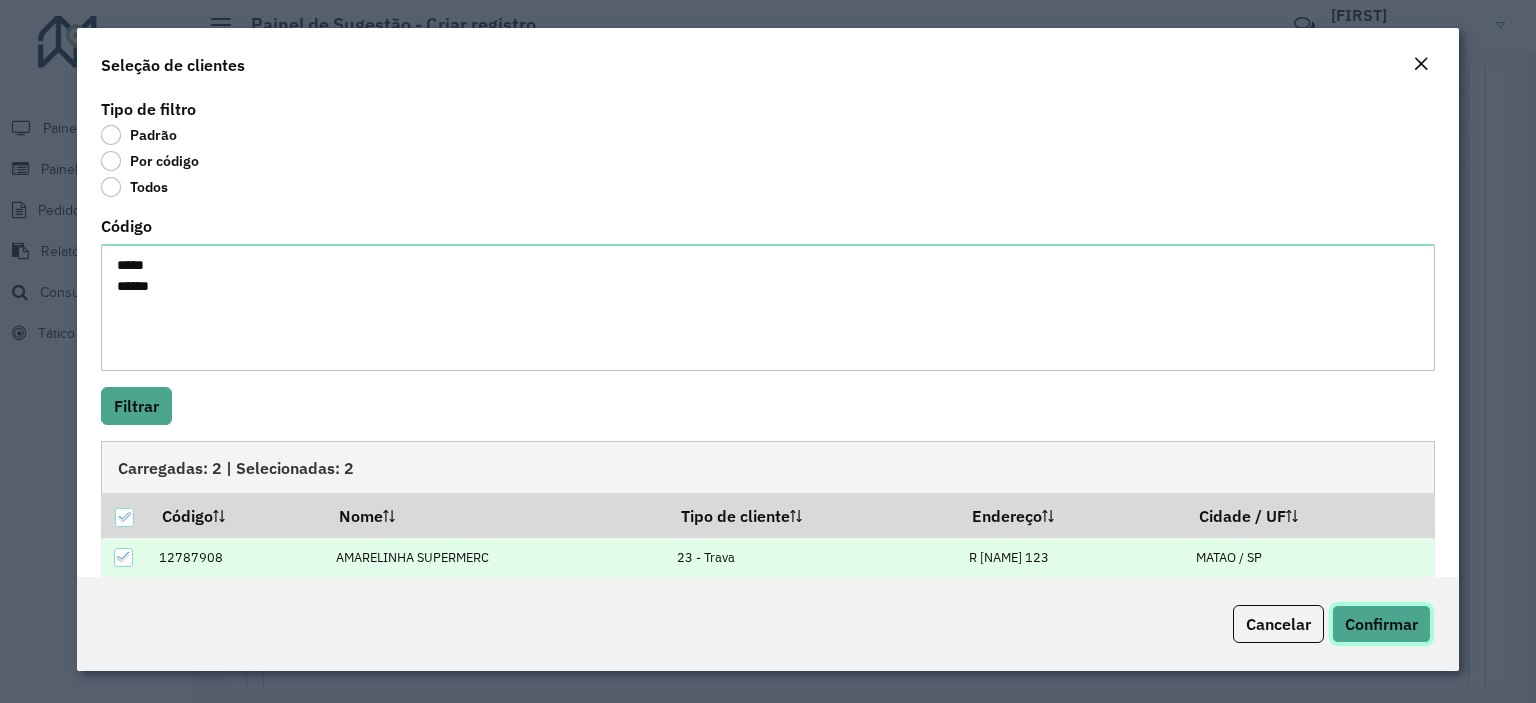 click on "Confirmar" 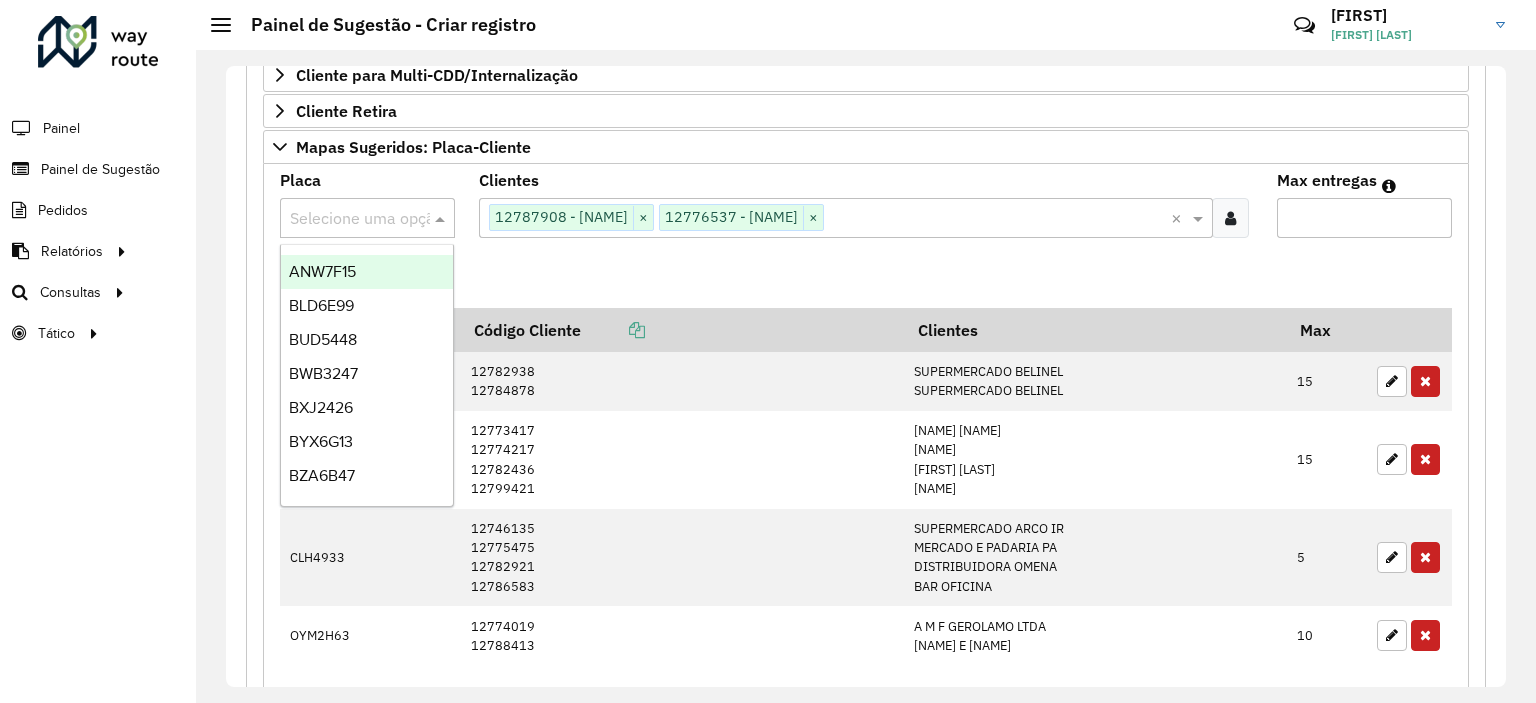 click at bounding box center (347, 219) 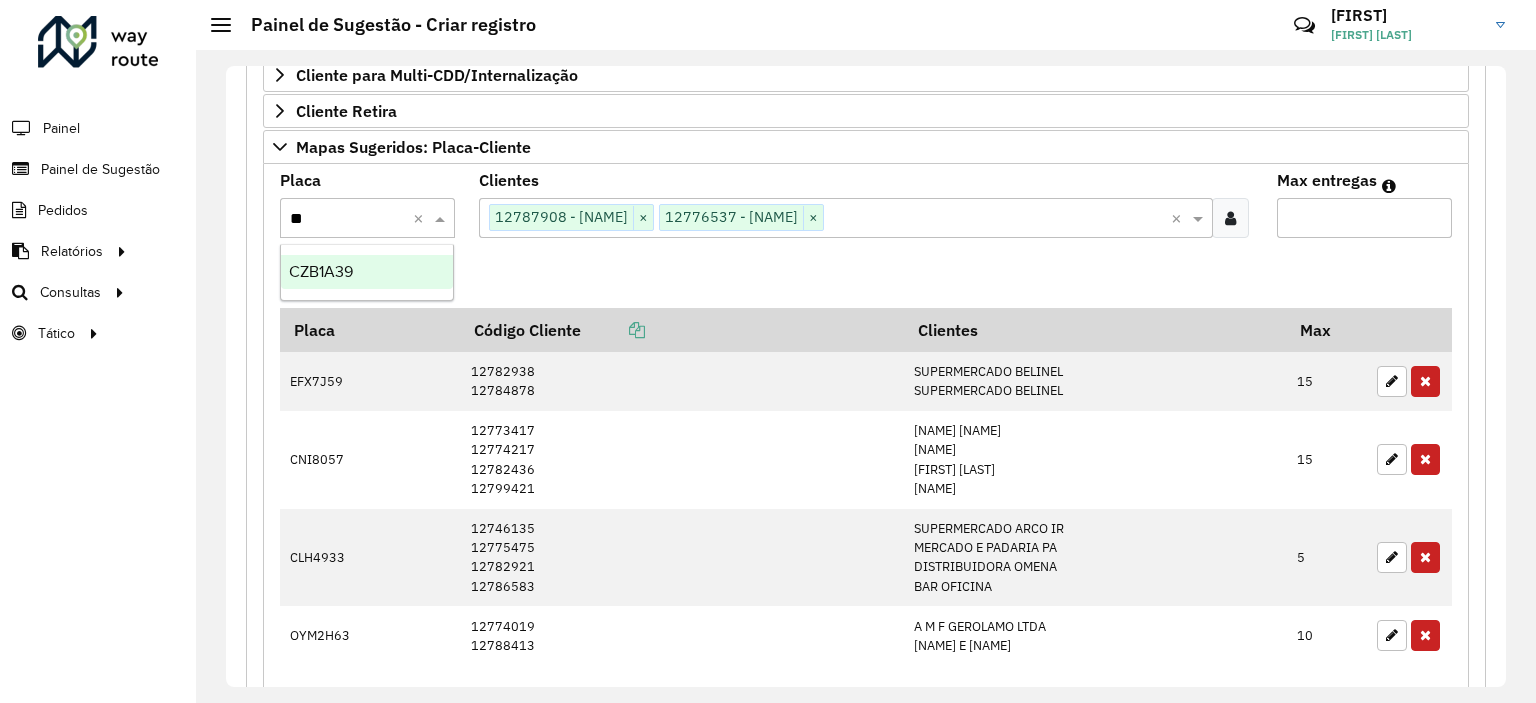 type on "***" 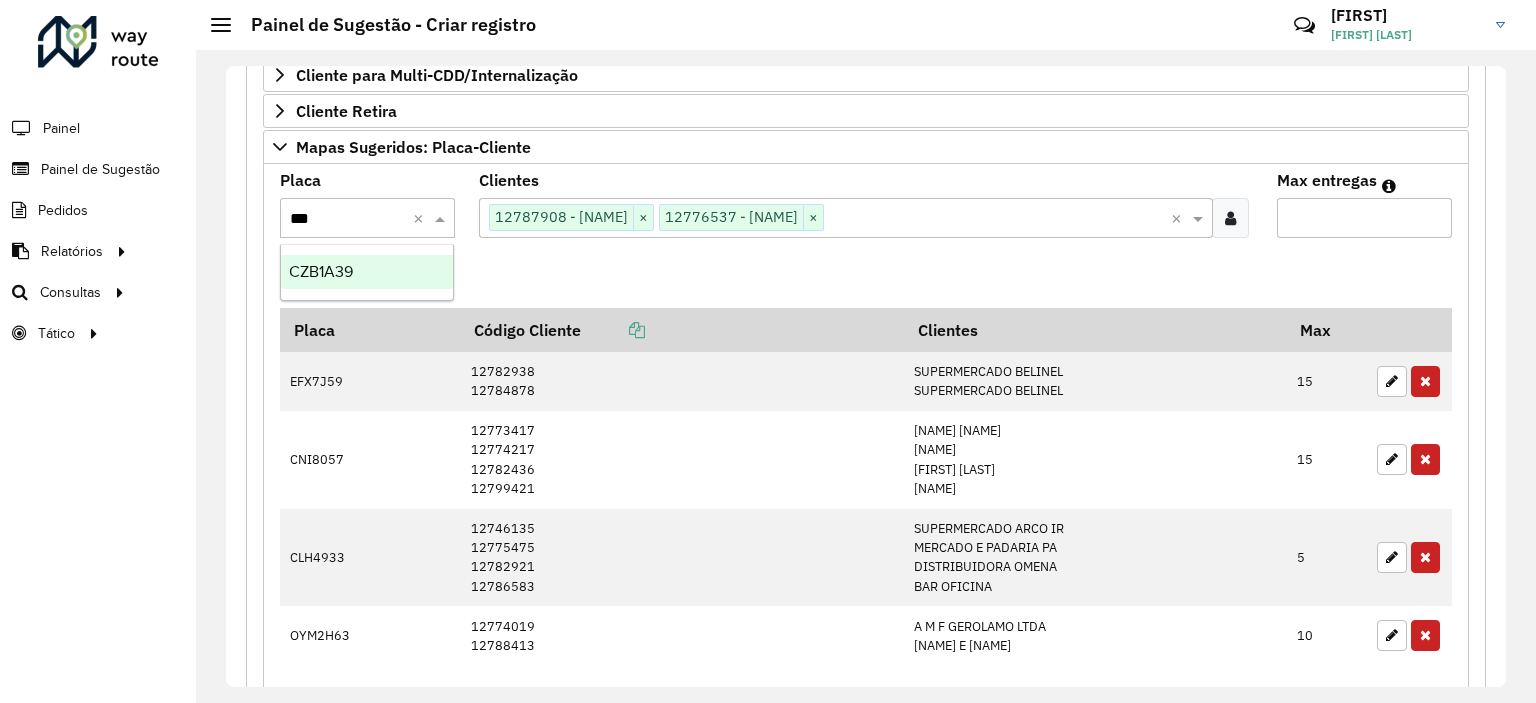 click on "CZB1A39" at bounding box center [321, 271] 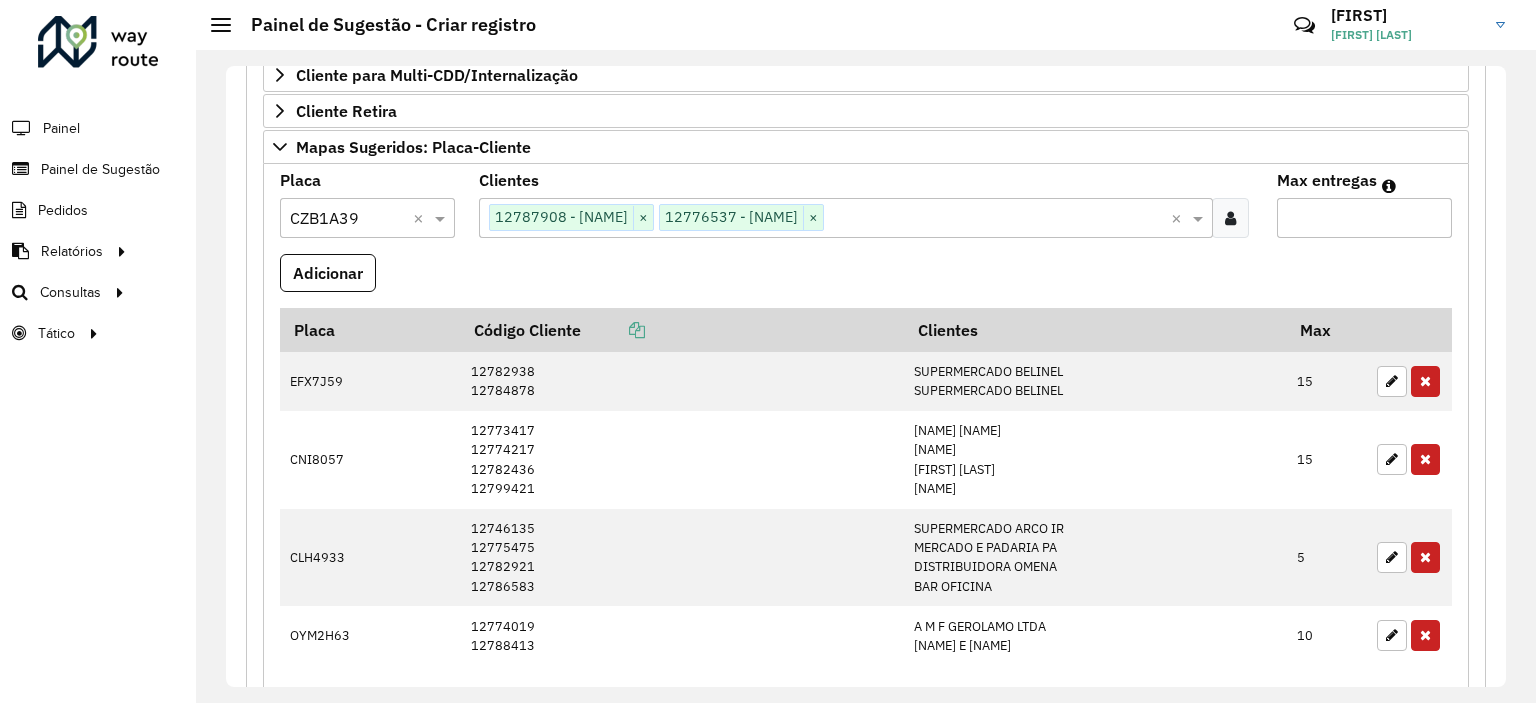 click on "Max entregas" at bounding box center (1364, 213) 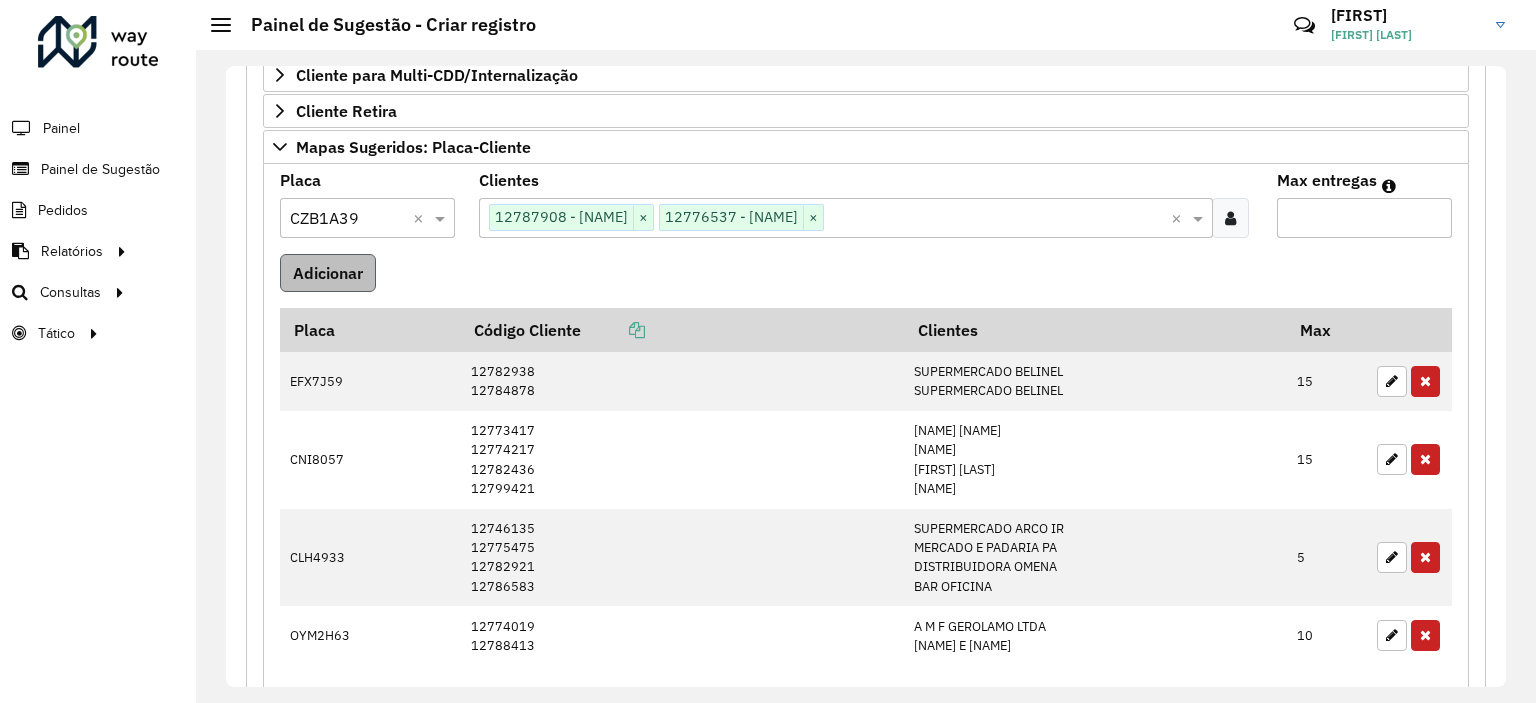 type on "**" 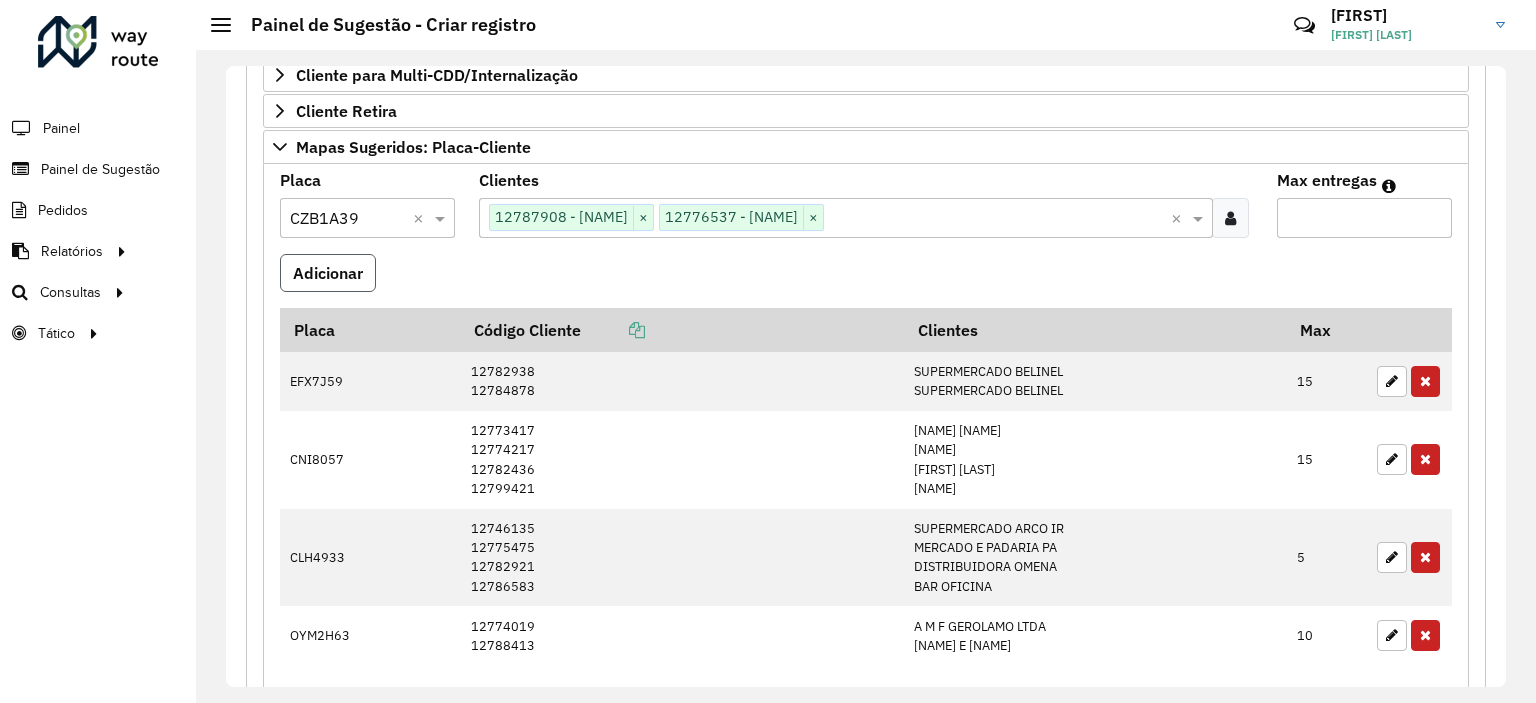click on "Adicionar" at bounding box center (328, 273) 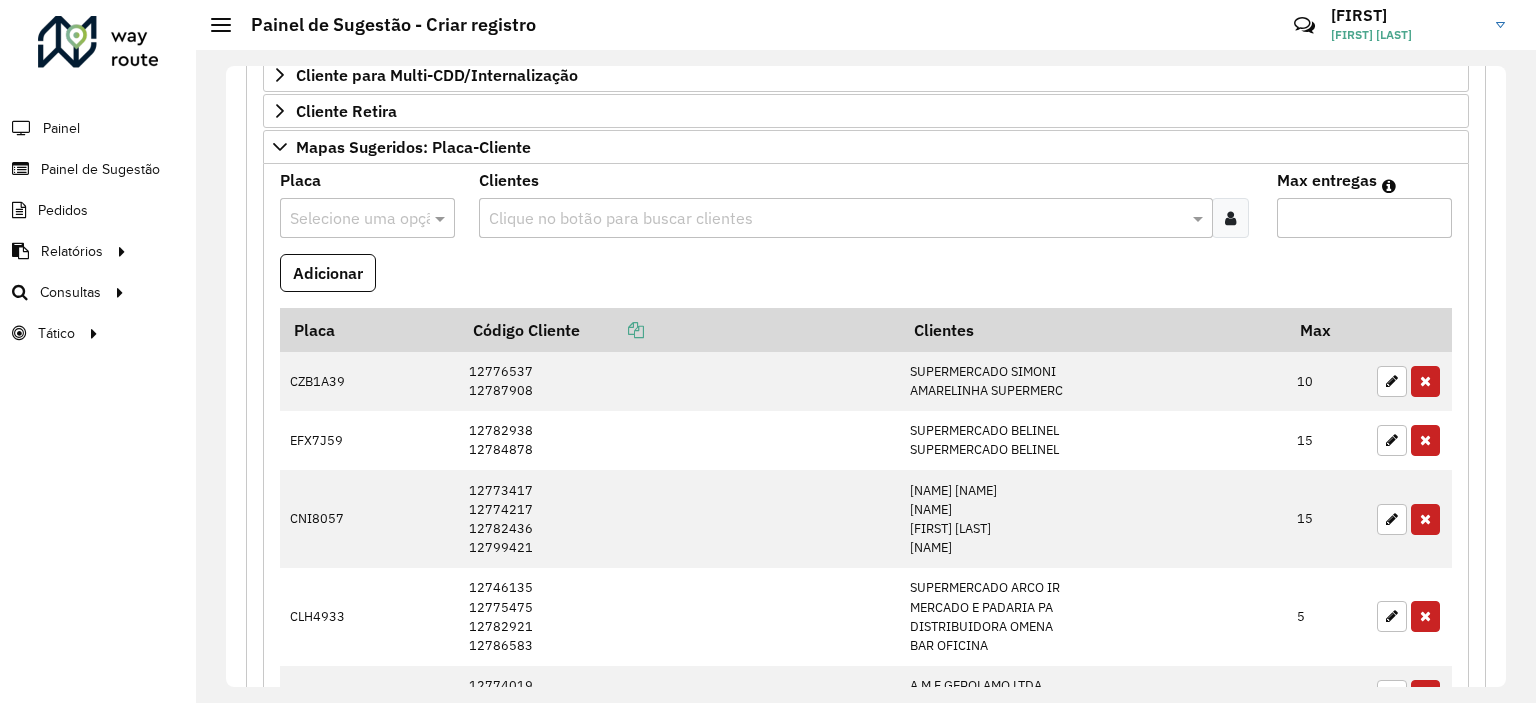 click at bounding box center (1230, 218) 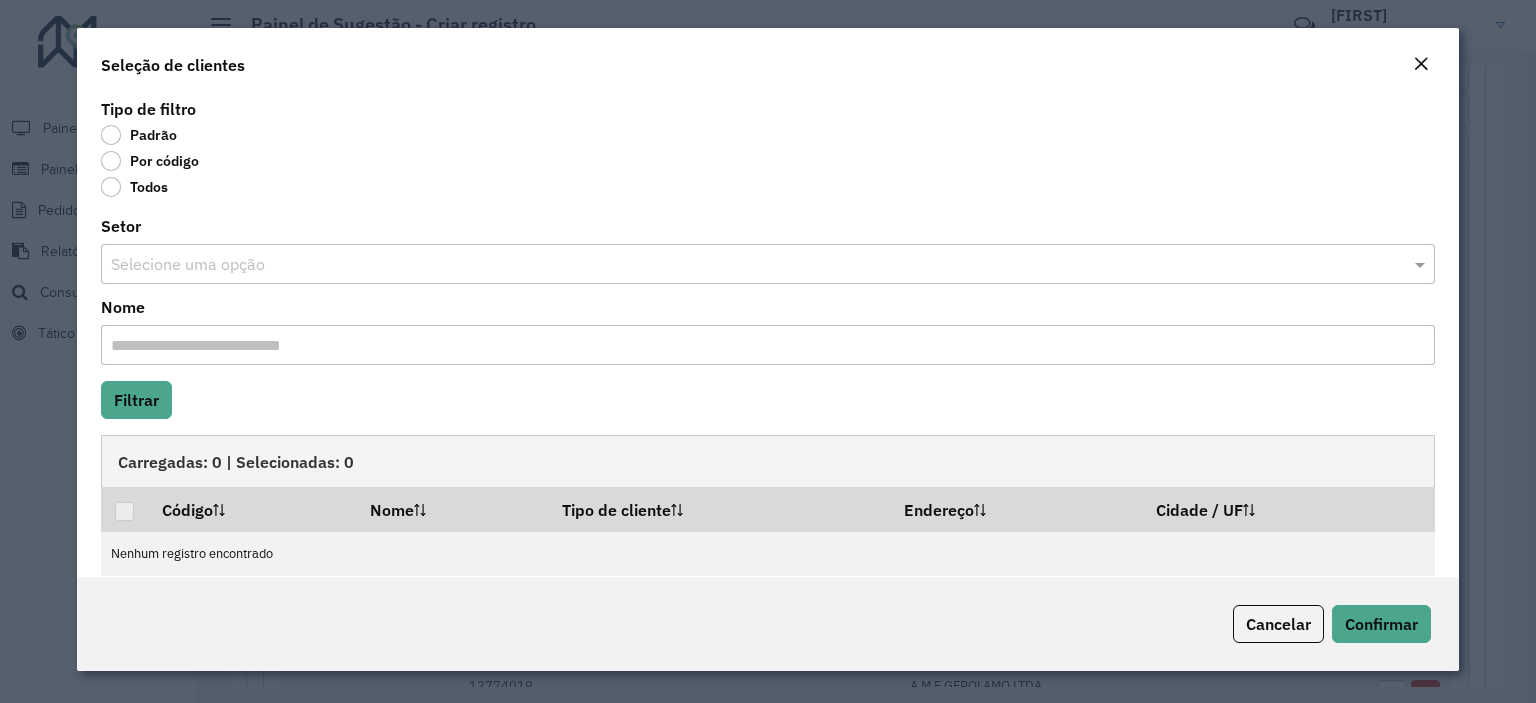 click on "Por código" 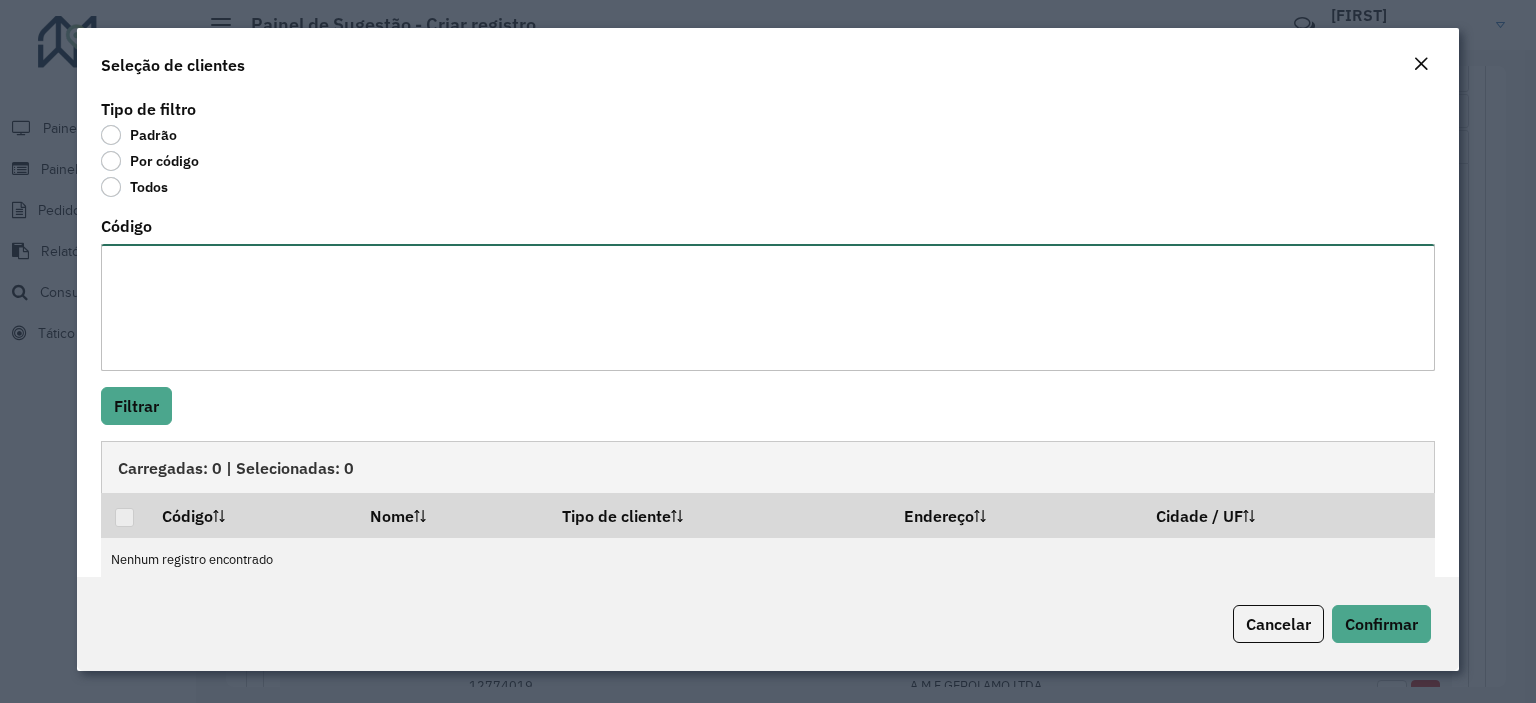 click on "Código" at bounding box center [768, 307] 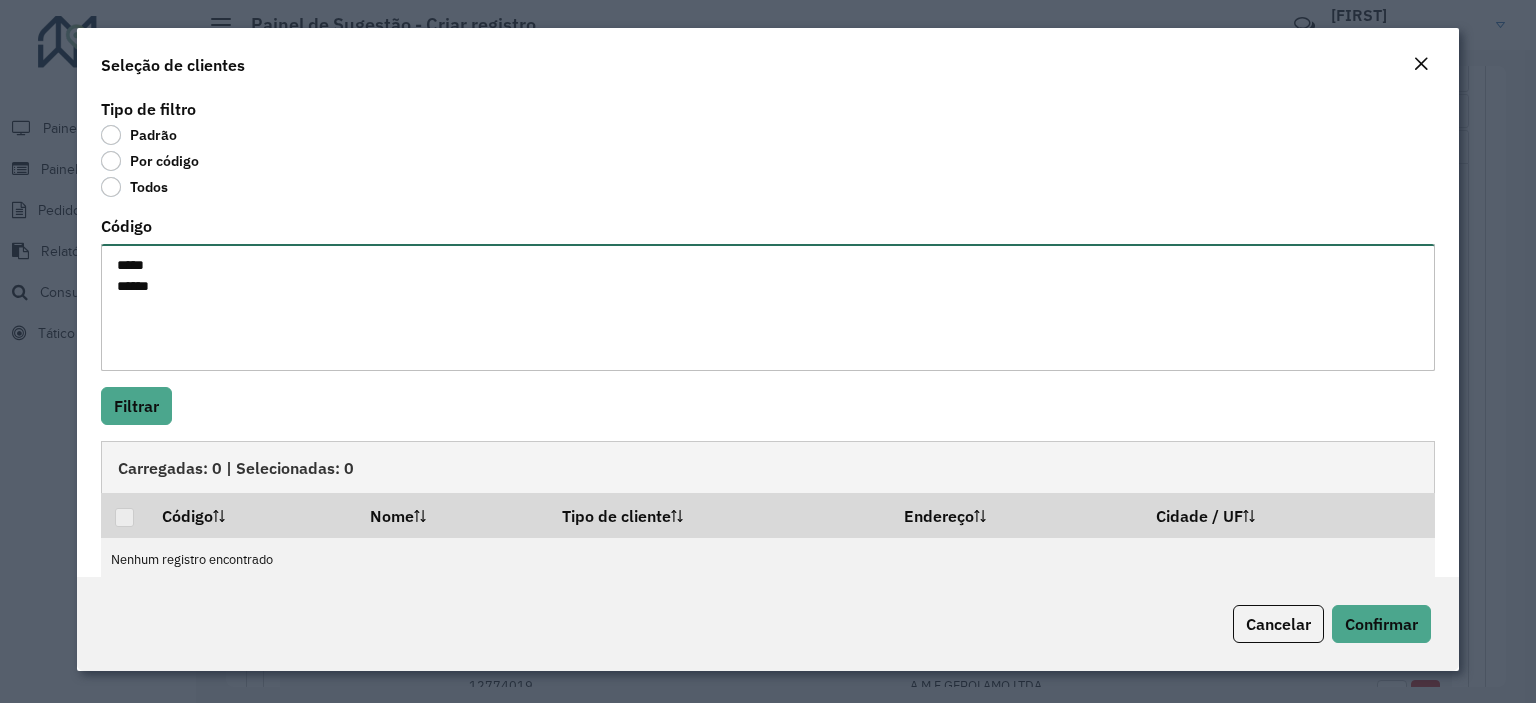 paste on "*****" 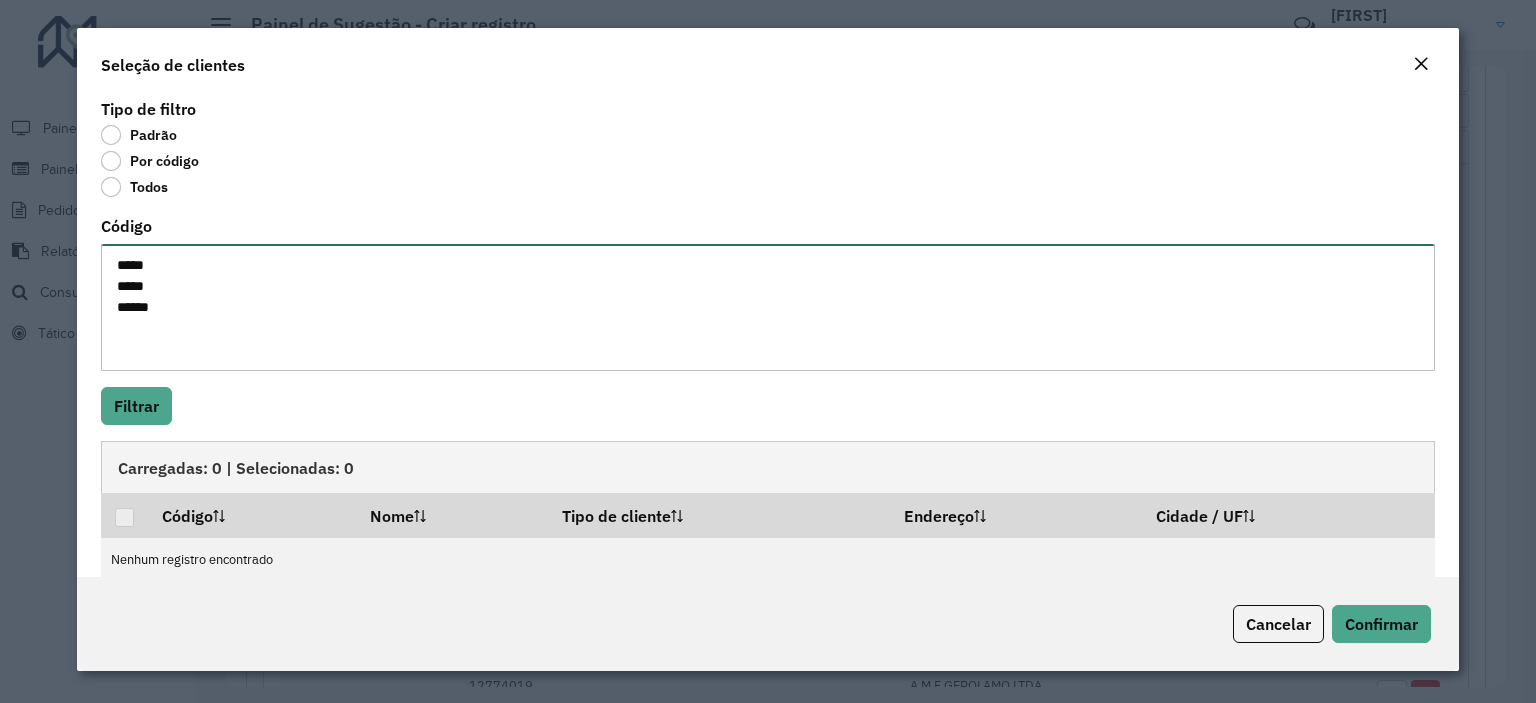 paste on "*****" 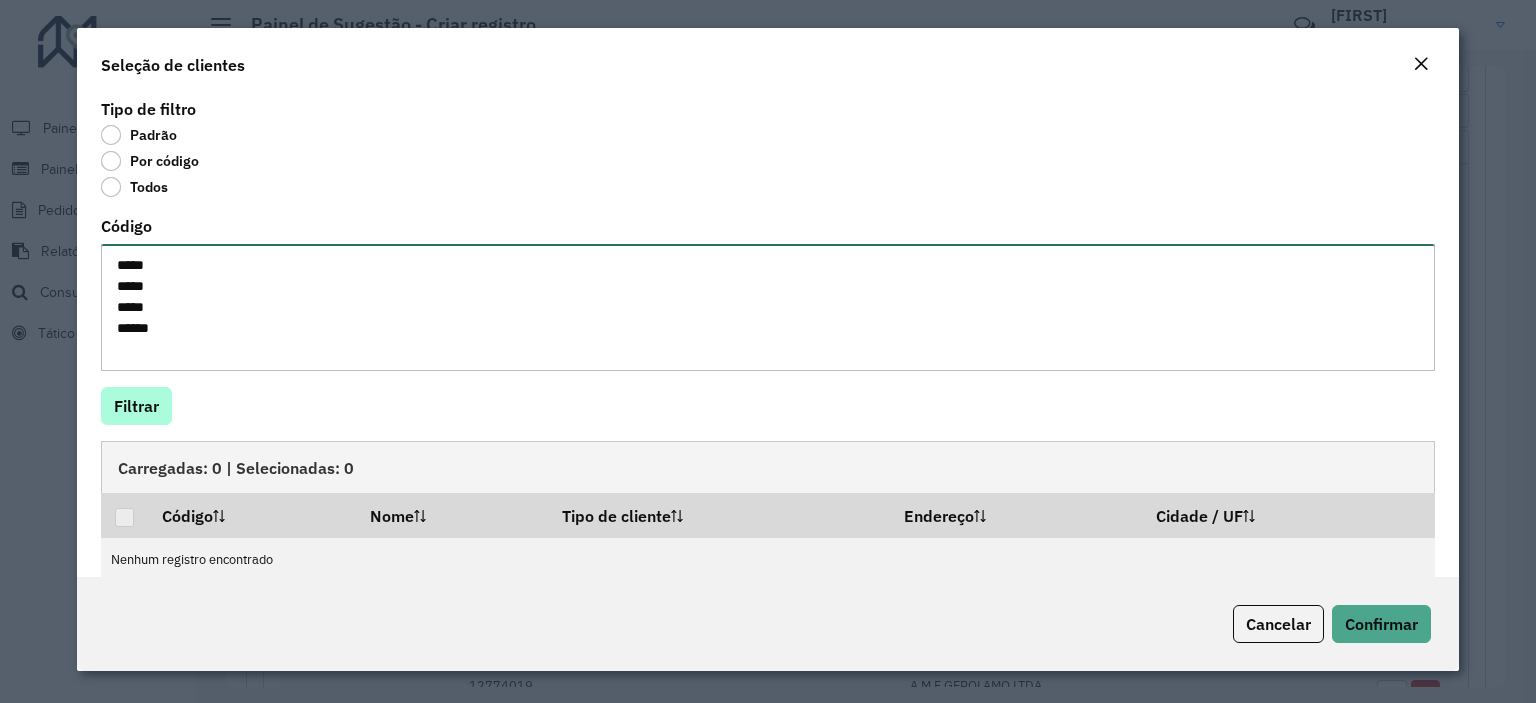 type on "*****
*****
*****
*****" 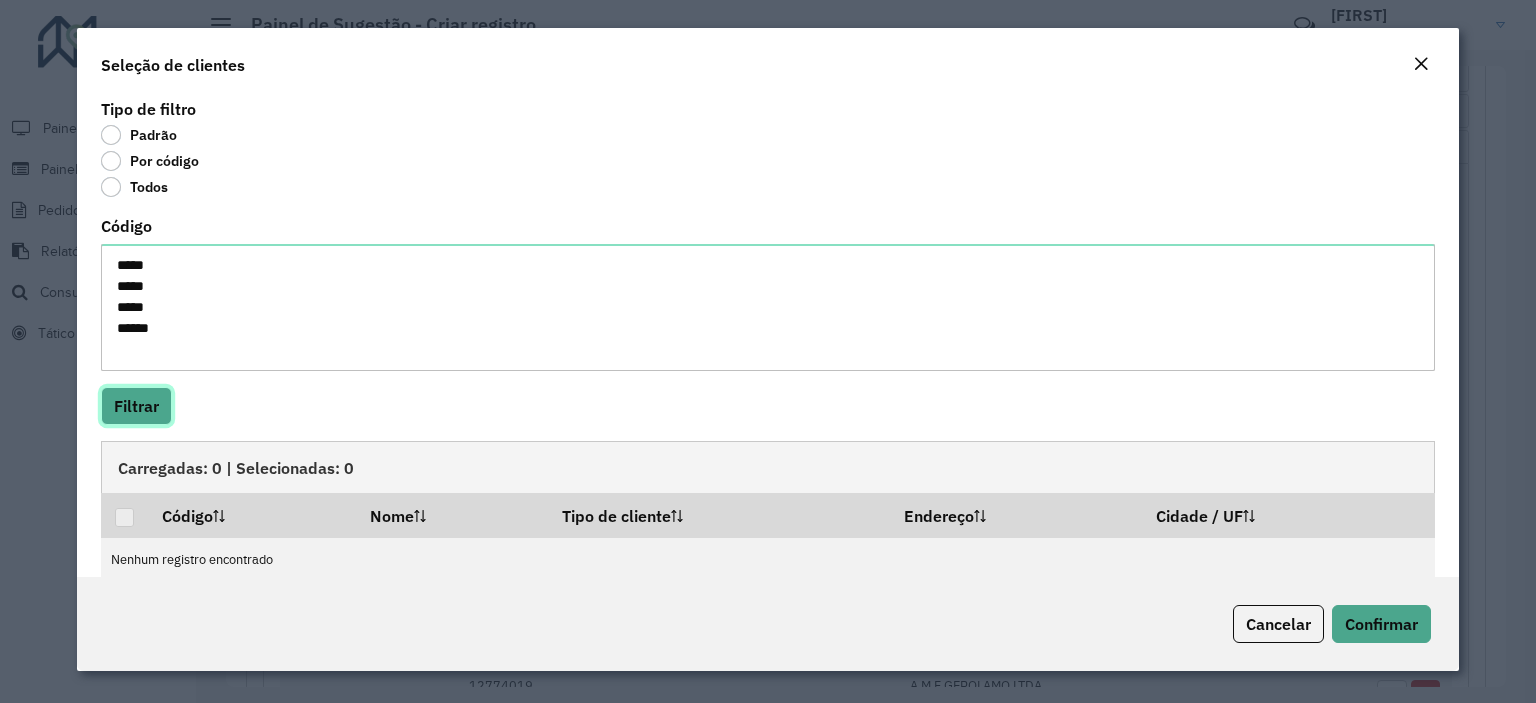 click on "Filtrar" 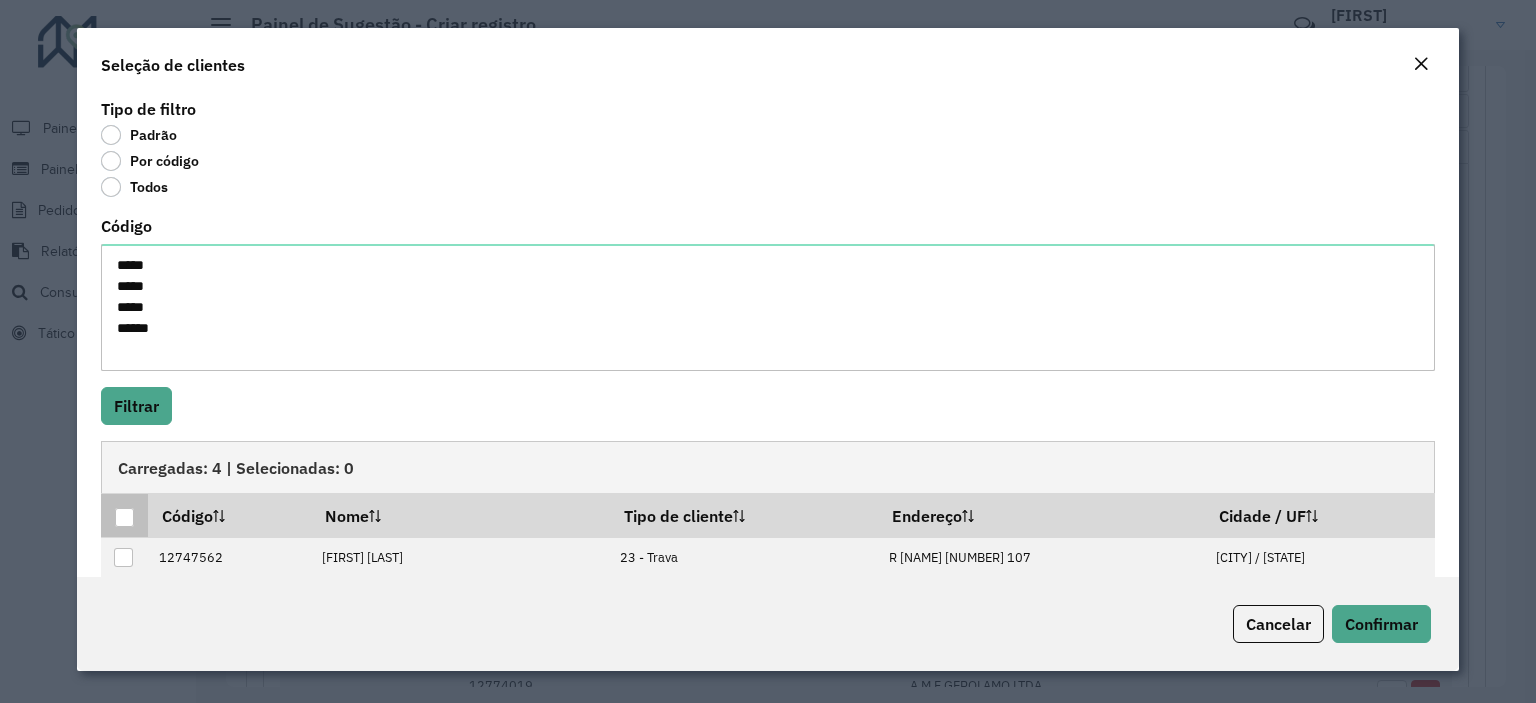 click at bounding box center [124, 517] 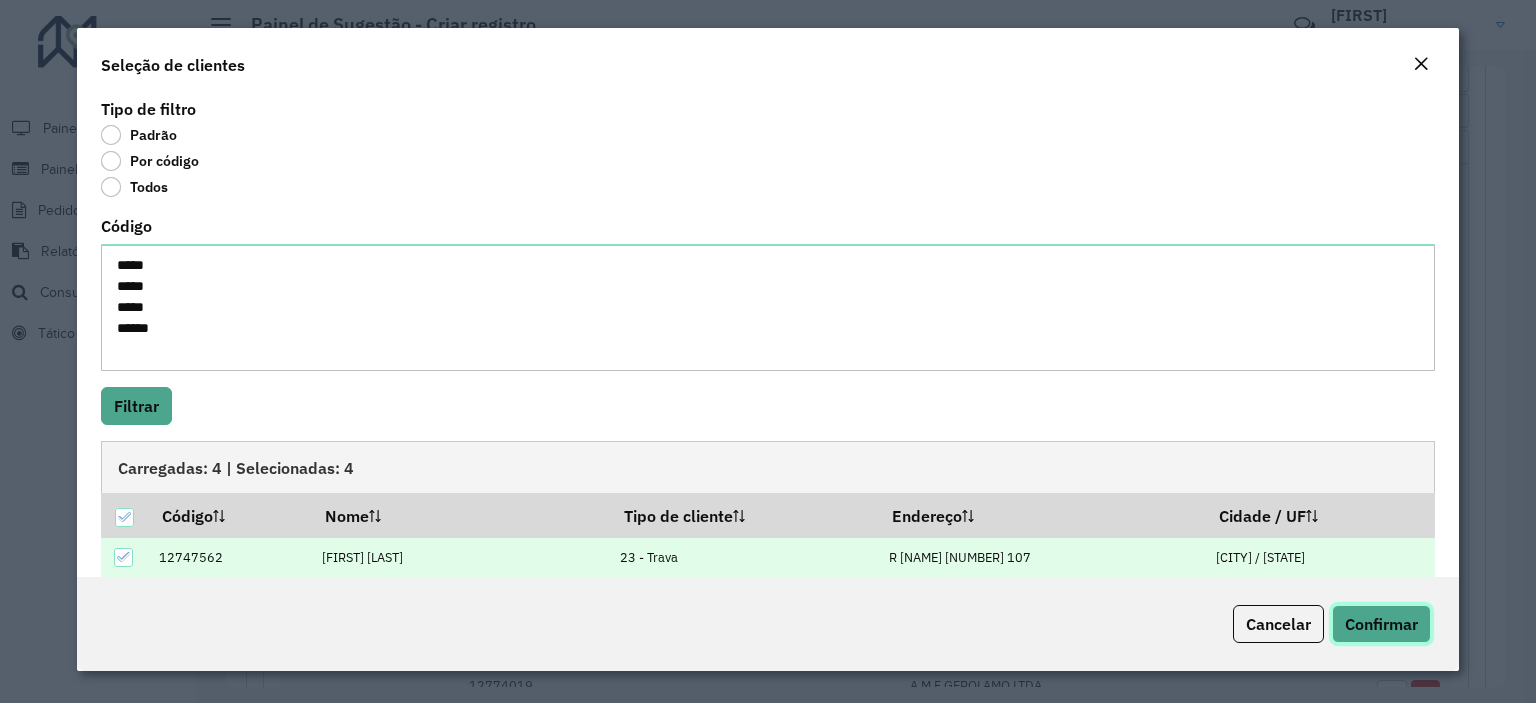 click on "Confirmar" 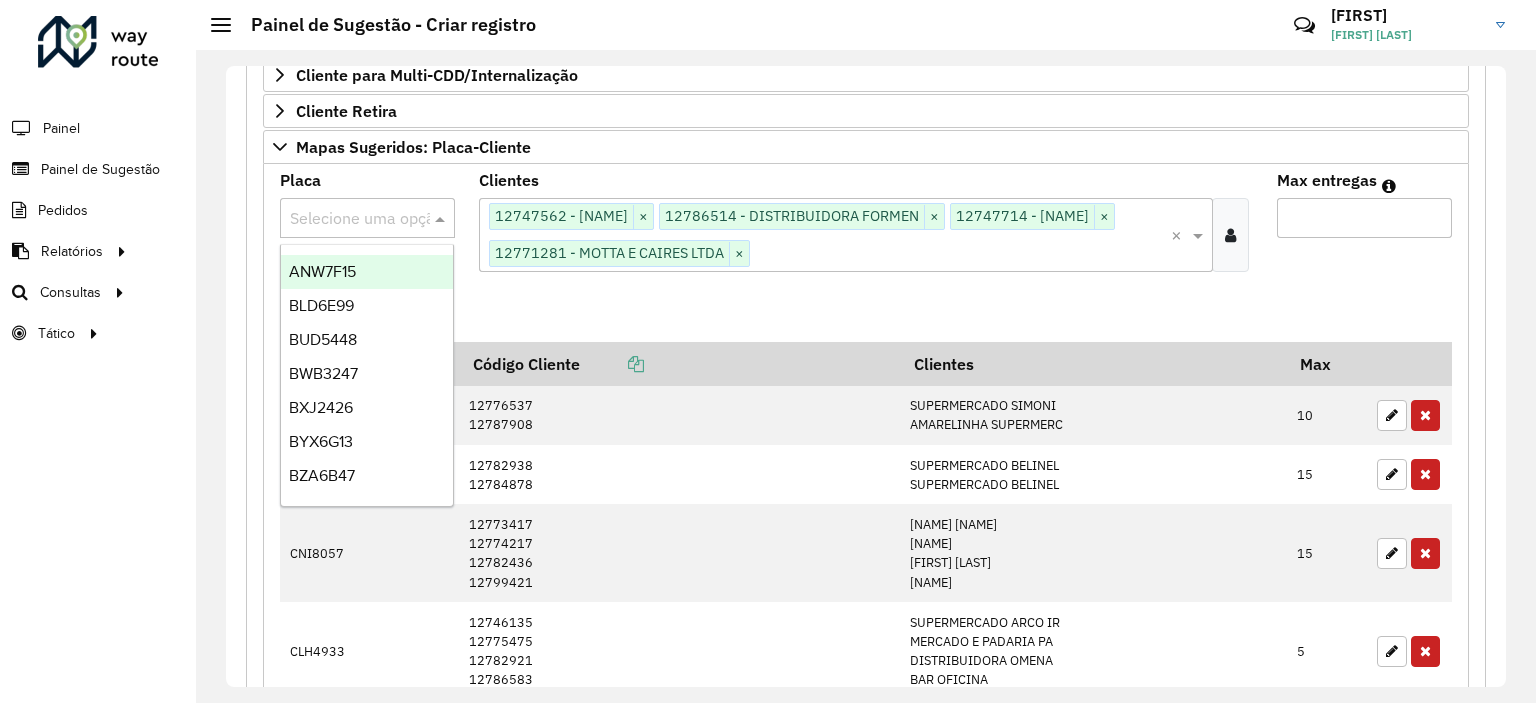 click at bounding box center [347, 219] 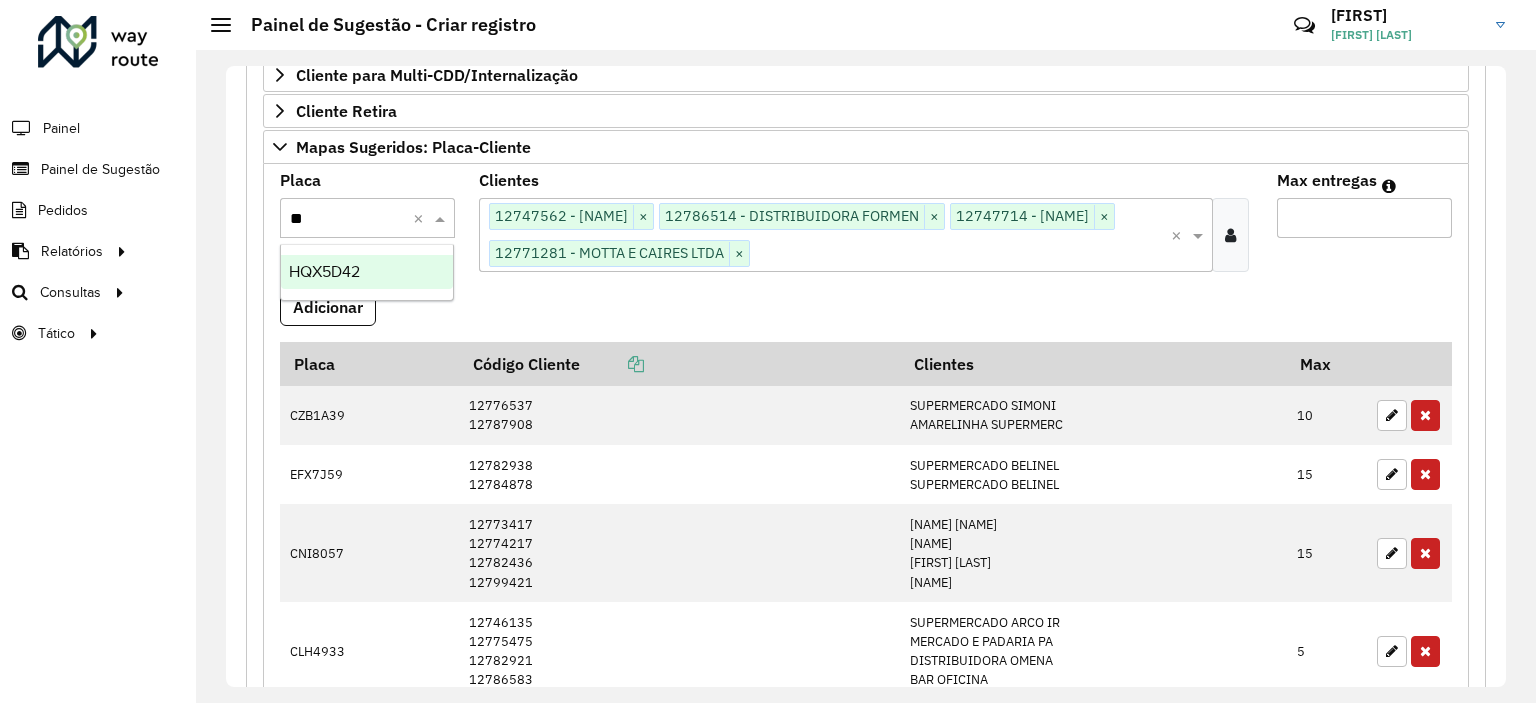 type on "***" 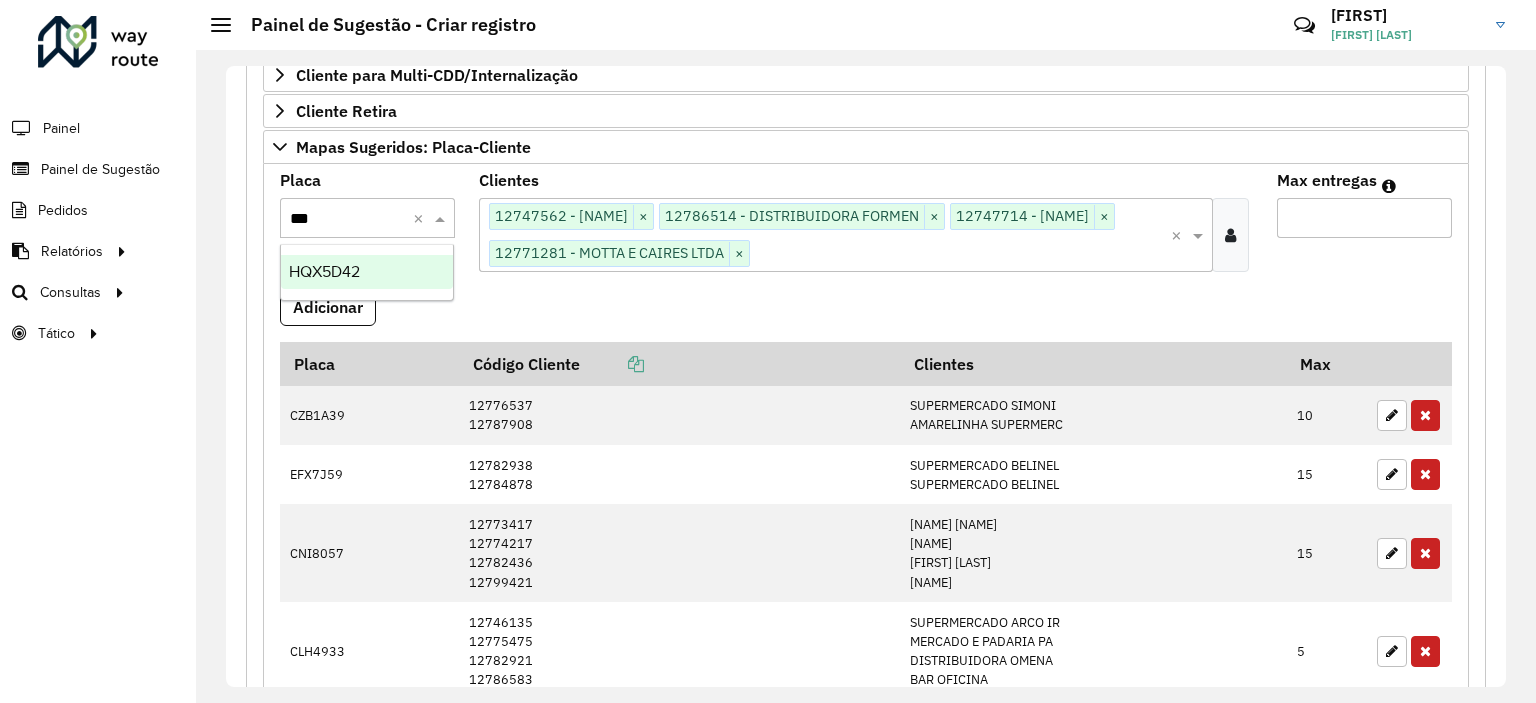click on "HQX5D42" at bounding box center [324, 271] 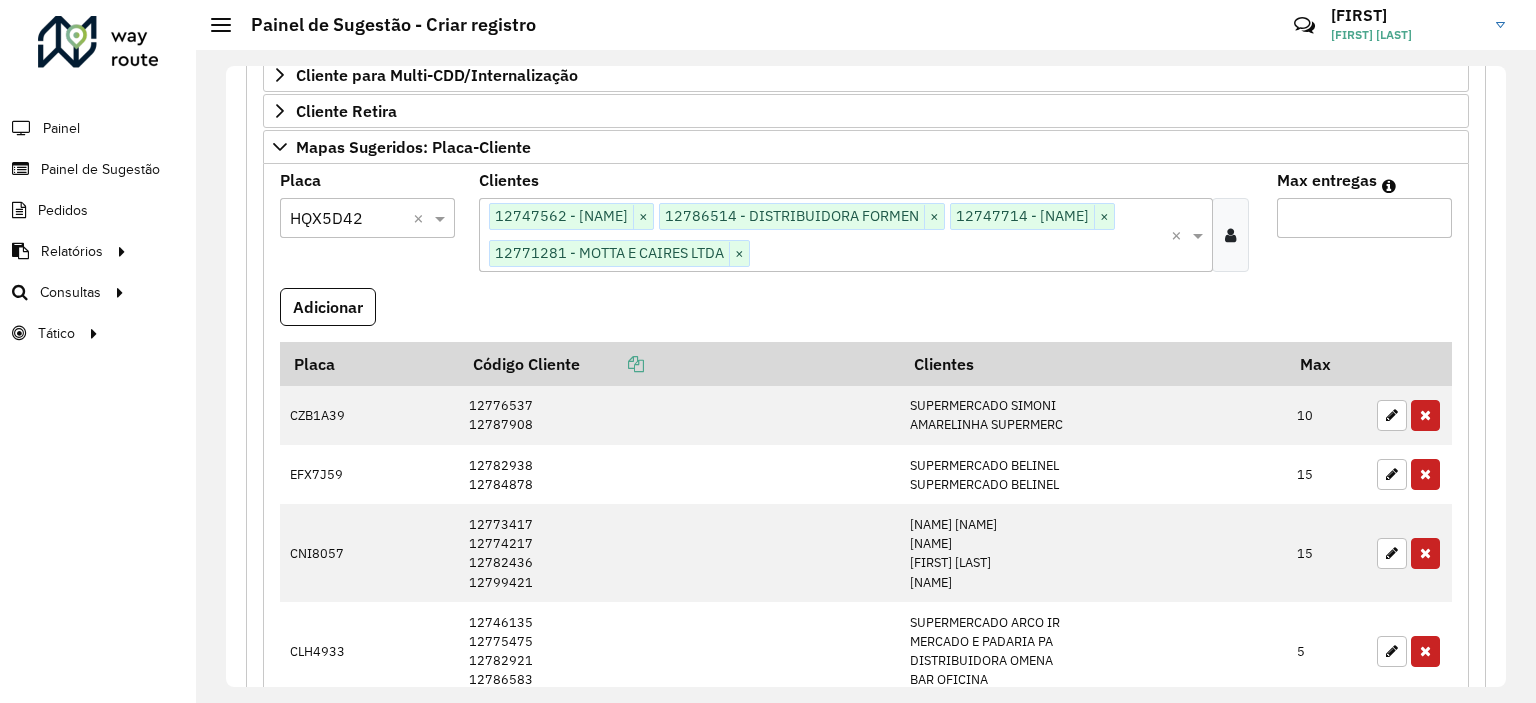 click on "Max entregas" at bounding box center [1364, 218] 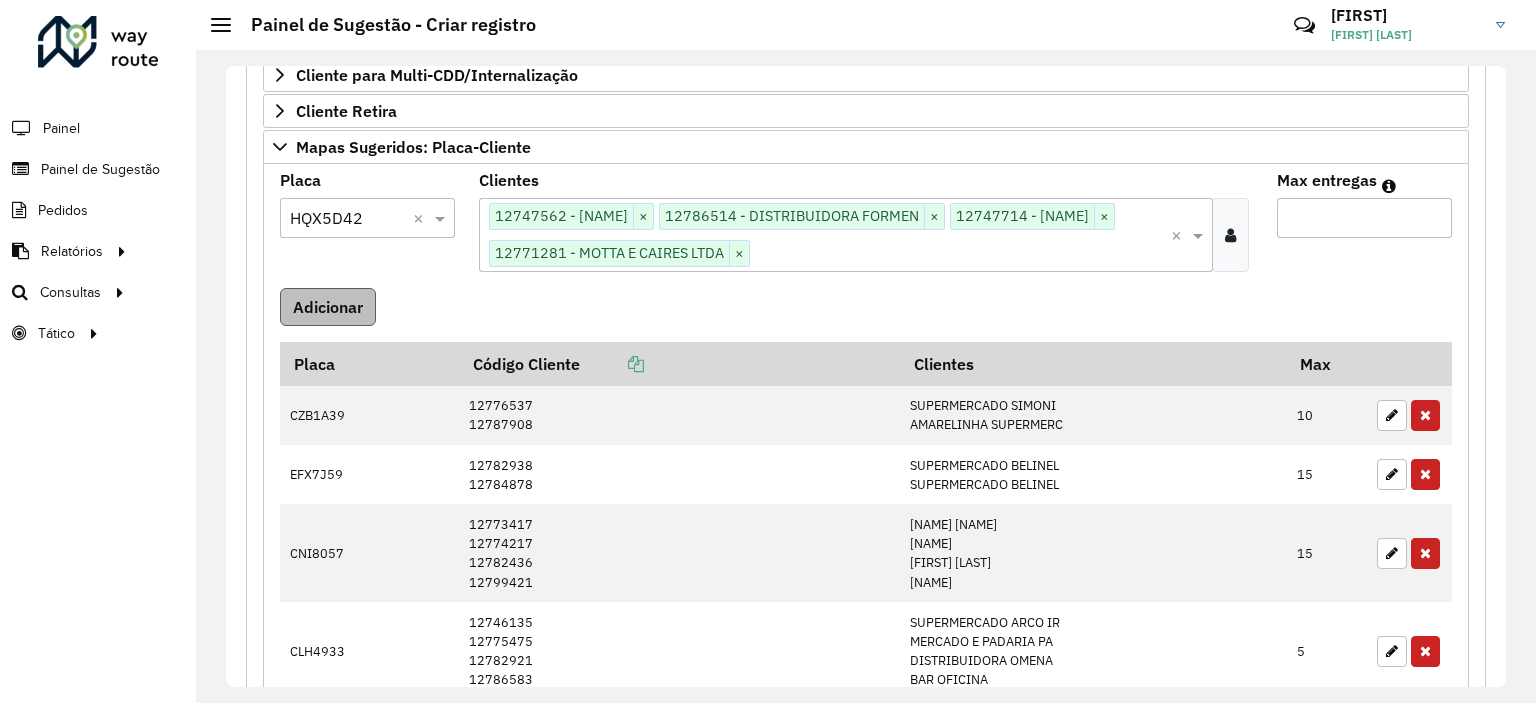 type on "**" 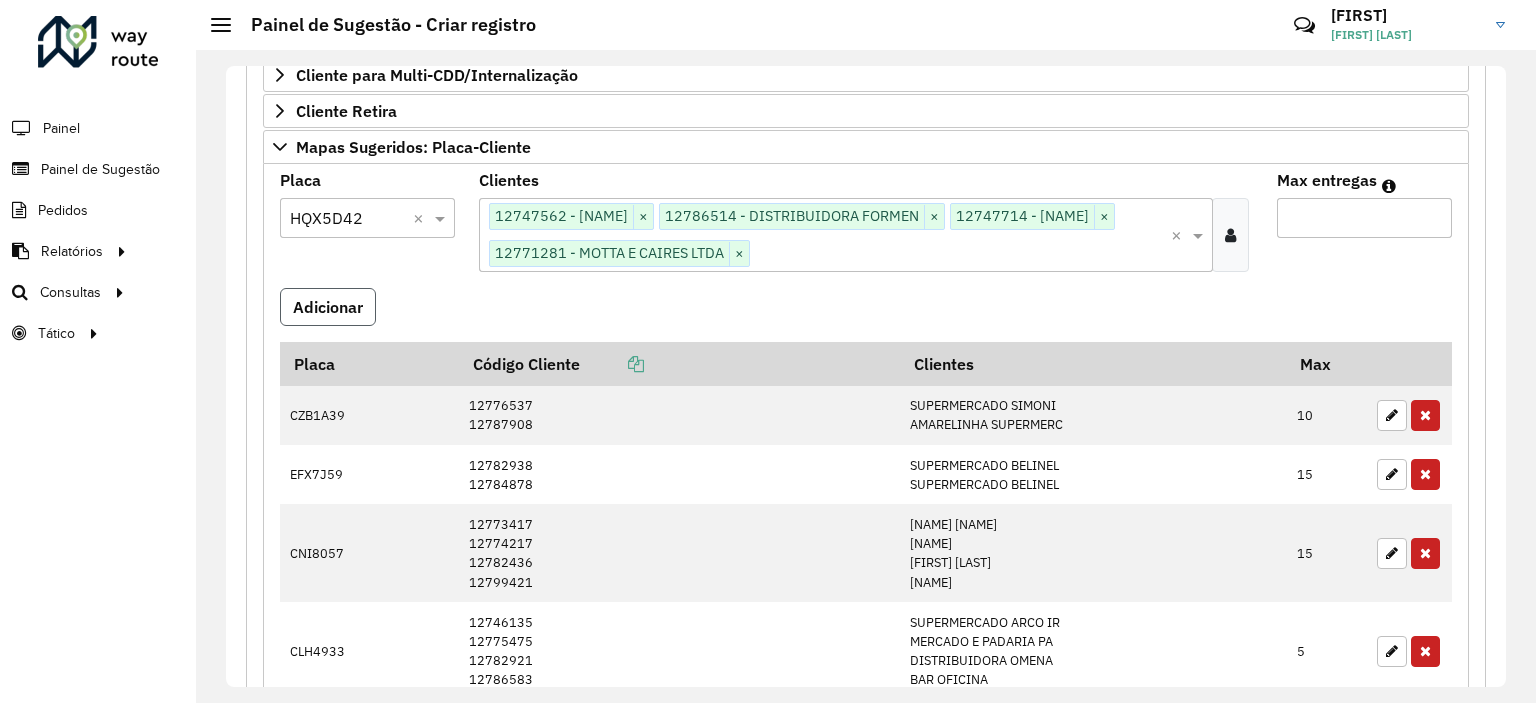click on "Adicionar" at bounding box center [328, 307] 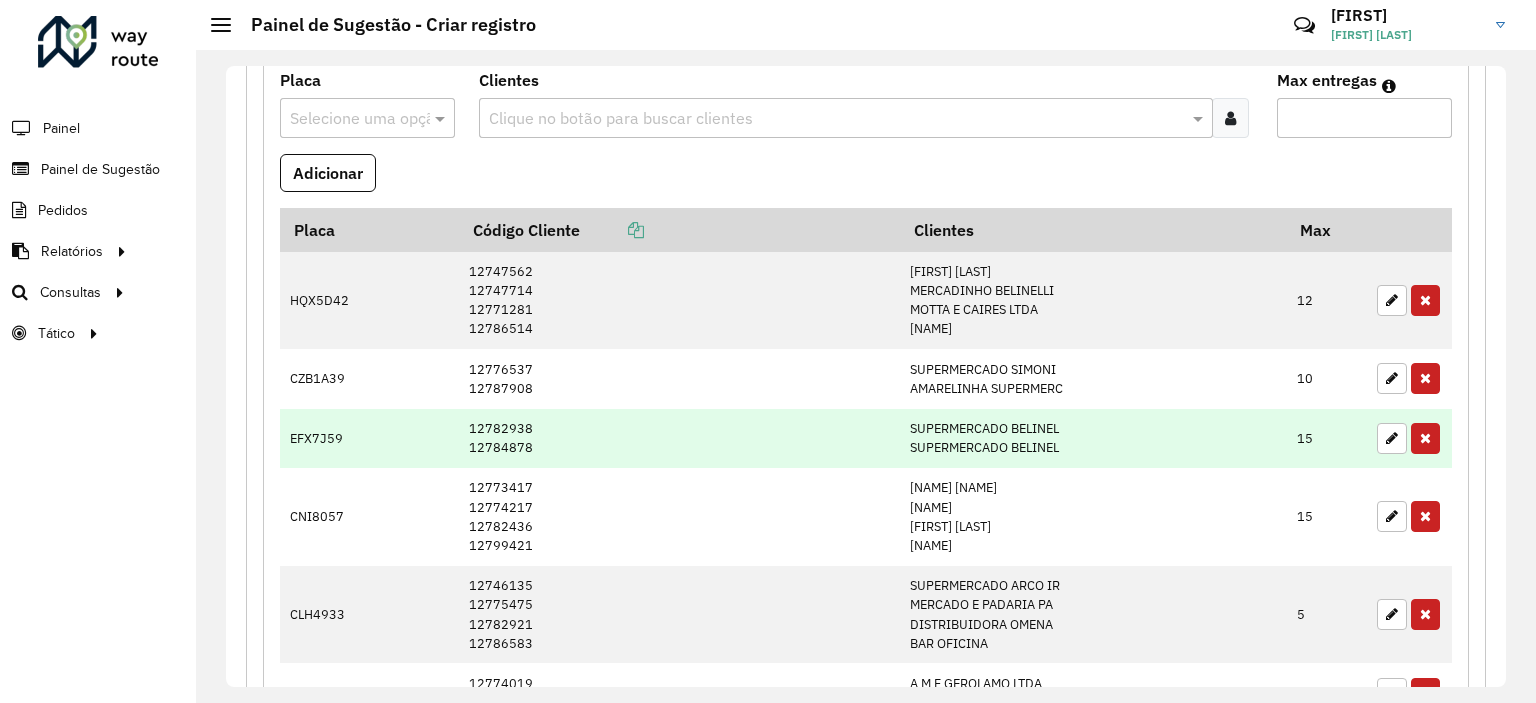 scroll, scrollTop: 677, scrollLeft: 0, axis: vertical 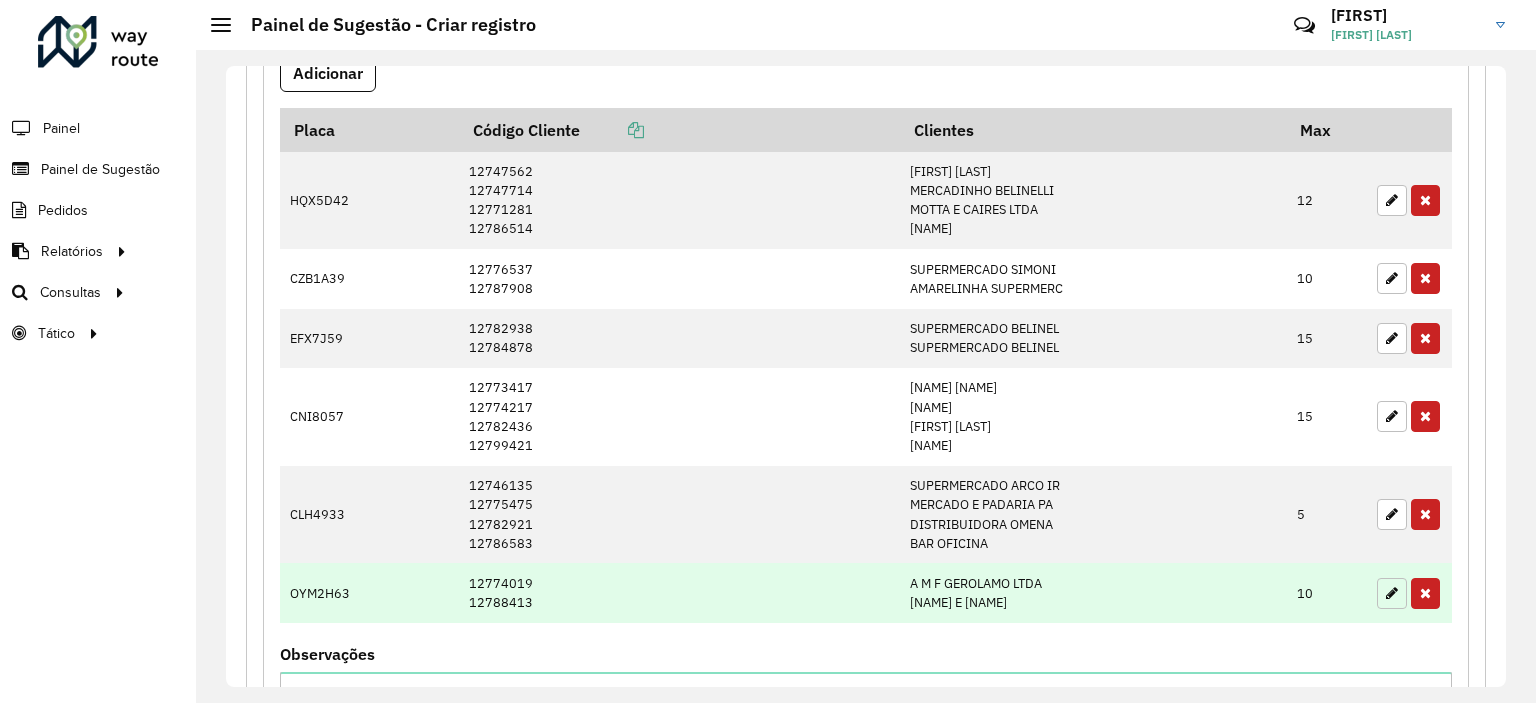 click at bounding box center (1392, 593) 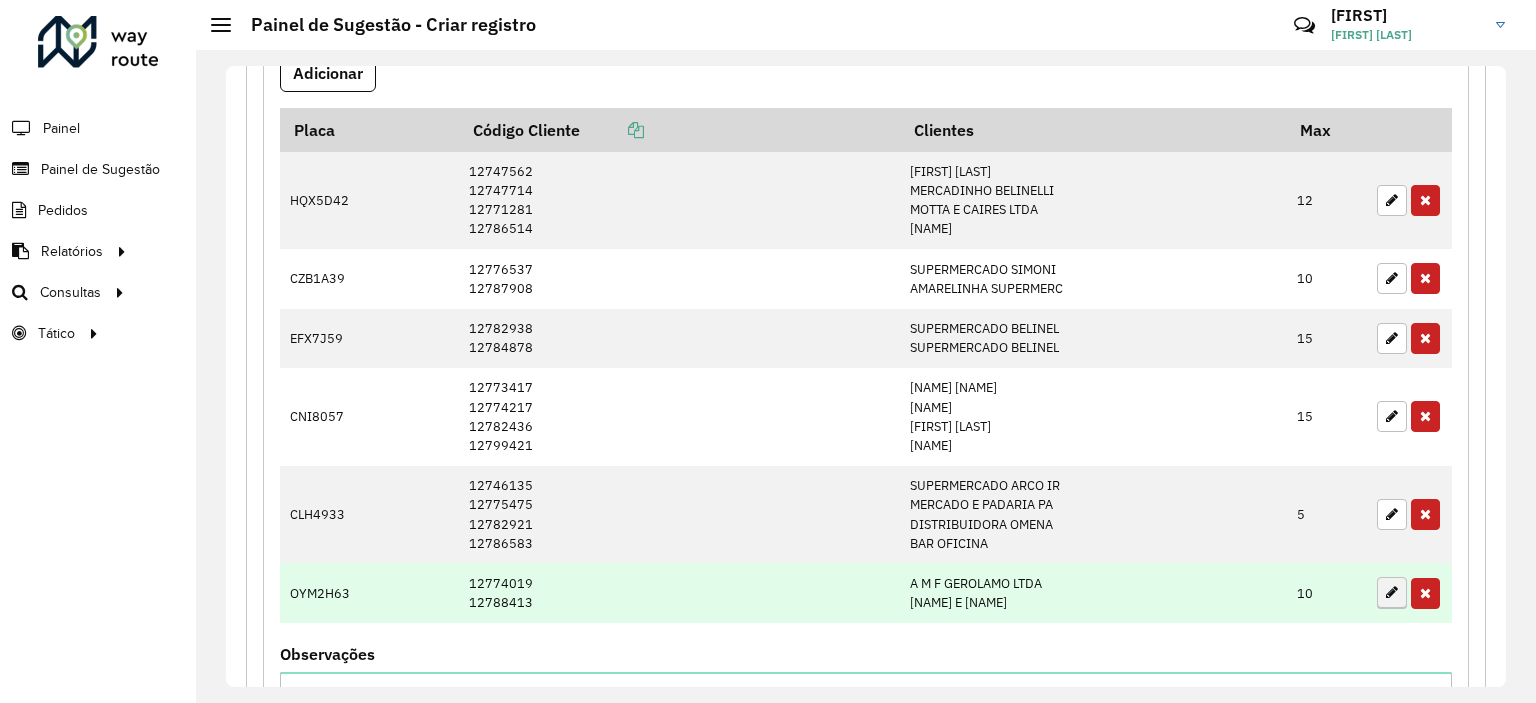 type on "**" 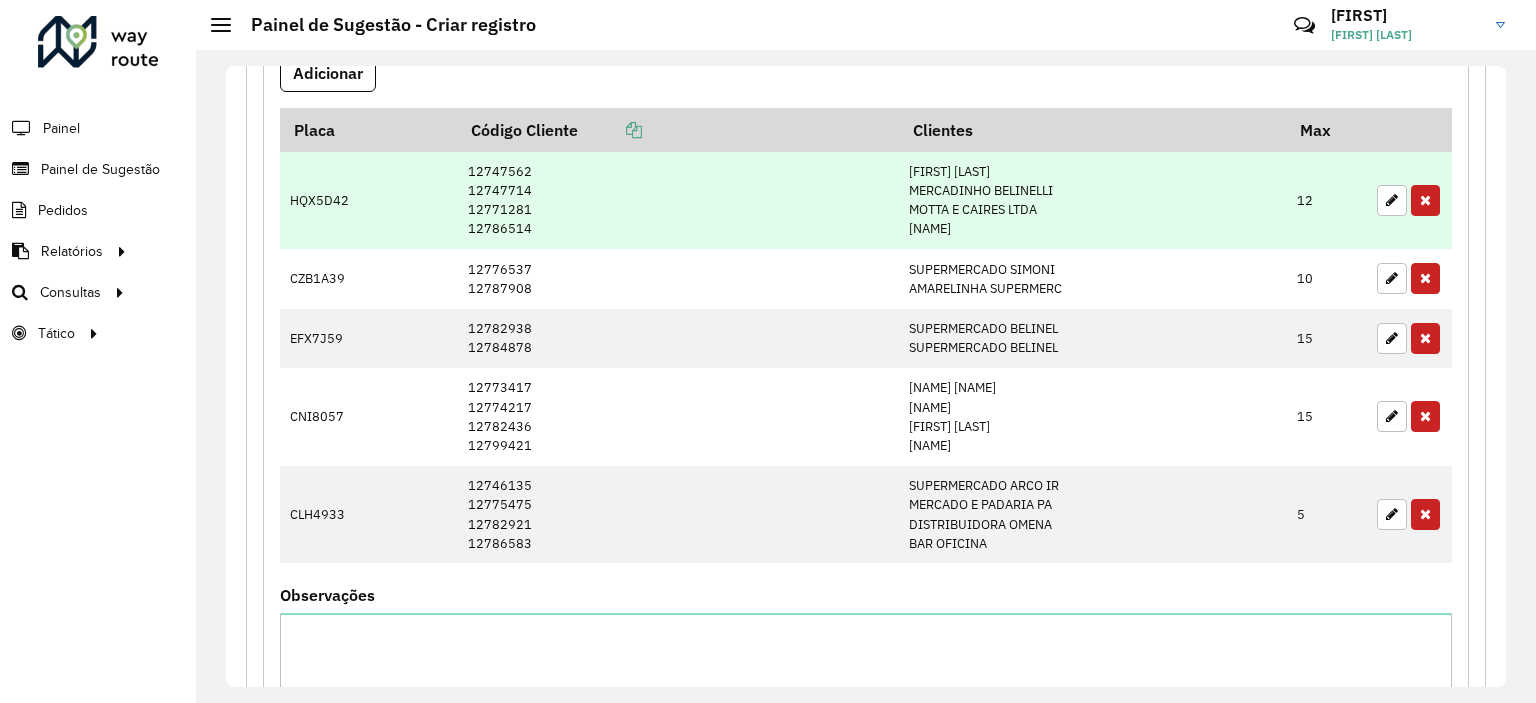 scroll, scrollTop: 377, scrollLeft: 0, axis: vertical 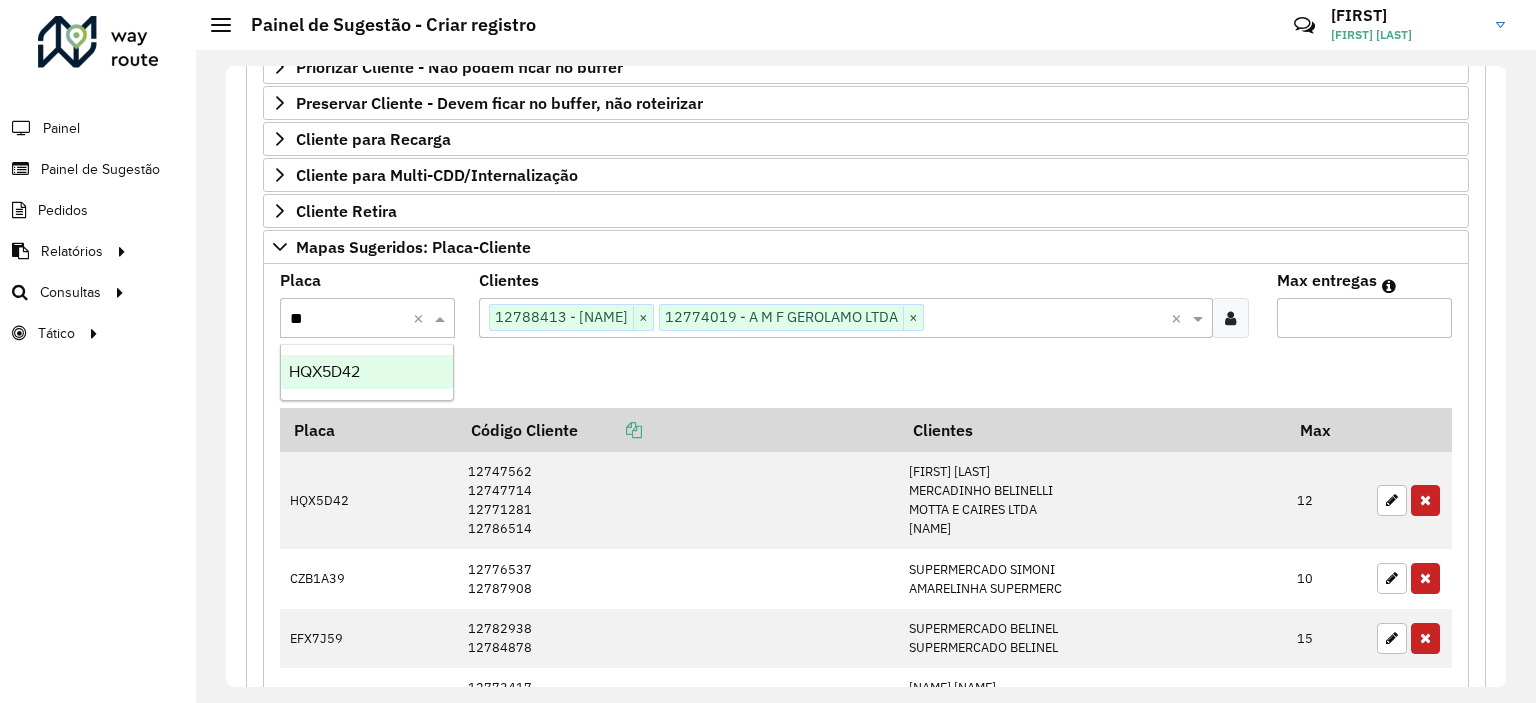 type on "***" 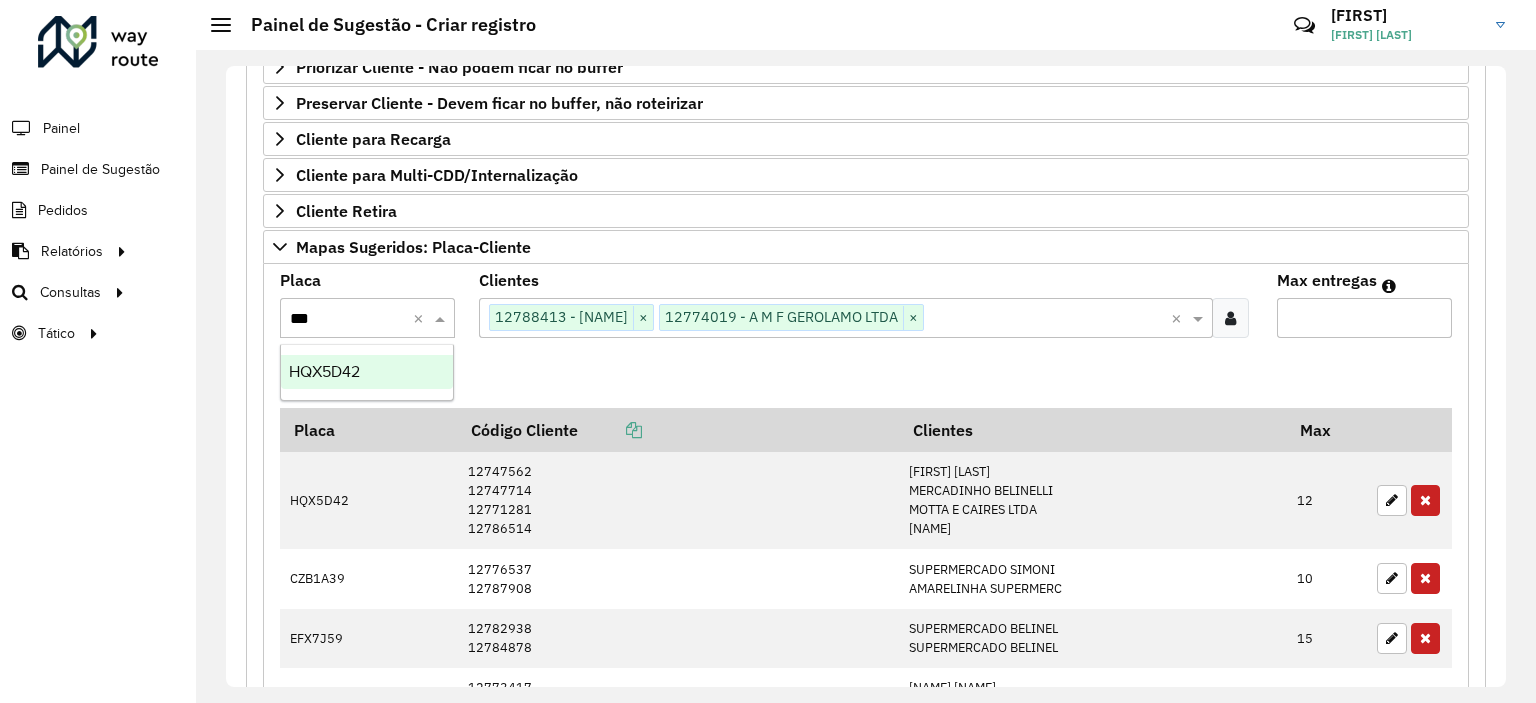 click on "HQX5D42" at bounding box center (367, 372) 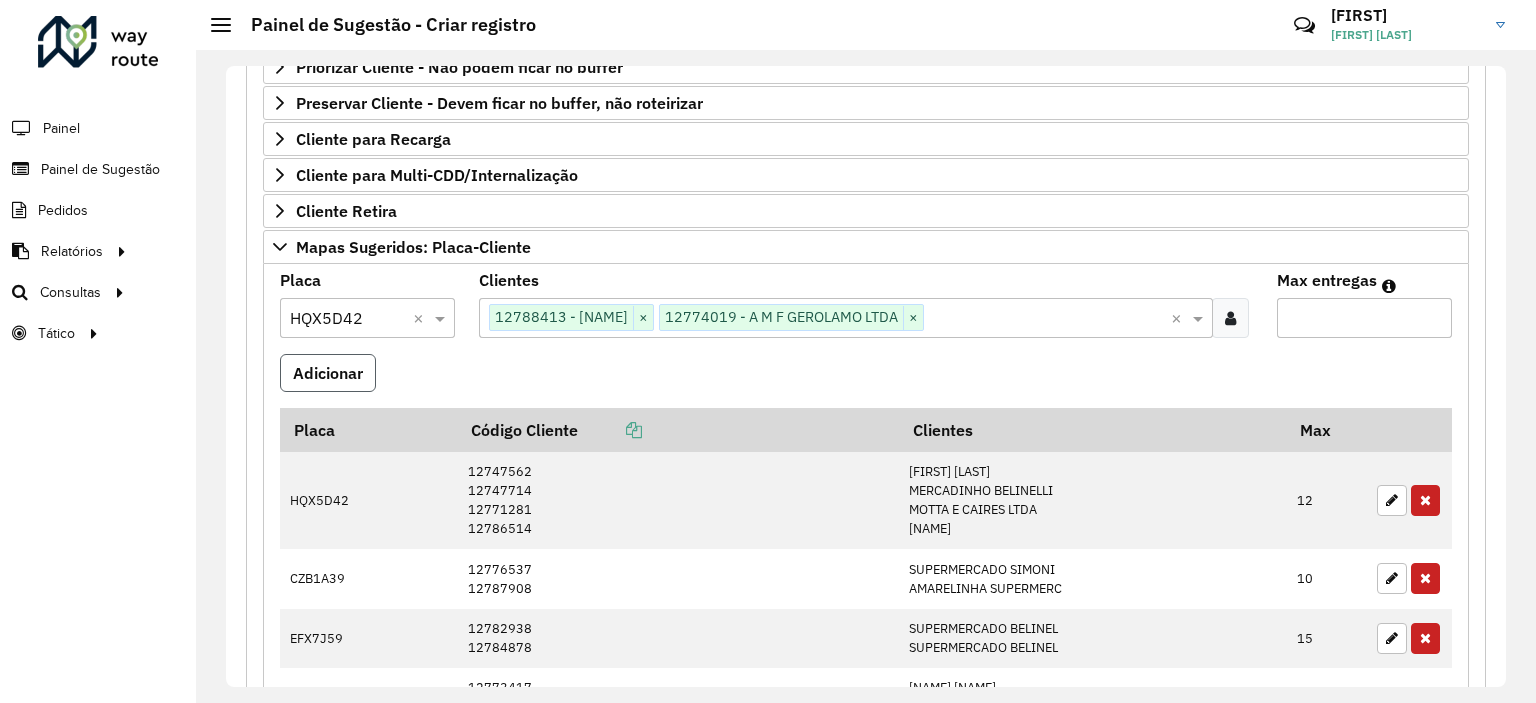 click on "Adicionar" at bounding box center (328, 373) 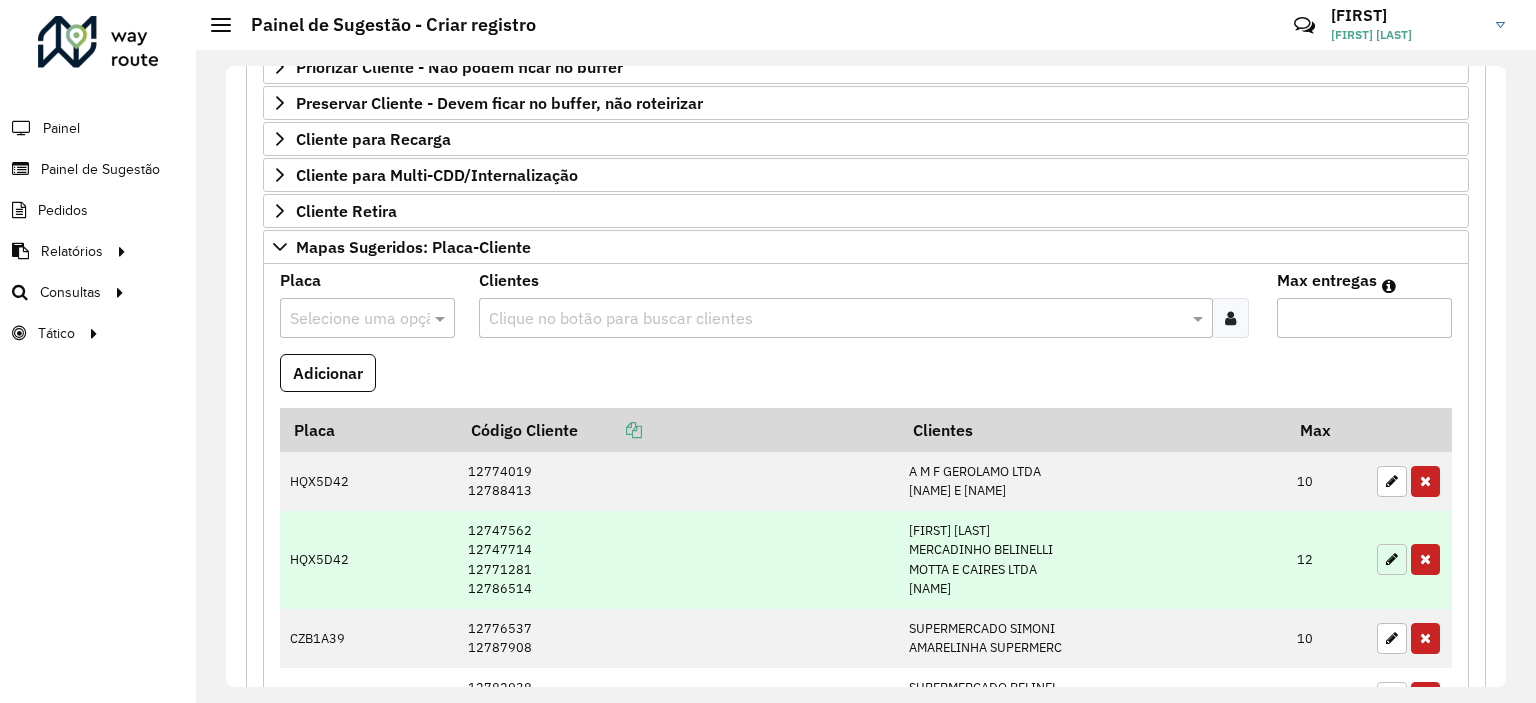 click at bounding box center [1392, 559] 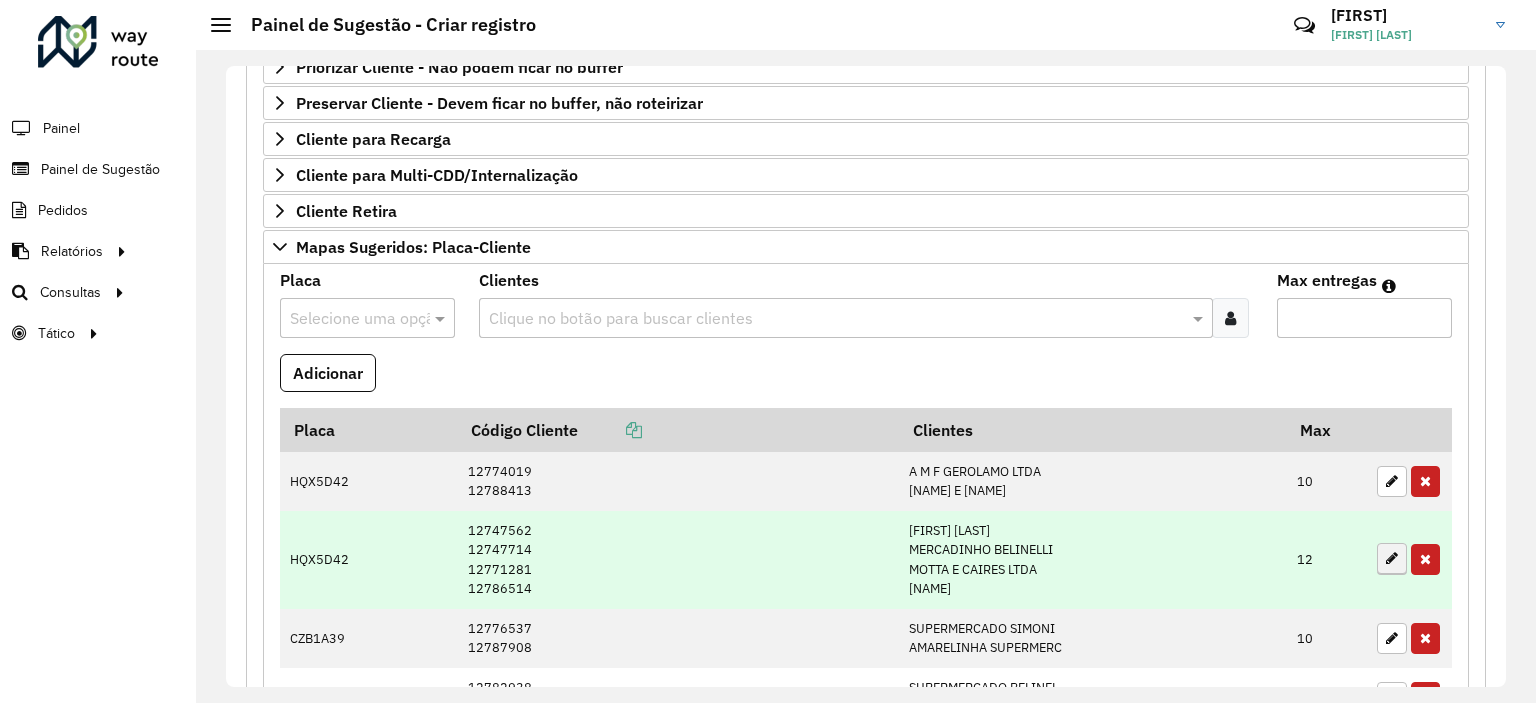 type on "**" 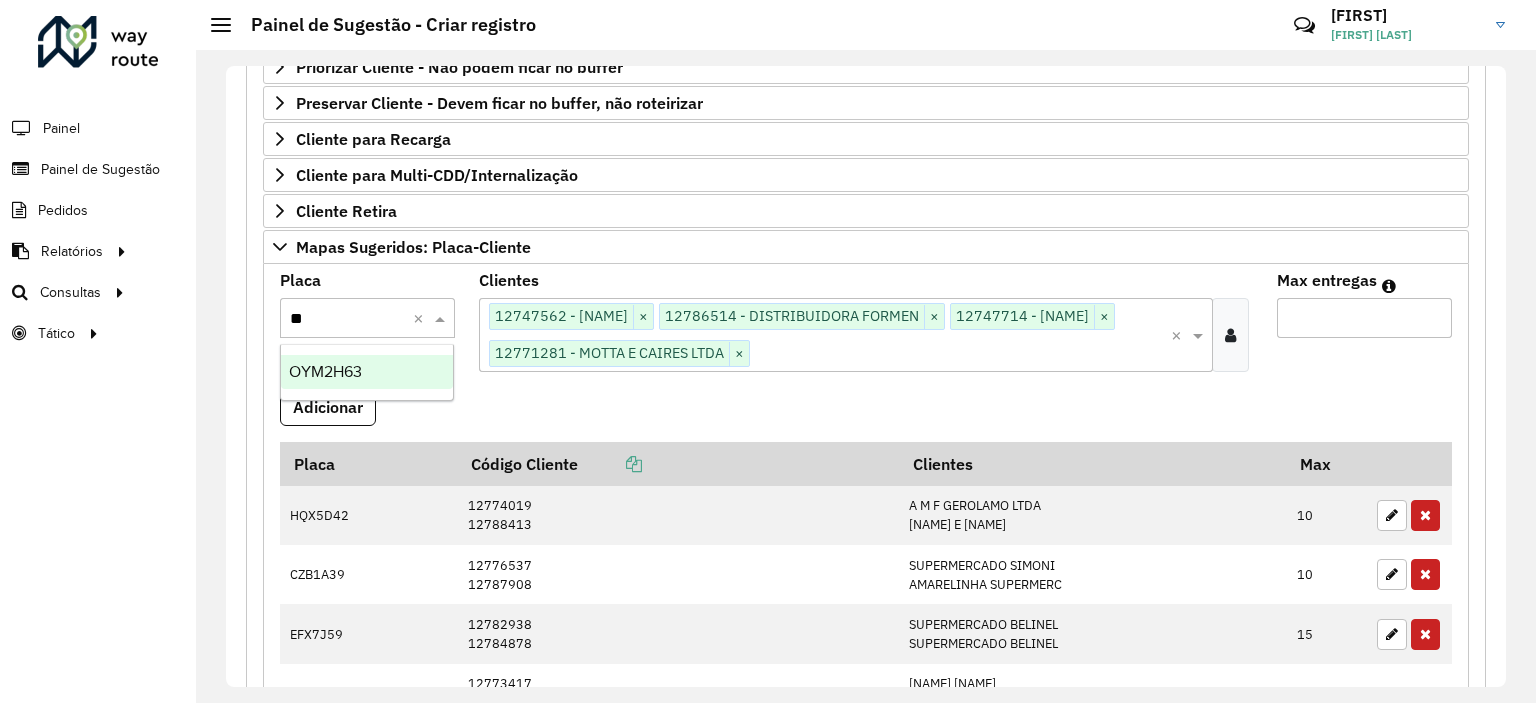 type on "***" 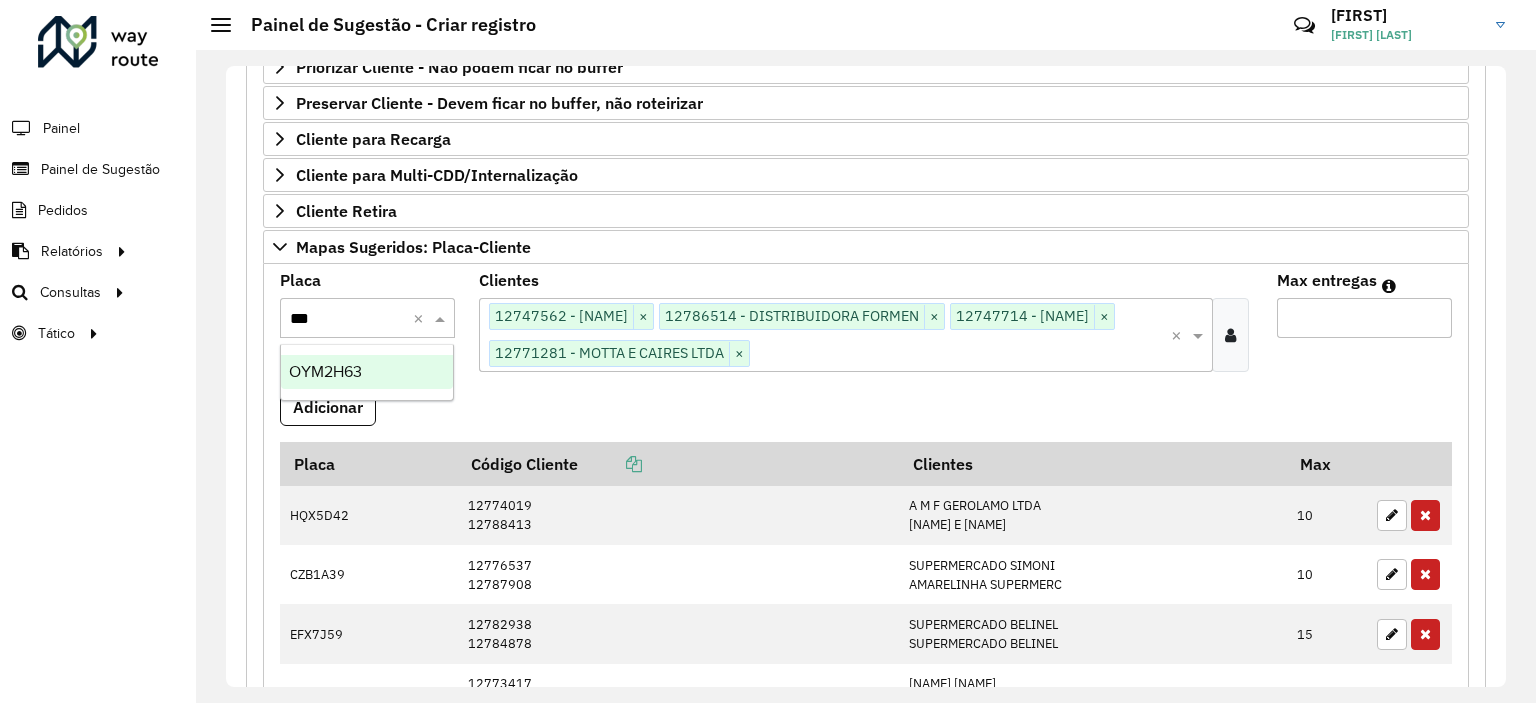 click on "OYM2H63" at bounding box center [367, 372] 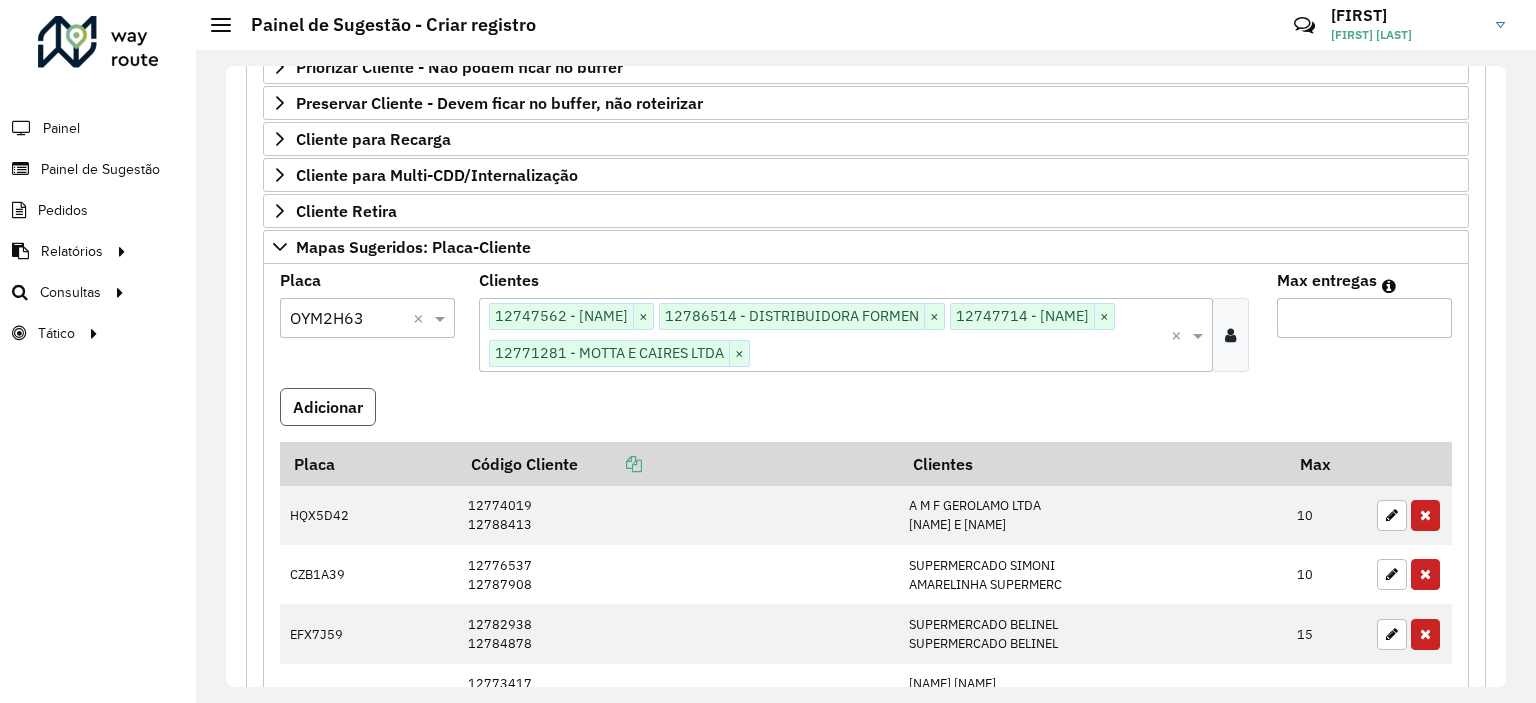click on "Adicionar" at bounding box center (328, 407) 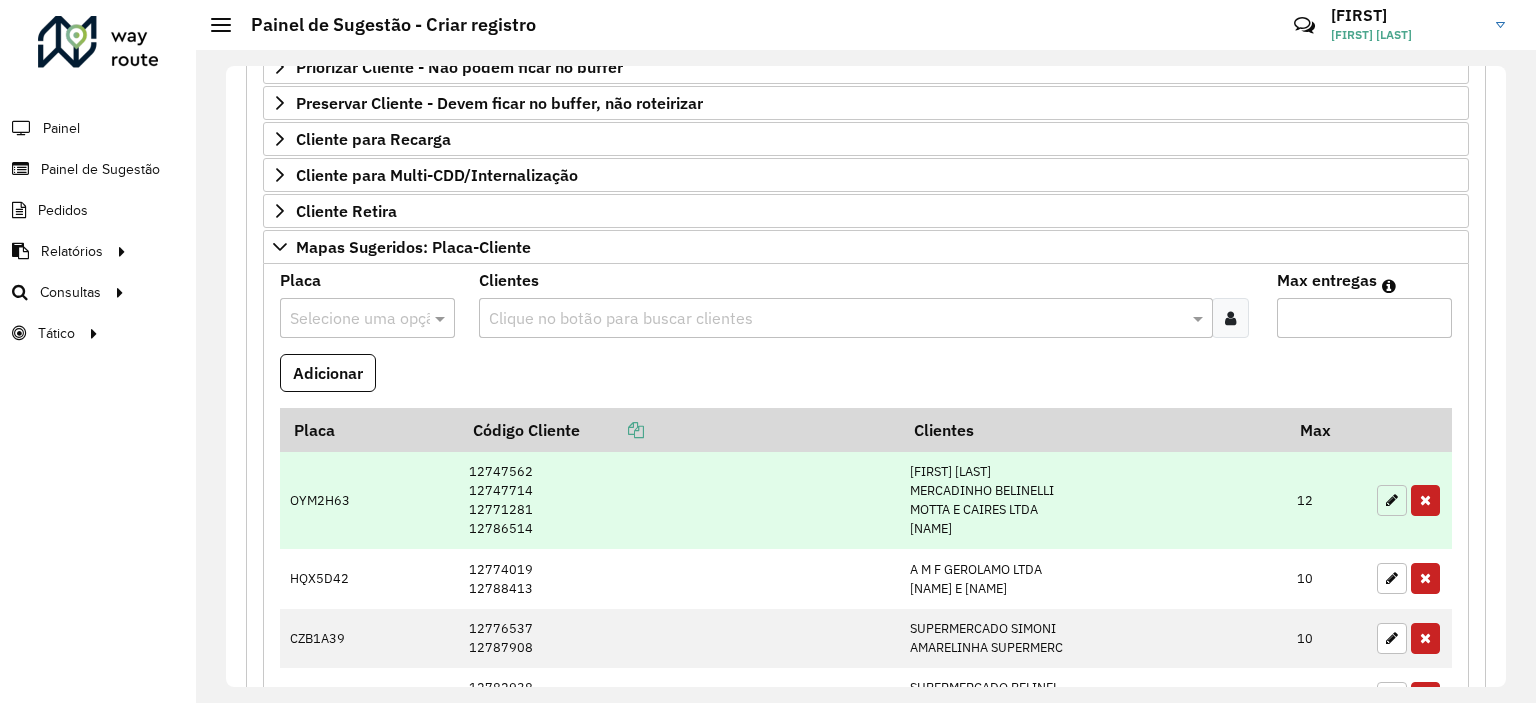 click at bounding box center (1392, 500) 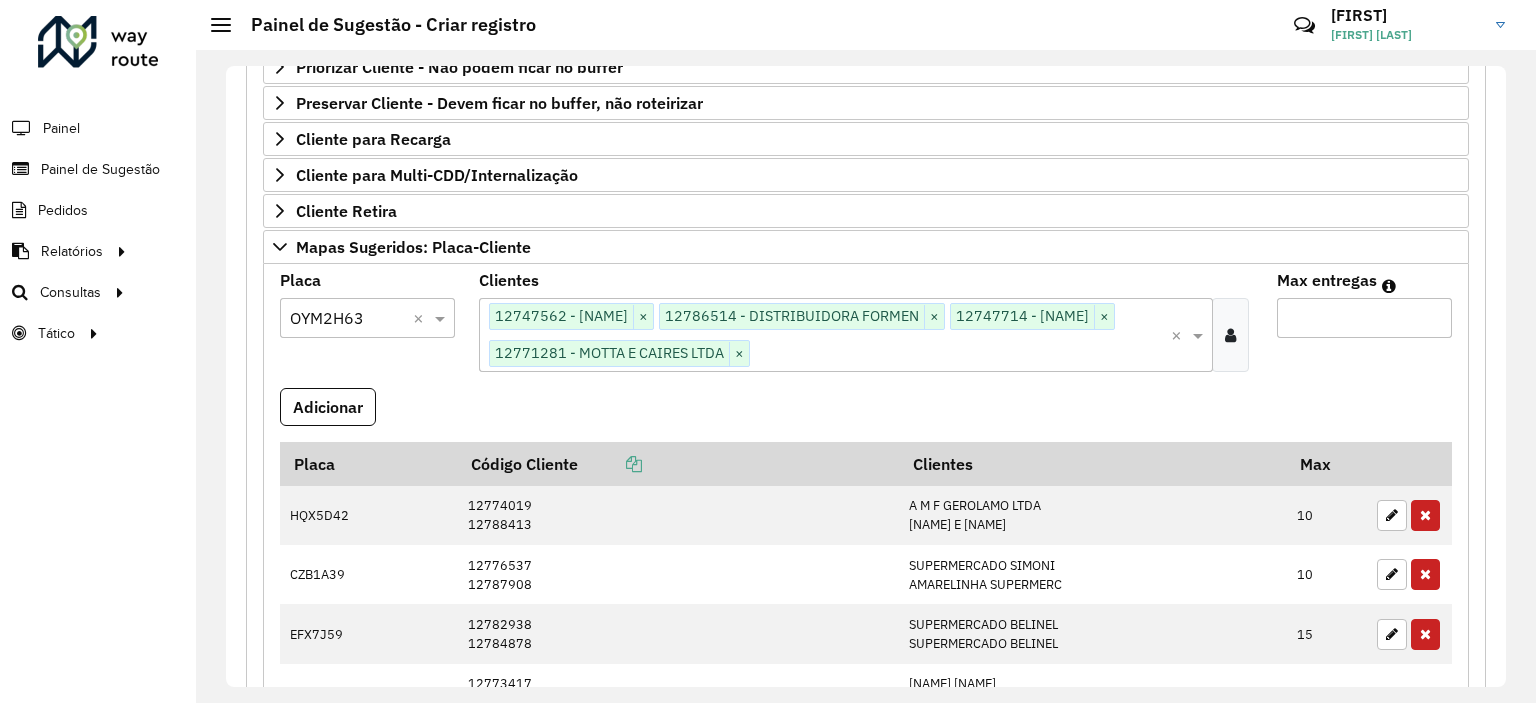 drag, startPoint x: 1322, startPoint y: 307, endPoint x: 1220, endPoint y: 310, distance: 102.044106 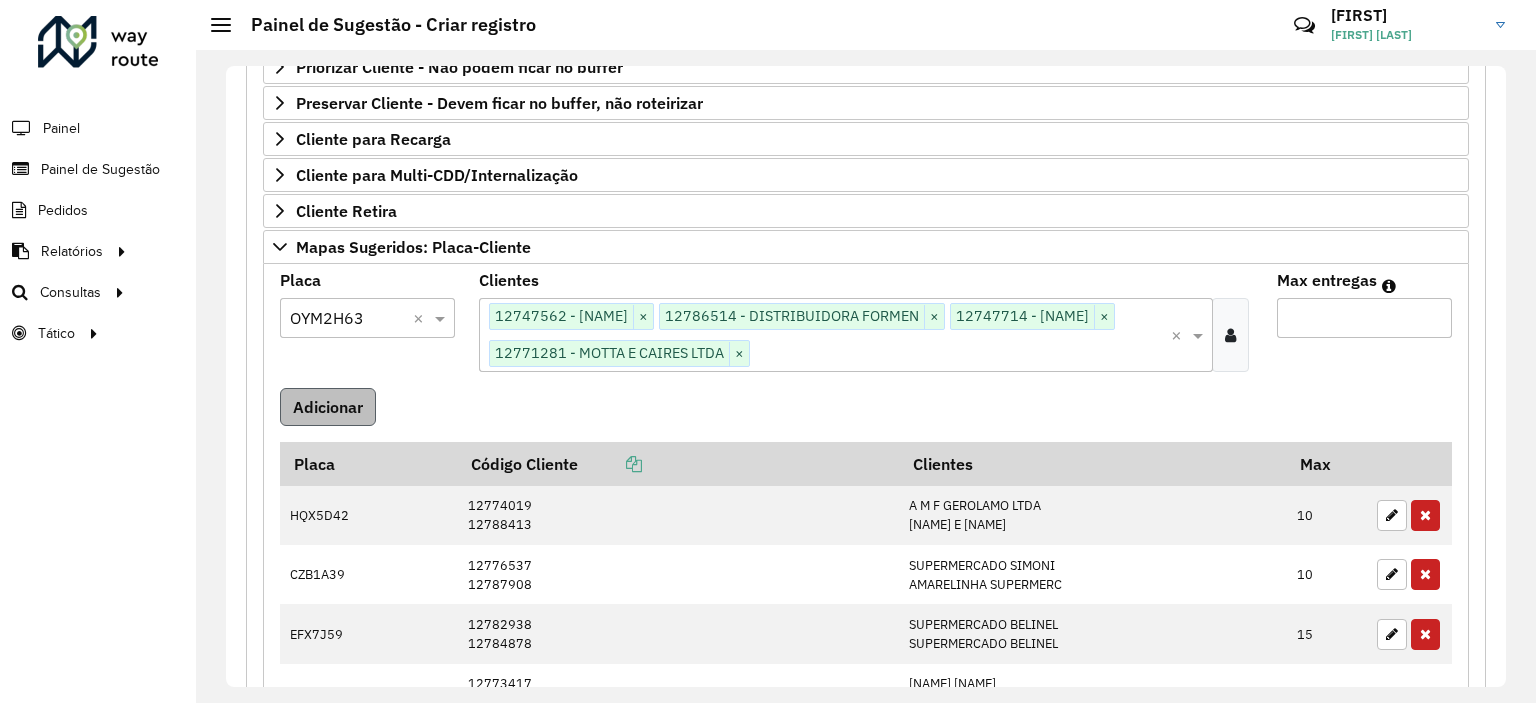 type on "**" 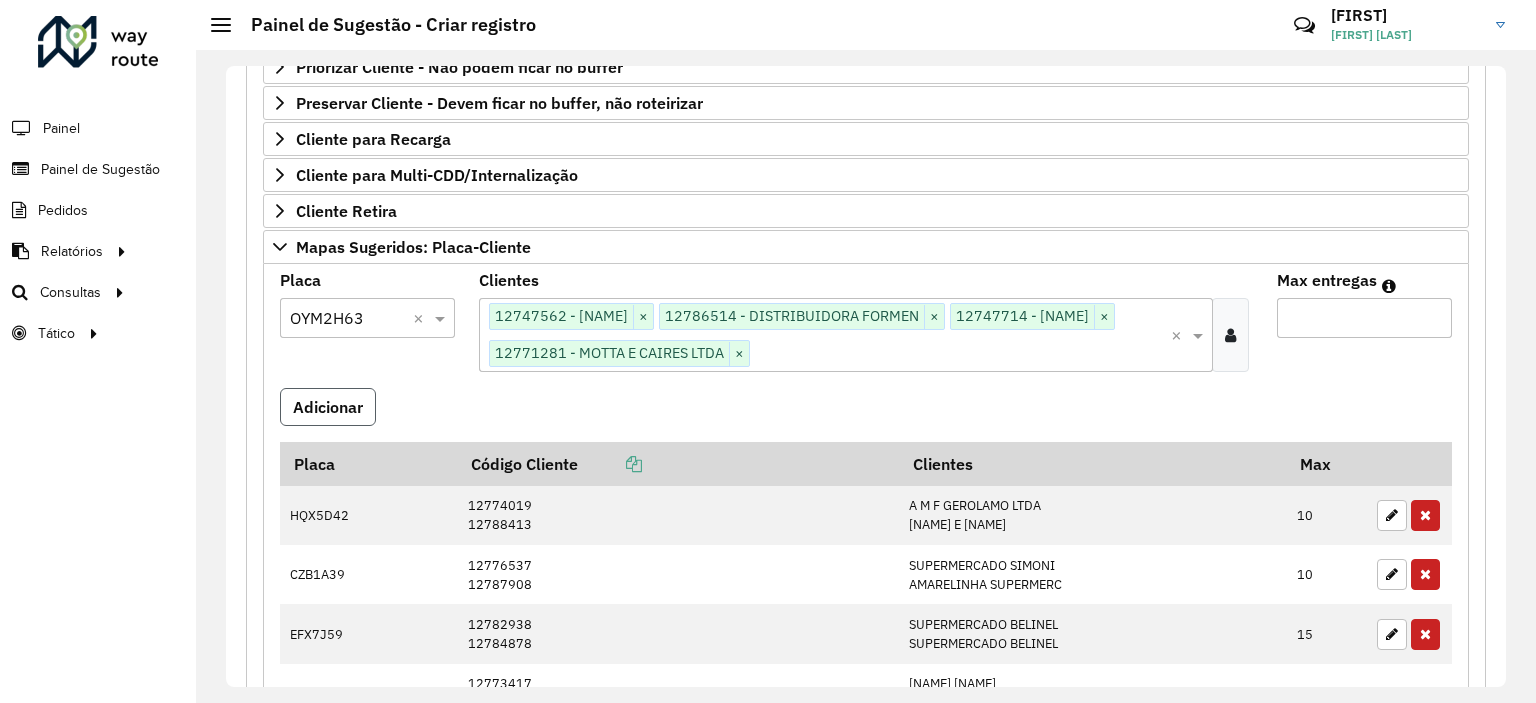click on "Adicionar" at bounding box center (328, 407) 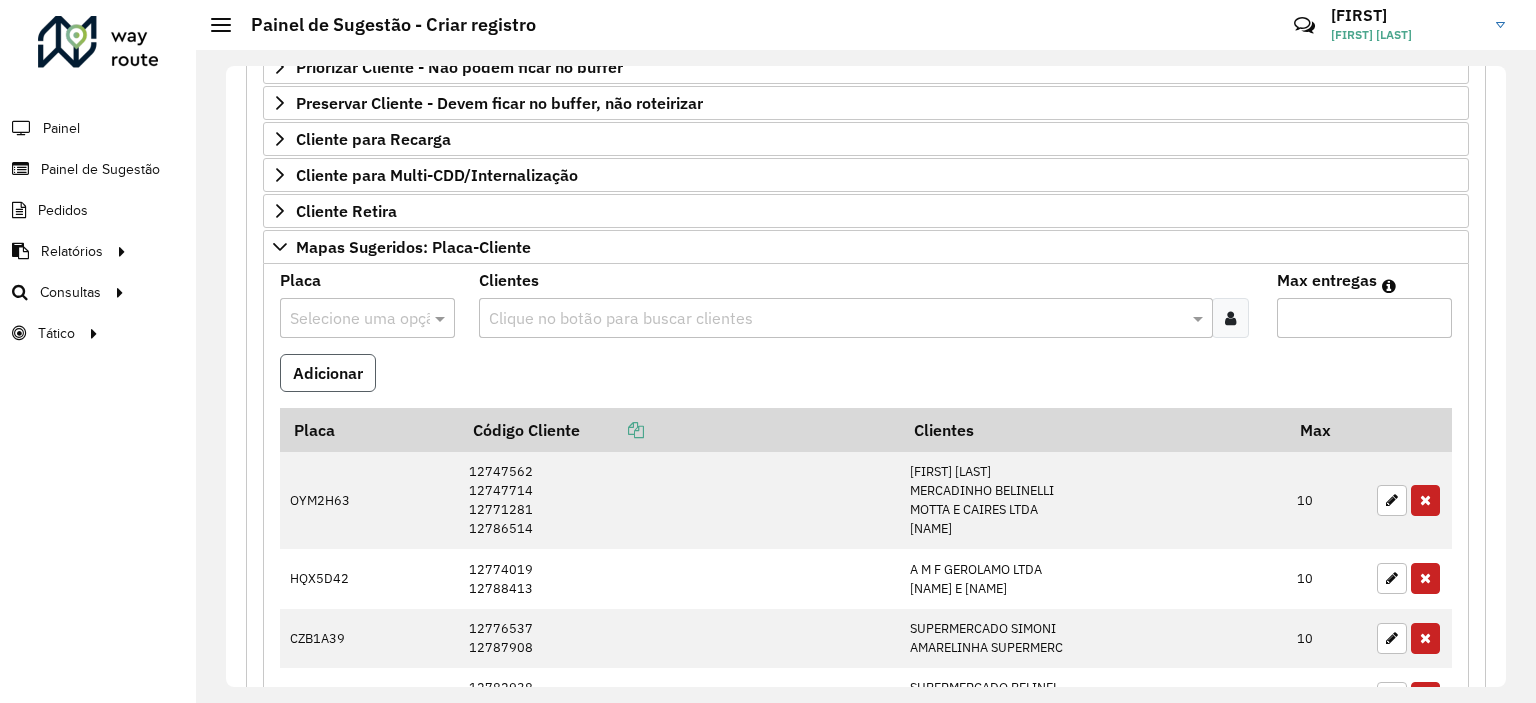 type 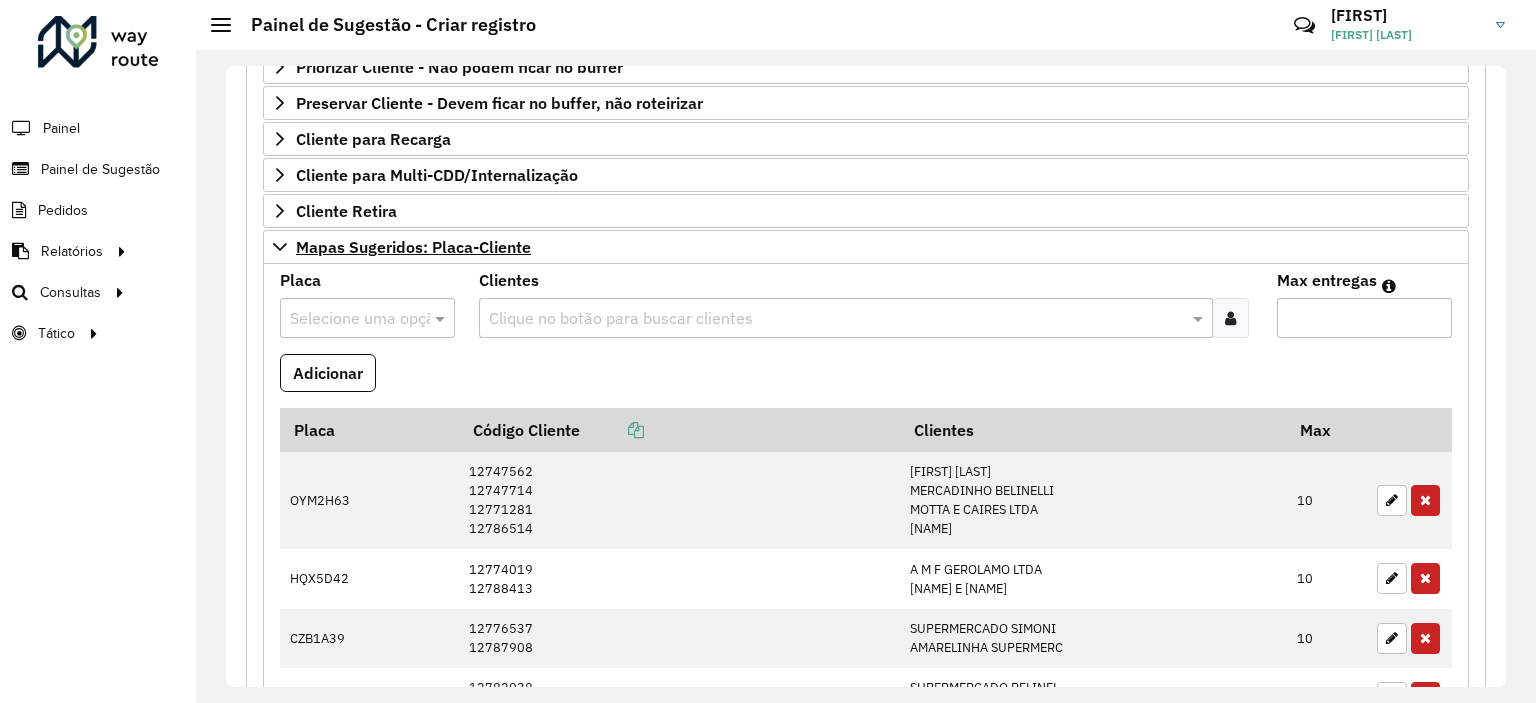 scroll, scrollTop: 177, scrollLeft: 0, axis: vertical 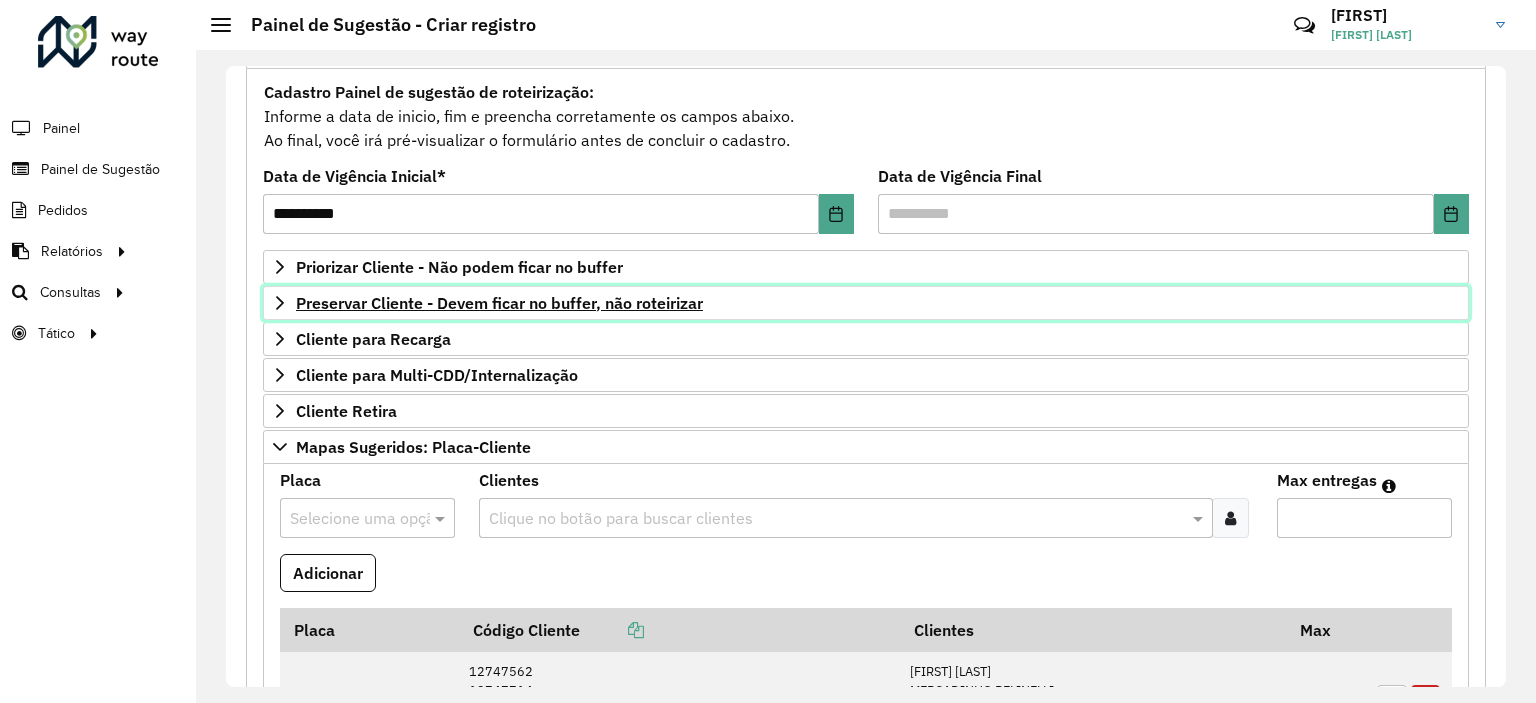 click on "Preservar Cliente - Devem ficar no buffer, não roteirizar" at bounding box center (499, 303) 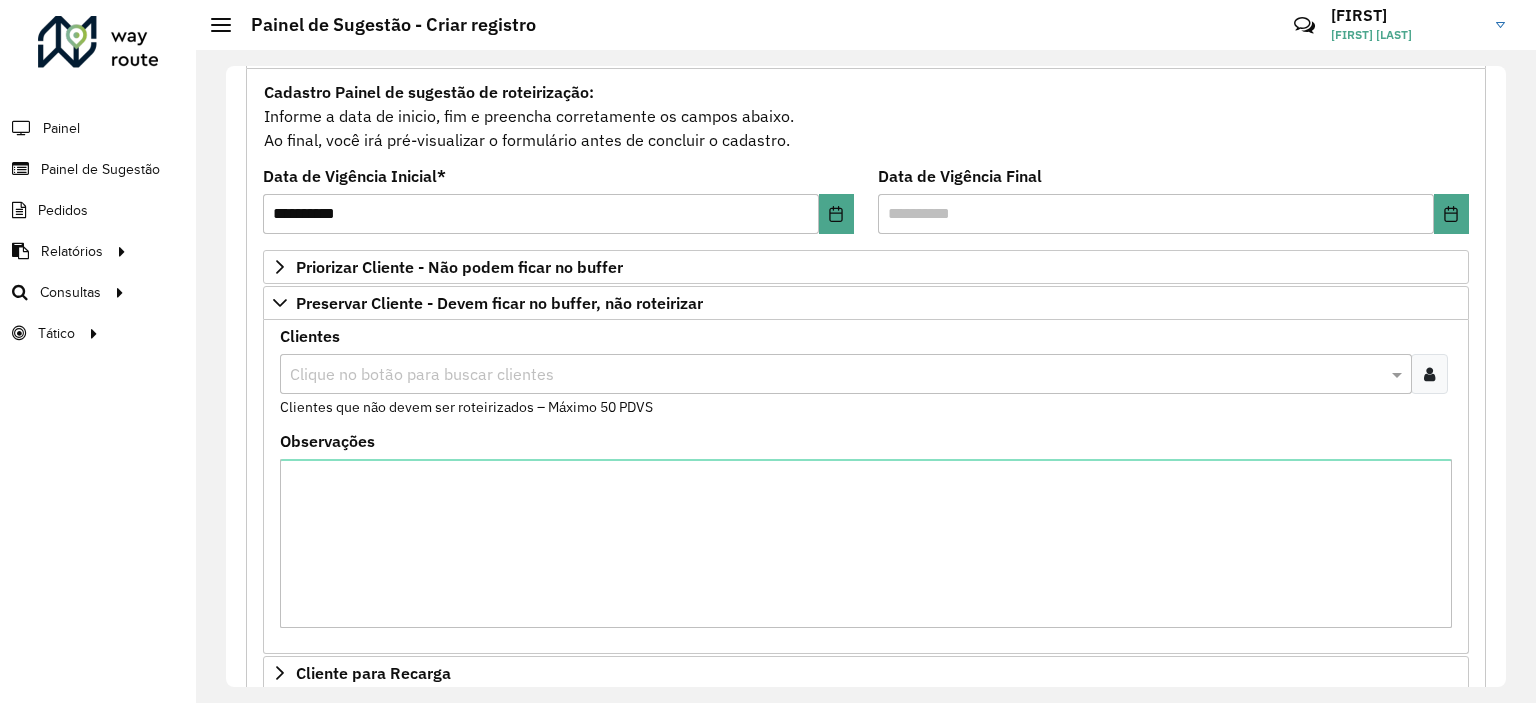 click at bounding box center (836, 375) 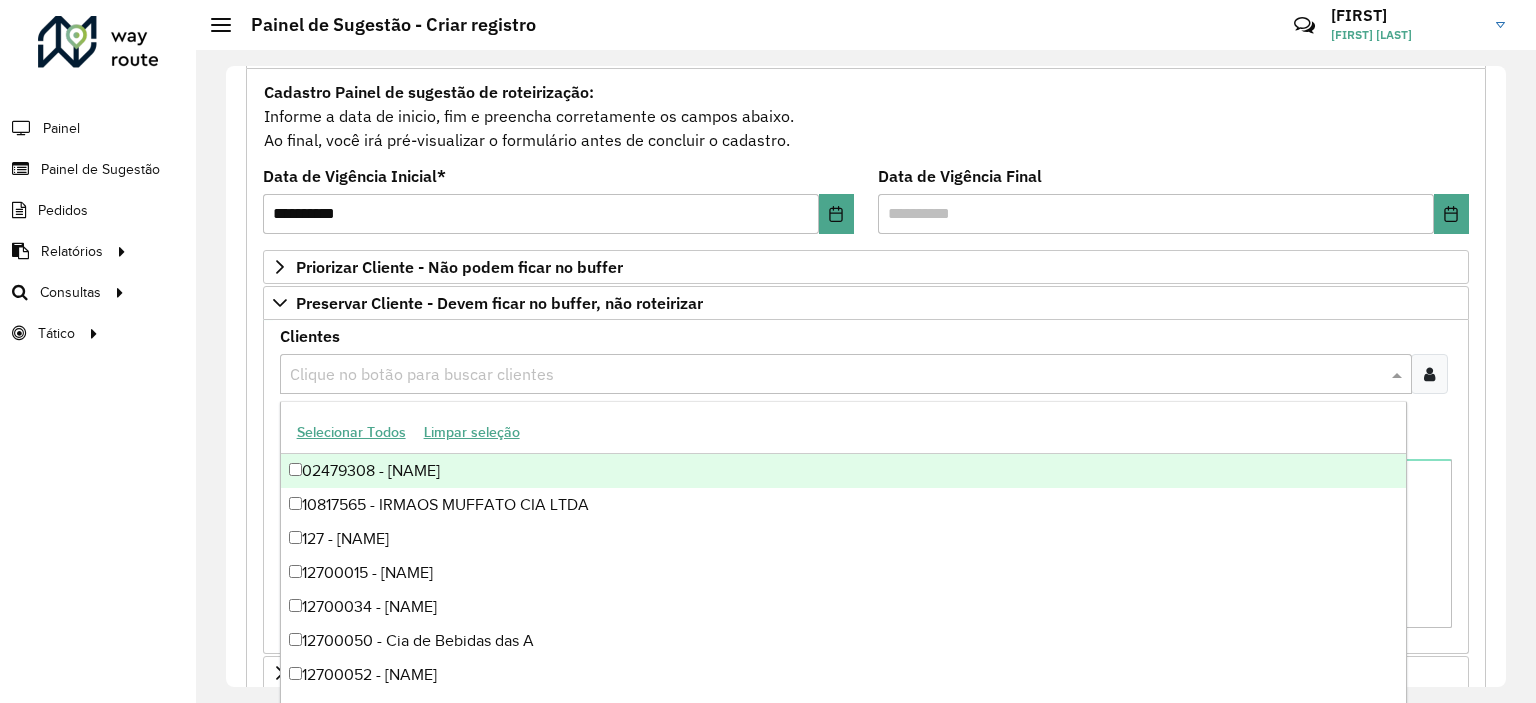 paste on "*****" 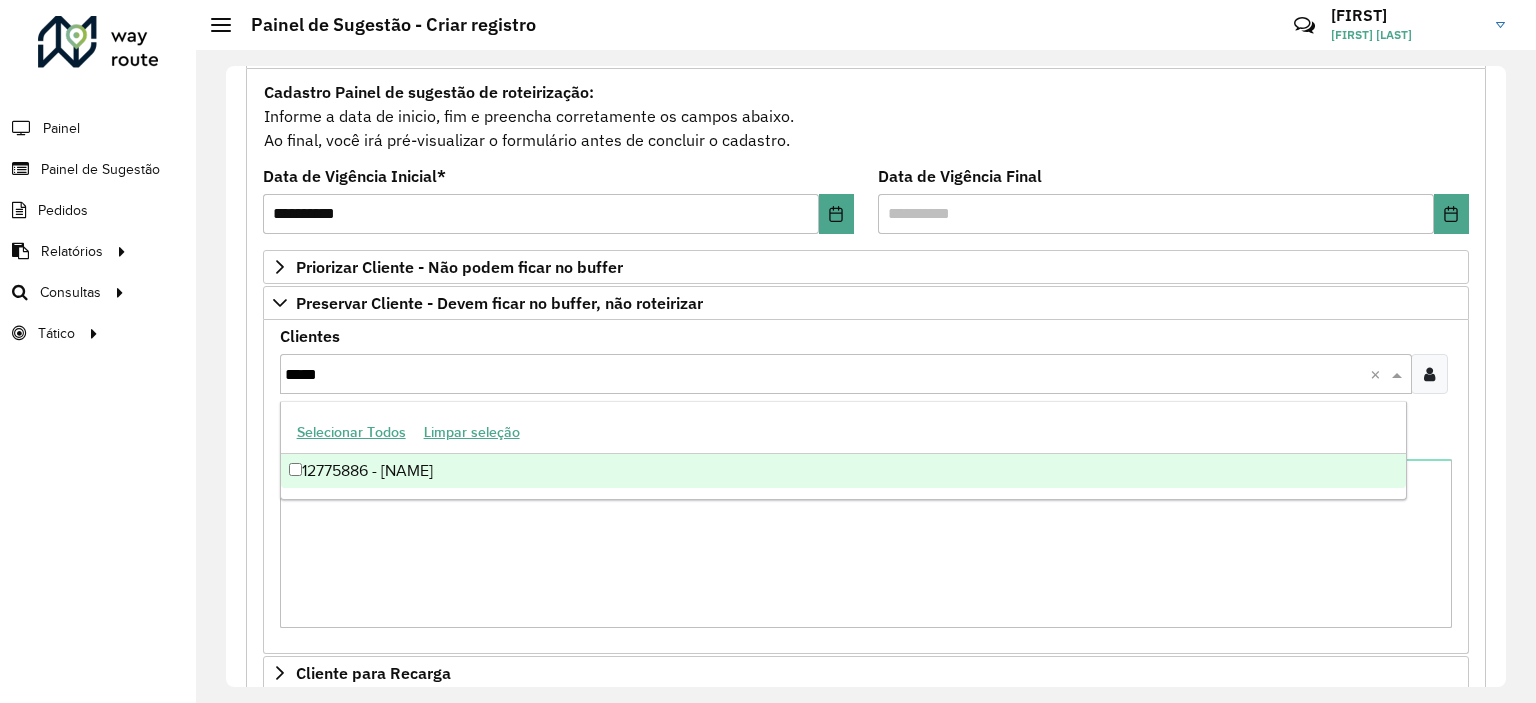 click on "12775886 - [NAME]" at bounding box center [843, 471] 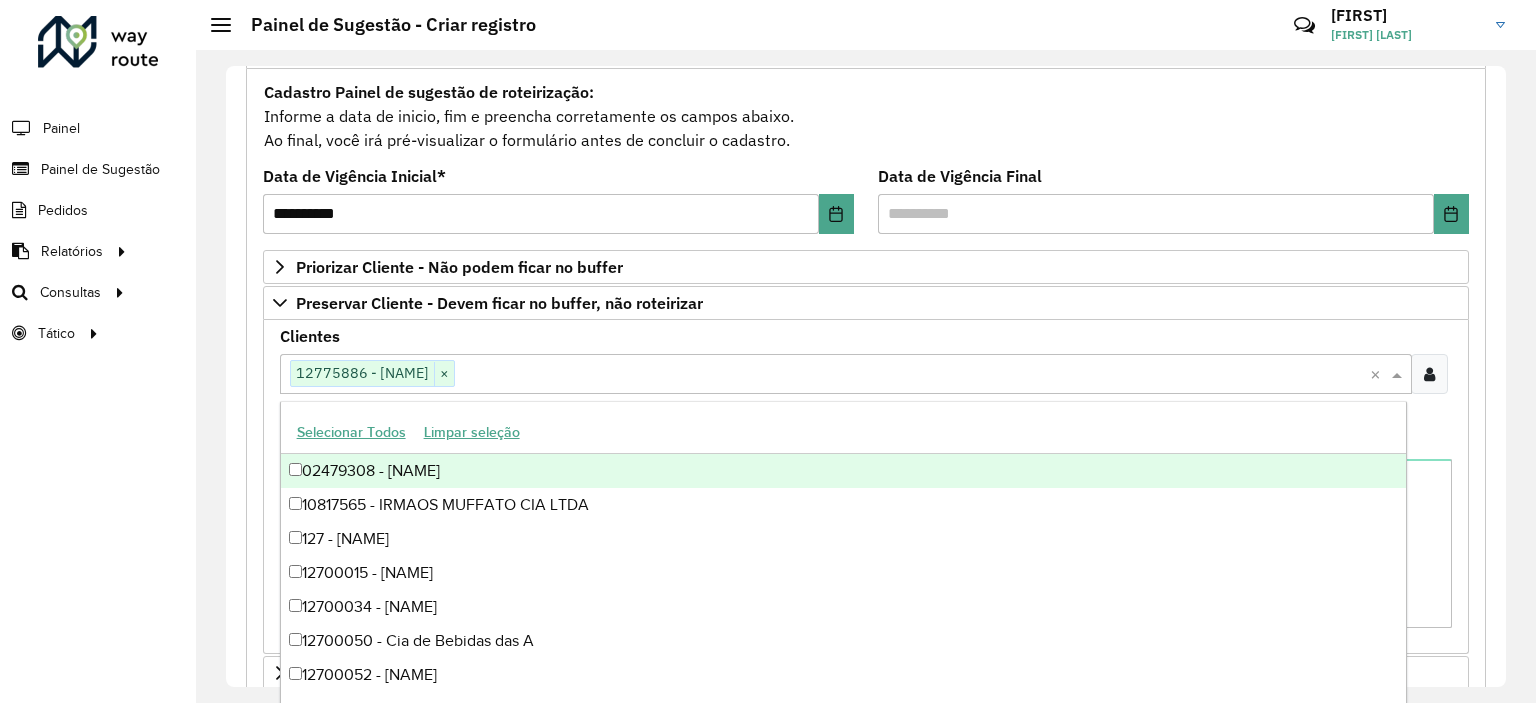 paste on "*****" 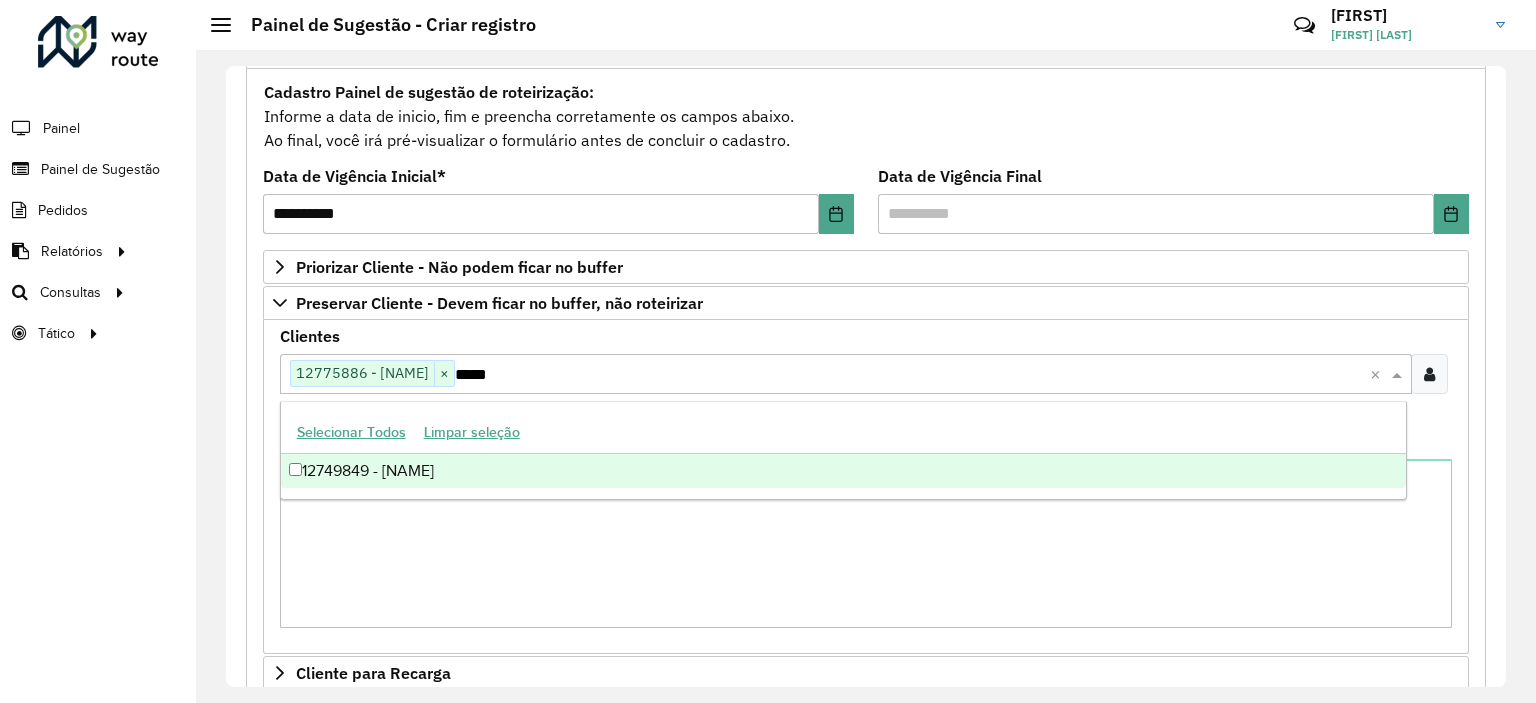 click on "12749849 - [NAME]" at bounding box center [843, 471] 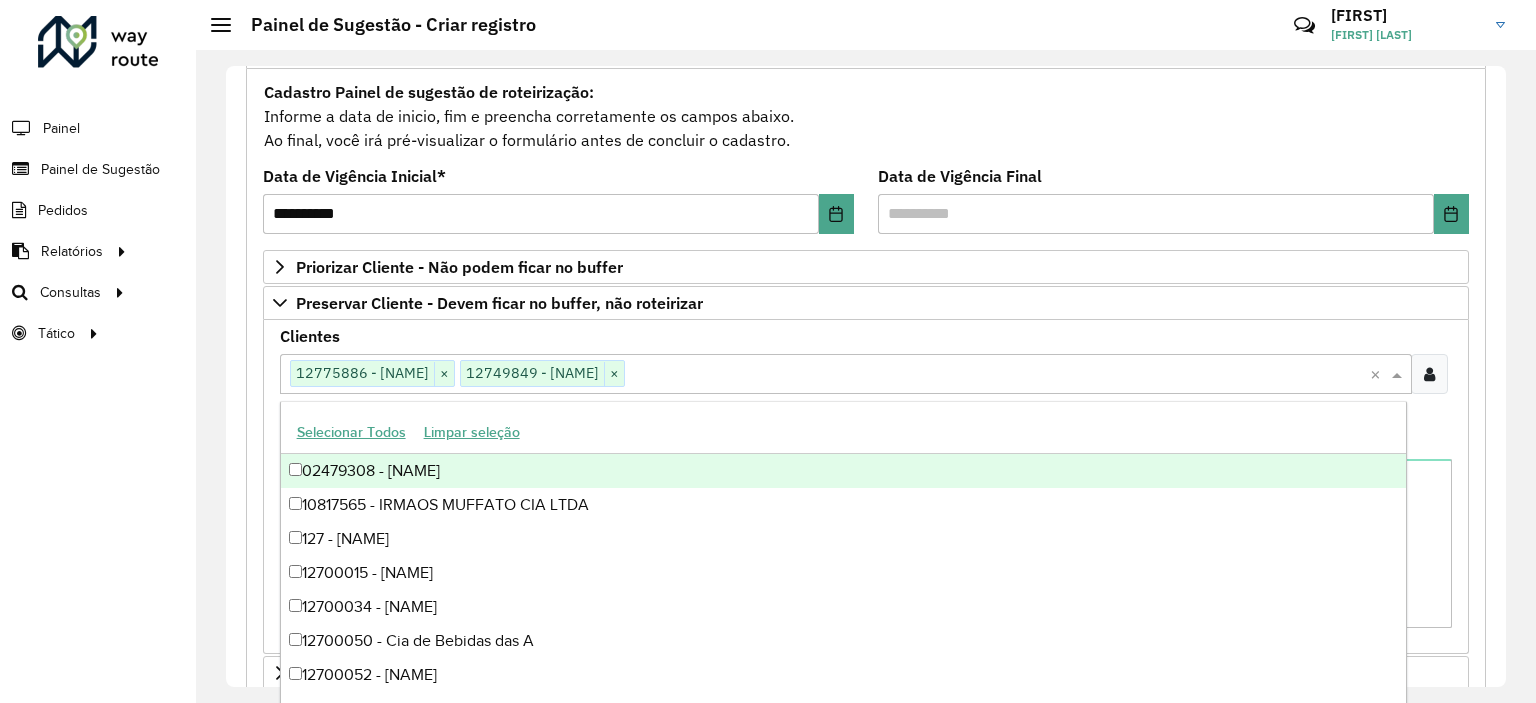 paste on "*****" 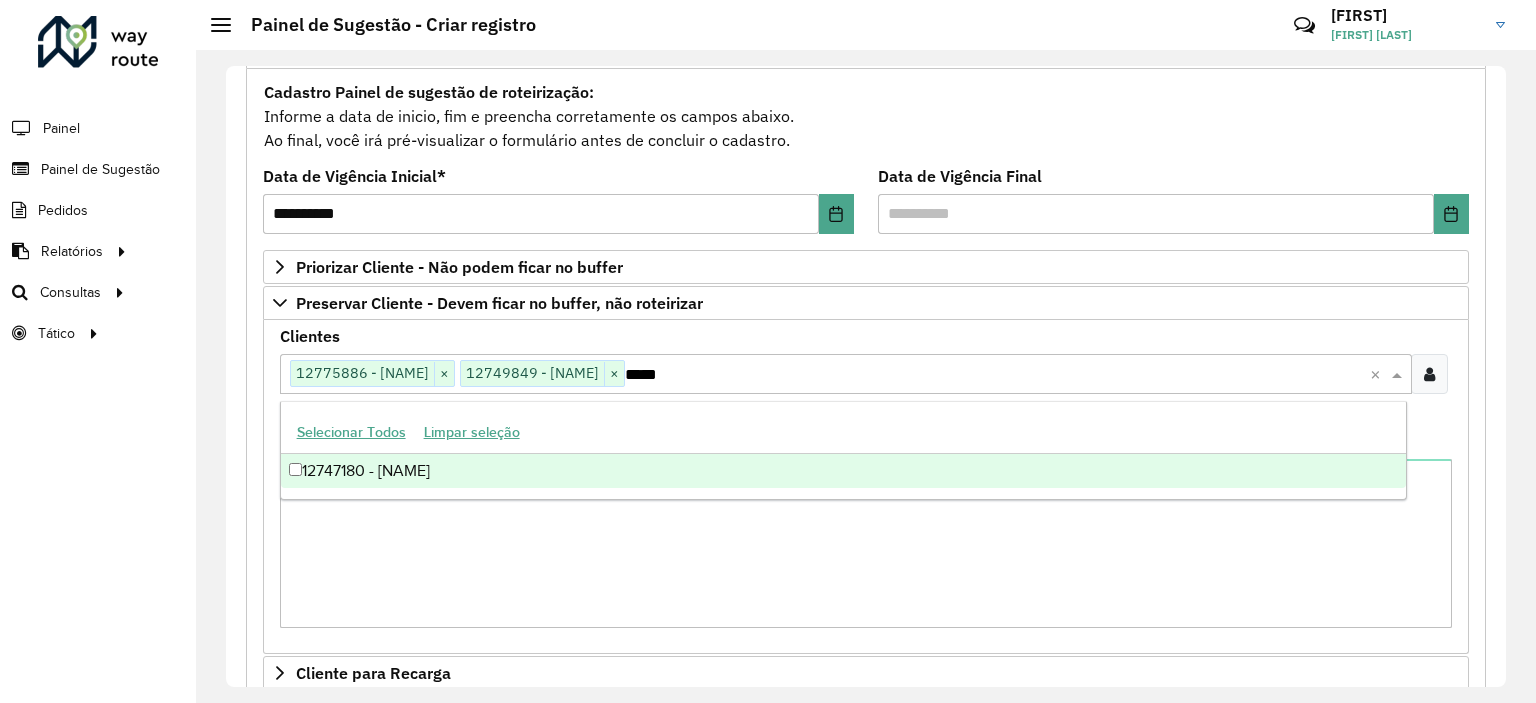 click on "12747180 - [NAME]" at bounding box center (843, 471) 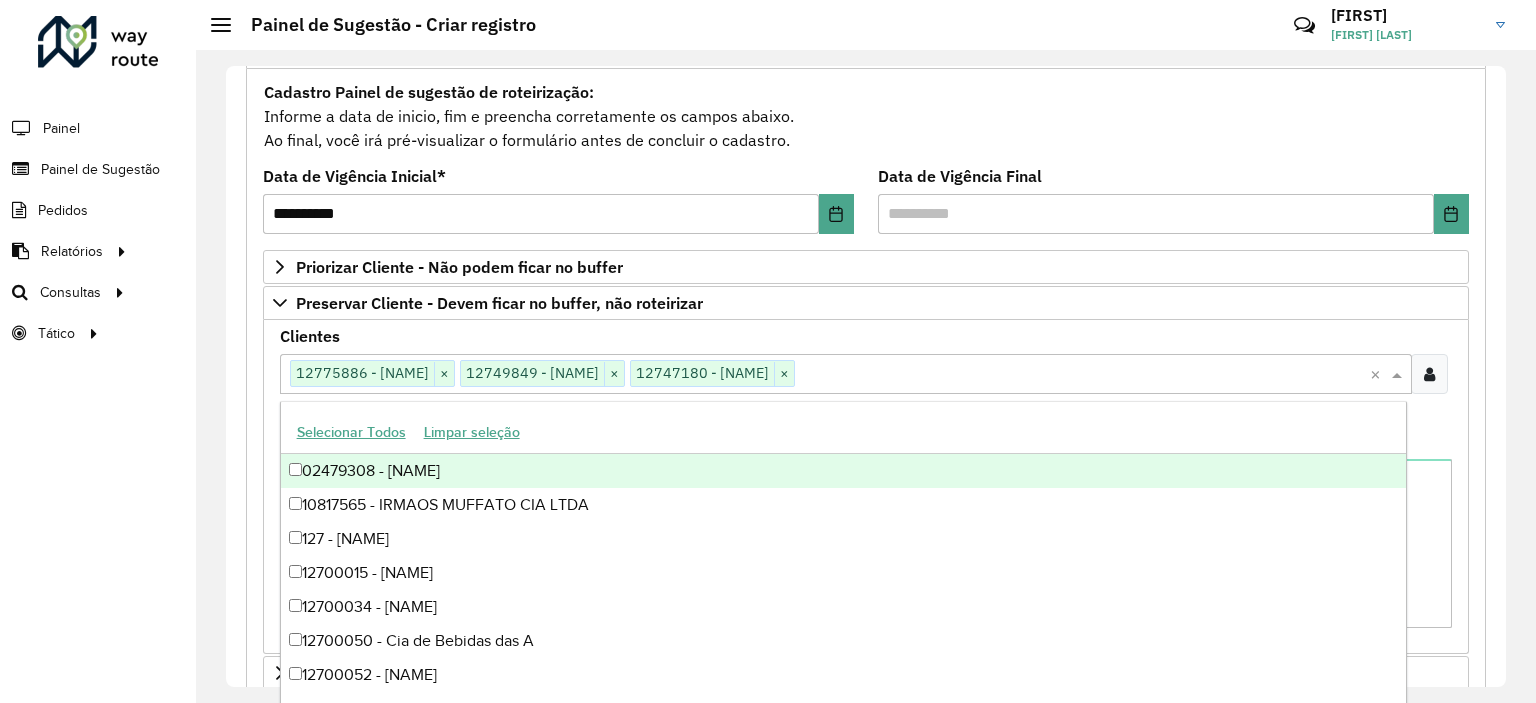 click on "Clientes  Clique no botão para buscar clientes 12775886 - [NAME] × 12749849 - [NAME] × 12747180 - [NAME] × × Clientes que não devem ser roteirizados – Máximo 50 PDVS" at bounding box center (866, 373) 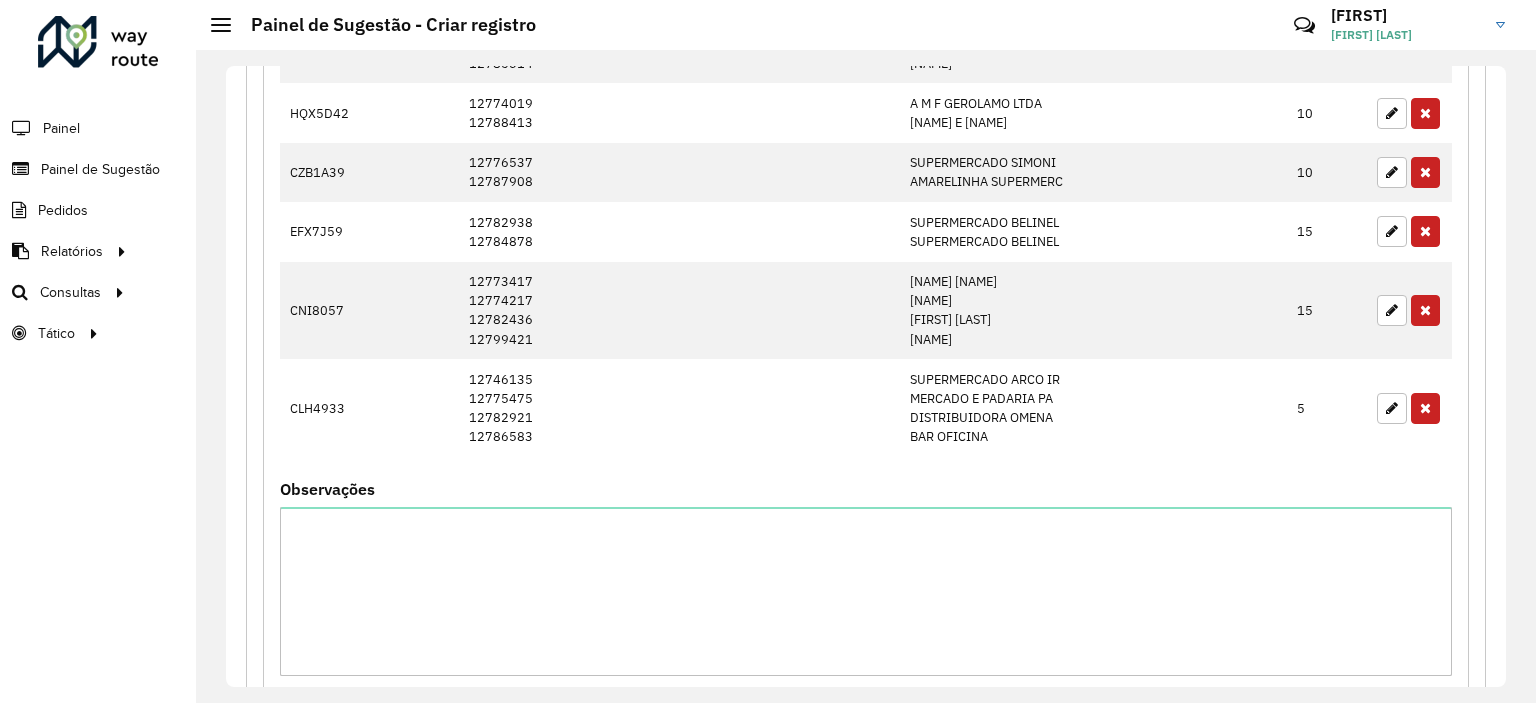 scroll, scrollTop: 1524, scrollLeft: 0, axis: vertical 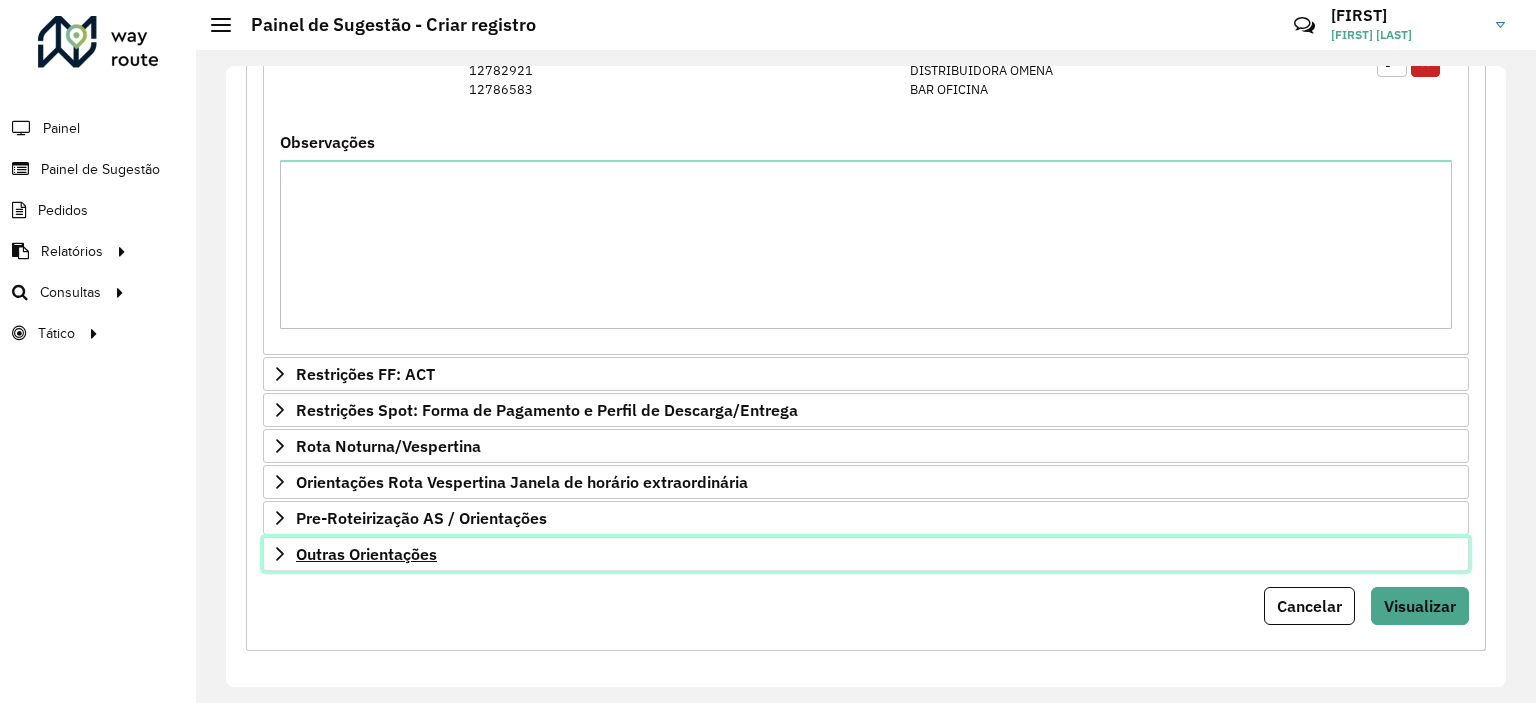 click on "Outras Orientações" at bounding box center [866, 554] 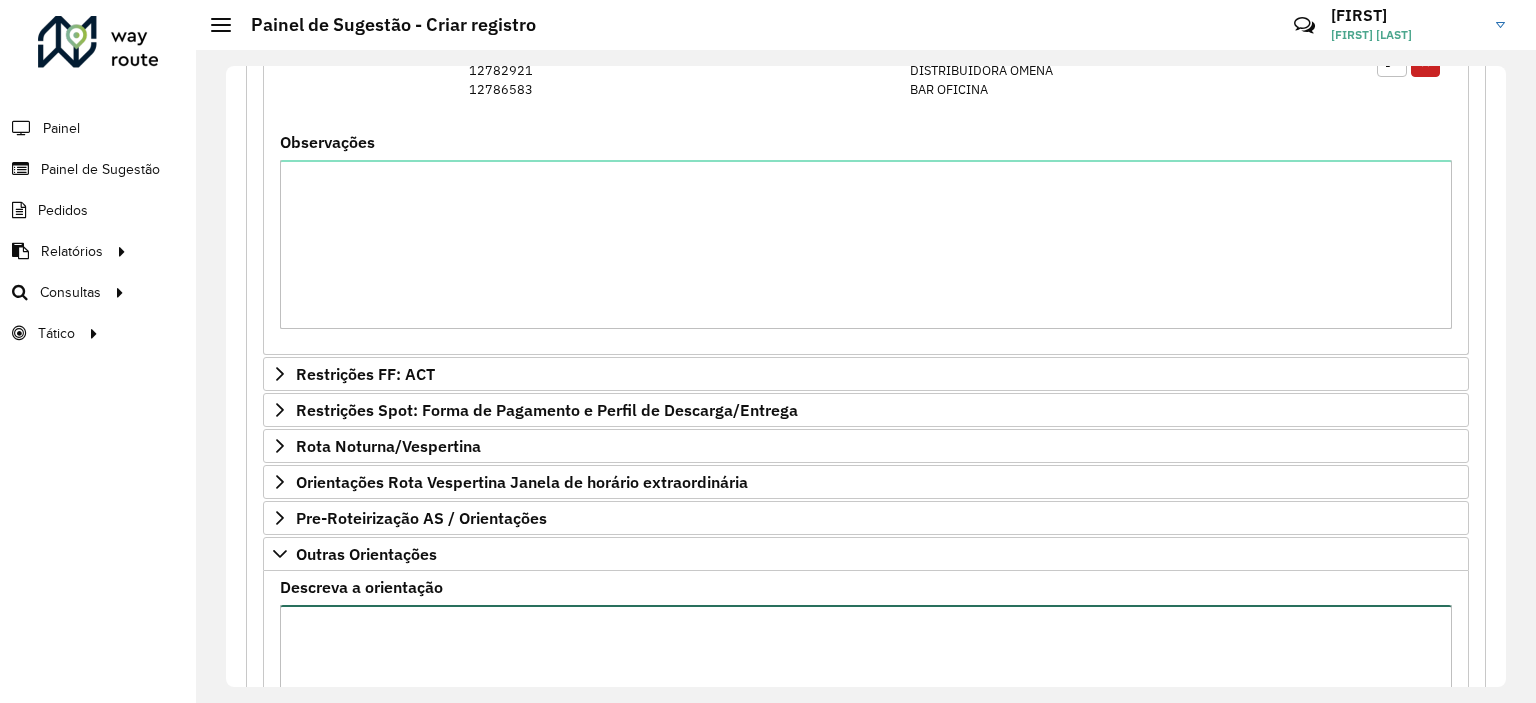 click on "Descreva a orientação" at bounding box center [866, 689] 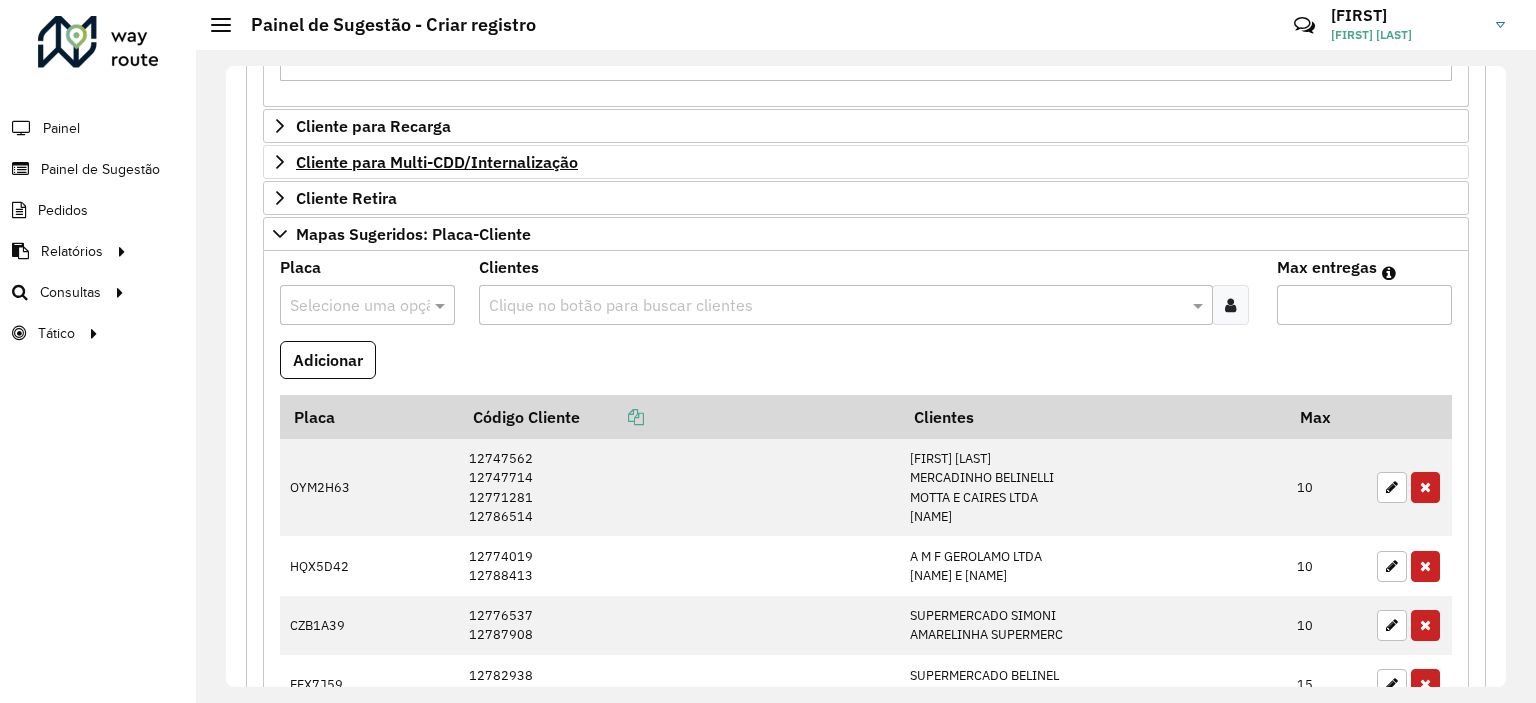 scroll, scrollTop: 624, scrollLeft: 0, axis: vertical 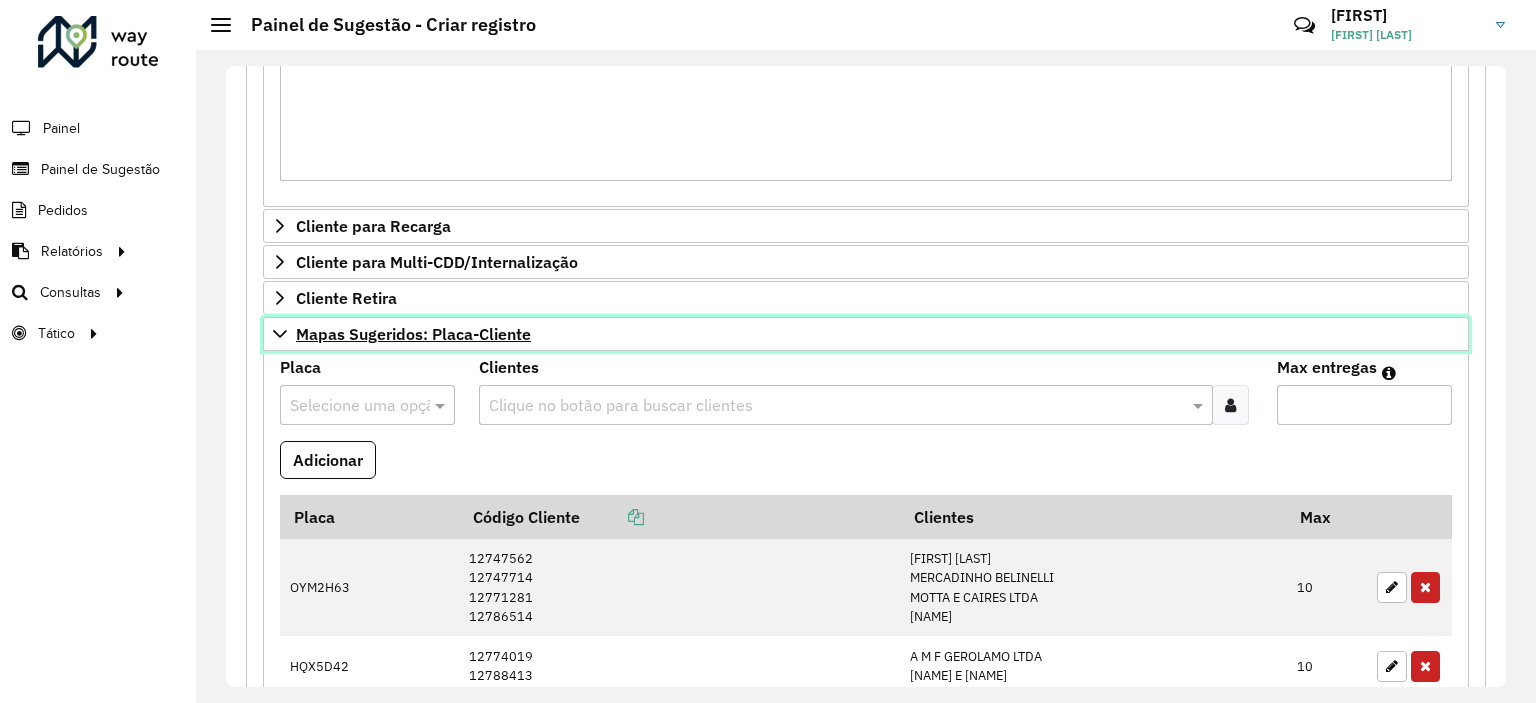 click on "Mapas Sugeridos: Placa-Cliente" at bounding box center [413, 334] 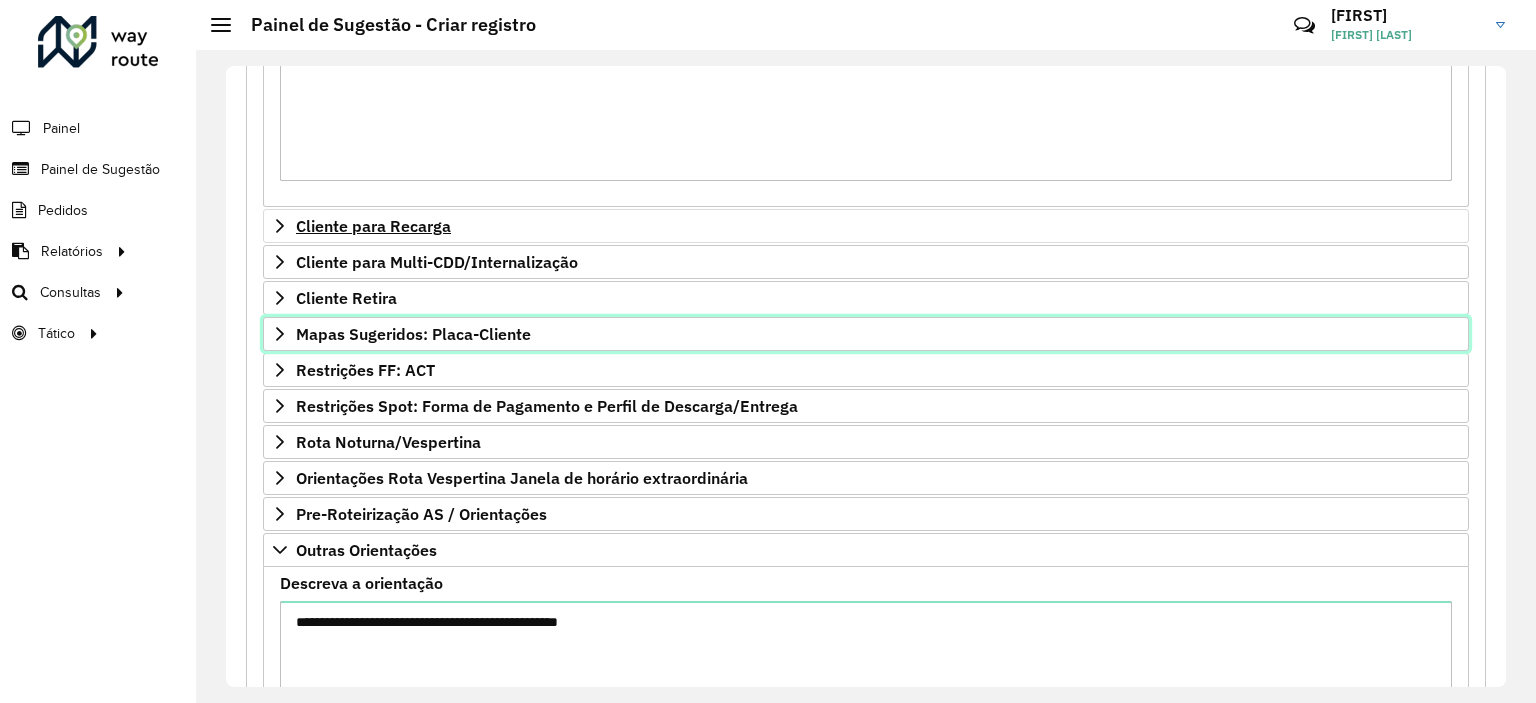 scroll, scrollTop: 324, scrollLeft: 0, axis: vertical 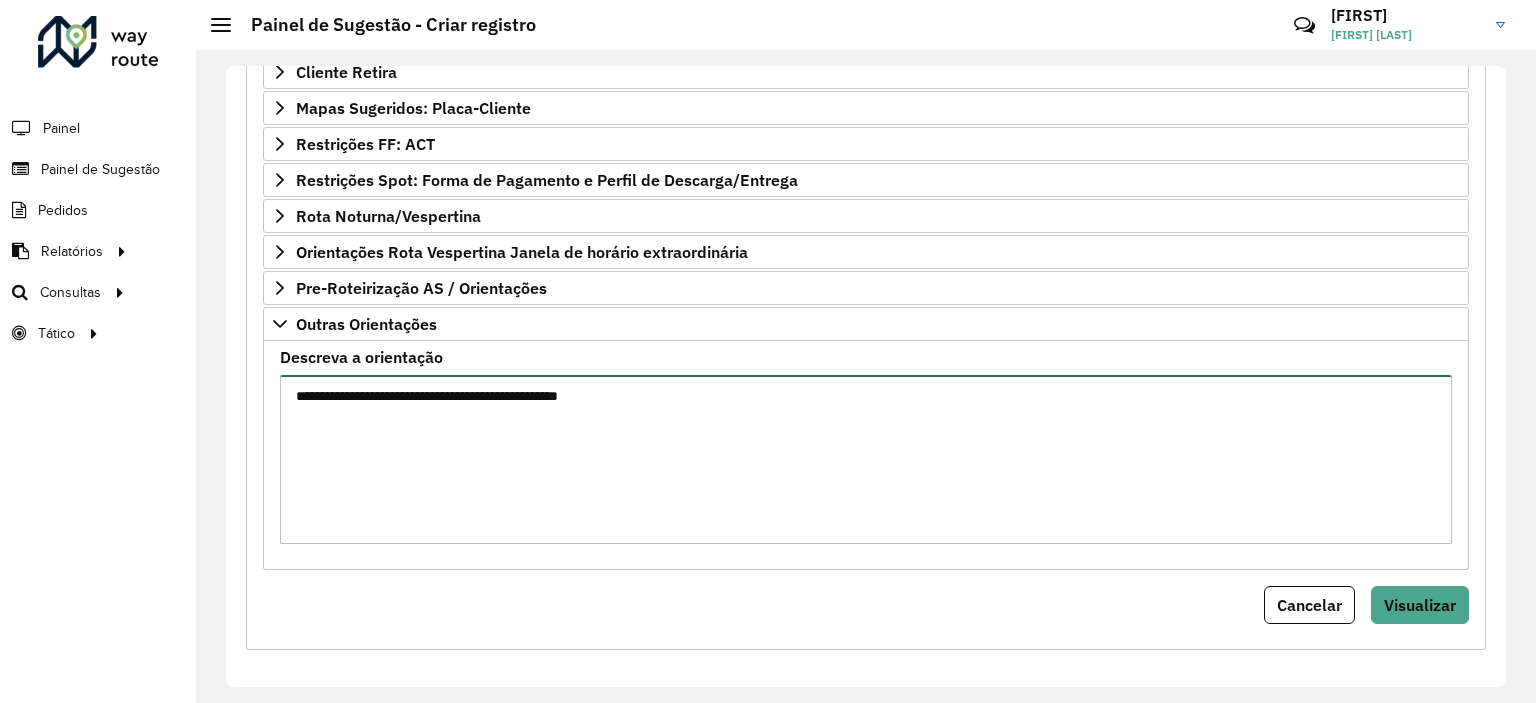 click on "**********" at bounding box center [866, 459] 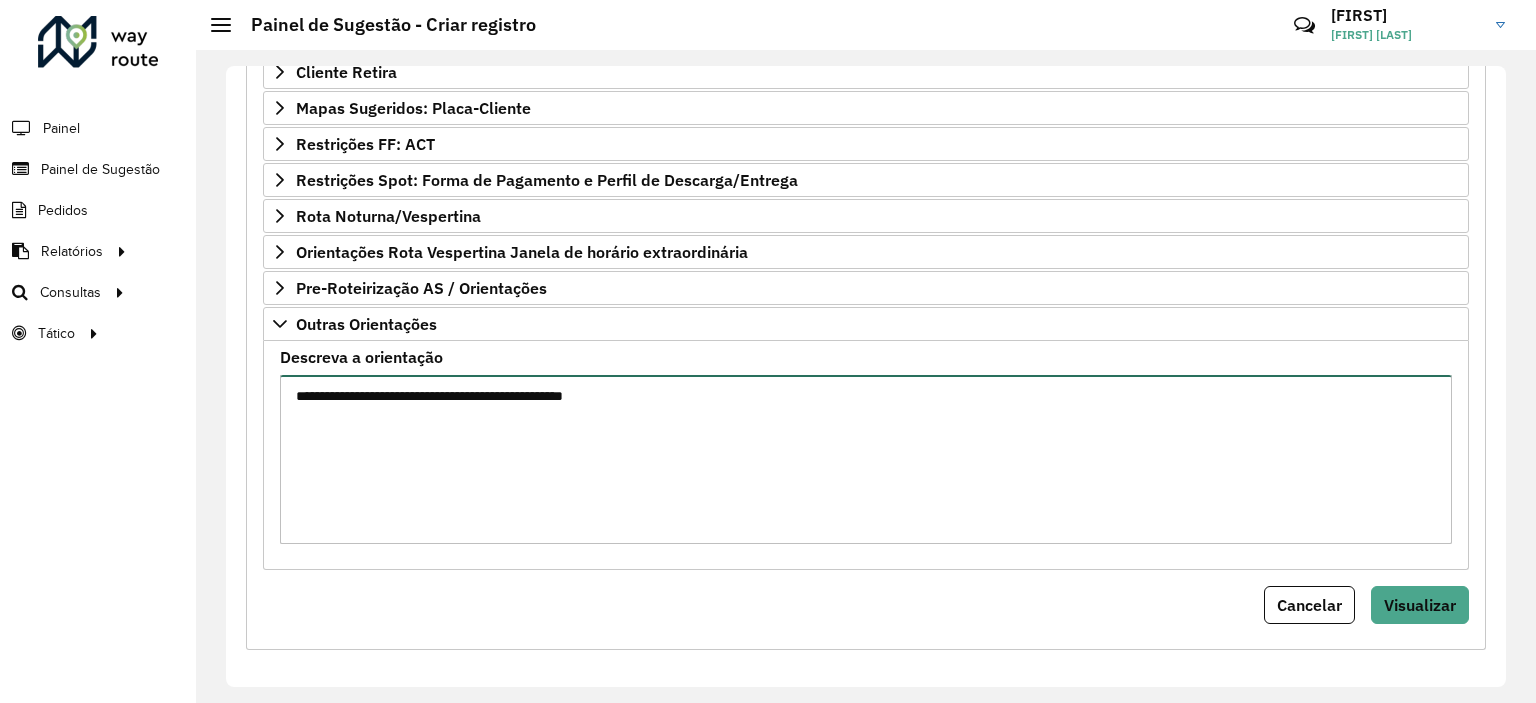 paste on "*****" 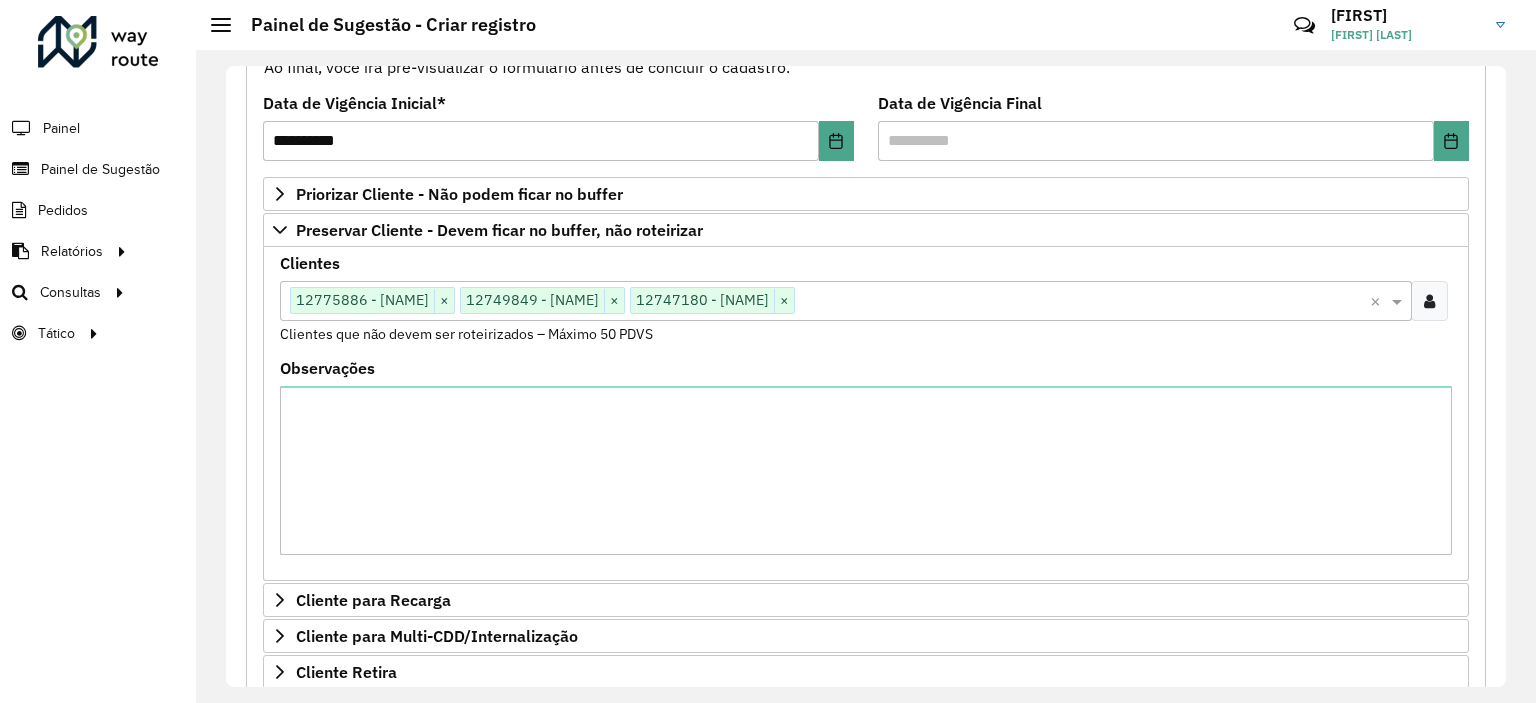 scroll, scrollTop: 50, scrollLeft: 0, axis: vertical 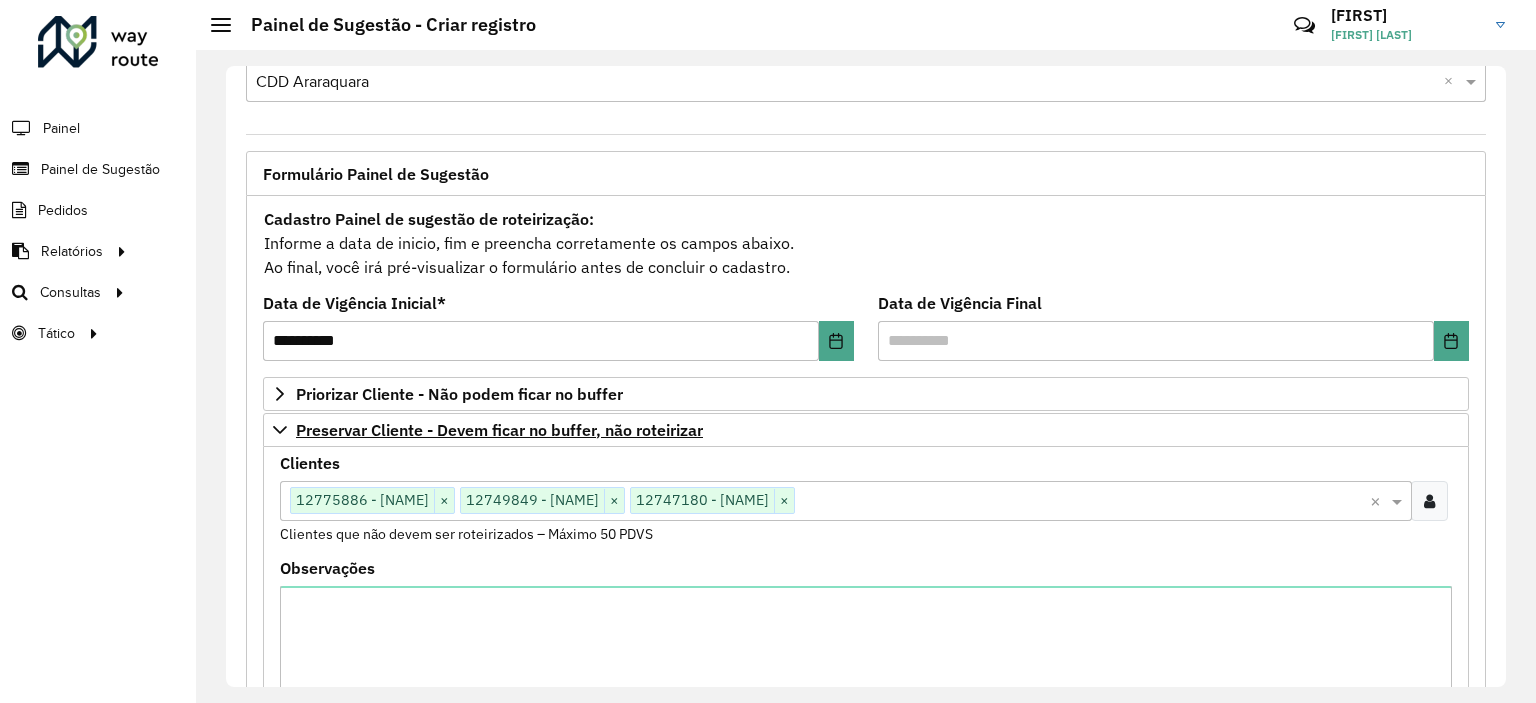 type on "**********" 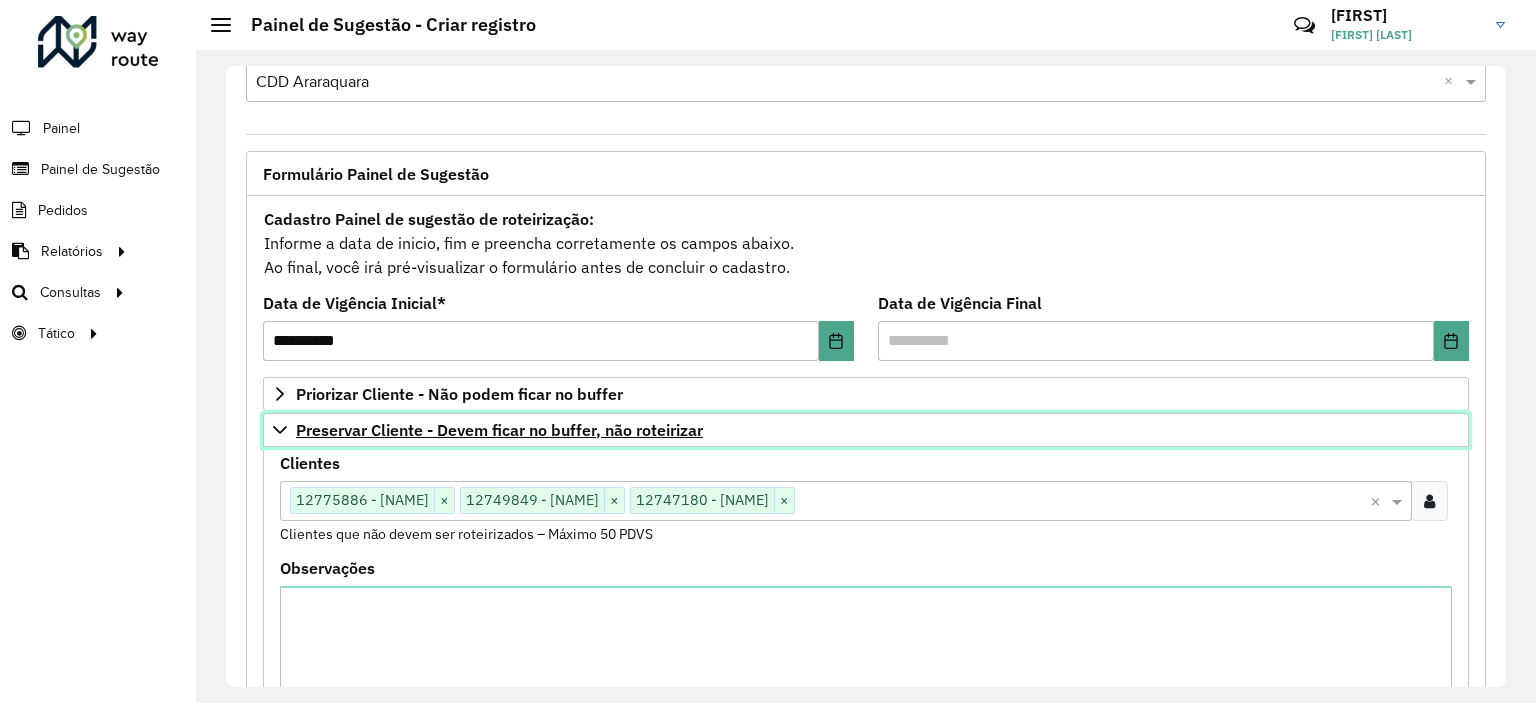 click on "Preservar Cliente - Devem ficar no buffer, não roteirizar" at bounding box center (499, 430) 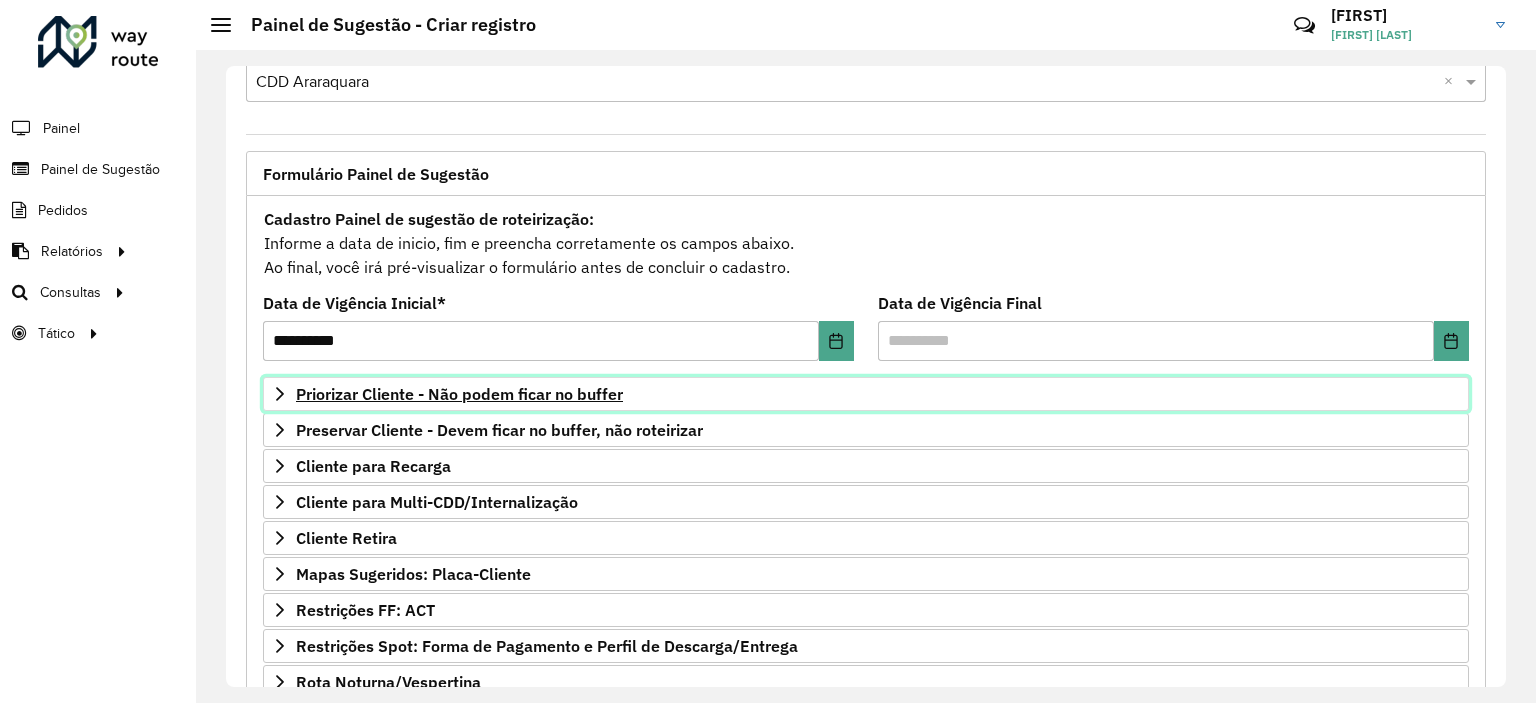 click on "Priorizar Cliente - Não podem ficar no buffer" at bounding box center (866, 394) 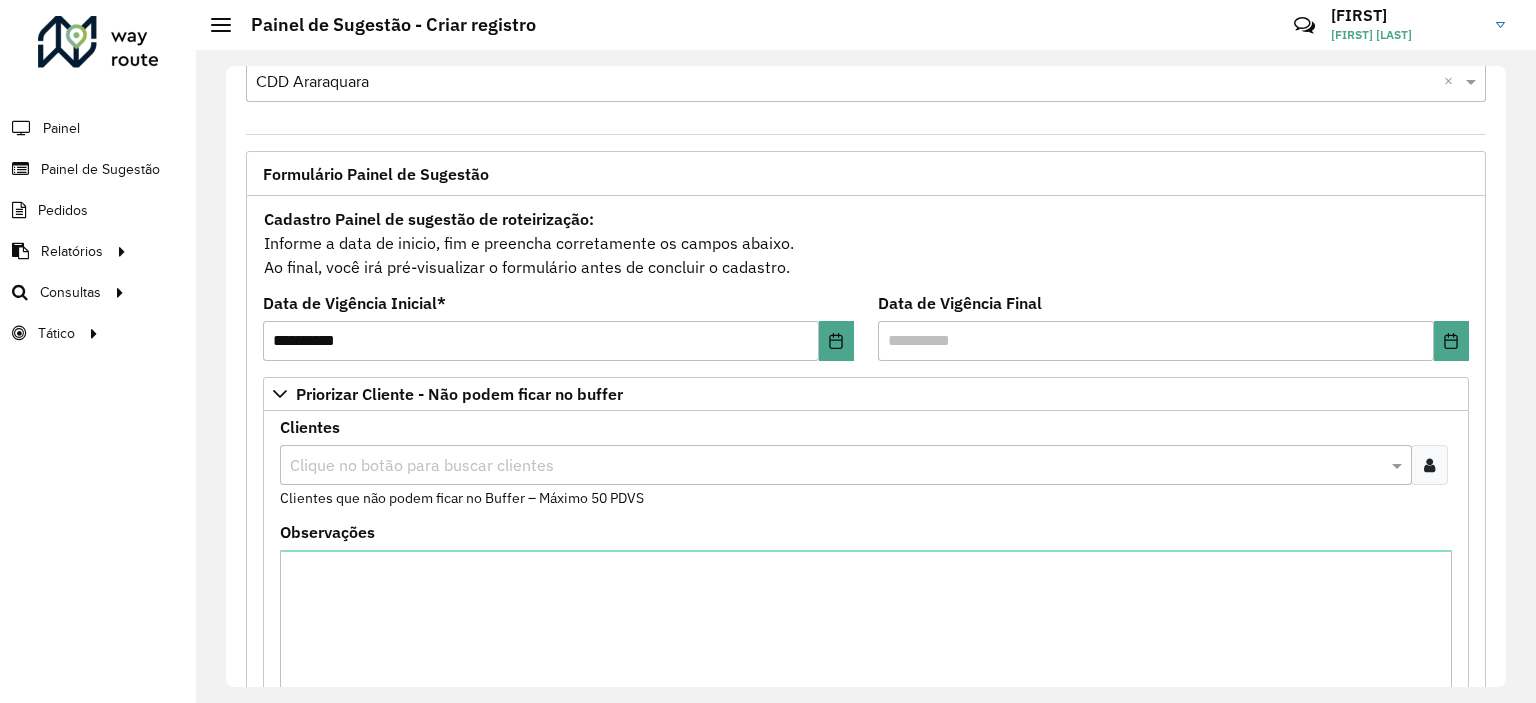 click at bounding box center (1429, 465) 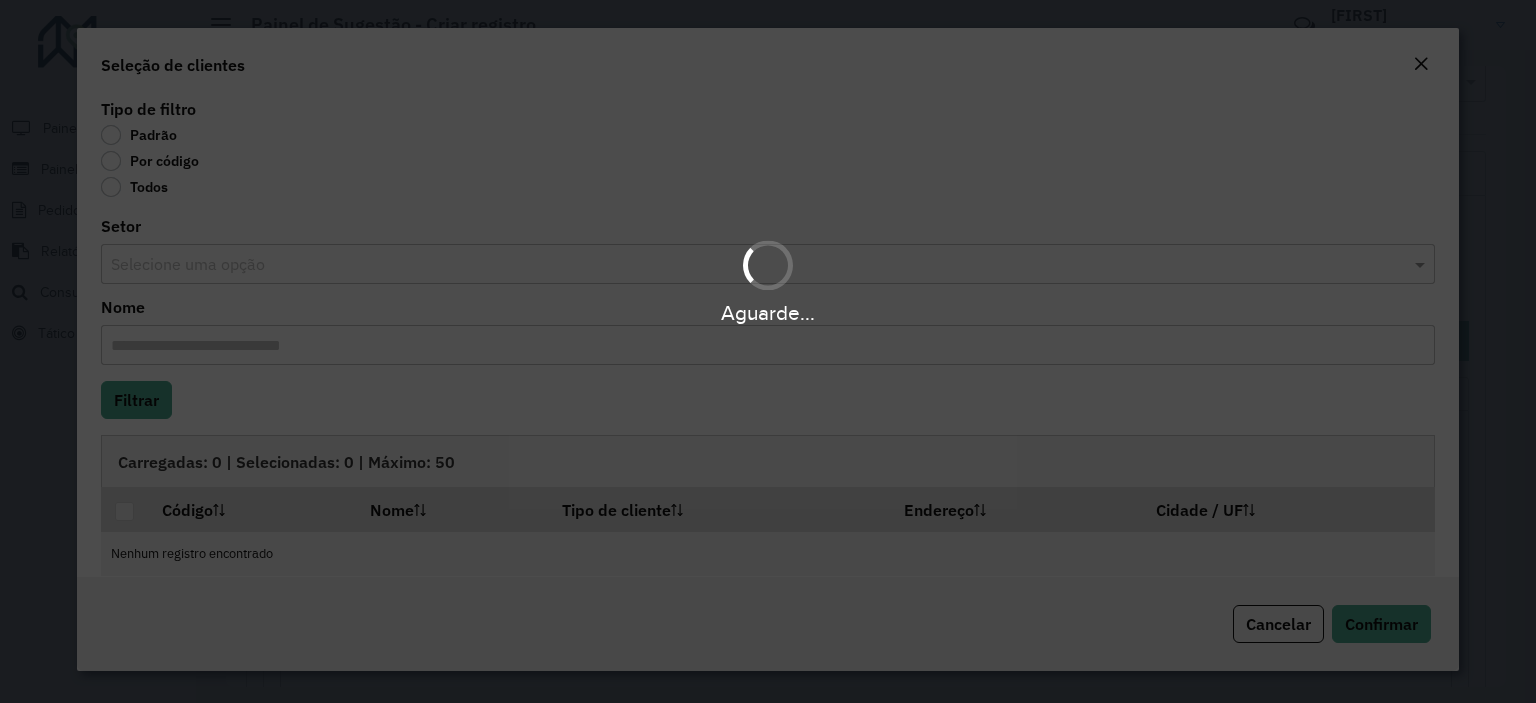click on "Aguarde...  Pop-up bloqueado!  Seu navegador bloqueou automáticamente a abertura de uma nova janela.   Acesse as configurações e adicione o endereço do sistema a lista de permissão.   Fechar  Roteirizador AmbevTech Painel Painel de Sugestão Pedidos Relatórios Clientes Clientes fora malha Edição tempo atendimento Indicadores roteirização Pedidos agrupados Pedidos não Roteirizados Romaneio Roteirização Setor Veículos Consultas Roteirização Setores Tático Análise de Sessões Service Time Painel de Sugestão - Criar registro  Críticas? Dúvidas? Elogios? Sugestões? Entre em contato conosco!  [FIRST] [LAST]  Selecione um depósito  * Selecione uma opção × CDD Araraquara × Formulário Painel de Sugestão
Cadastro Painel de sugestão de roteirização:
Informe a data de inicio, fim e preencha corretamente os campos abaixo.
Data de Vigência Inicial  * ********  Data de Vigência Final   Clientes   Clientes  ×" at bounding box center (768, 351) 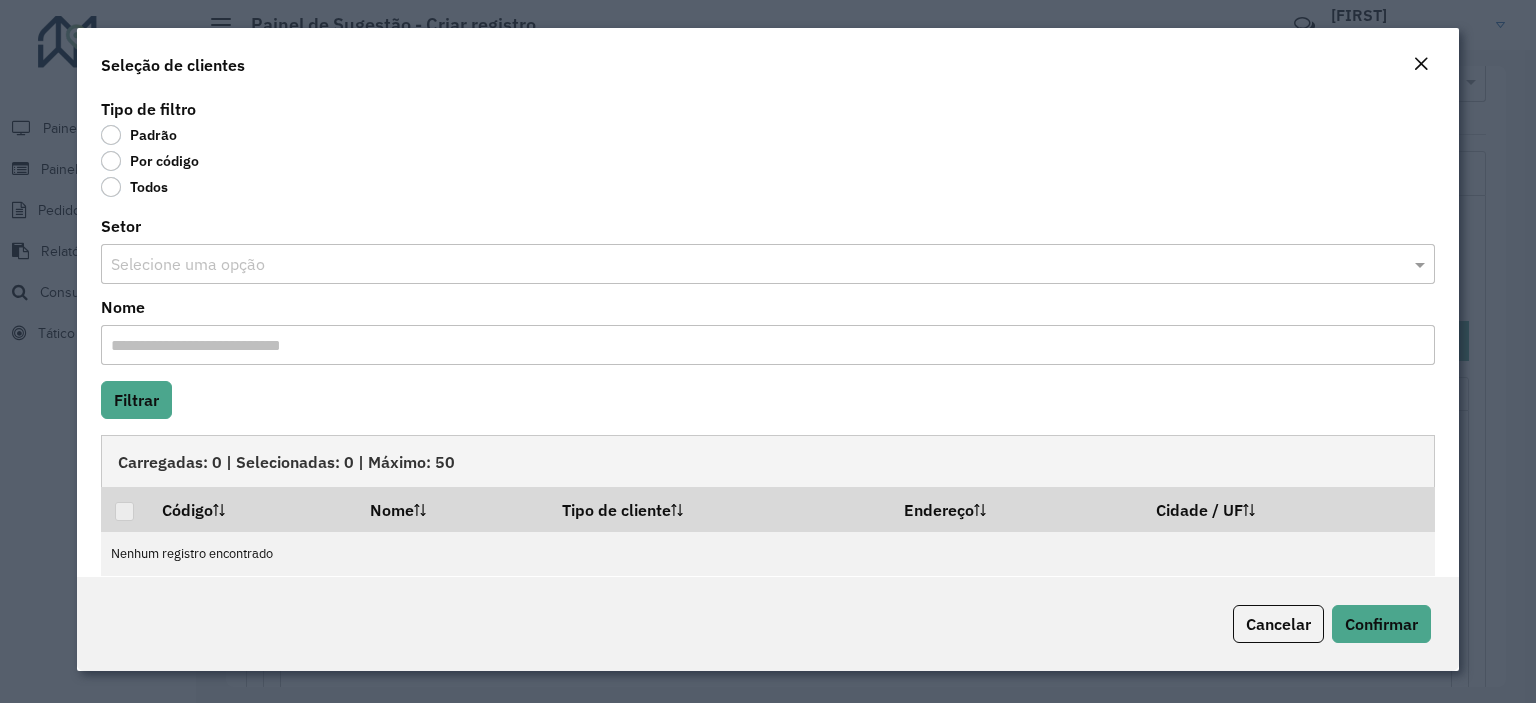 click on "Por código" 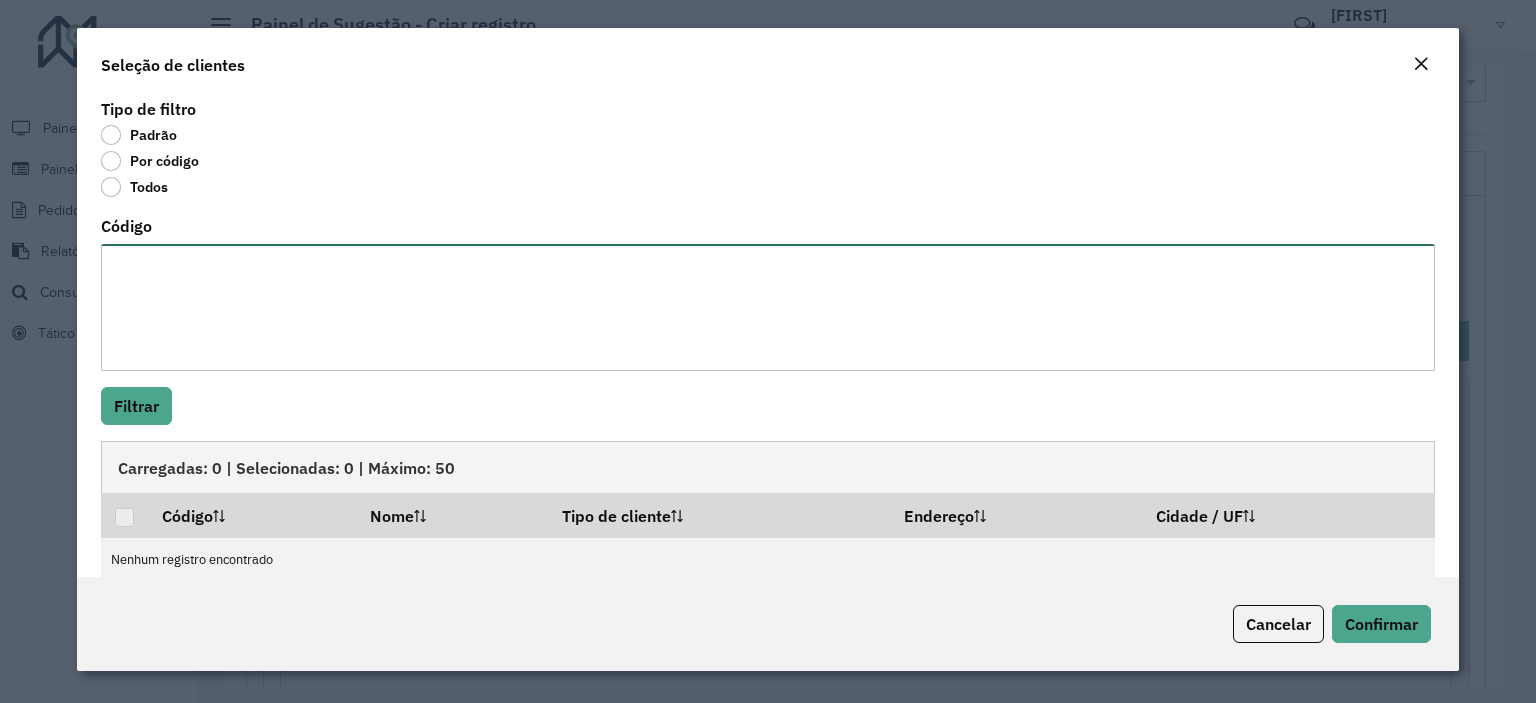 click on "Código" at bounding box center [768, 307] 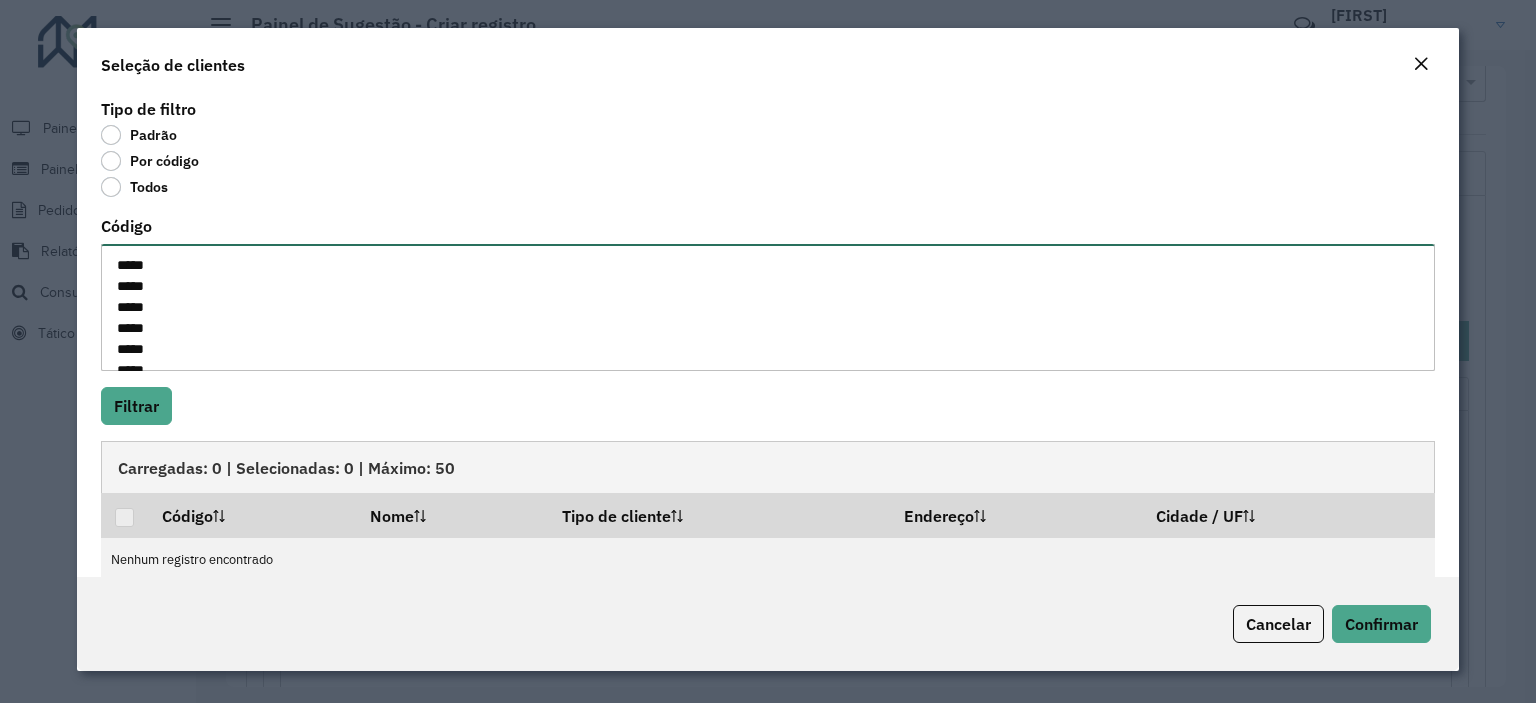 scroll, scrollTop: 113, scrollLeft: 0, axis: vertical 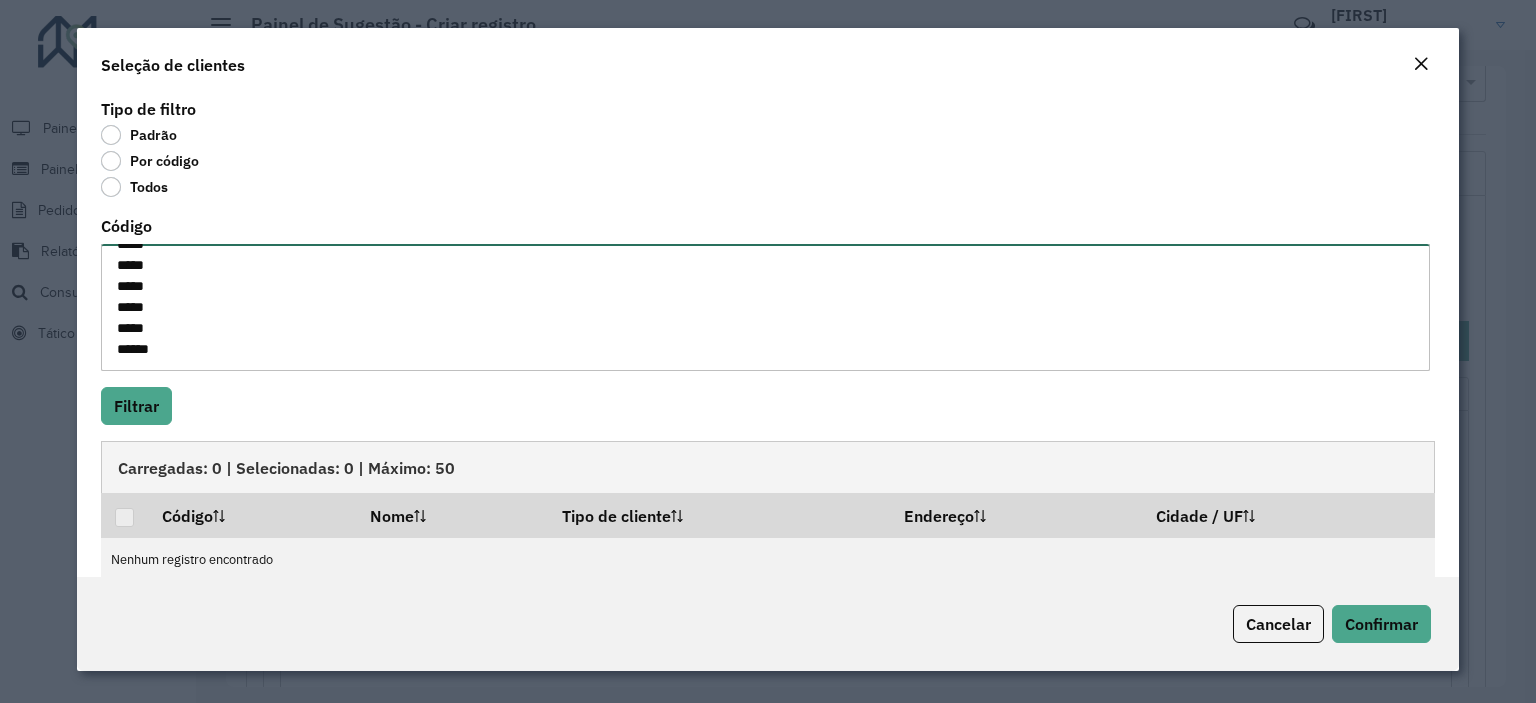paste on "*****
*****
*****
*****
*****
*****
*****
*****
*****
*****
*****
*****
*****
*****
*****
*****
*****
*****
*****" 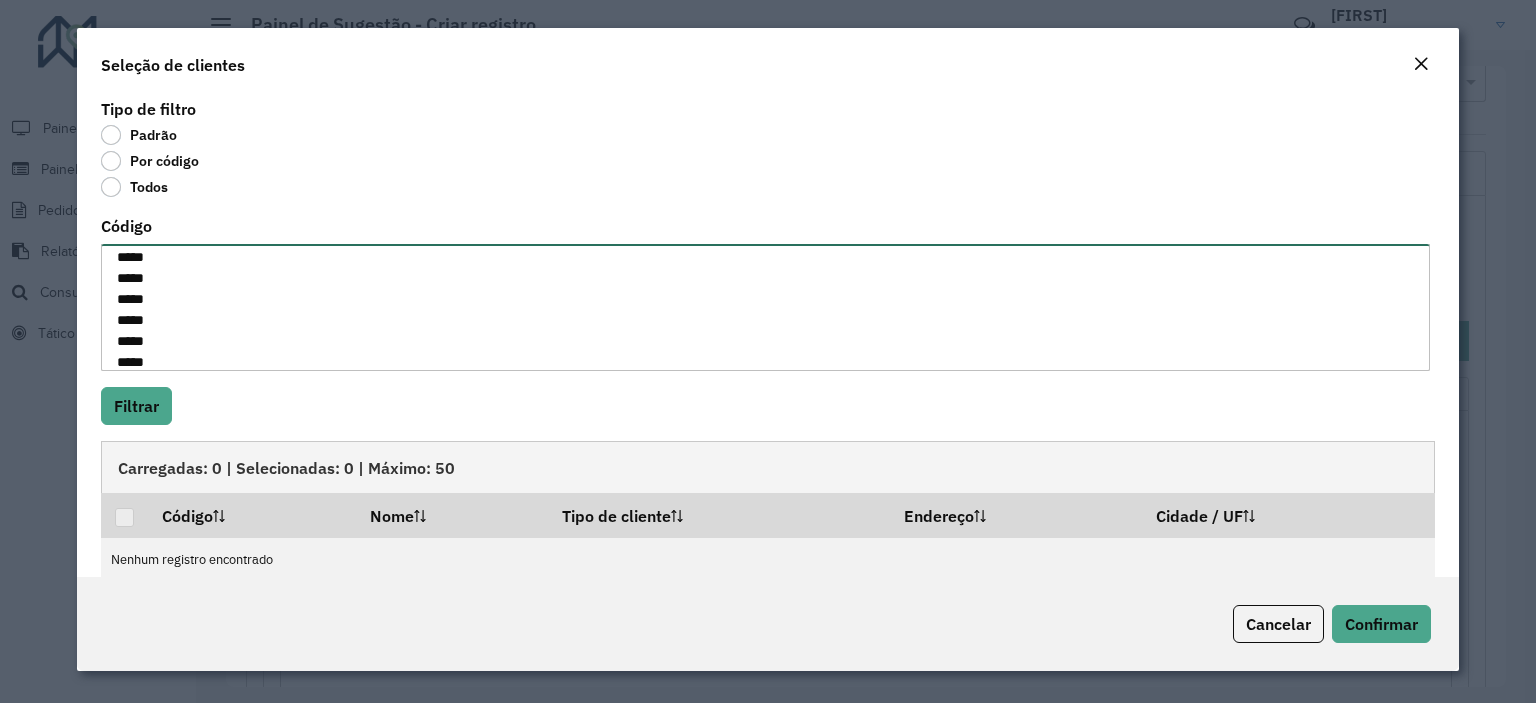 scroll, scrollTop: 512, scrollLeft: 0, axis: vertical 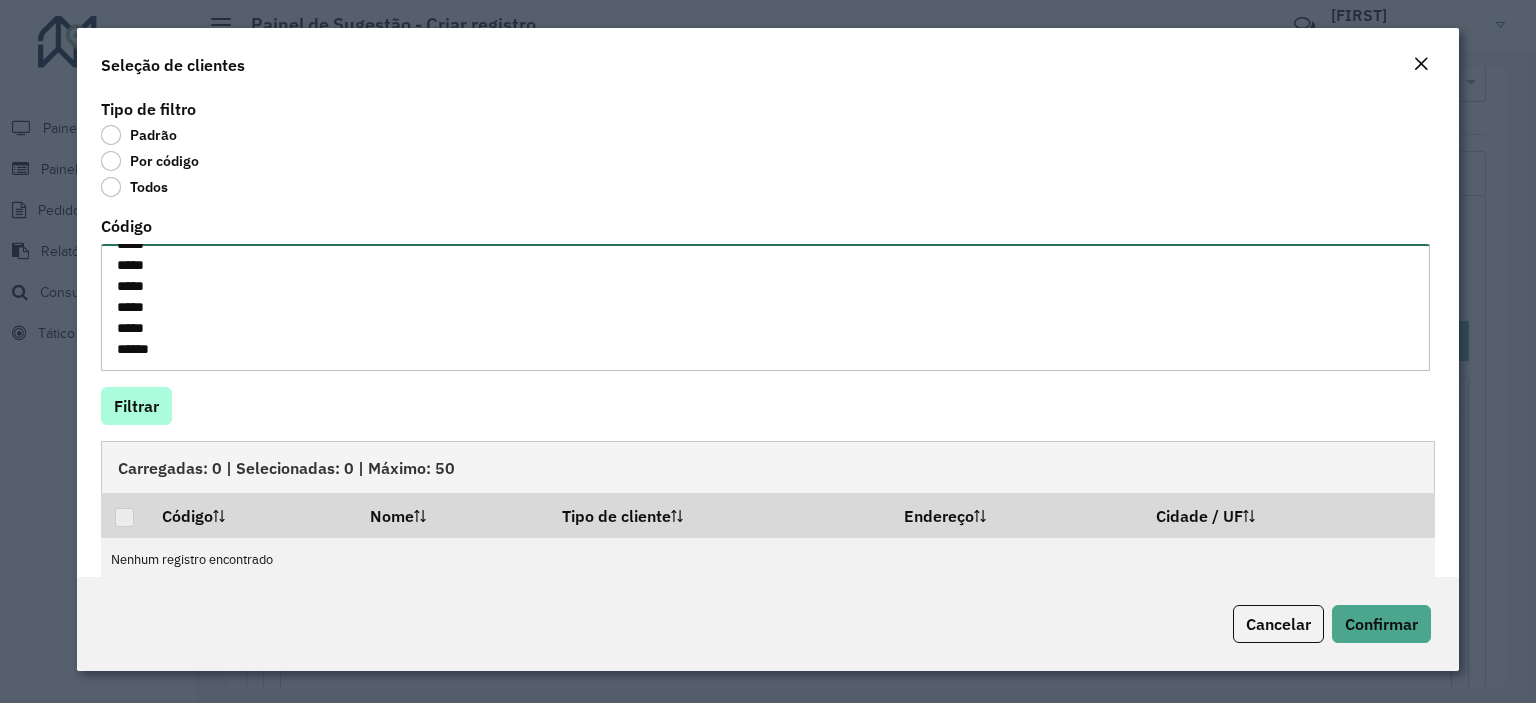type on "*****
*****
*****
*****
*****
*****
*****
*****
*****
*****
*****
*****
*****
*****
*****
*****
*****
*****
*****
*****
*****
*****
*****
*****
*****
*****
*****
*****
*****" 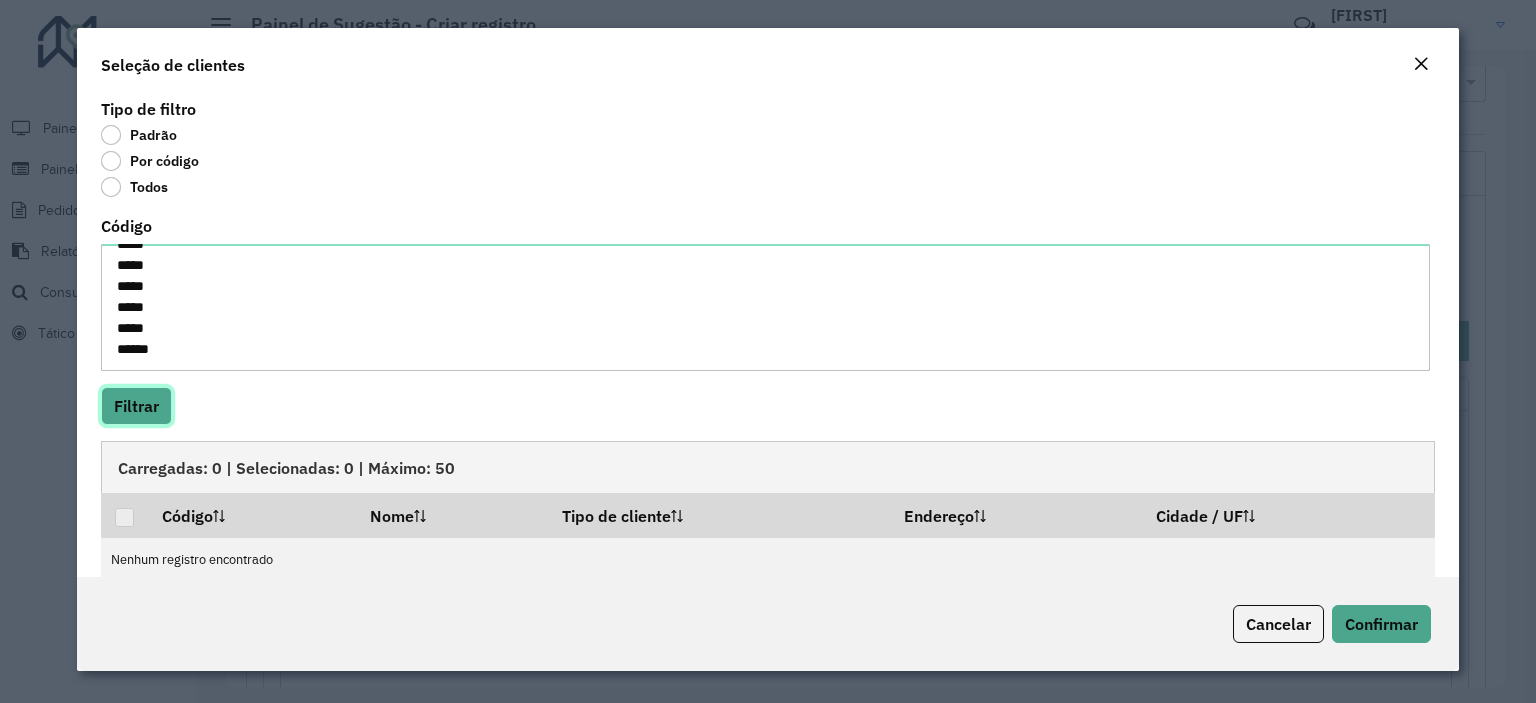 click on "Filtrar" 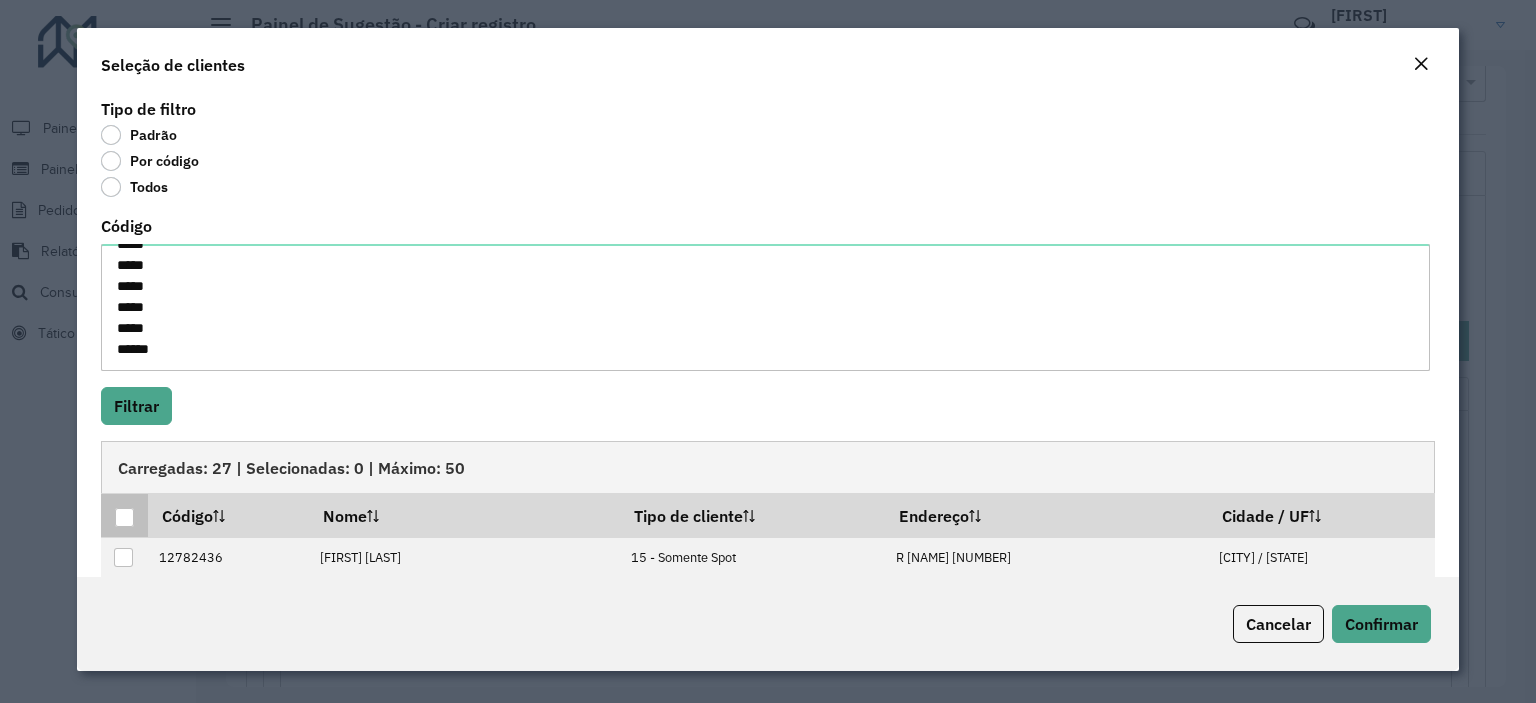 click at bounding box center [124, 517] 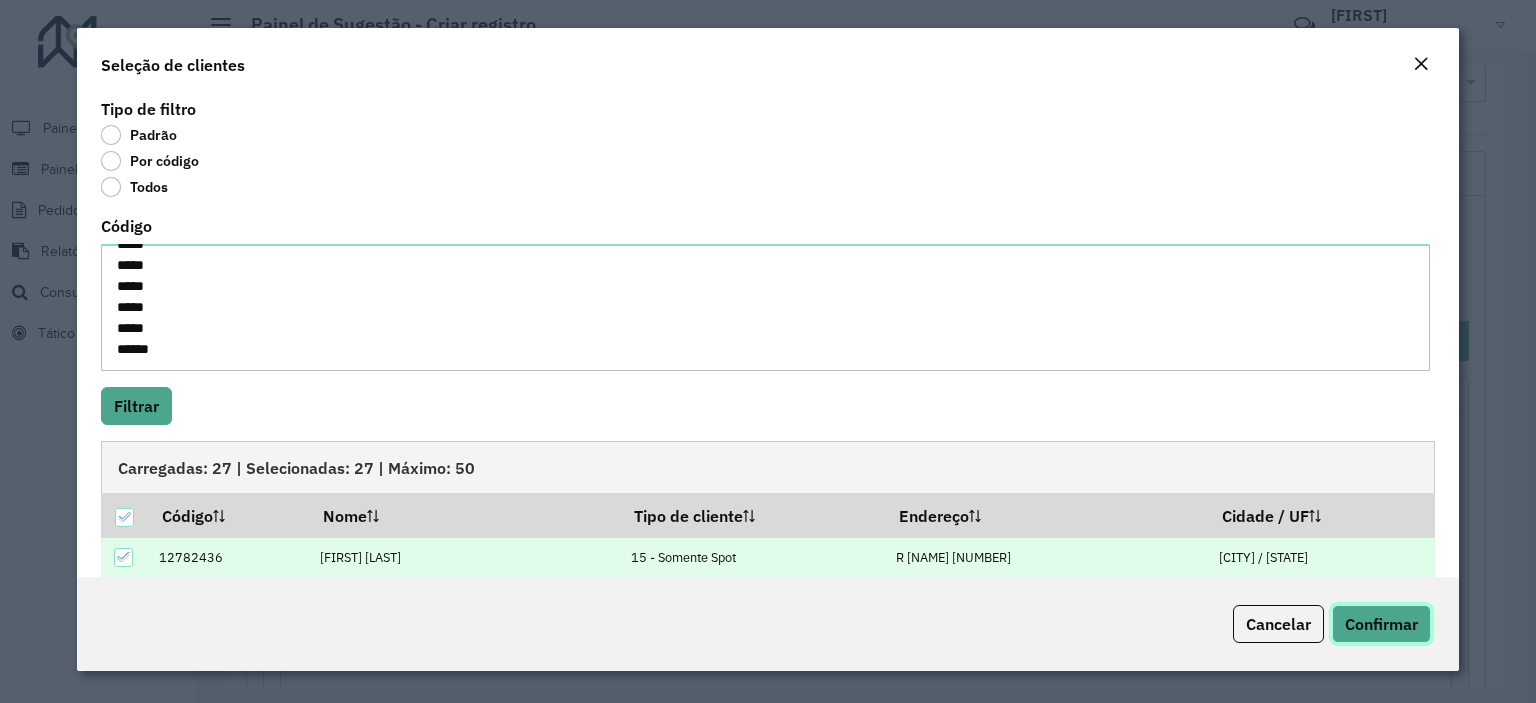 click on "Confirmar" 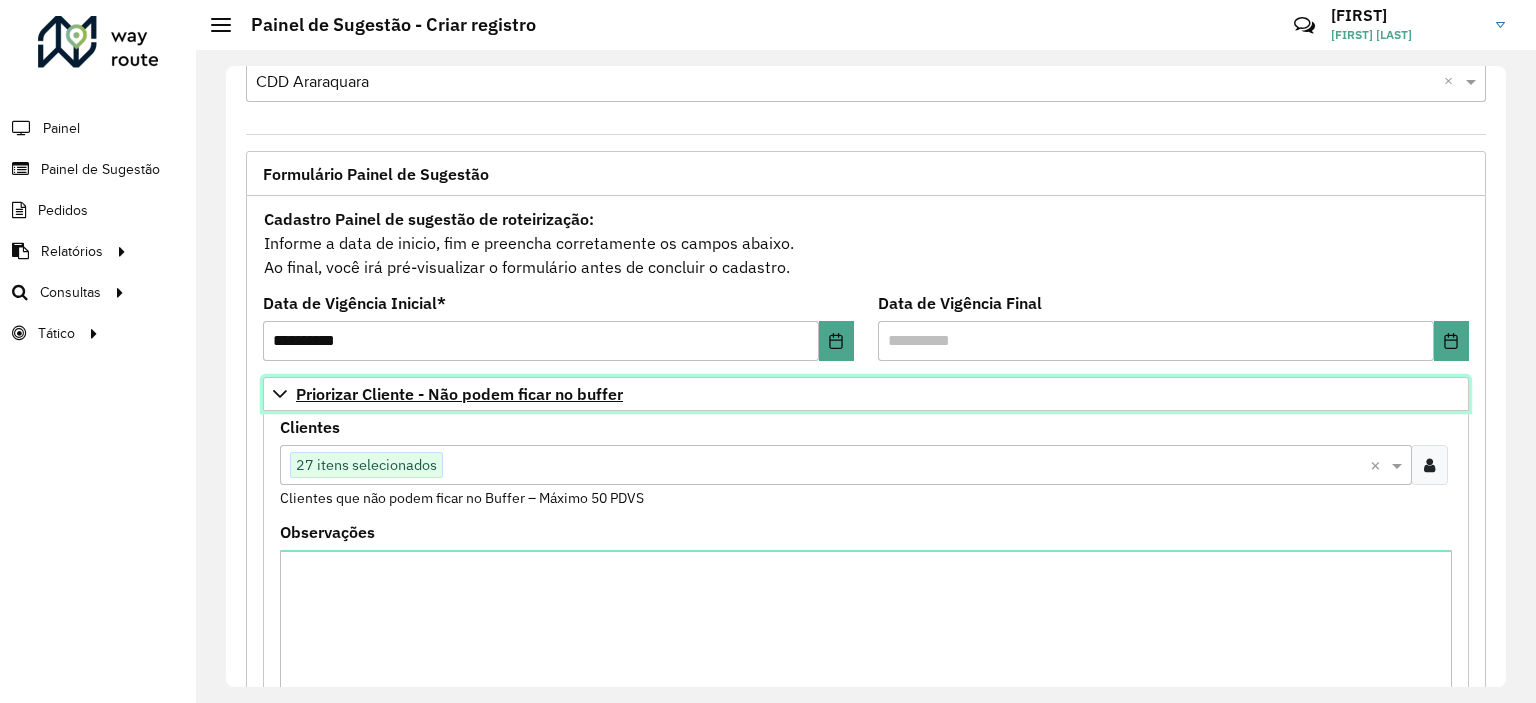 click on "Priorizar Cliente - Não podem ficar no buffer" at bounding box center (459, 394) 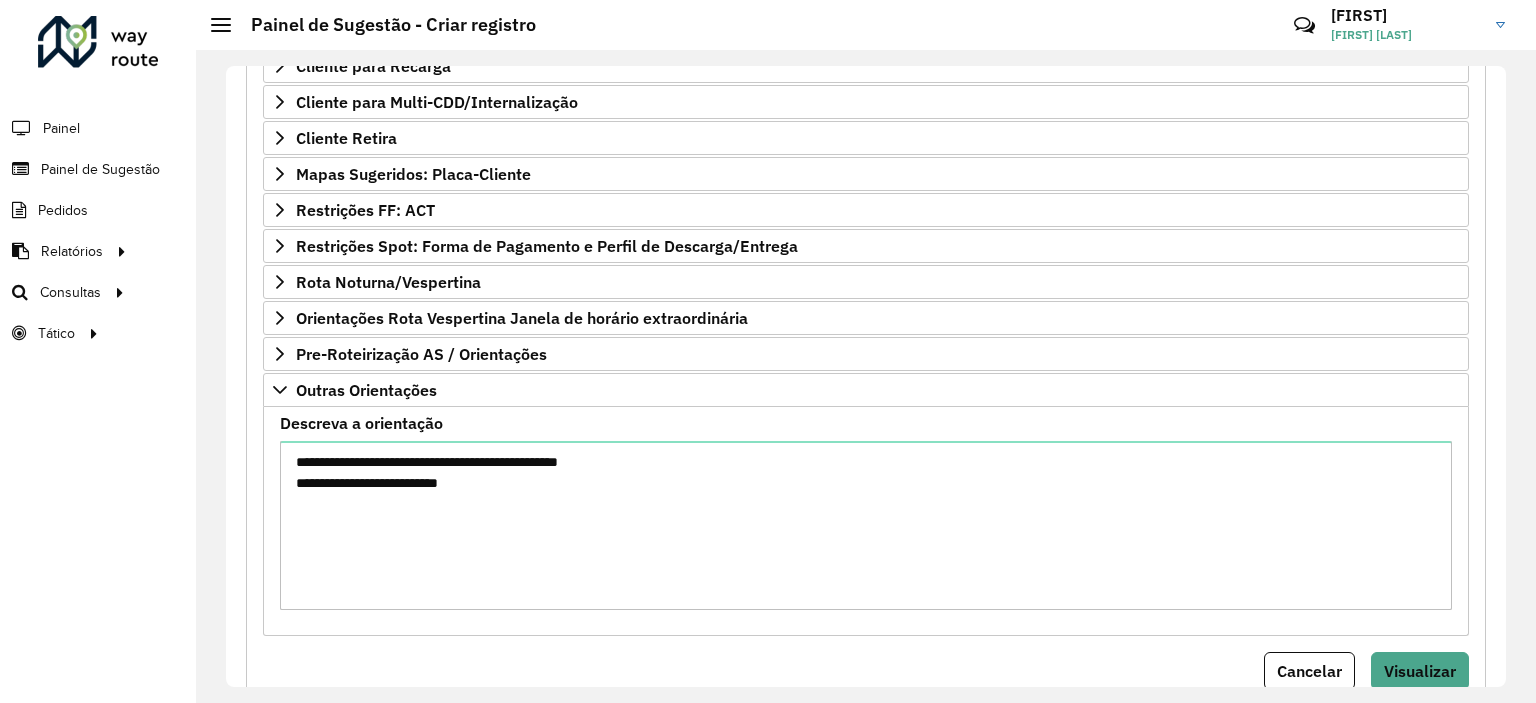 scroll, scrollTop: 516, scrollLeft: 0, axis: vertical 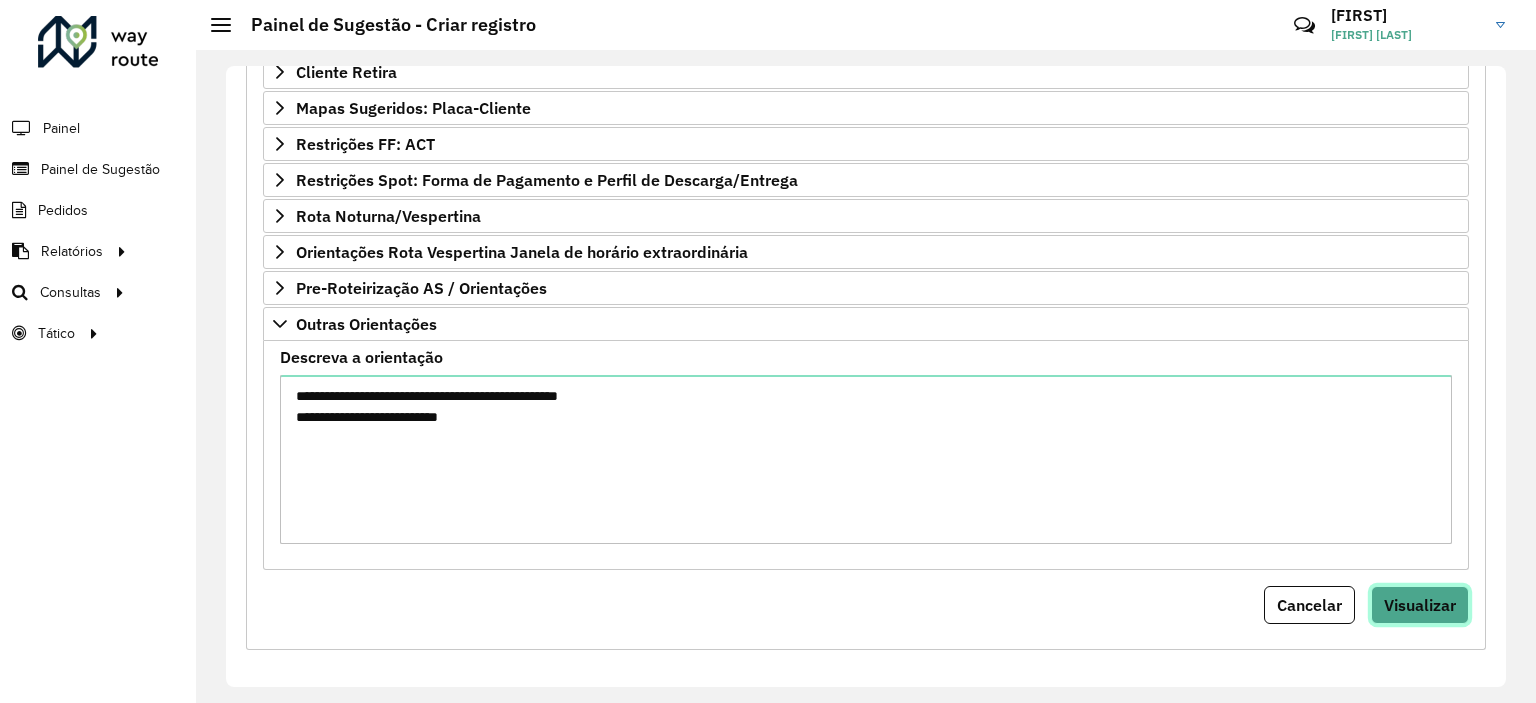 click on "Visualizar" at bounding box center [1420, 605] 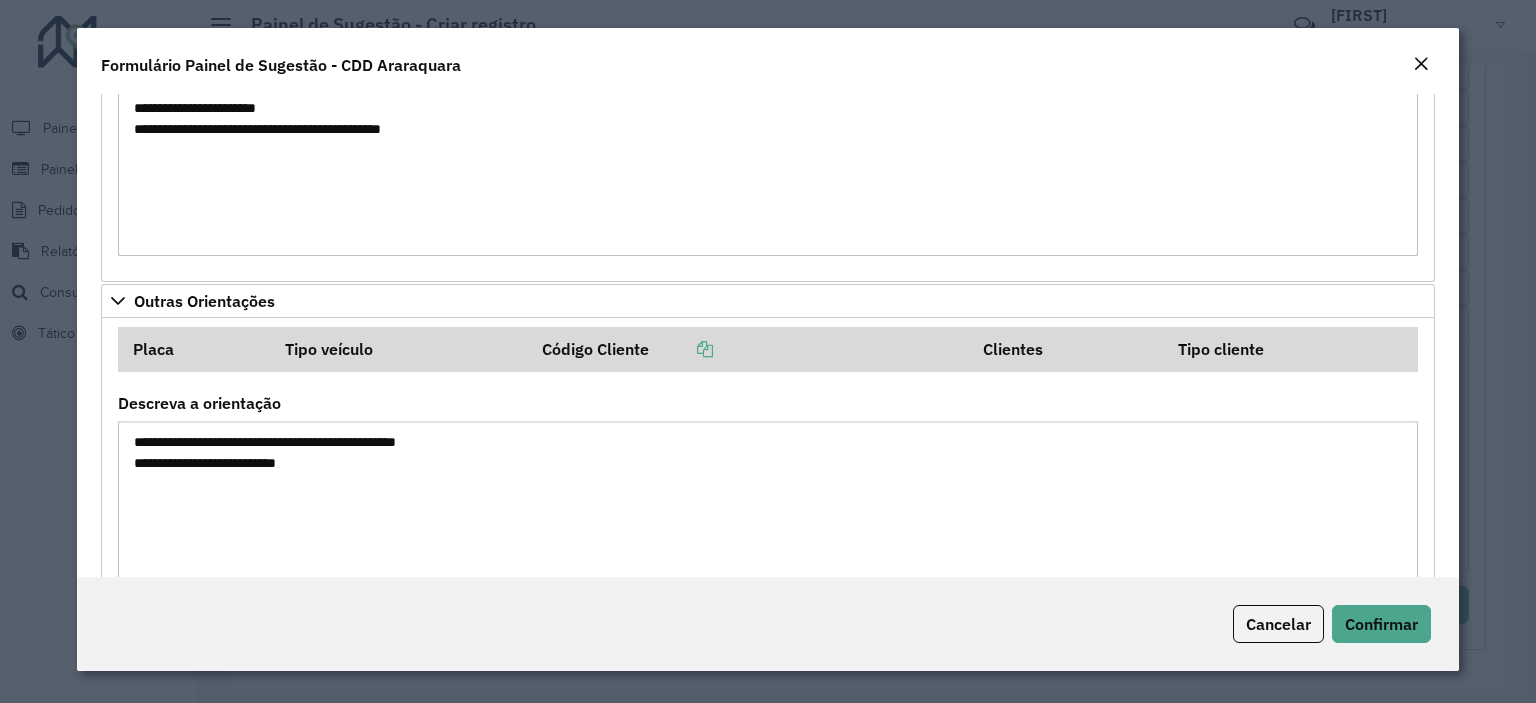 scroll, scrollTop: 3553, scrollLeft: 0, axis: vertical 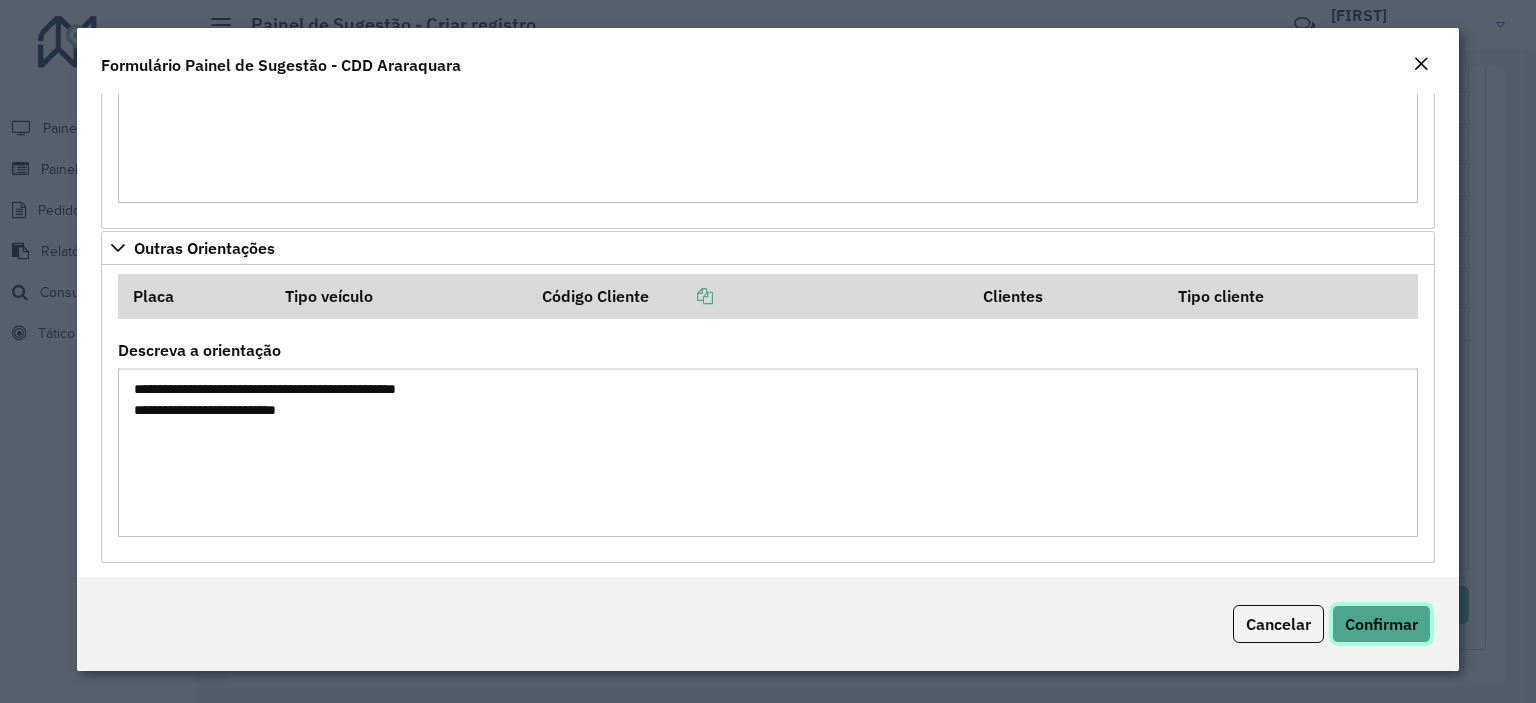 click on "Confirmar" 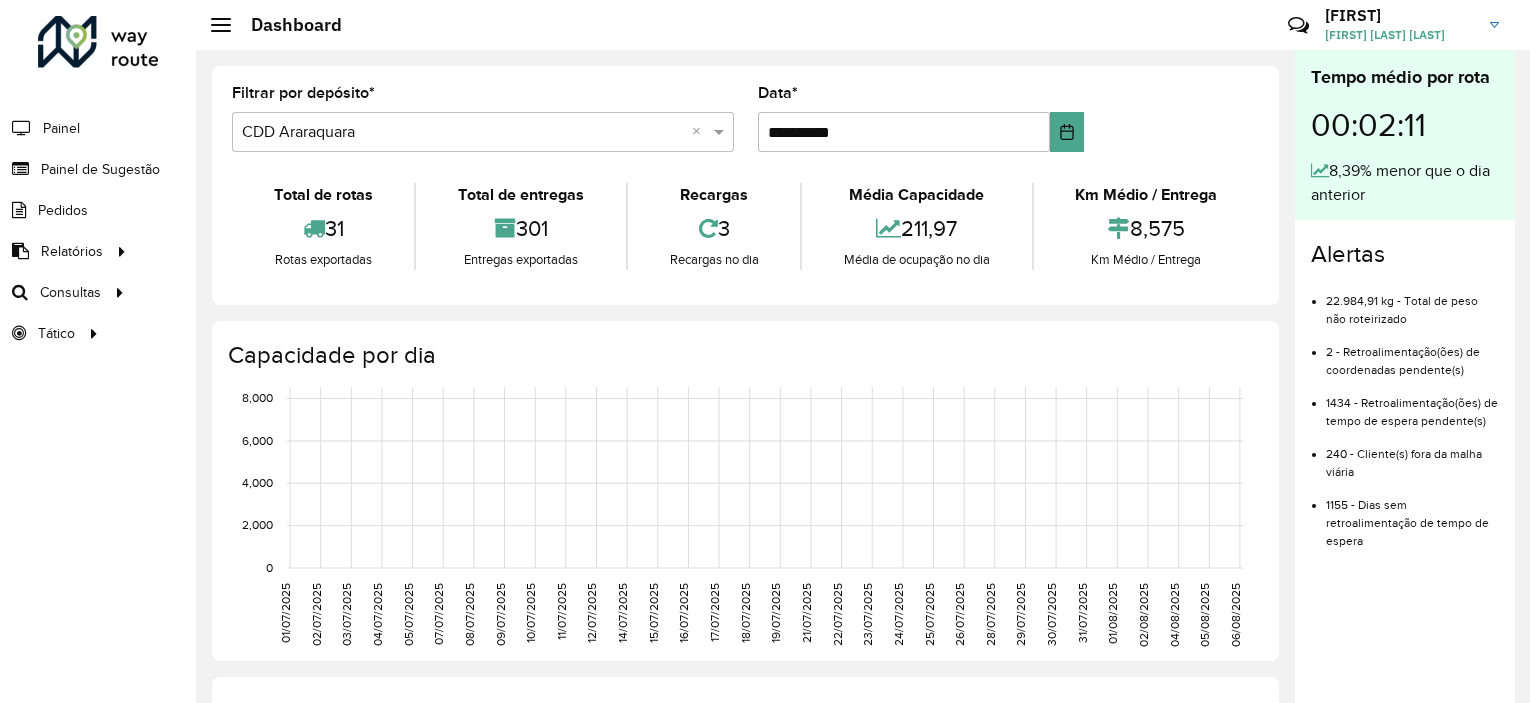 scroll, scrollTop: 0, scrollLeft: 0, axis: both 